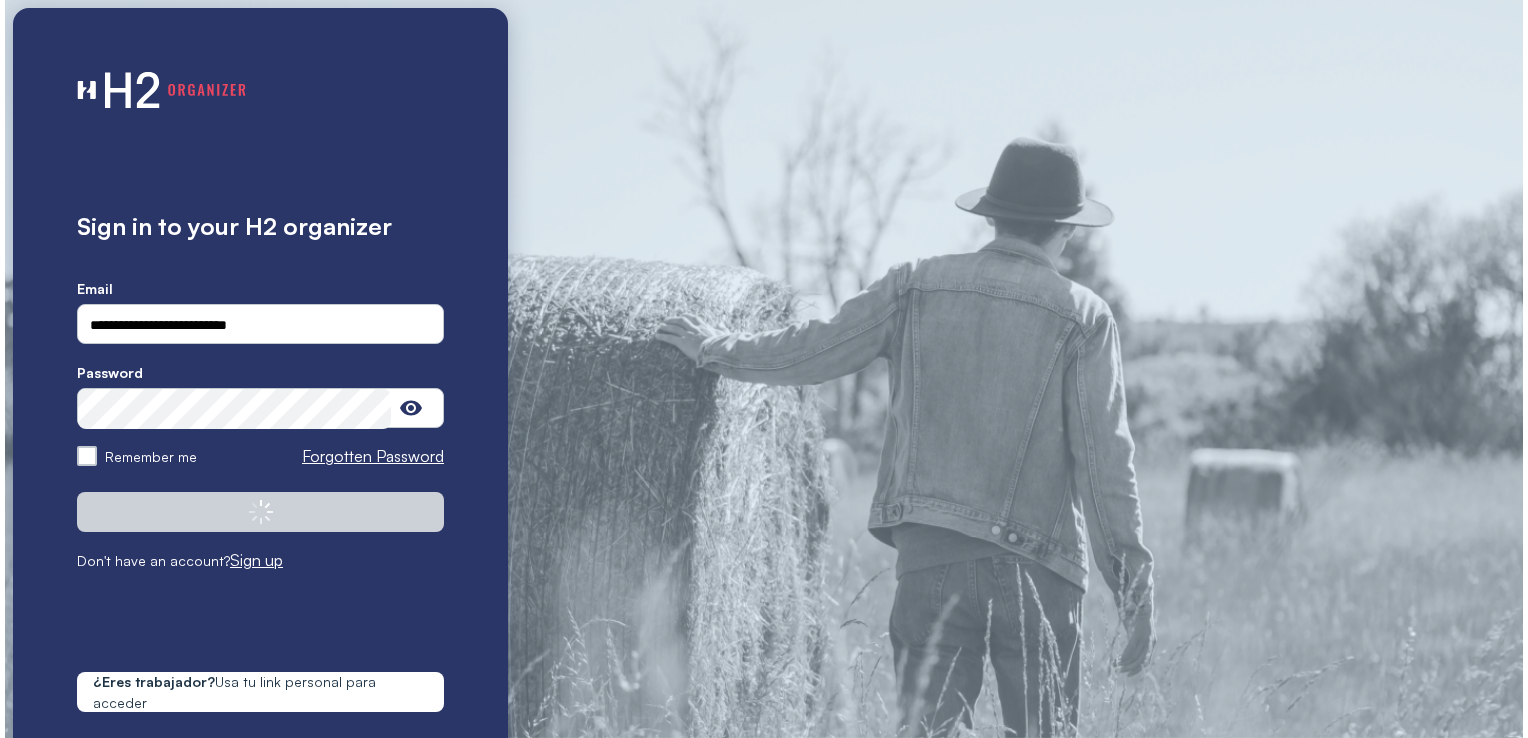 scroll, scrollTop: 0, scrollLeft: 0, axis: both 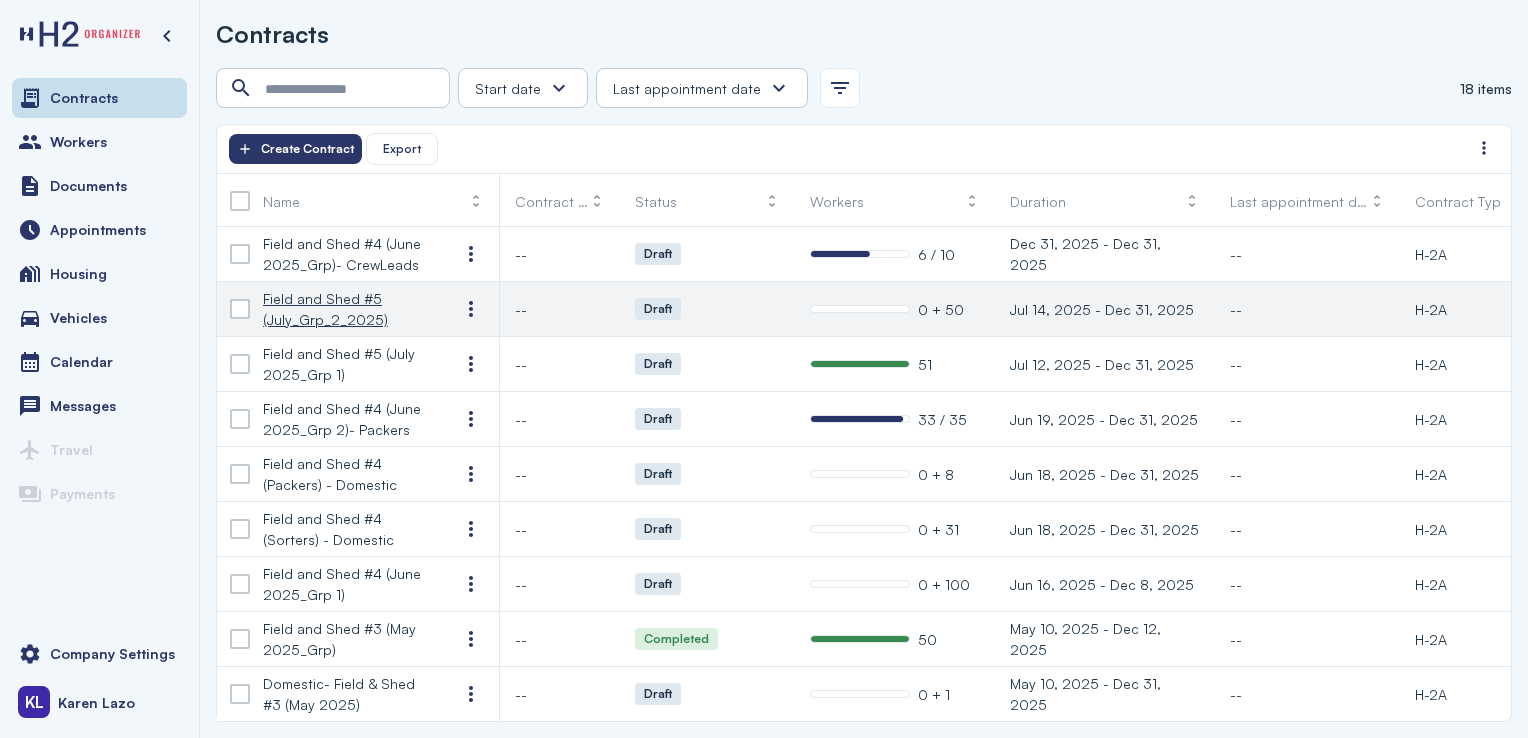 click on "Field and Shed #5 (July_Grp_2_2025)" at bounding box center (345, 309) 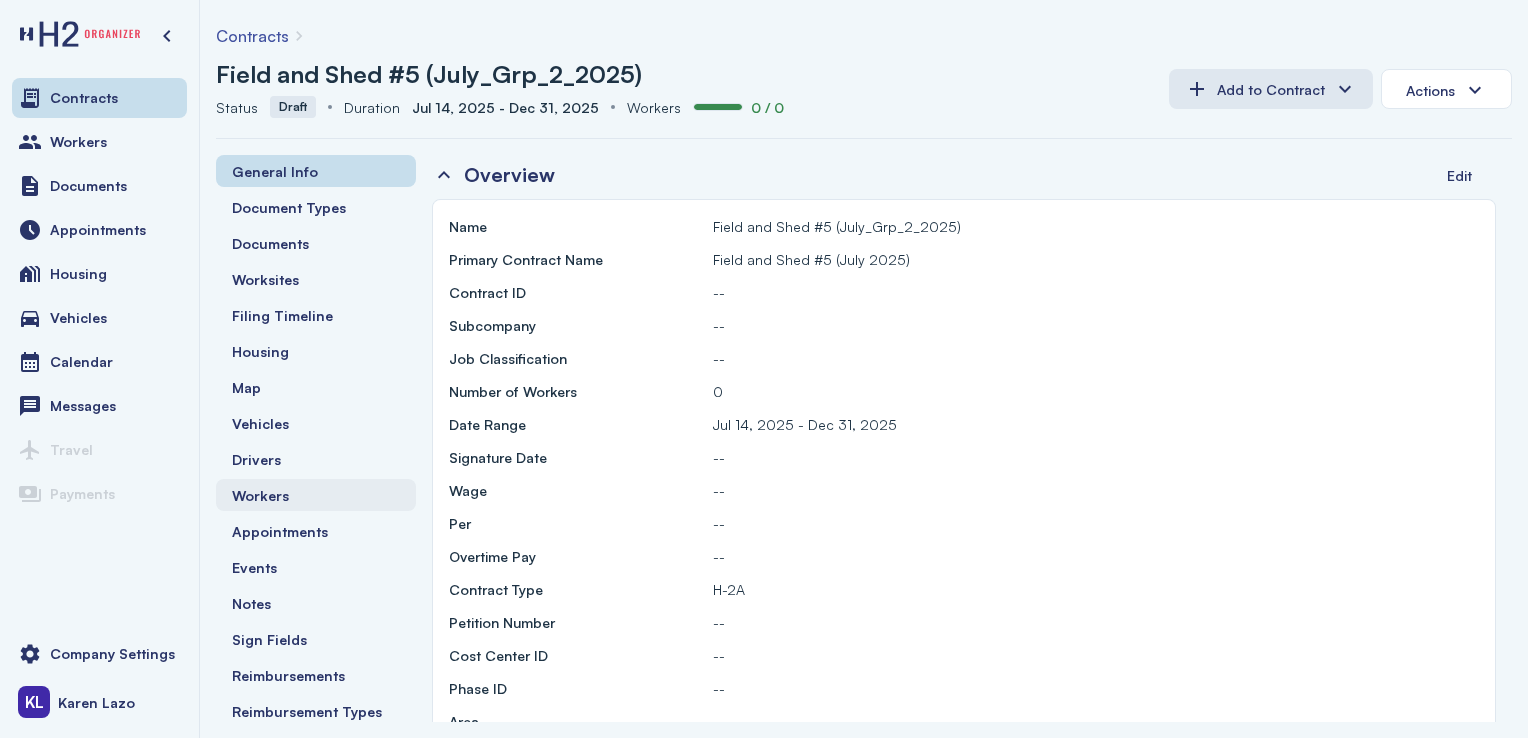 click on "Workers" at bounding box center (316, 495) 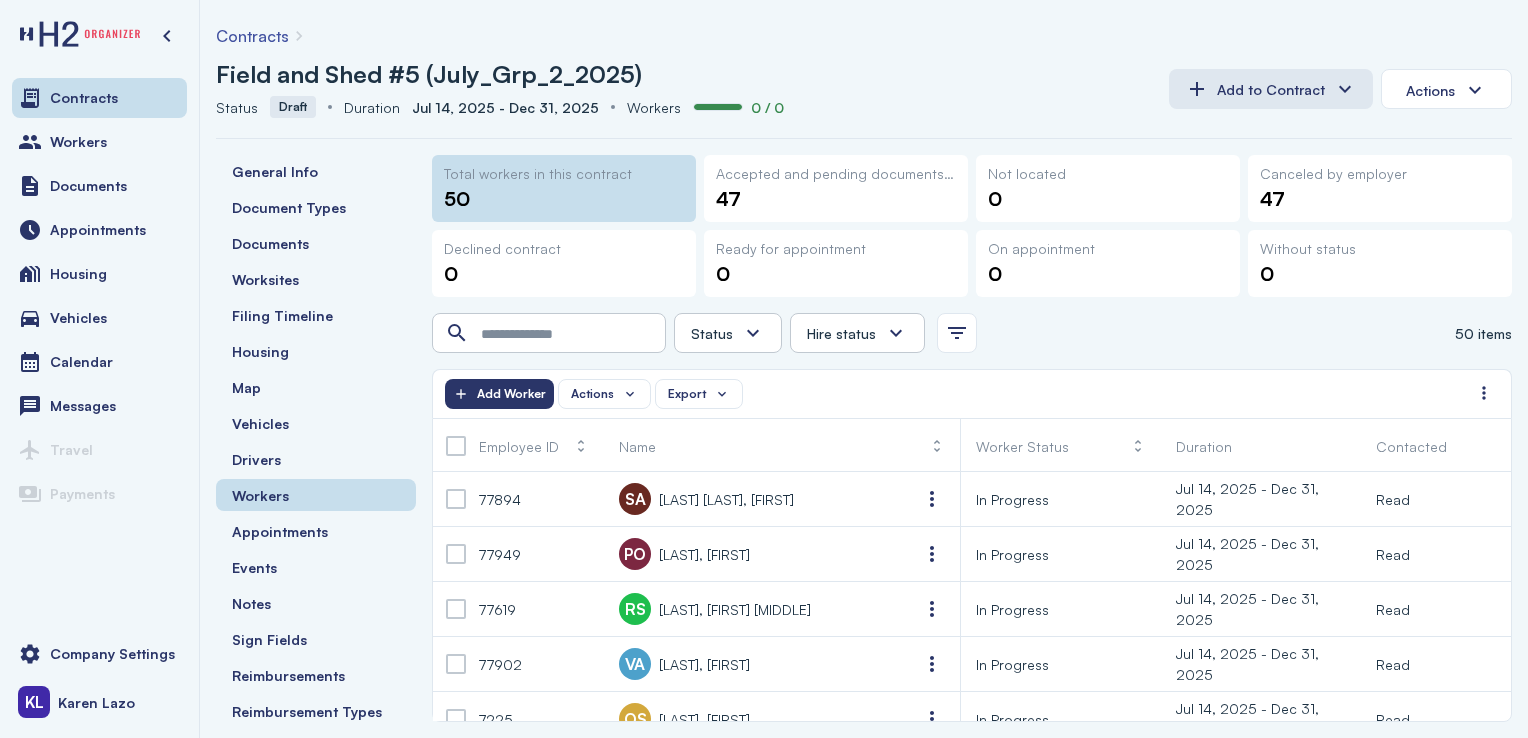 click at bounding box center [456, 446] 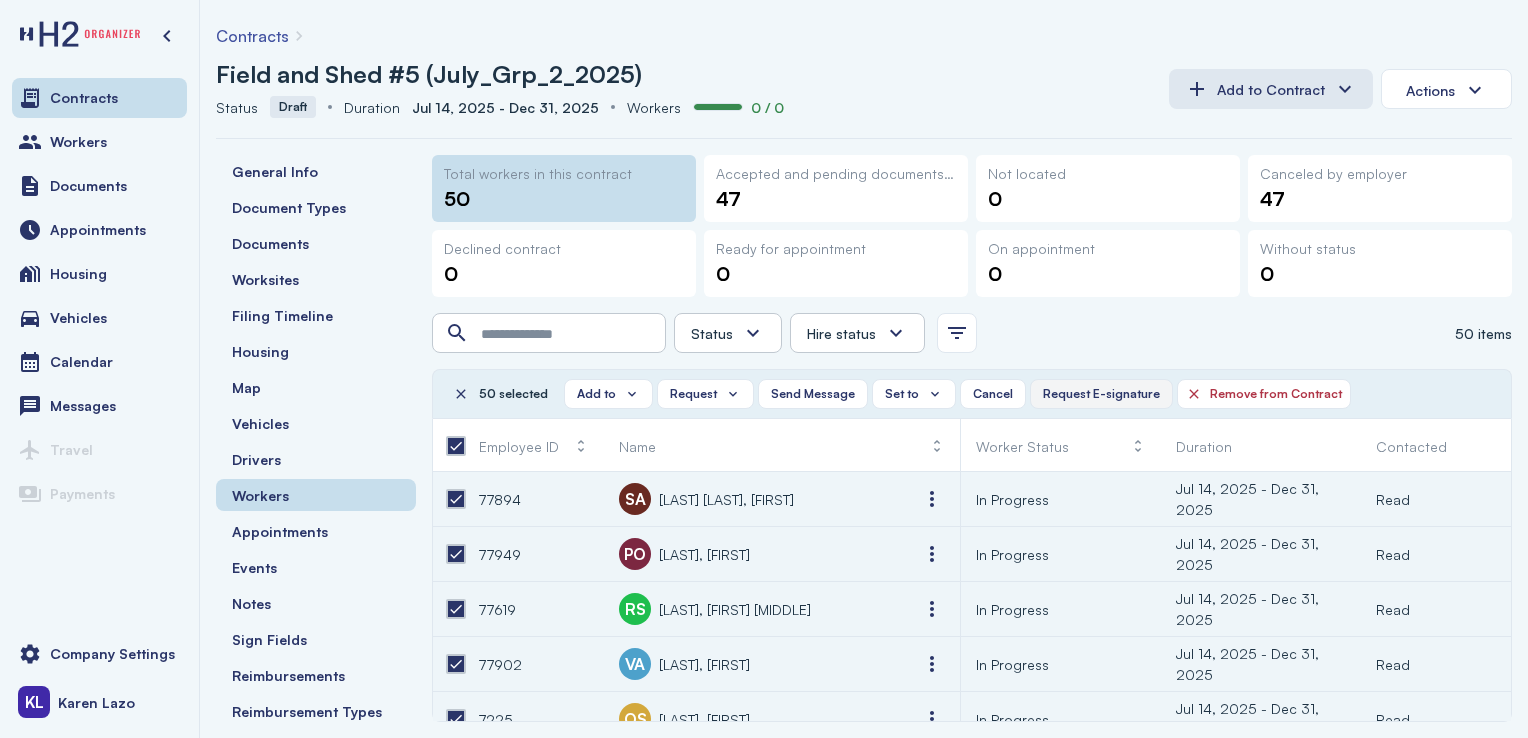 click on "Request E-signature" 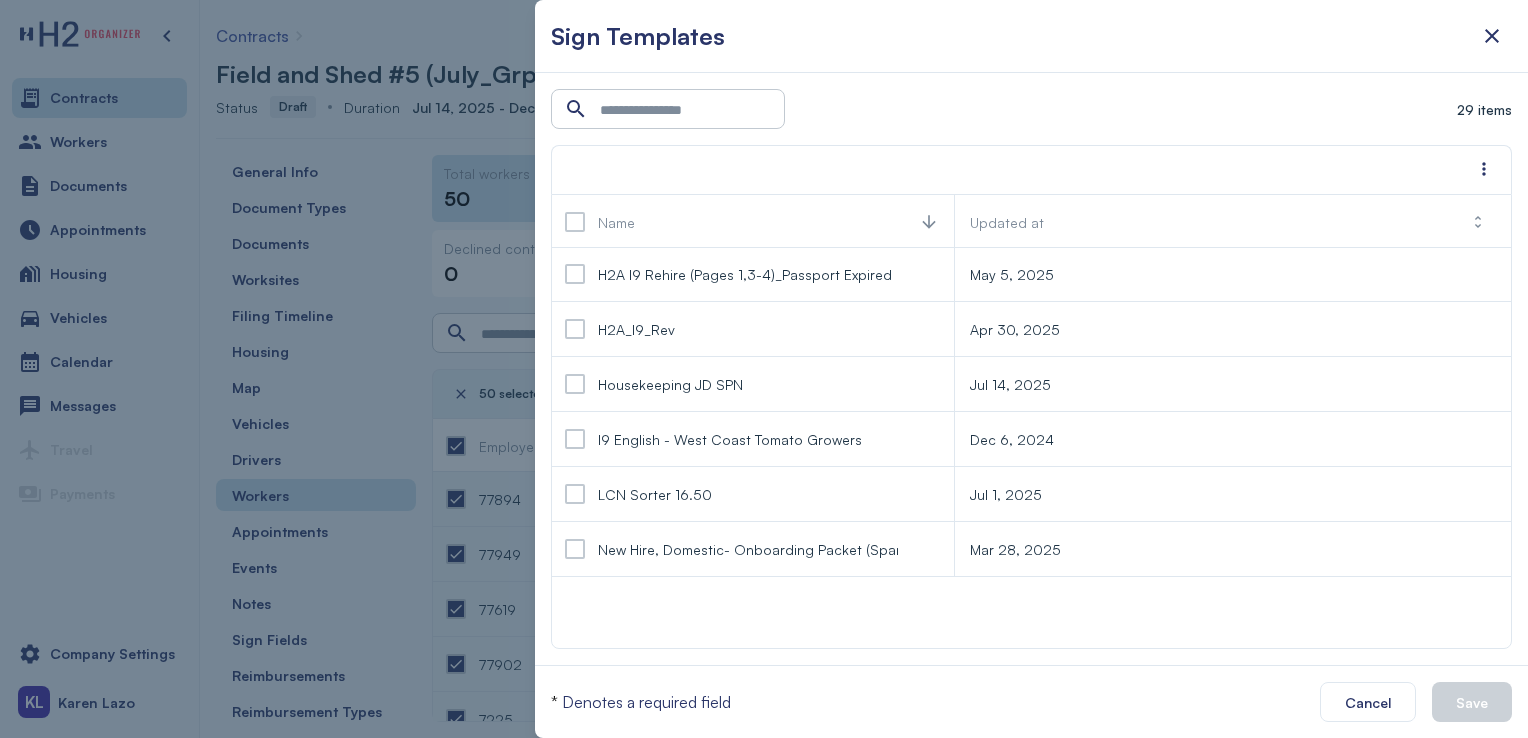 scroll, scrollTop: 660, scrollLeft: 0, axis: vertical 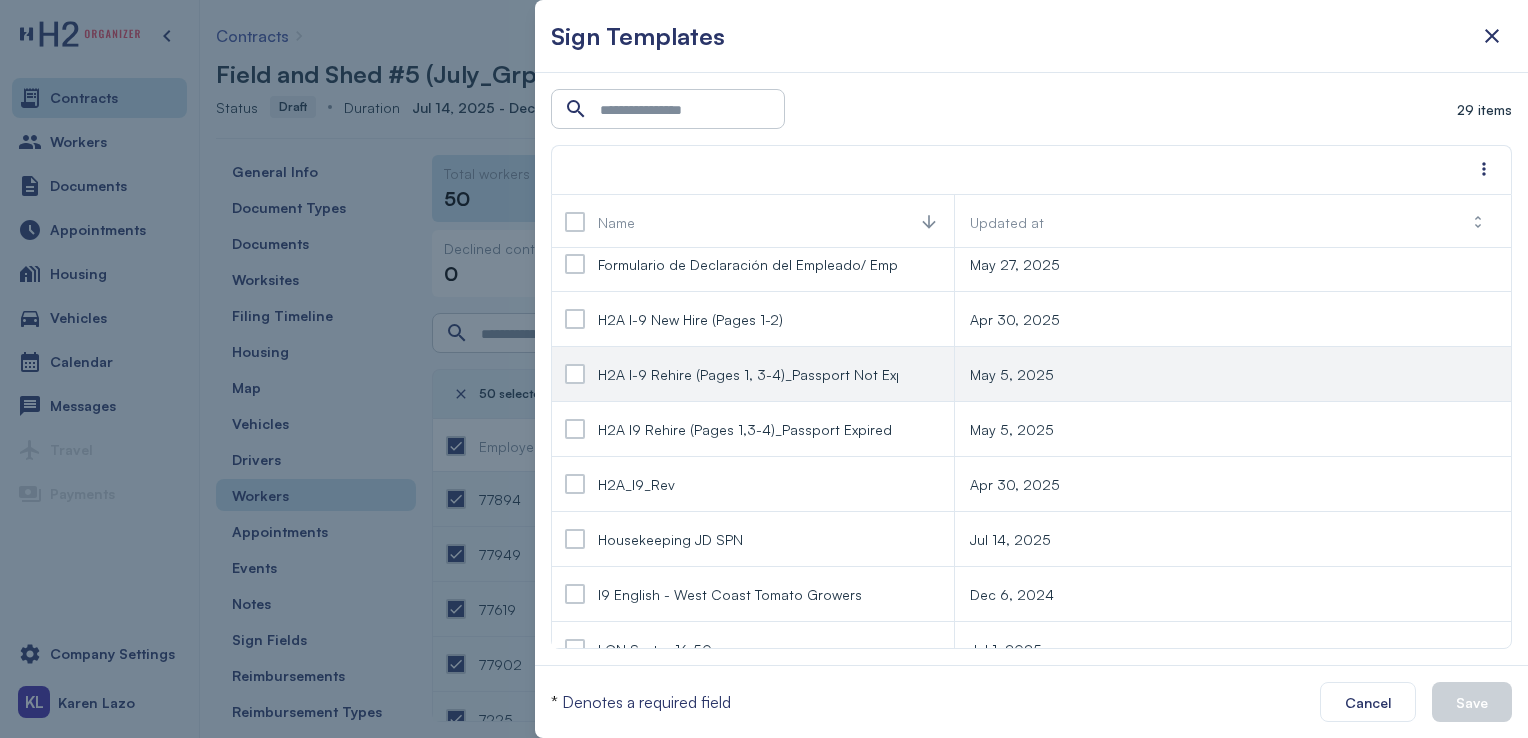 click at bounding box center [575, 374] 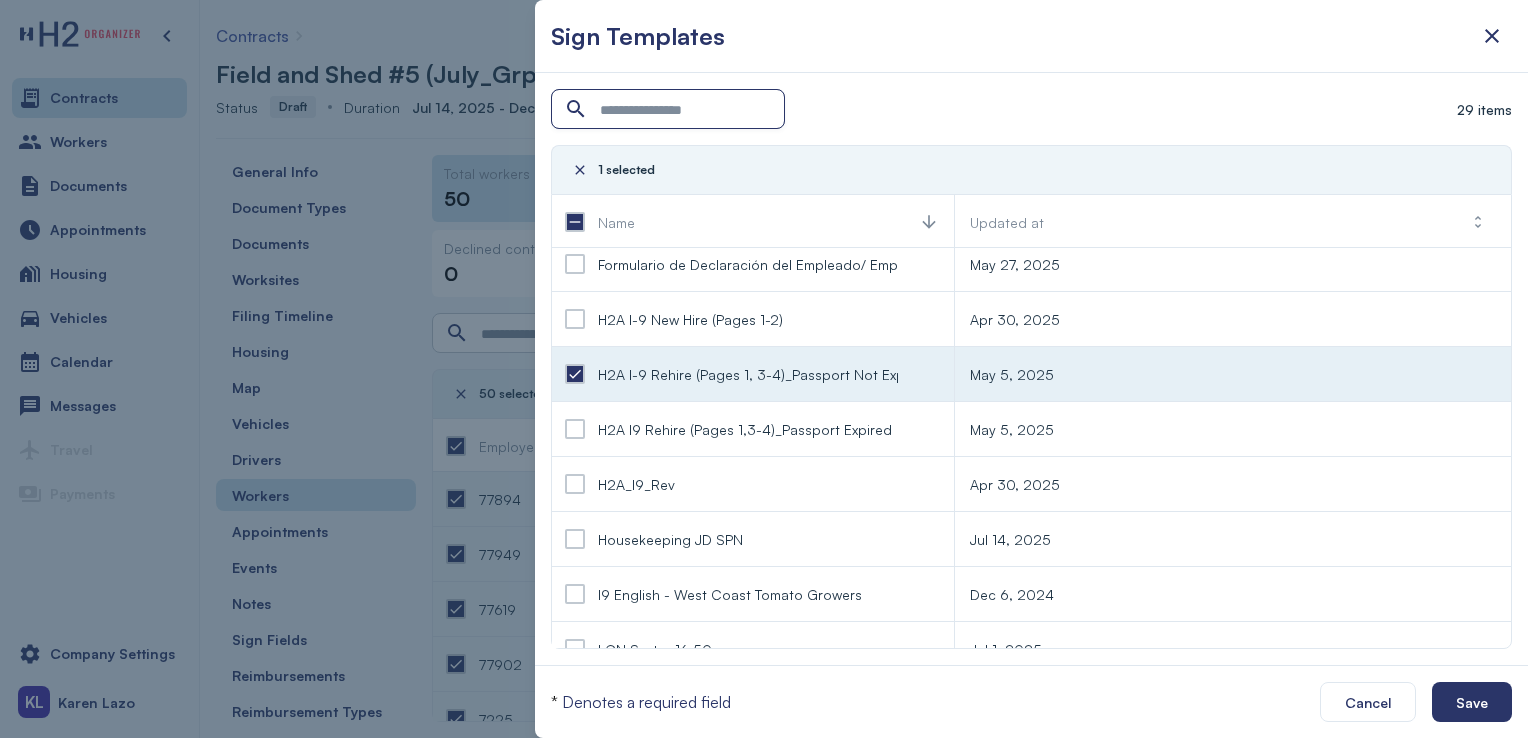 click at bounding box center (670, 110) 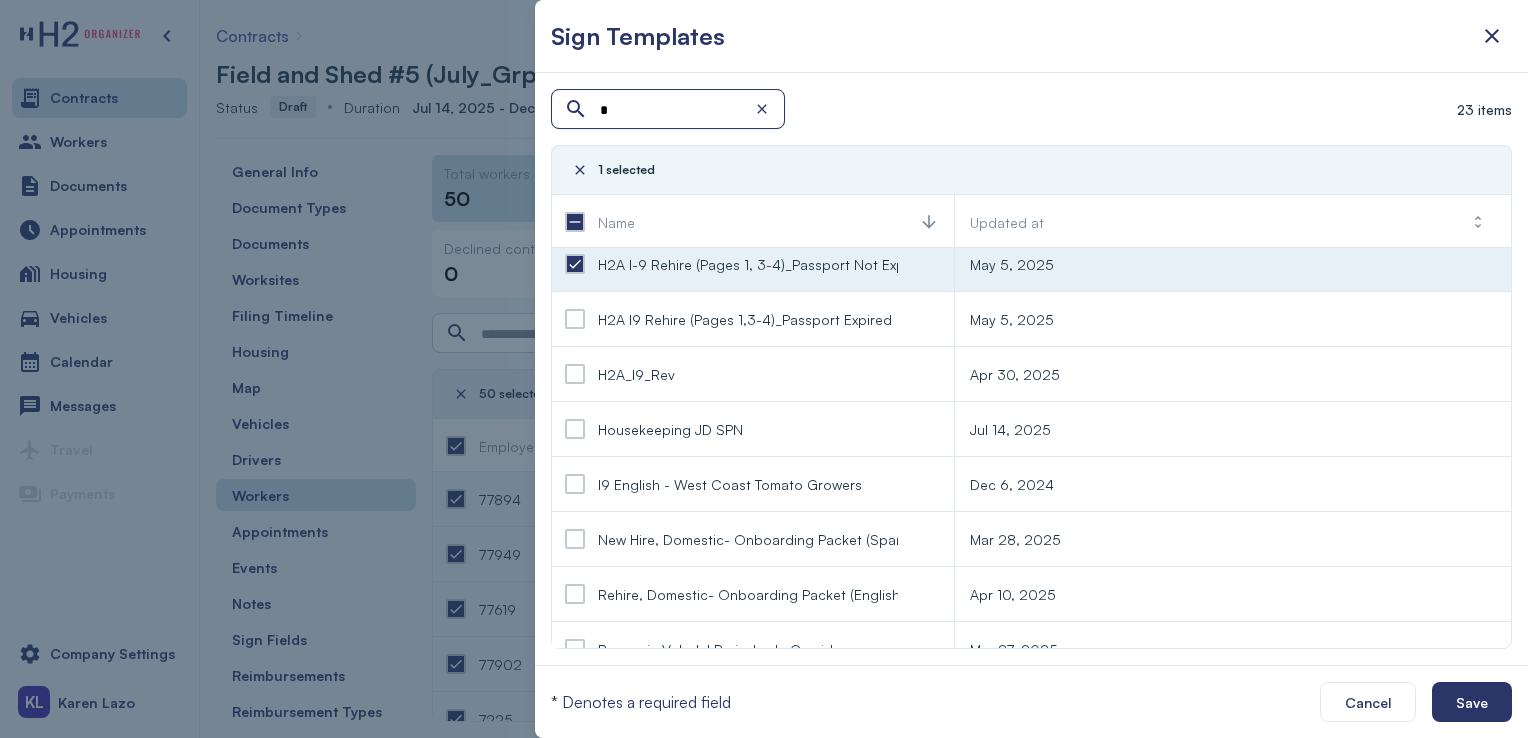 type on "**" 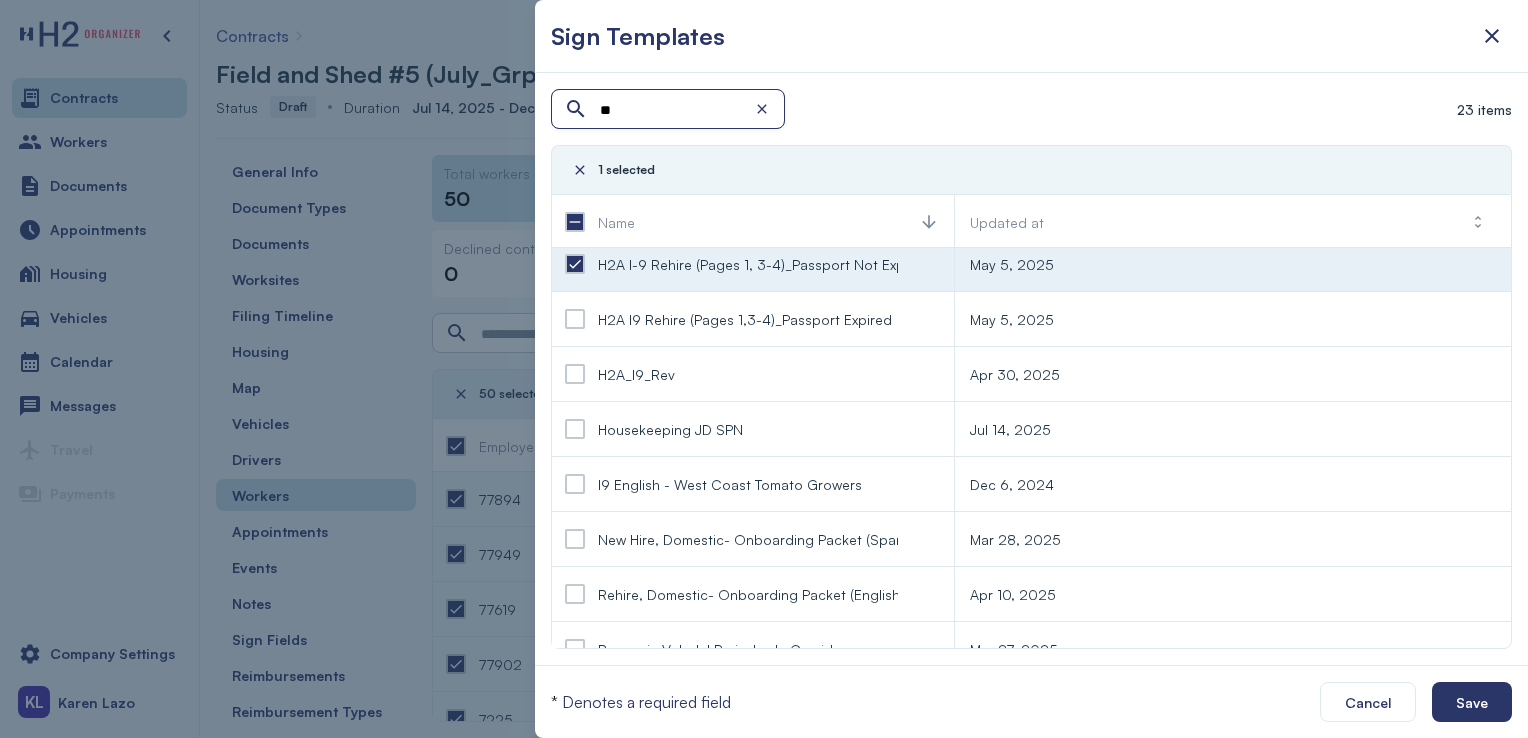scroll, scrollTop: 0, scrollLeft: 0, axis: both 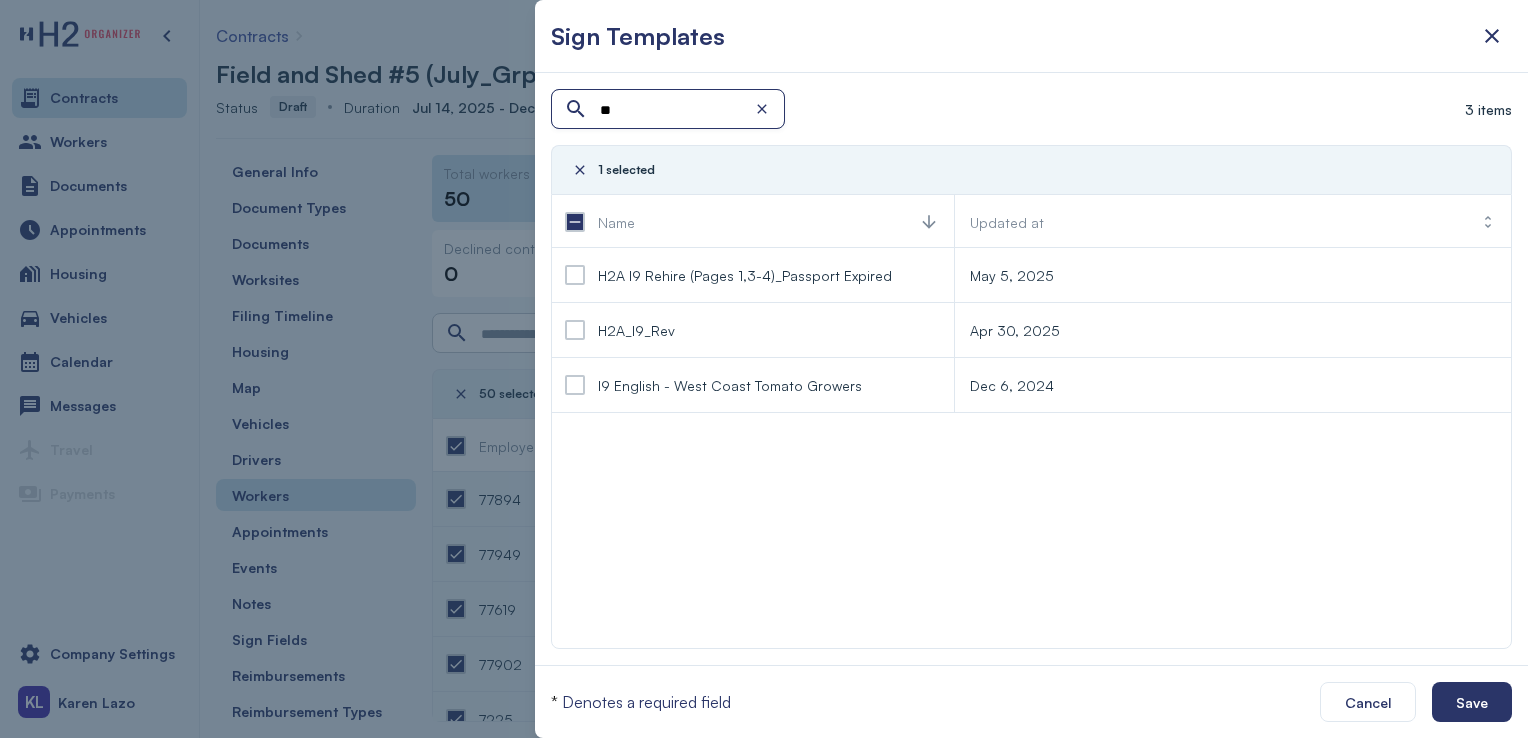 click on "**" at bounding box center (670, 110) 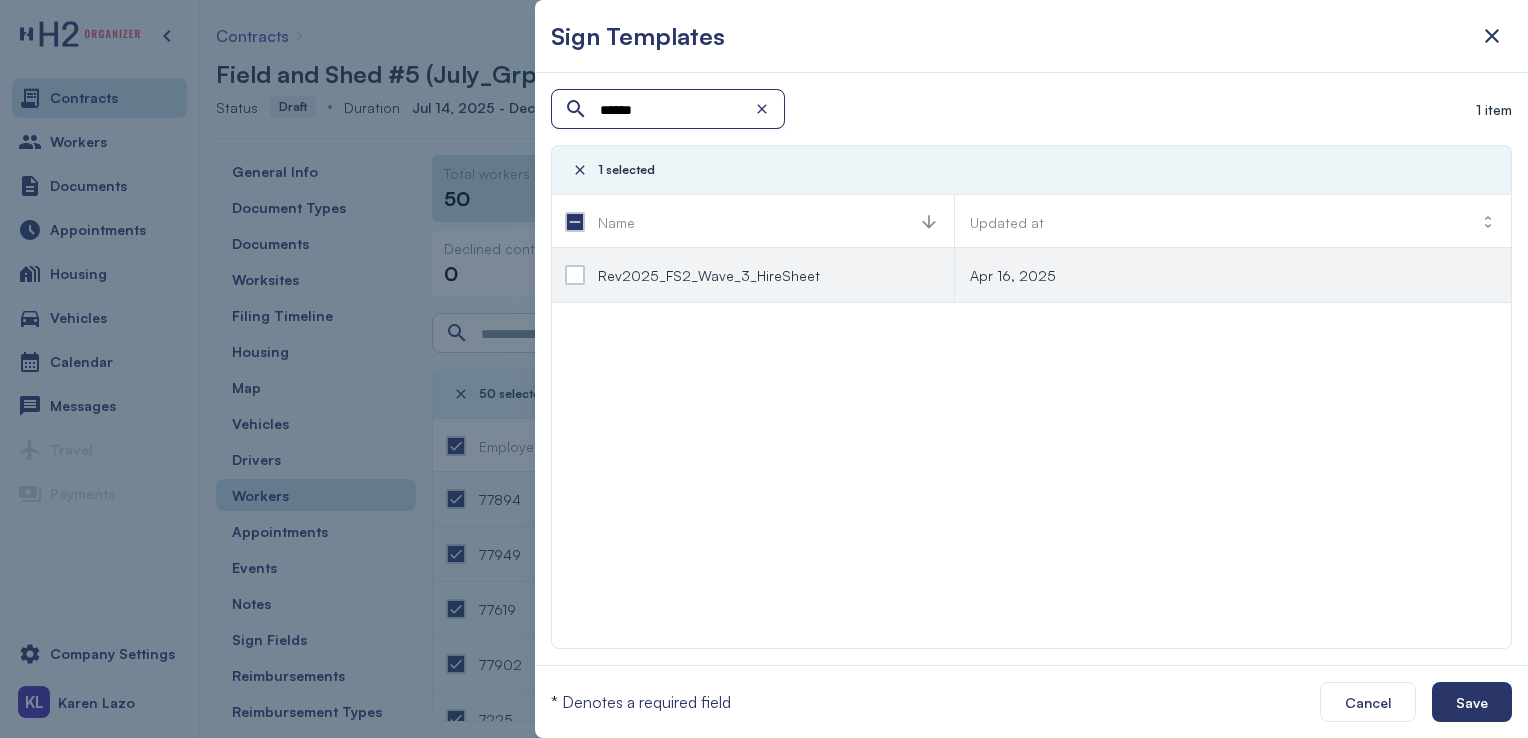 type on "******" 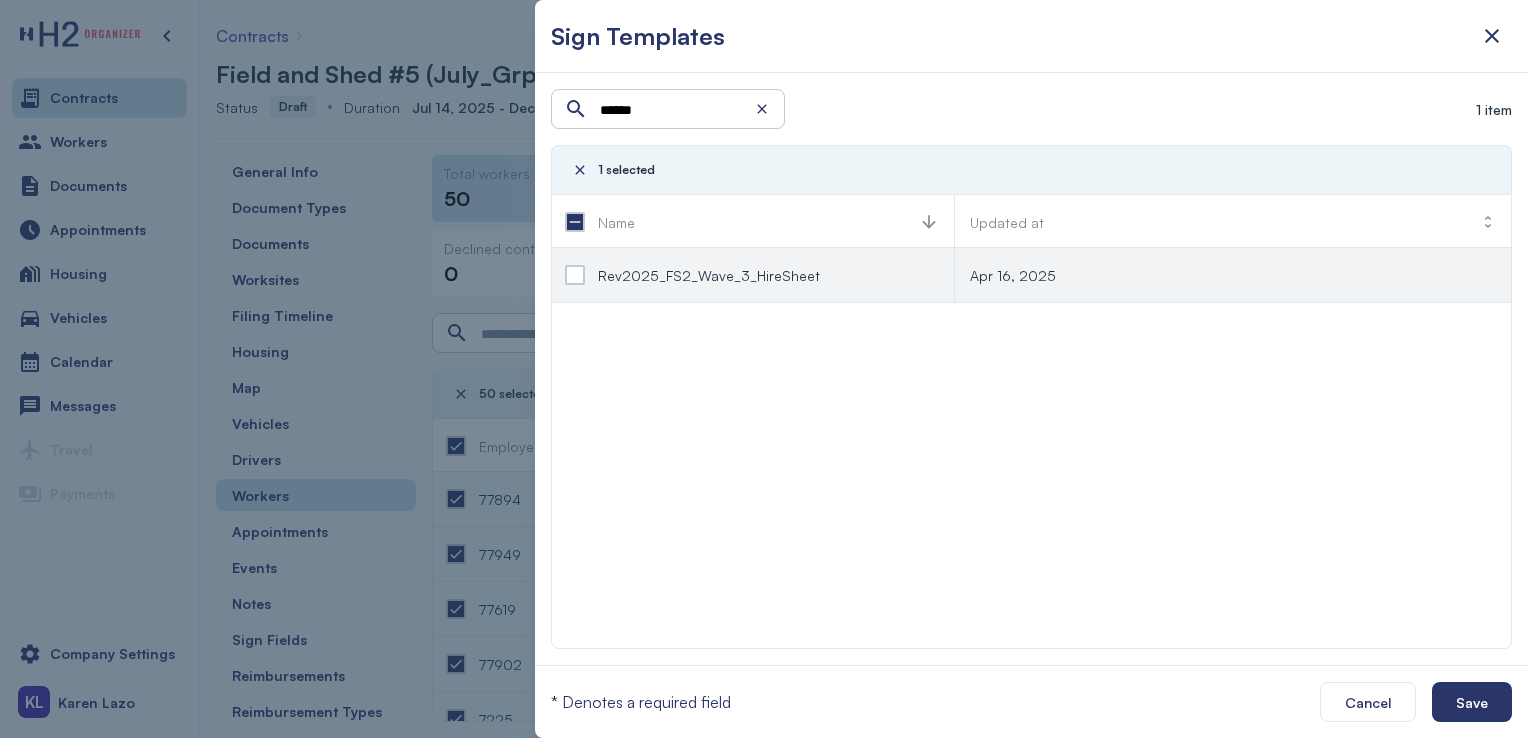 click on "Rev2025_FS2_Wave_3_HireSheet" at bounding box center (709, 275) 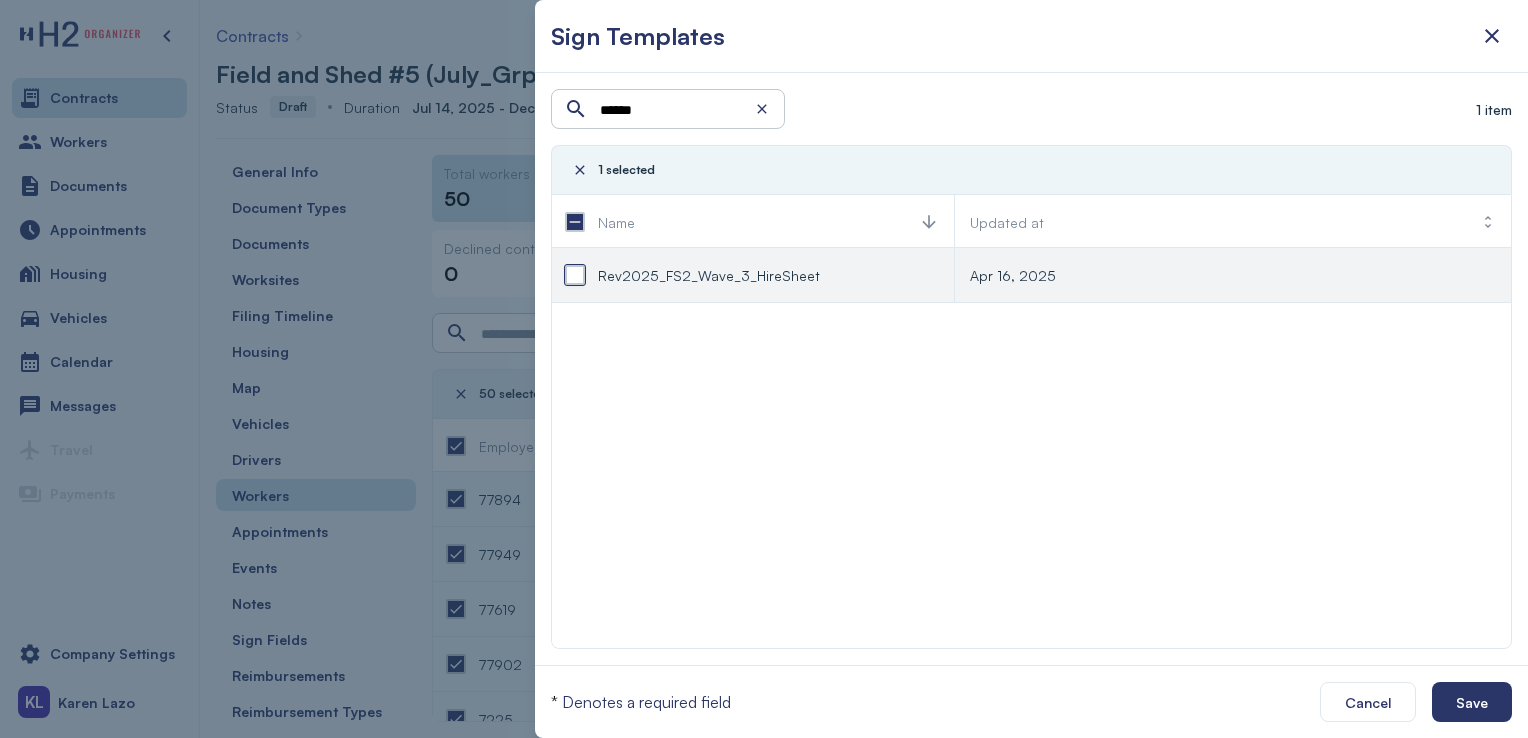 click at bounding box center [575, 275] 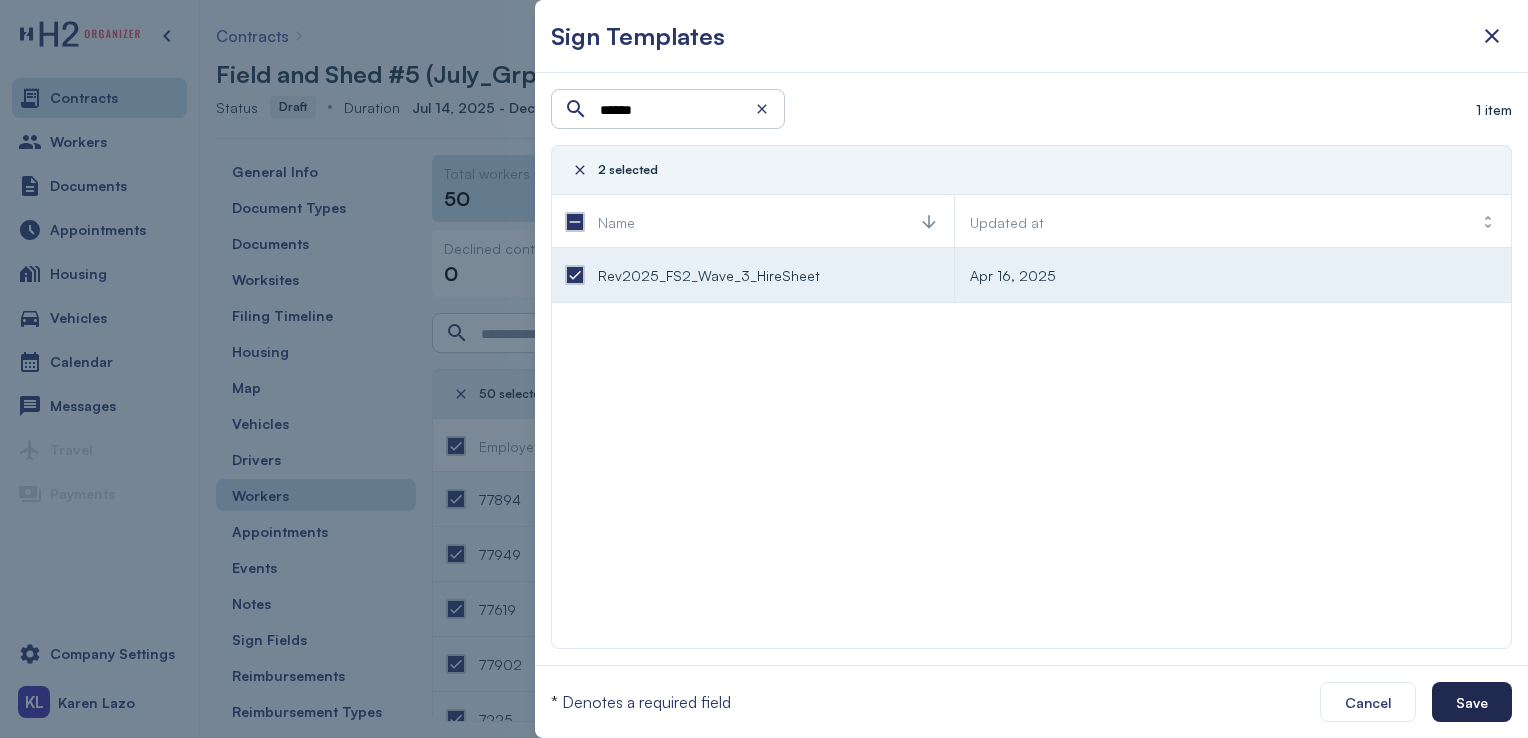 click on "Save" at bounding box center (1472, 702) 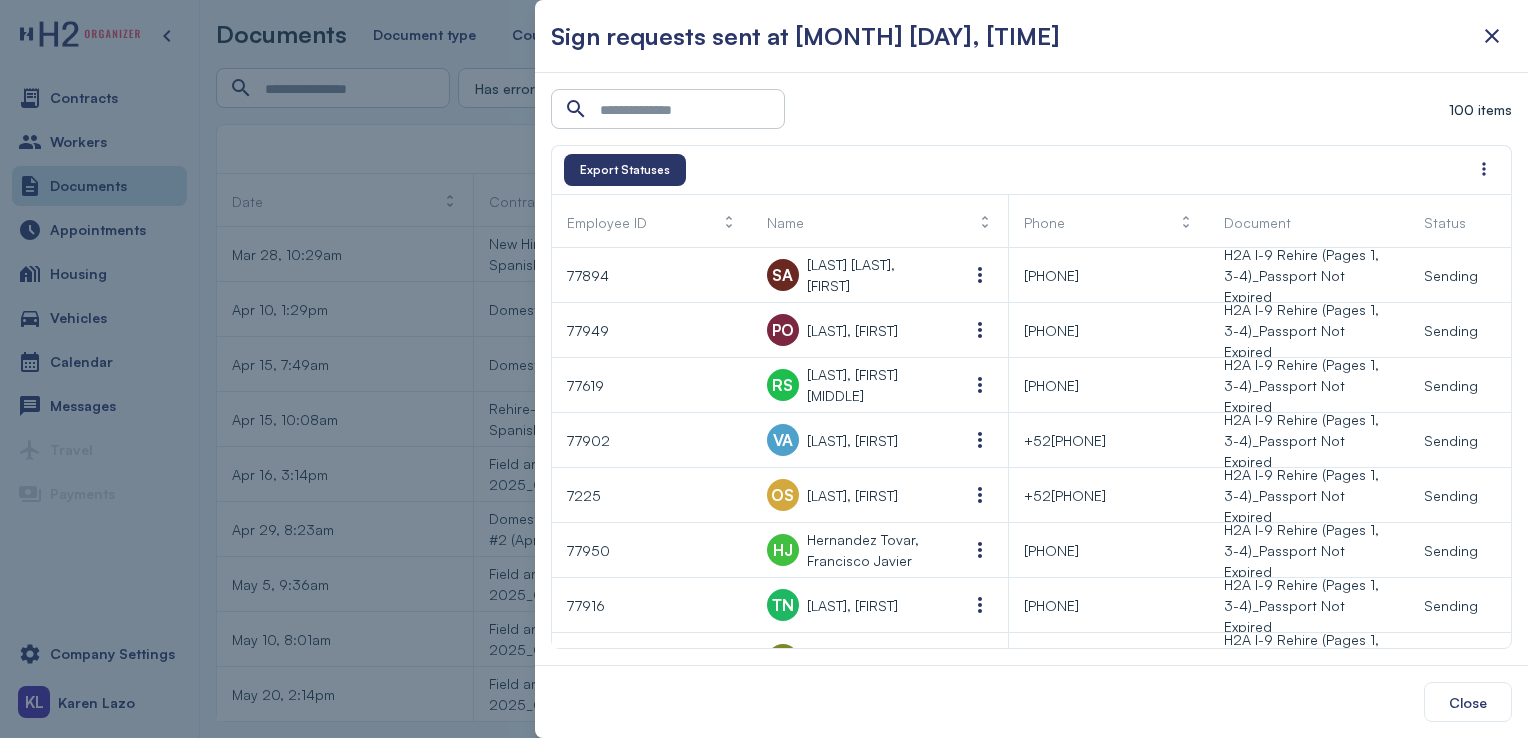 click at bounding box center [764, 369] 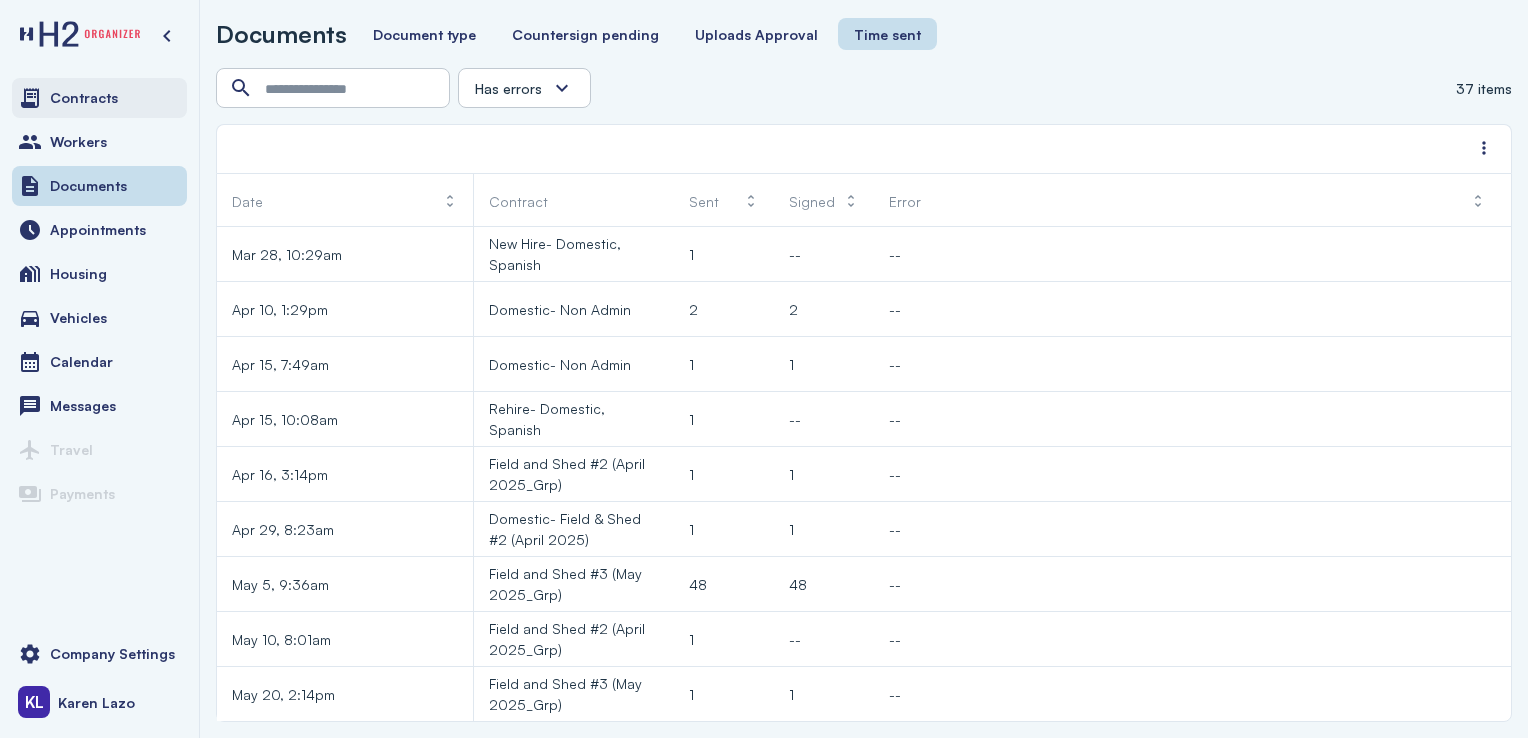 click on "Contracts" at bounding box center [99, 98] 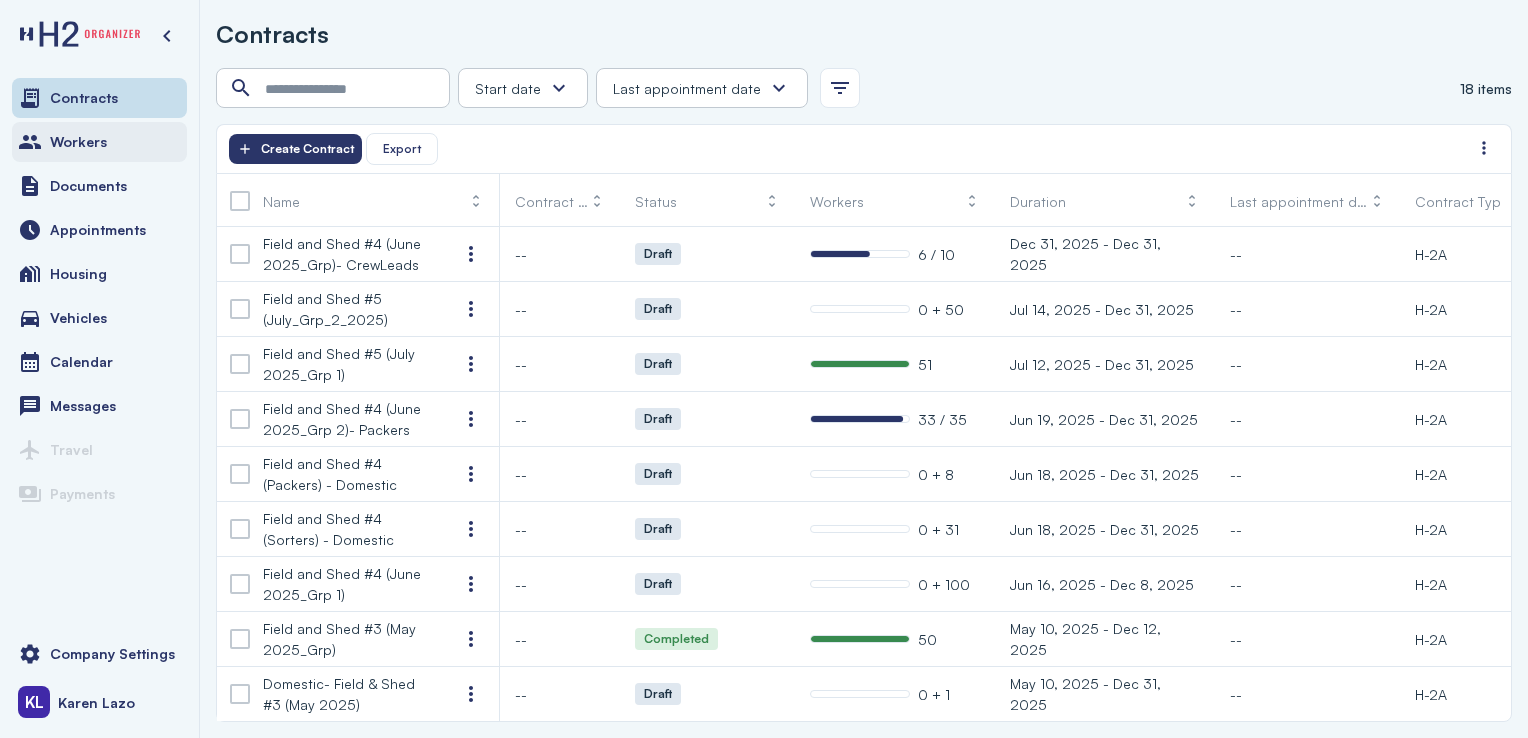 click on "Workers" at bounding box center [78, 142] 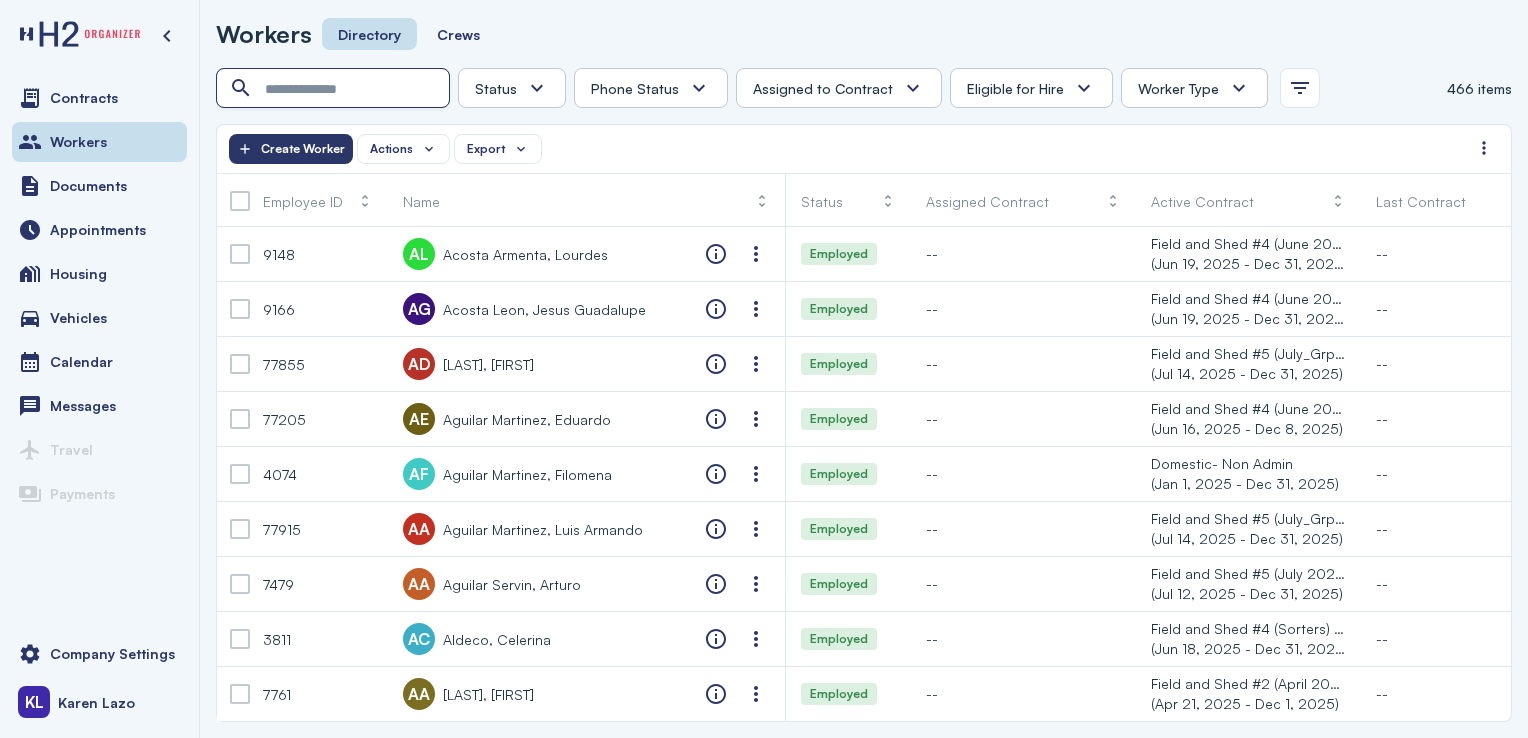 click at bounding box center [335, 89] 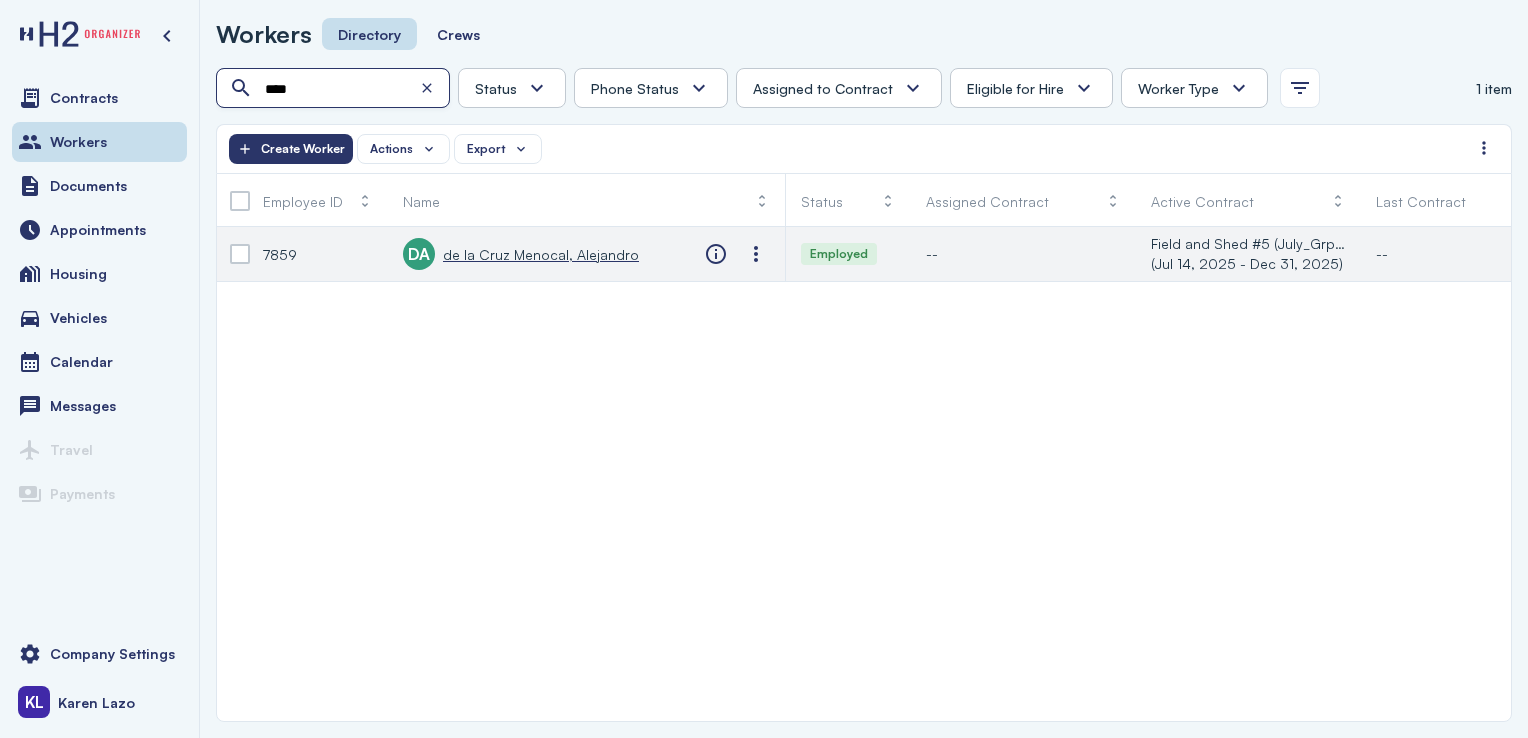 type on "****" 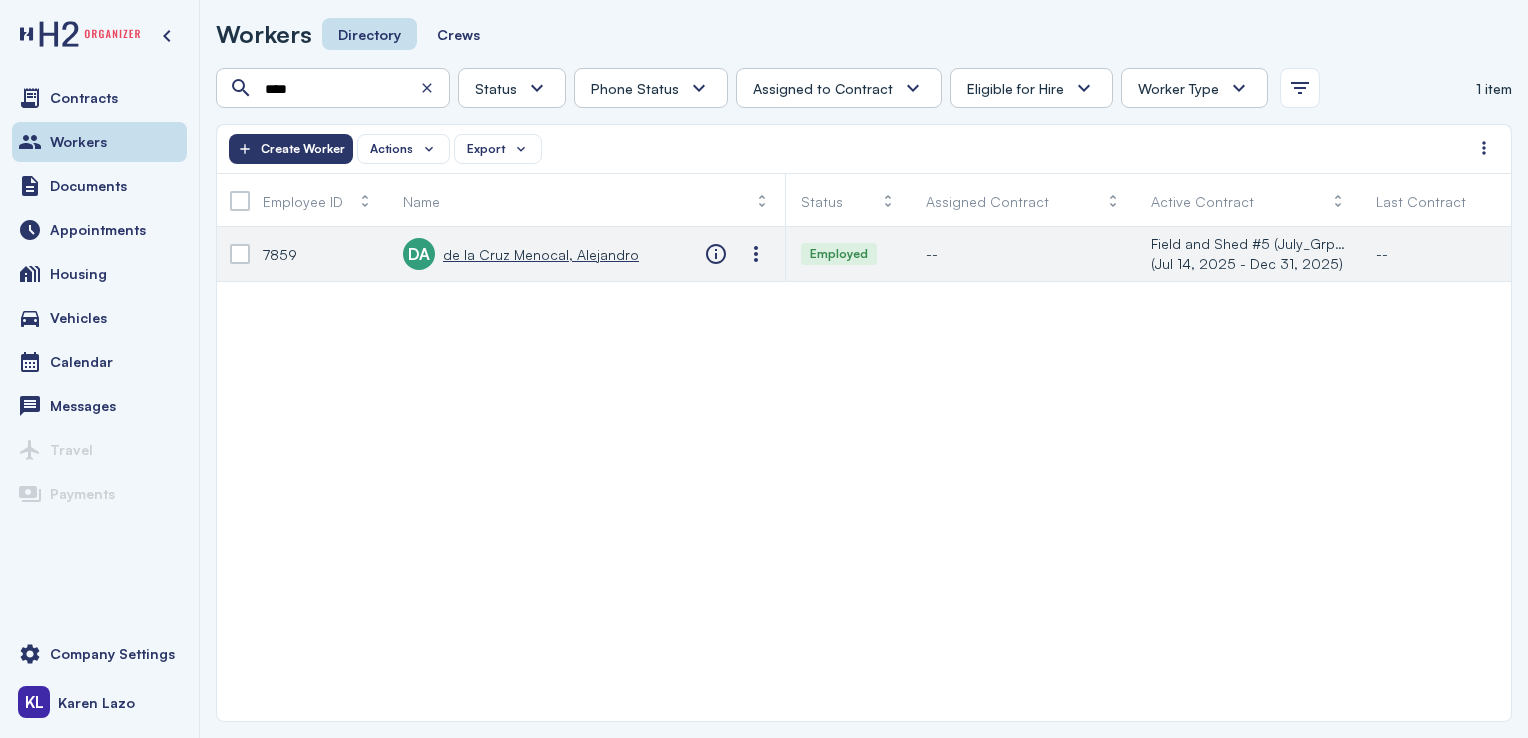 click on "de la Cruz Menocal, Alejandro" at bounding box center [541, 254] 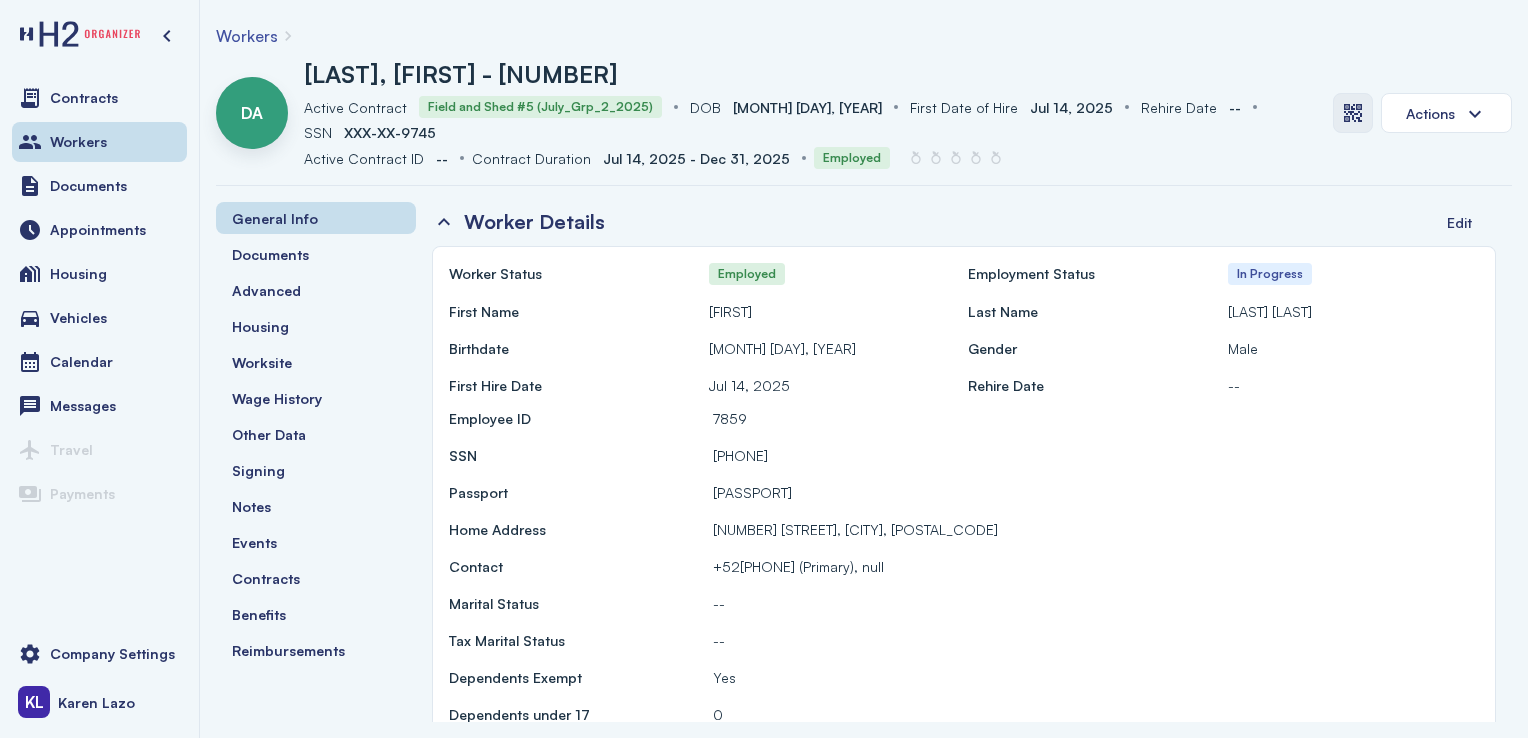 click at bounding box center [1353, 113] 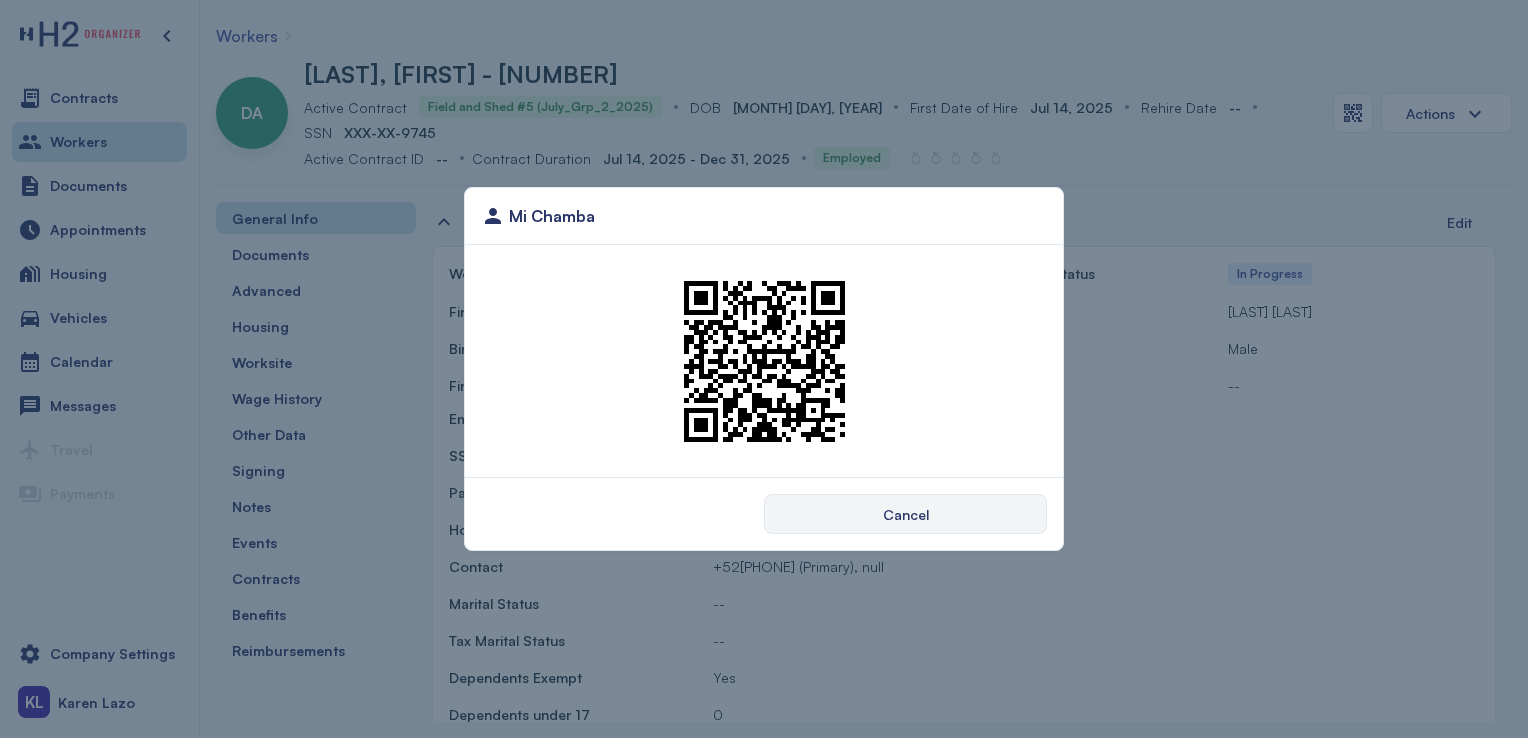click on "Cancel" at bounding box center [906, 514] 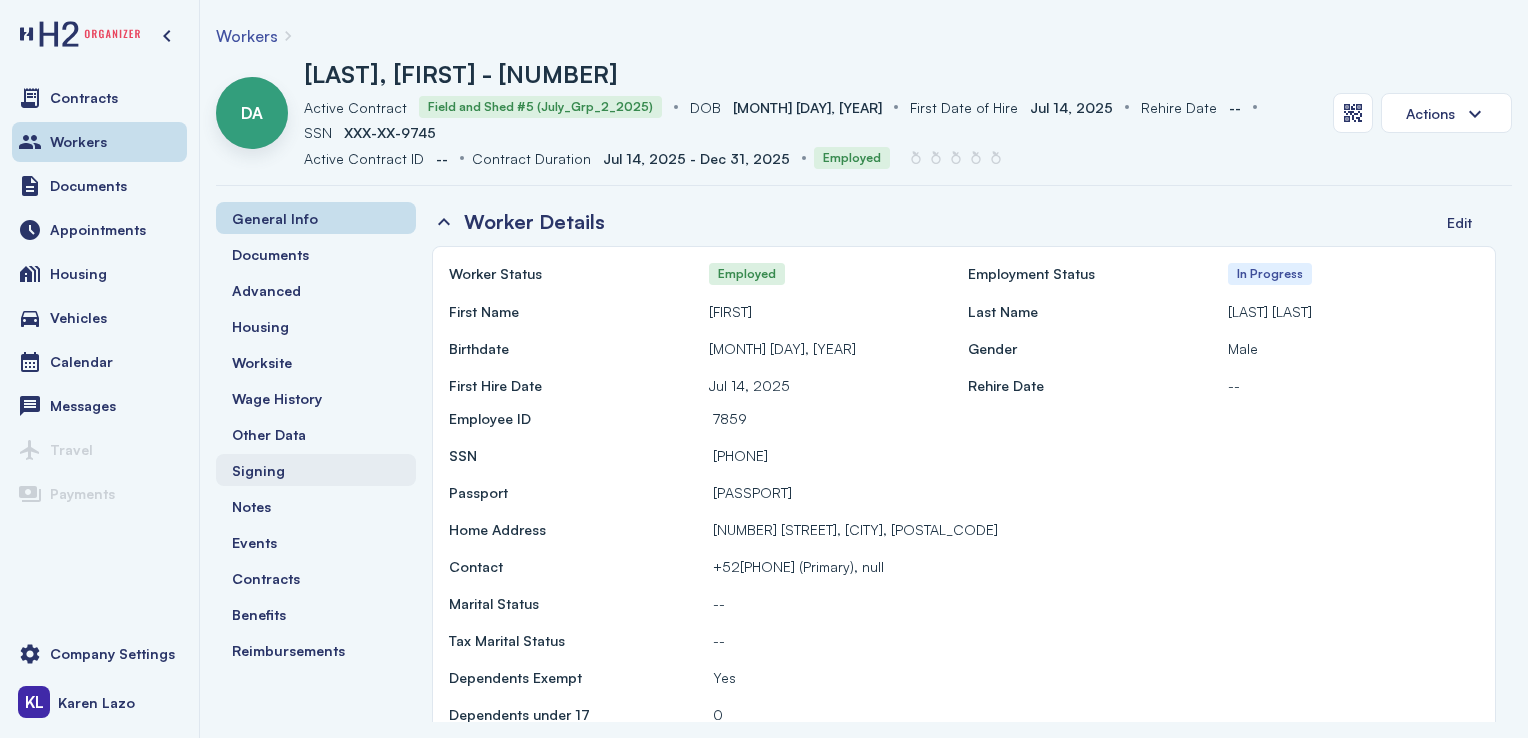 click on "Signing" at bounding box center (316, 470) 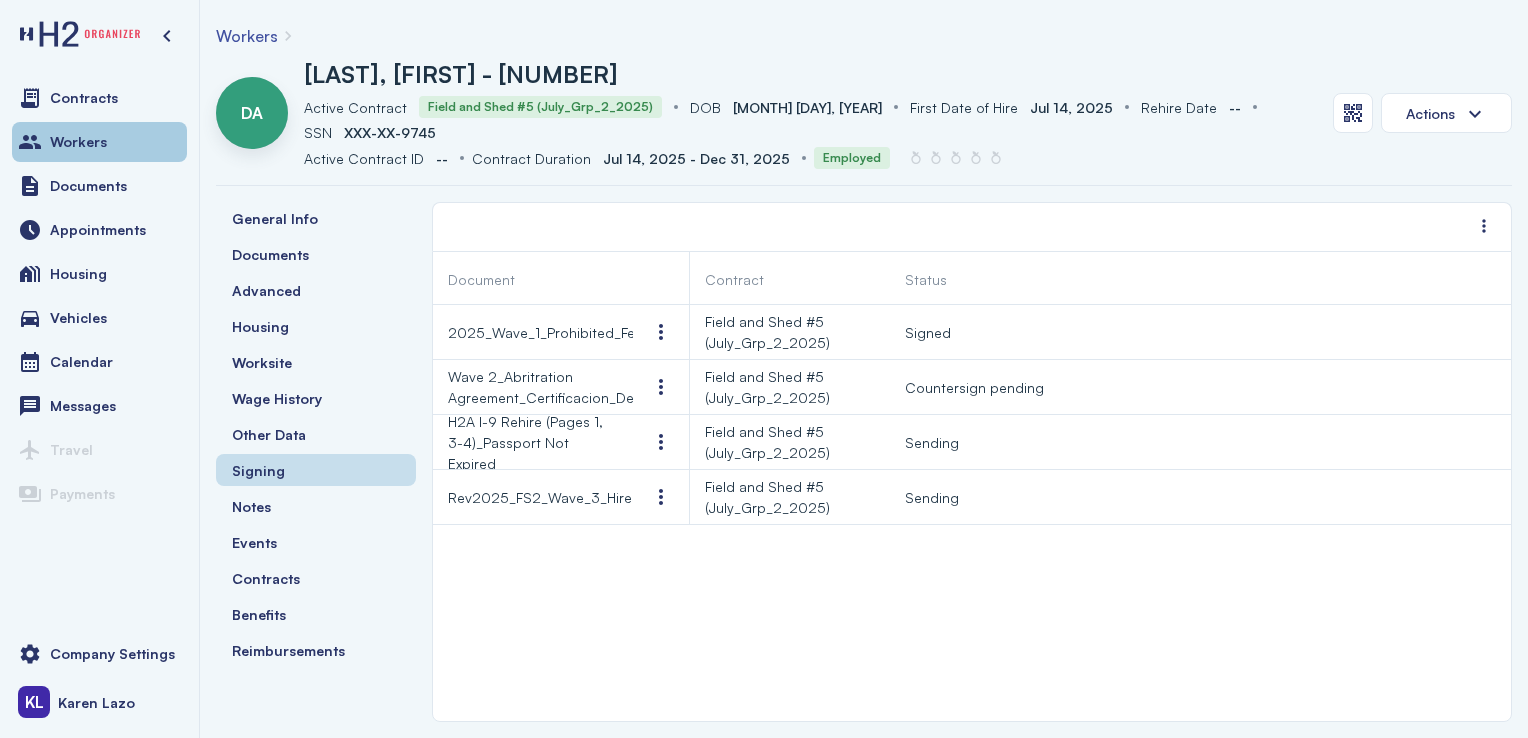 click on "Workers" at bounding box center [99, 142] 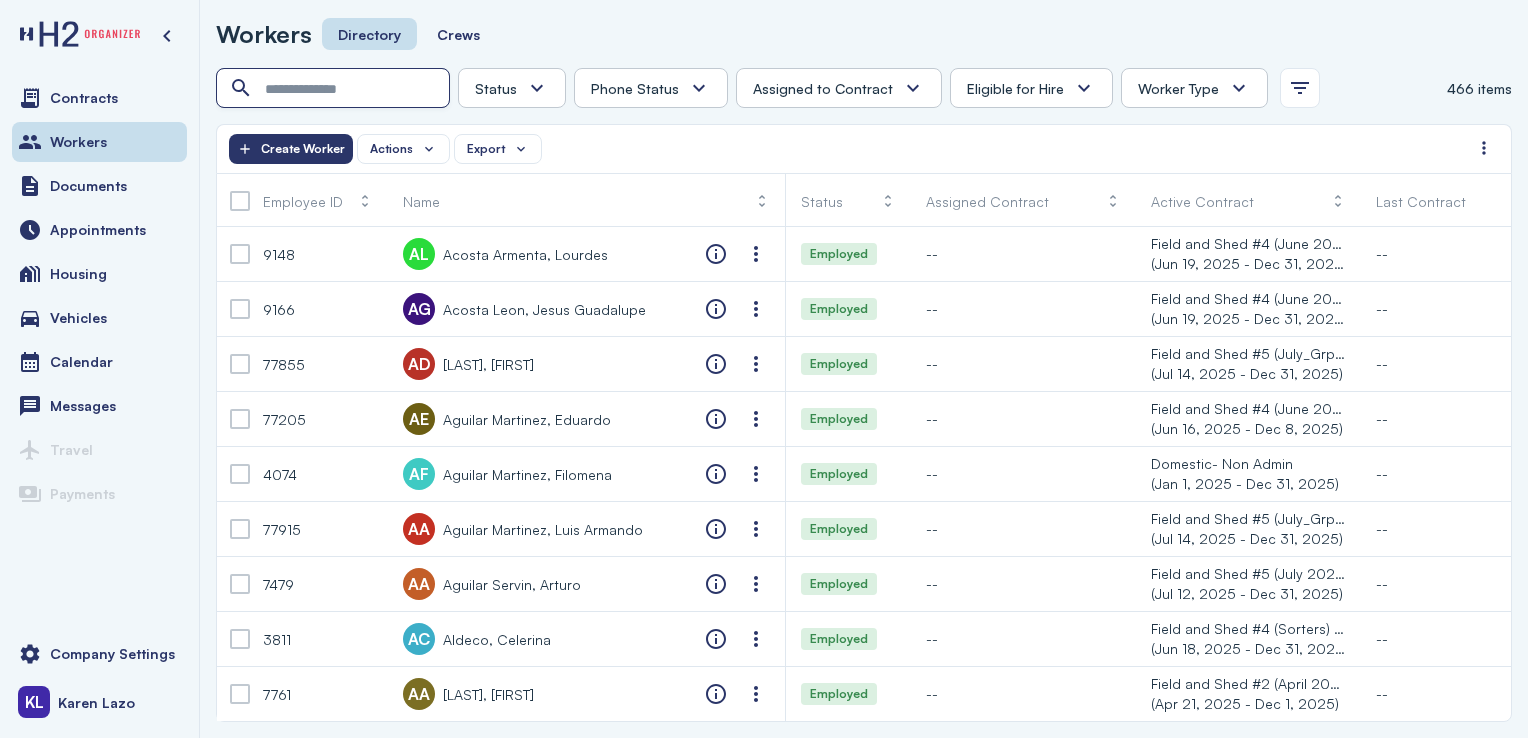 click at bounding box center [335, 89] 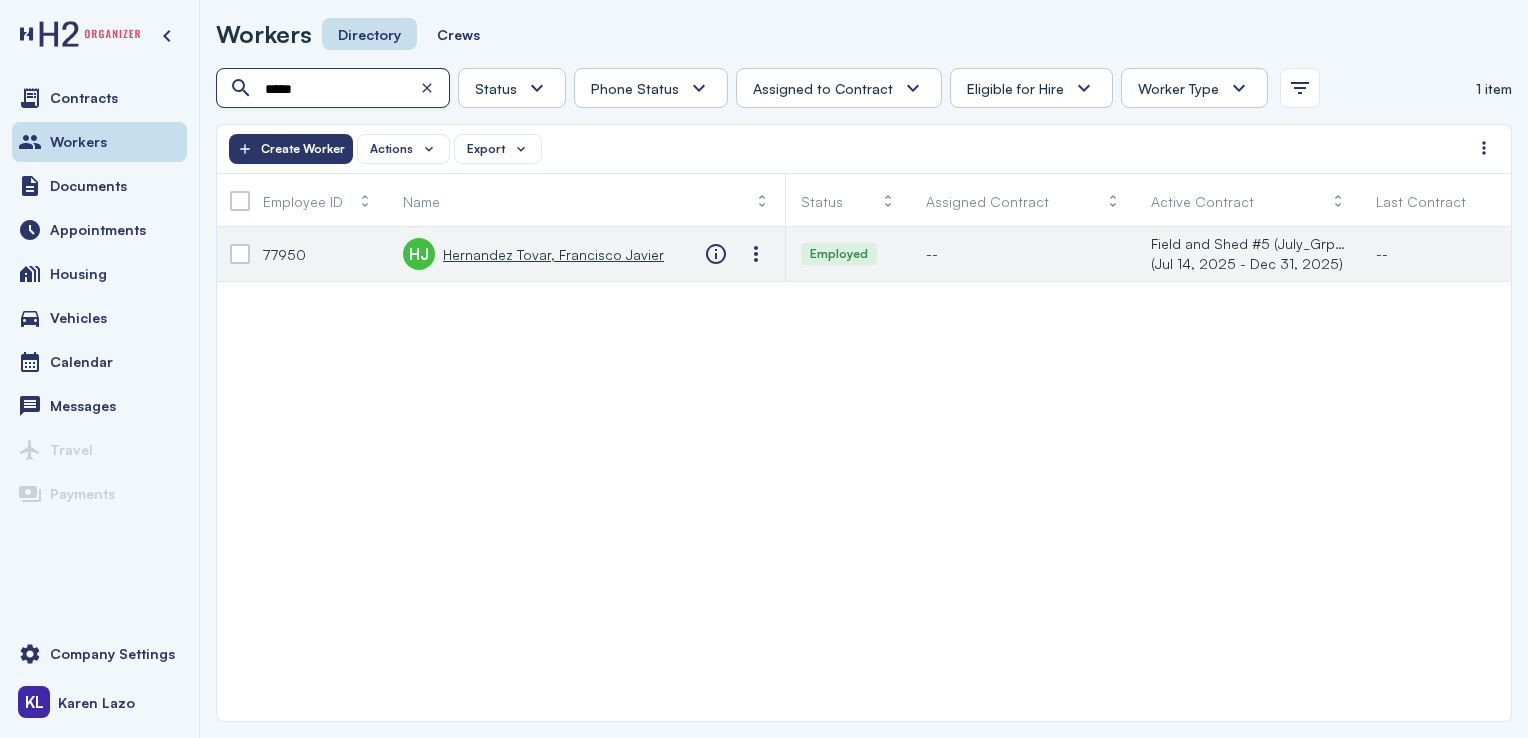 type on "*****" 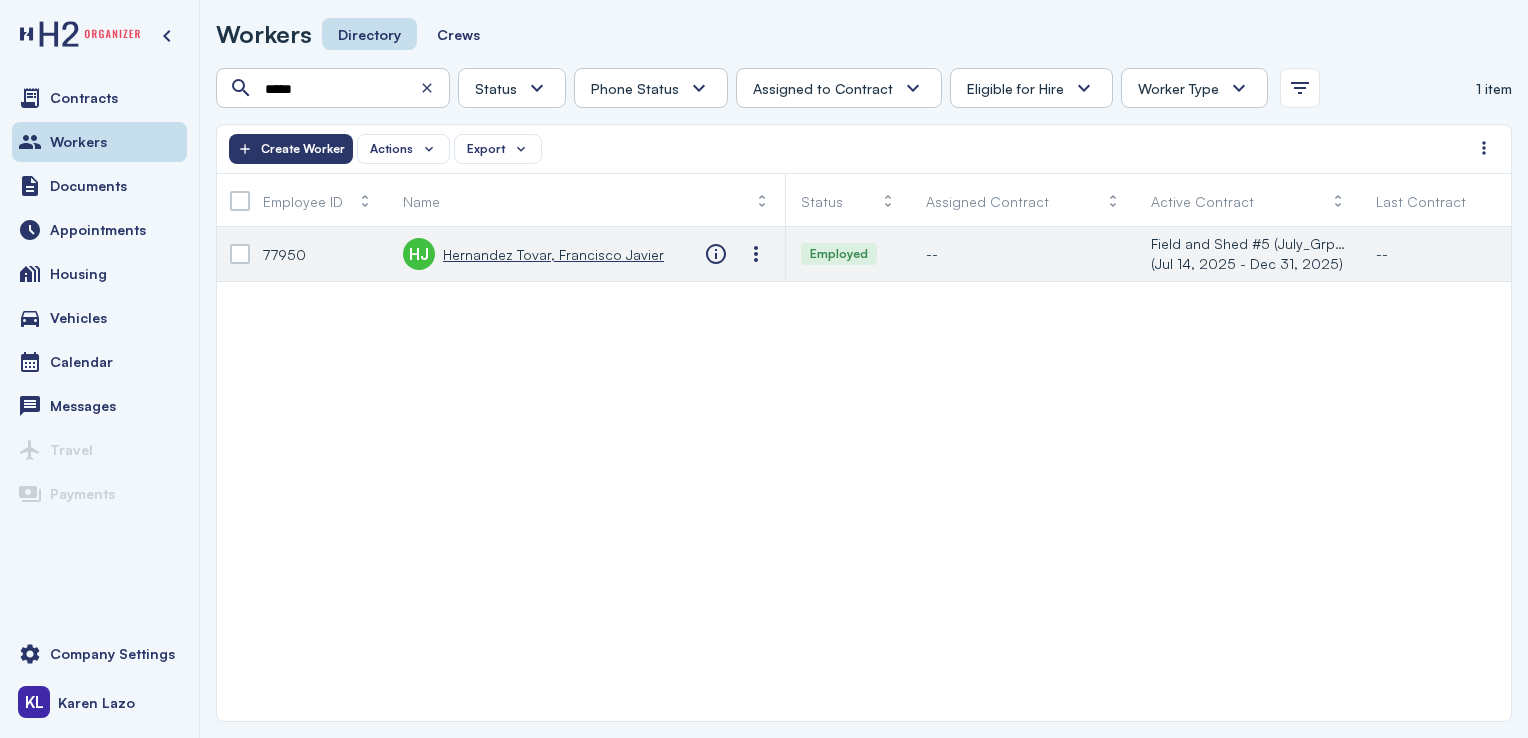 click on "Hernandez Tovar, Francisco Javier" at bounding box center [553, 254] 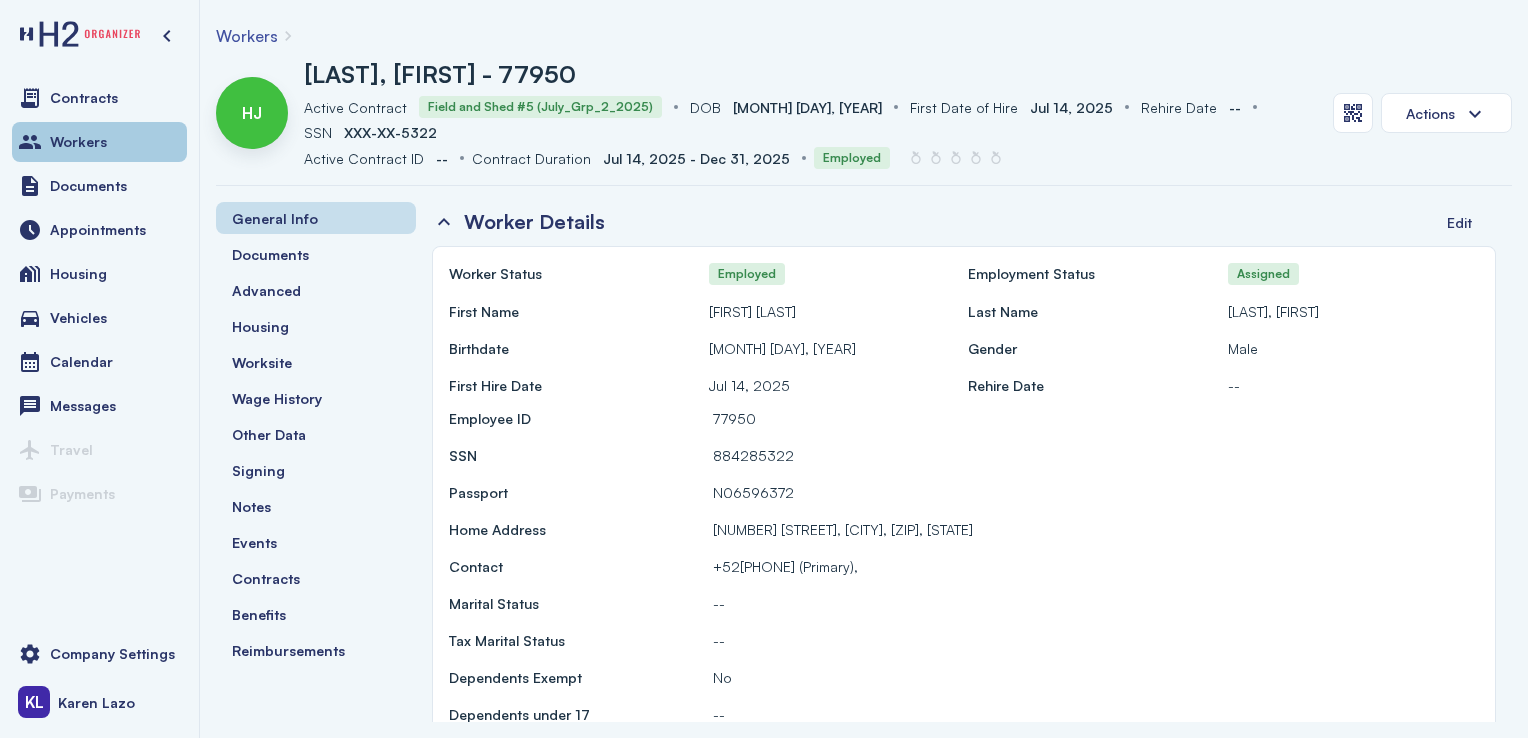 click on "Workers" at bounding box center [99, 142] 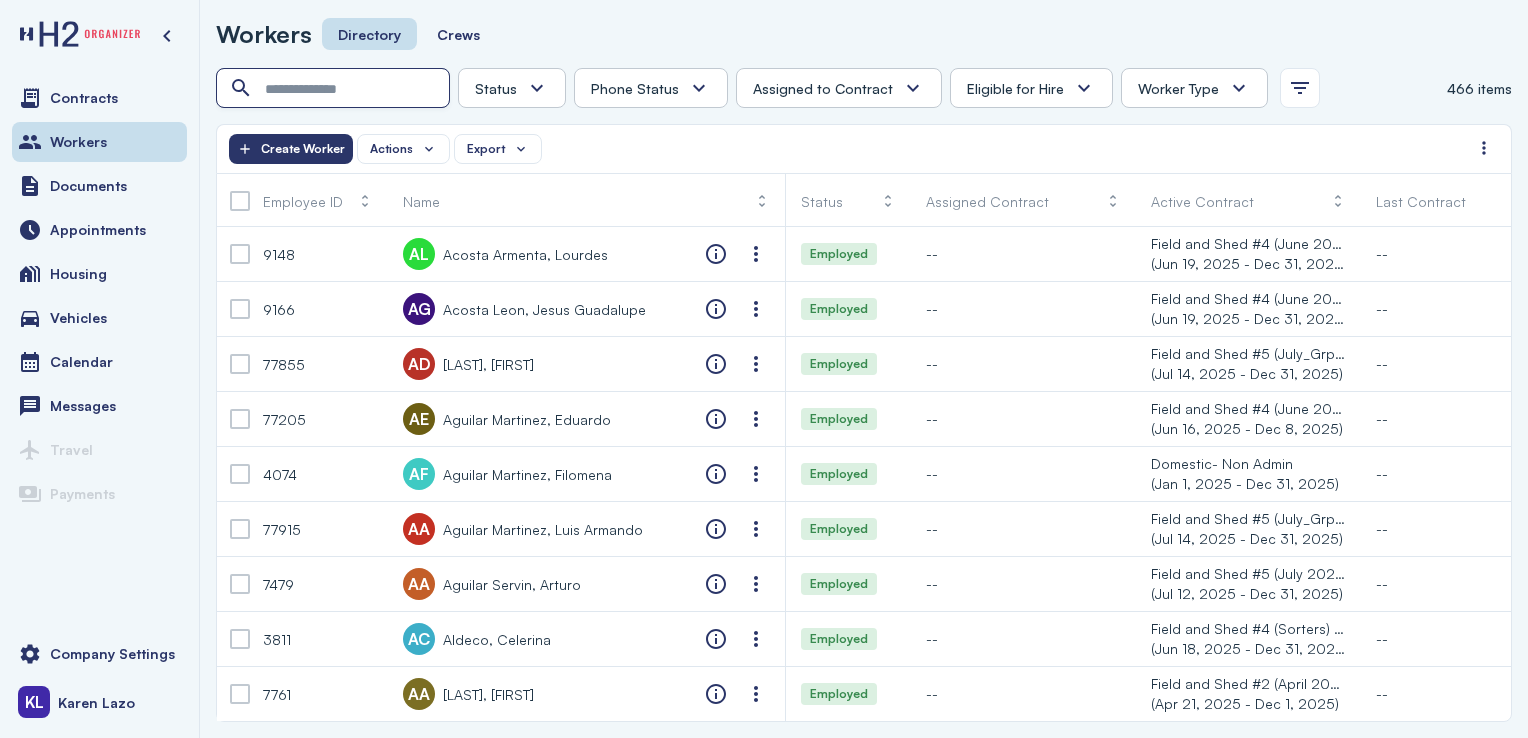 click at bounding box center [335, 89] 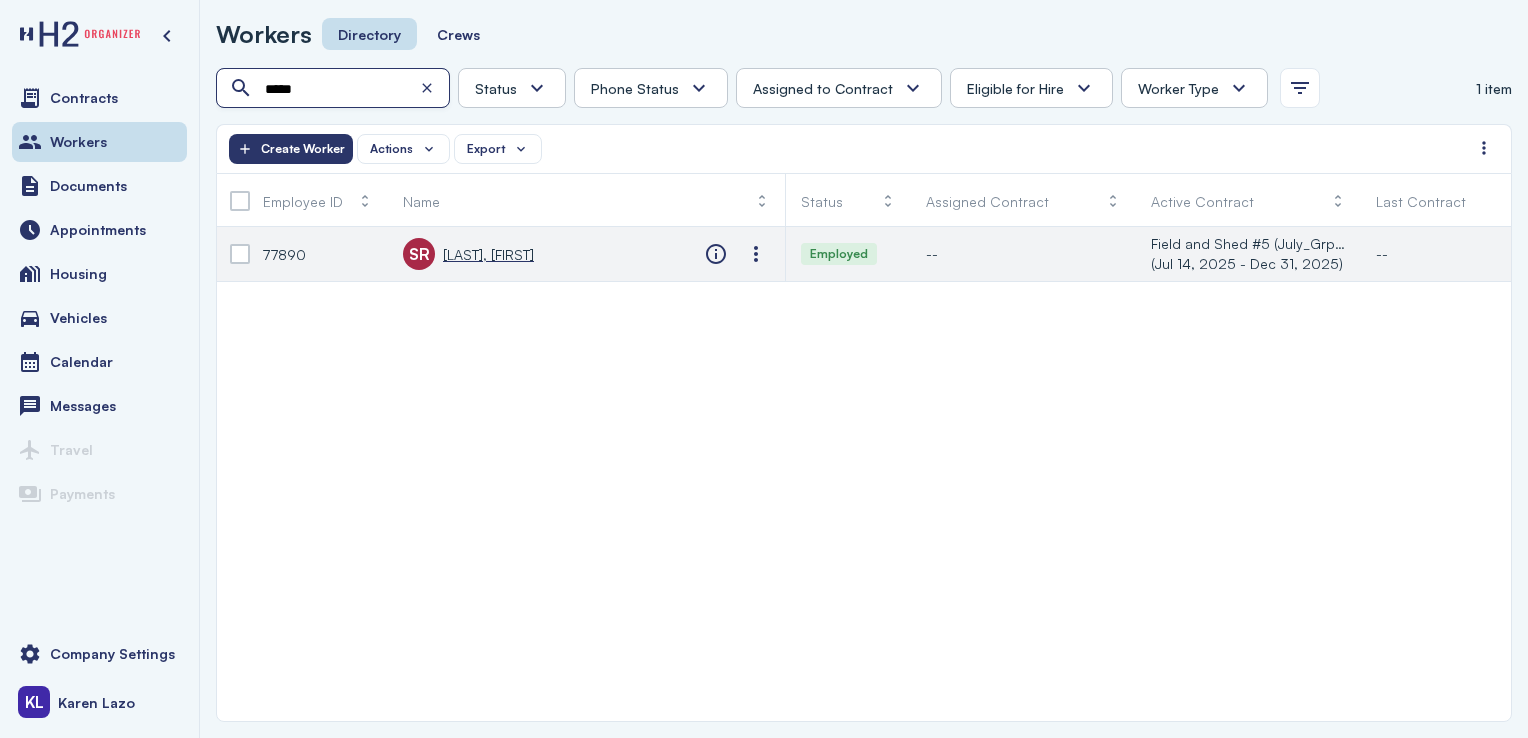 type on "*****" 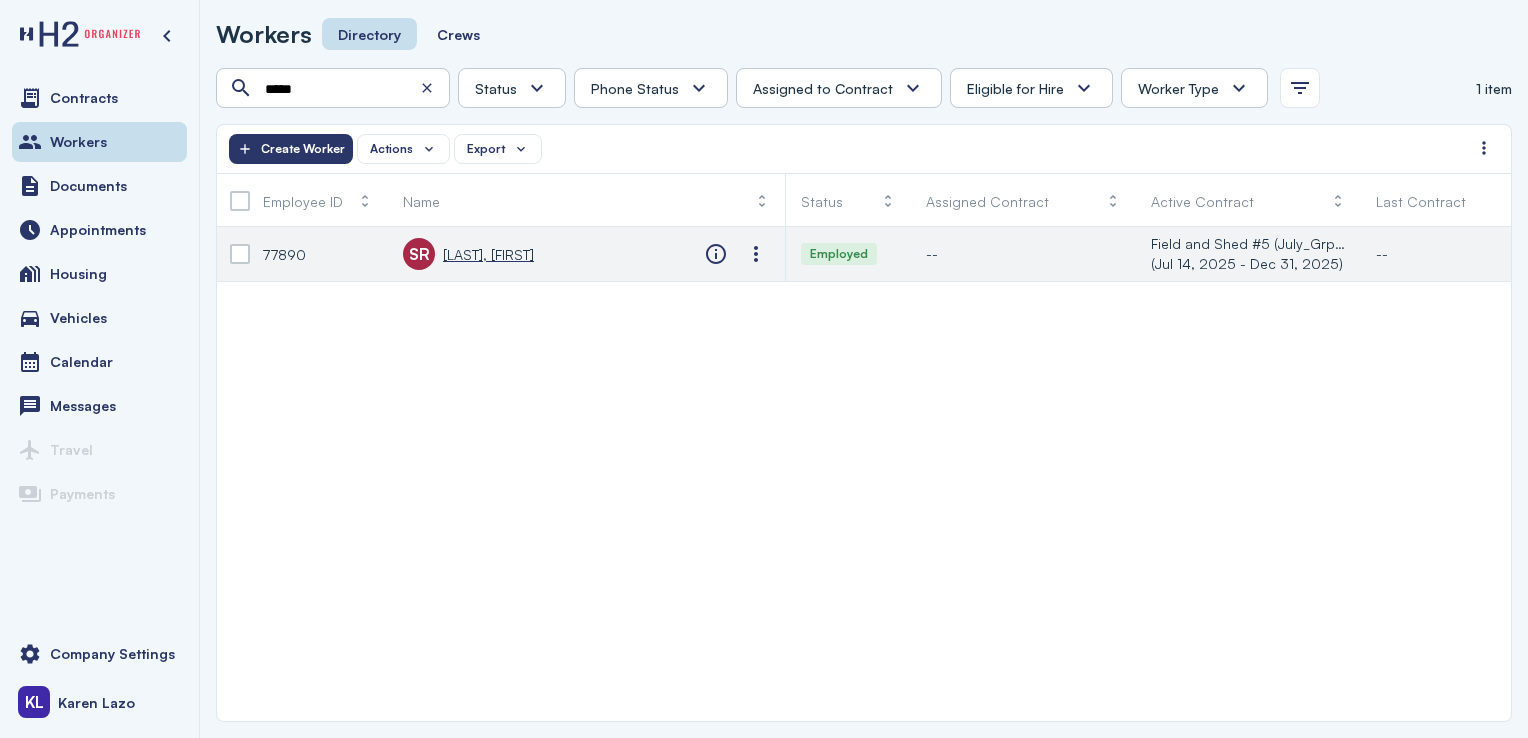 click on "[LAST], [FIRST]" at bounding box center [488, 254] 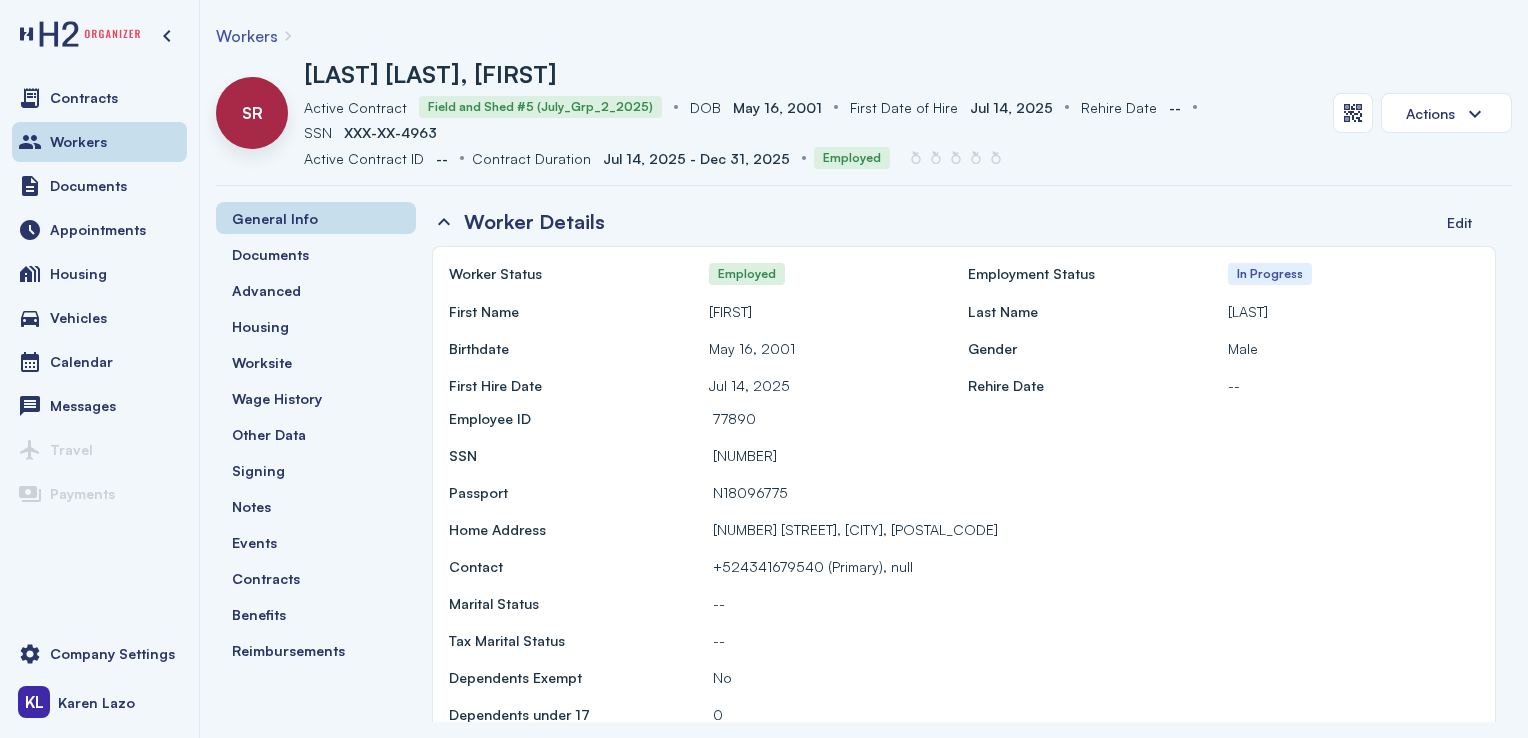 scroll, scrollTop: 427, scrollLeft: 0, axis: vertical 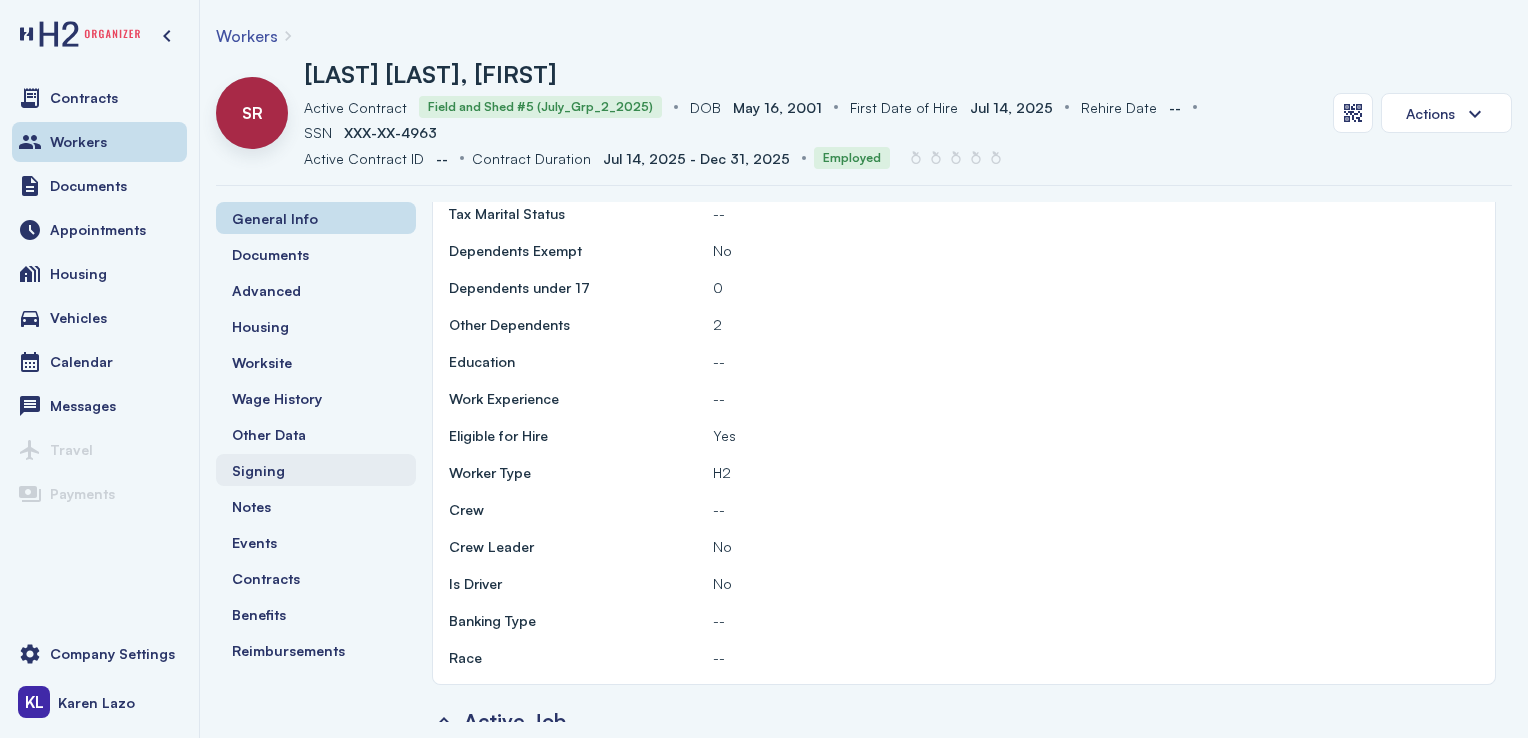 click on "Signing" at bounding box center (316, 470) 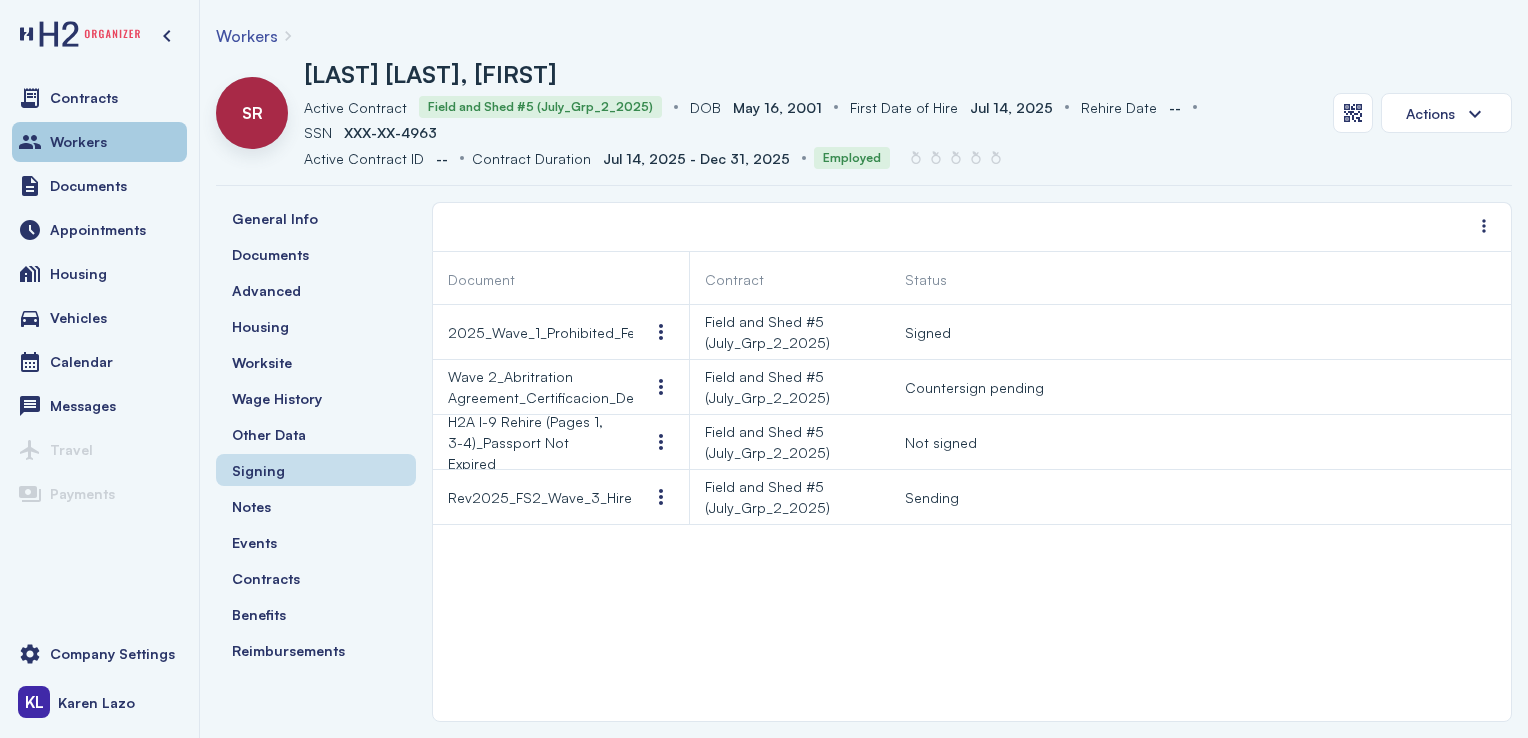 click on "Workers" at bounding box center [99, 142] 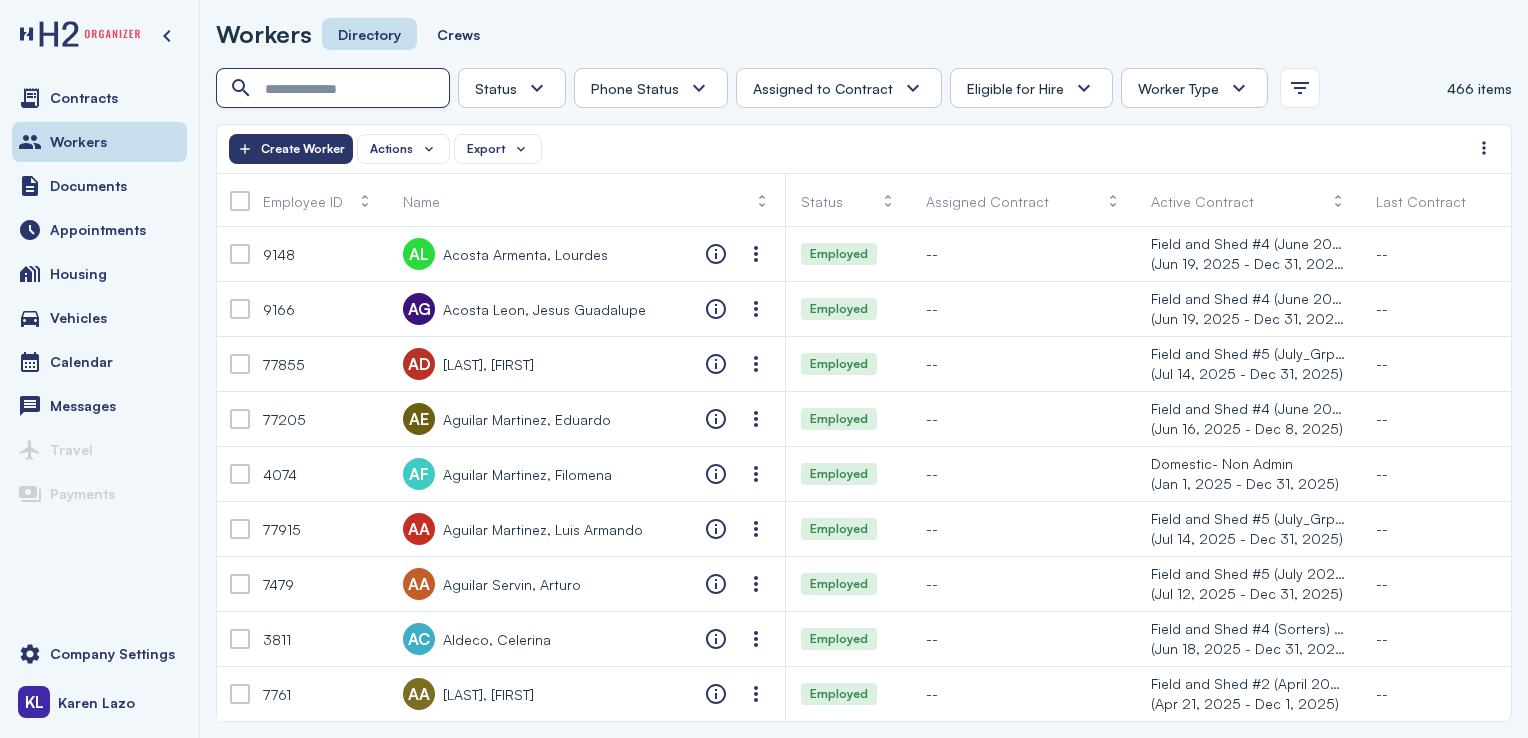 click at bounding box center [335, 89] 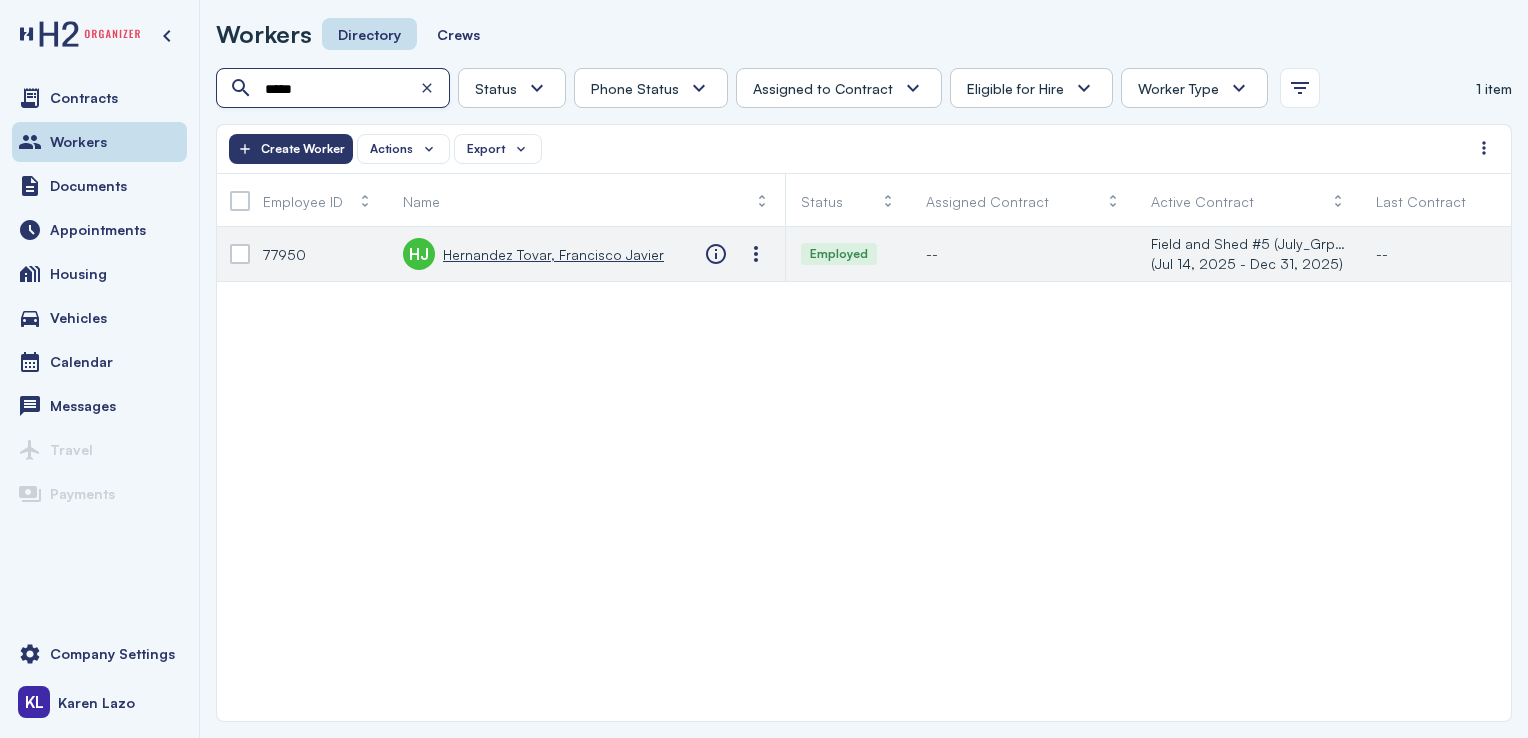 type on "*****" 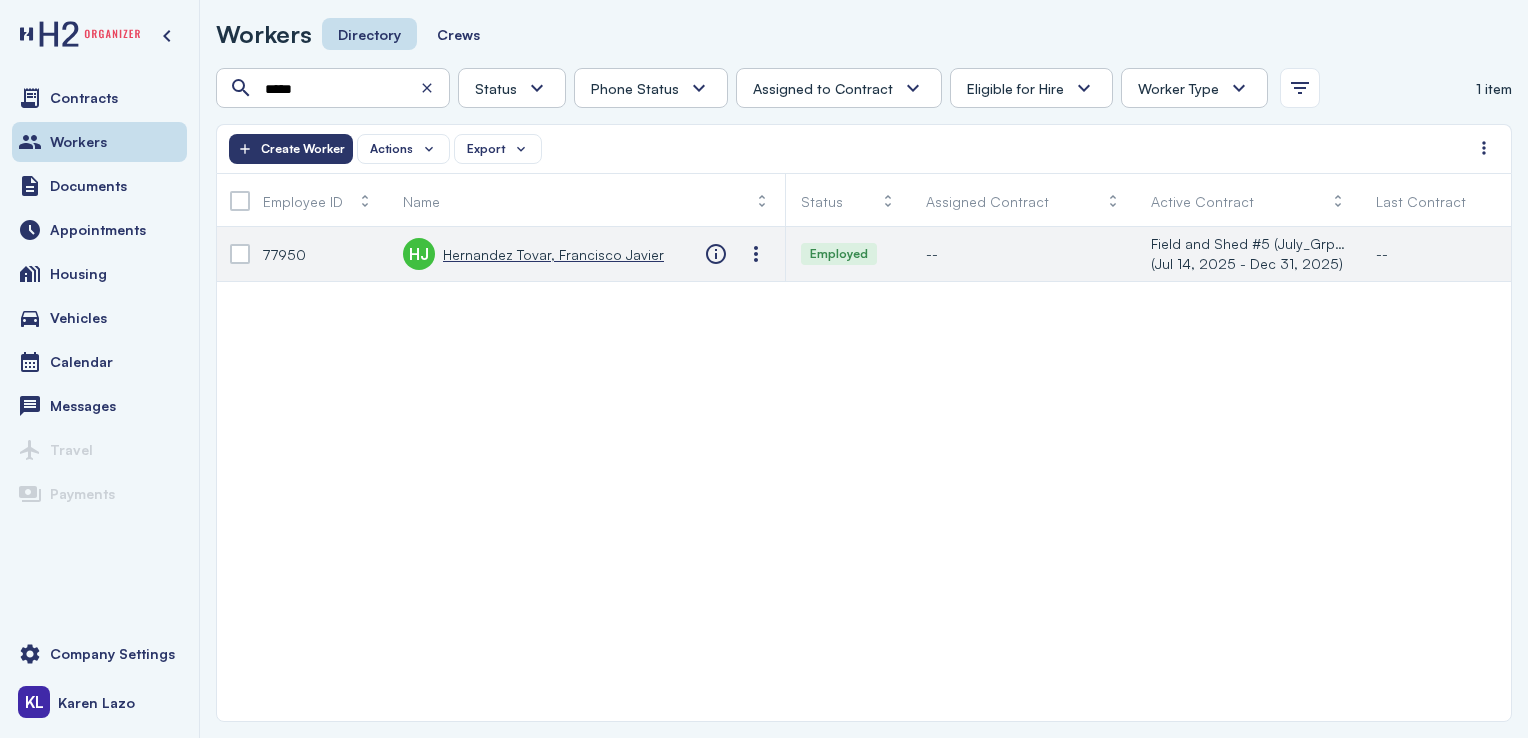 click on "Hernandez Tovar, Francisco Javier" at bounding box center (553, 254) 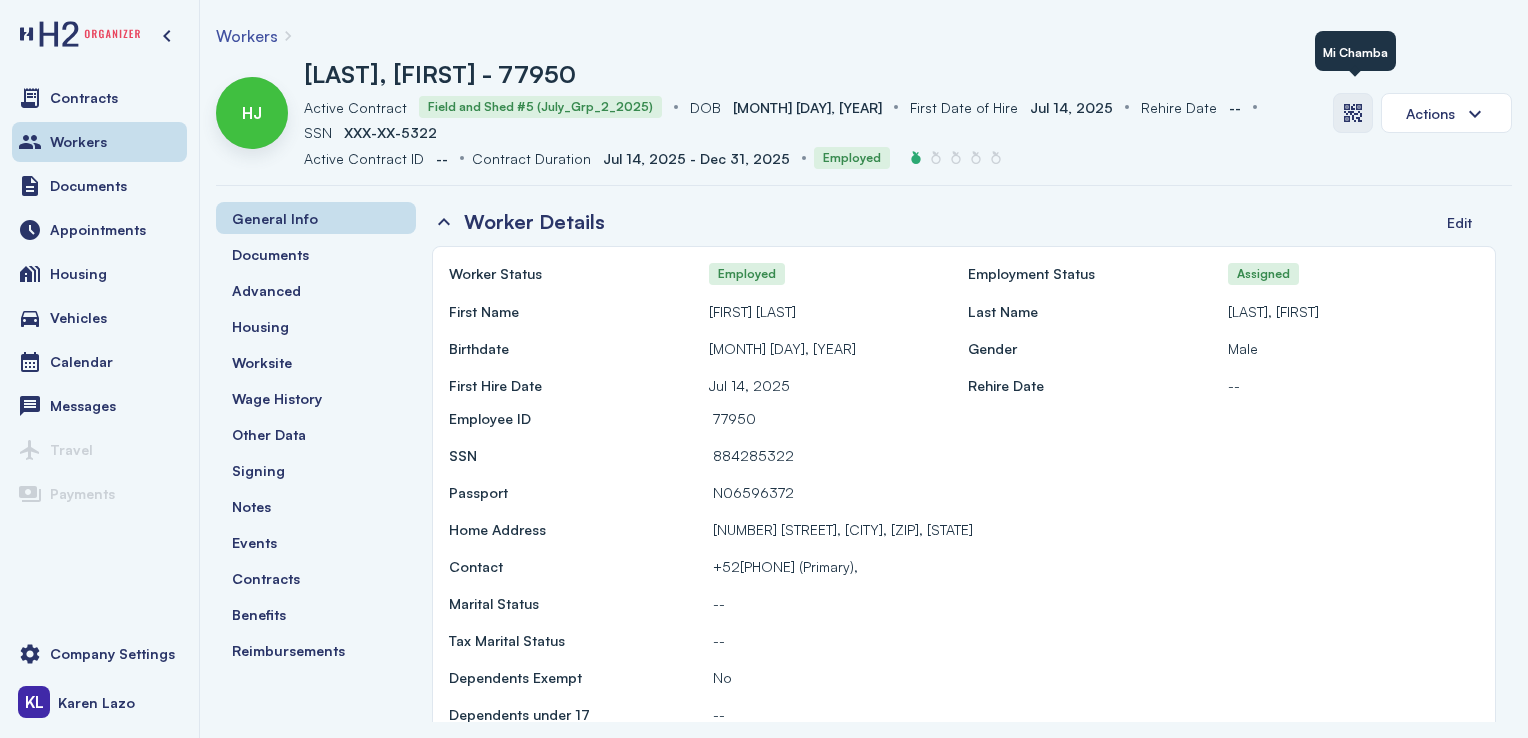 click at bounding box center [1353, 113] 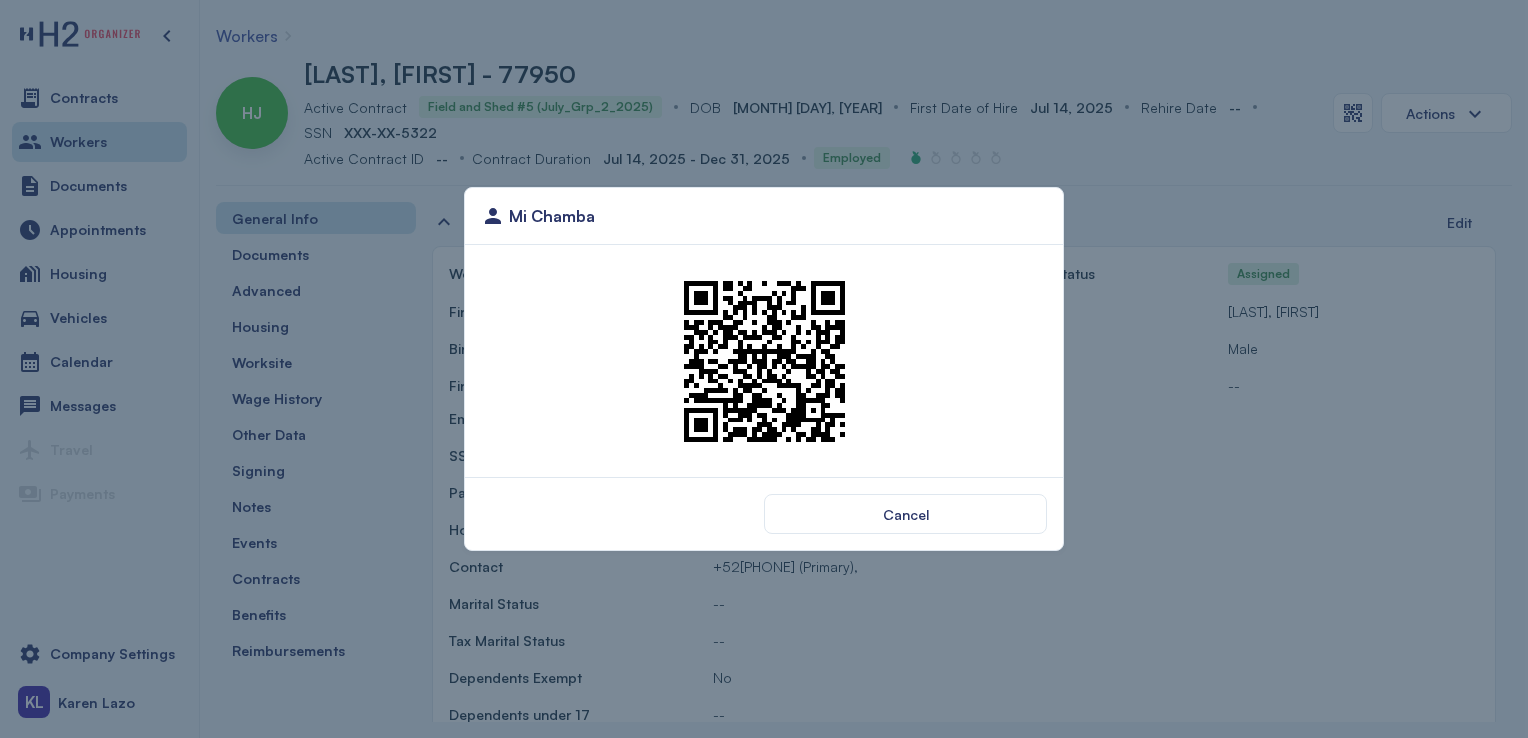 click at bounding box center (764, 361) 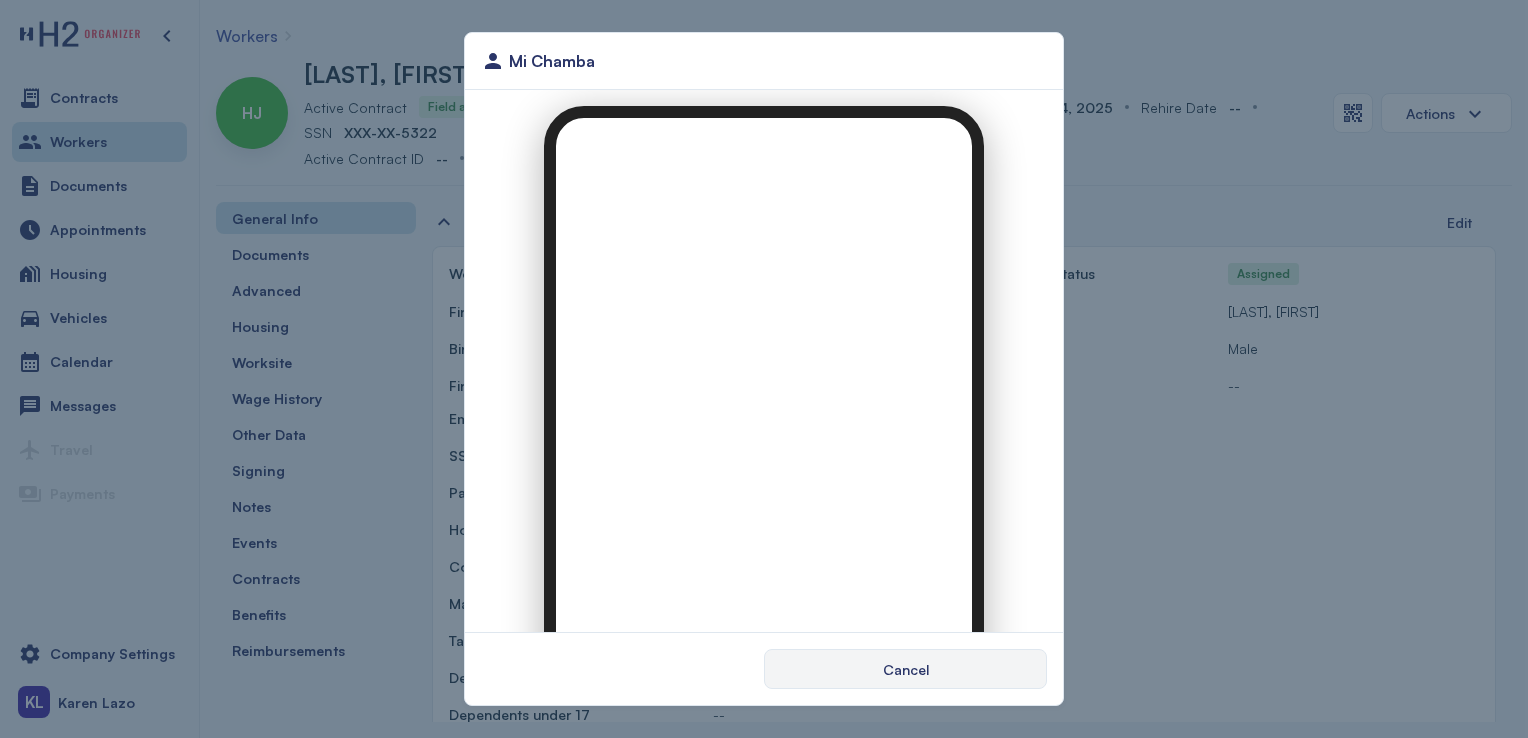 scroll, scrollTop: 0, scrollLeft: 0, axis: both 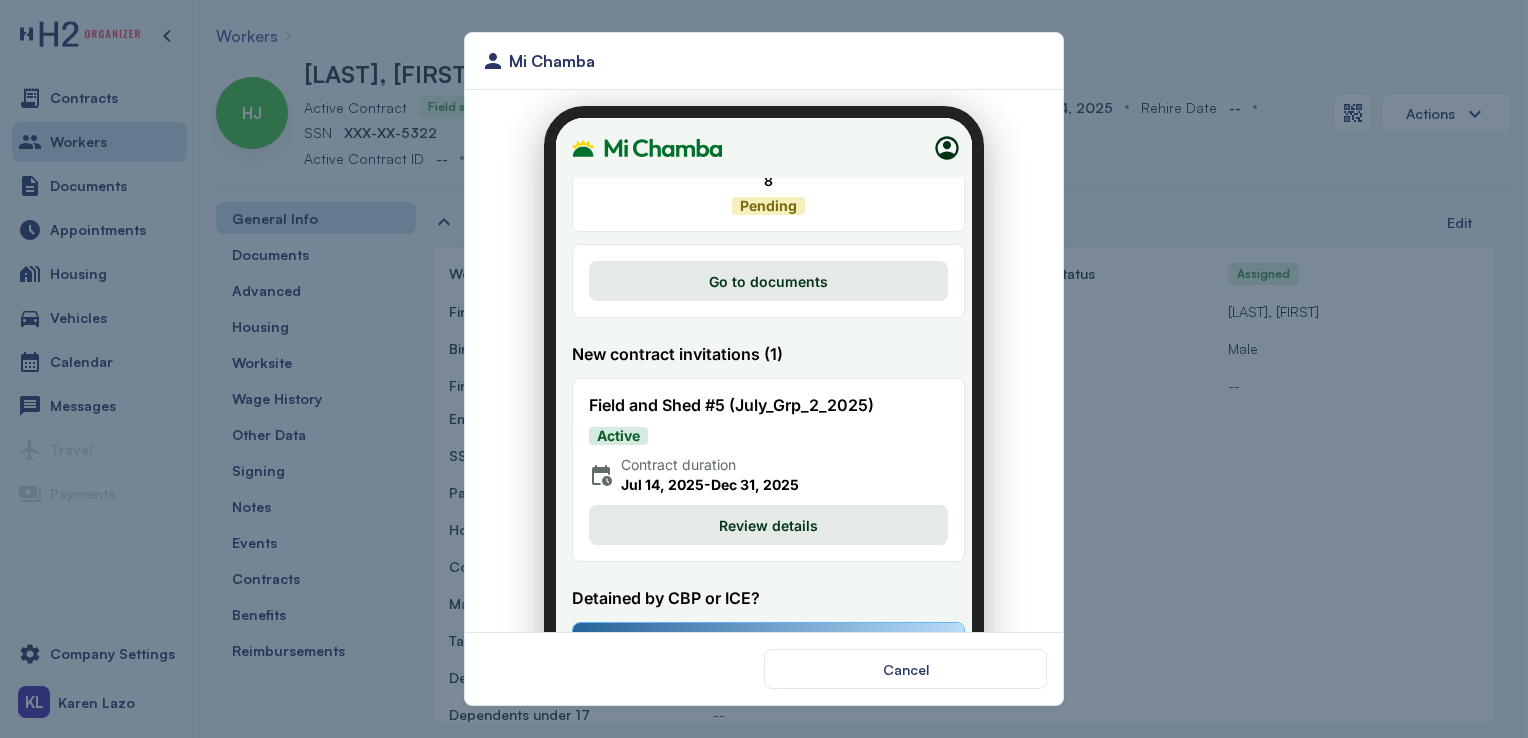 click on "Review details" at bounding box center (756, 513) 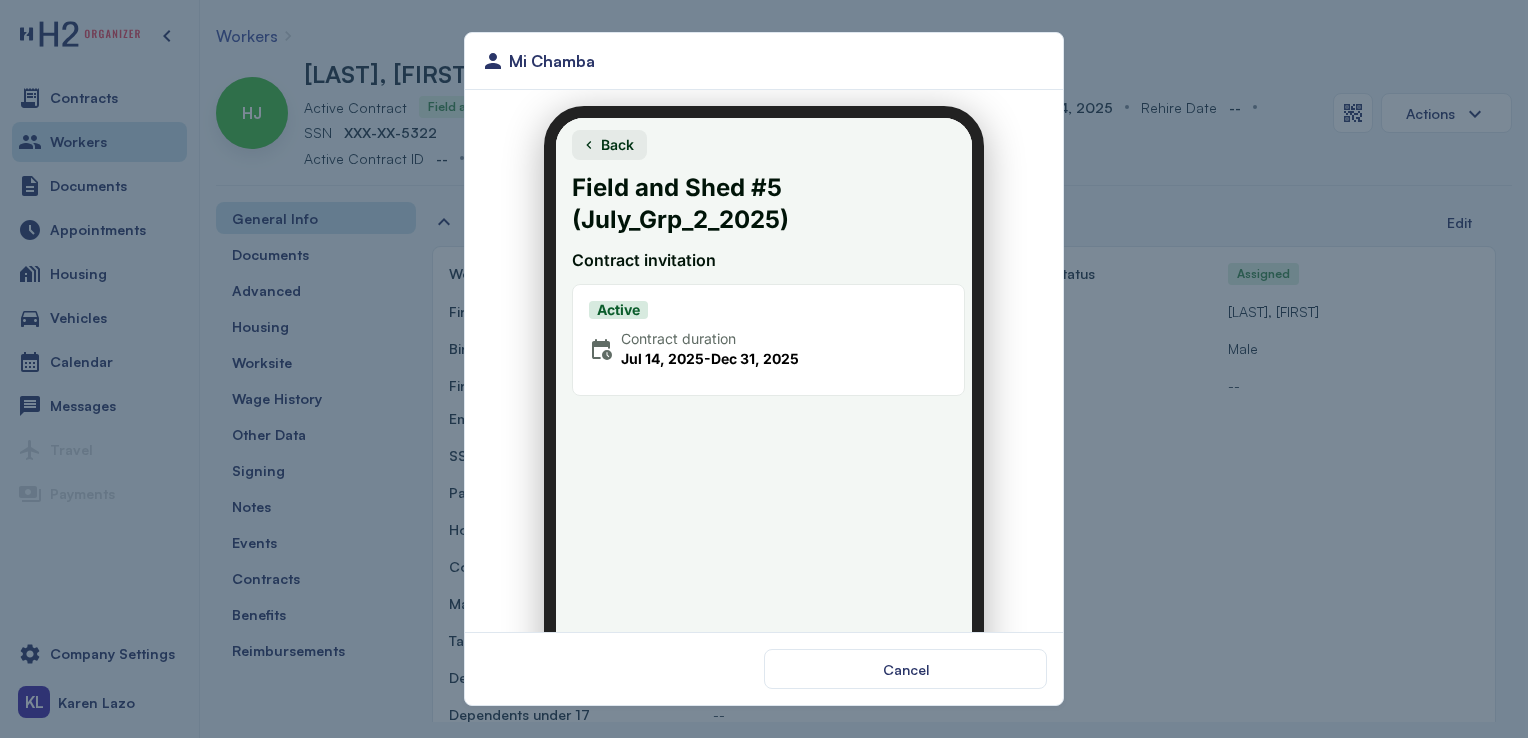 scroll, scrollTop: 188, scrollLeft: 0, axis: vertical 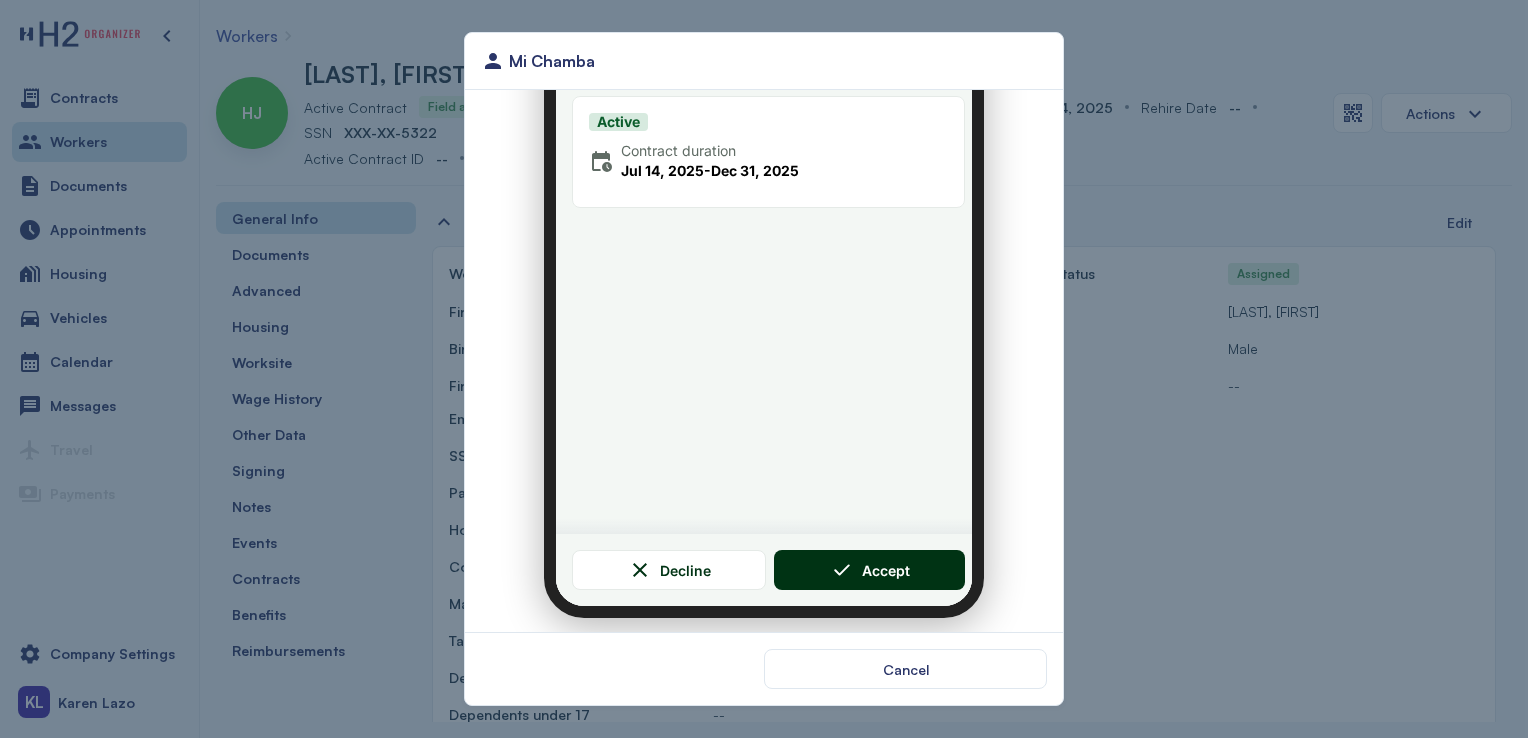 click on "Accept" at bounding box center (870, 558) 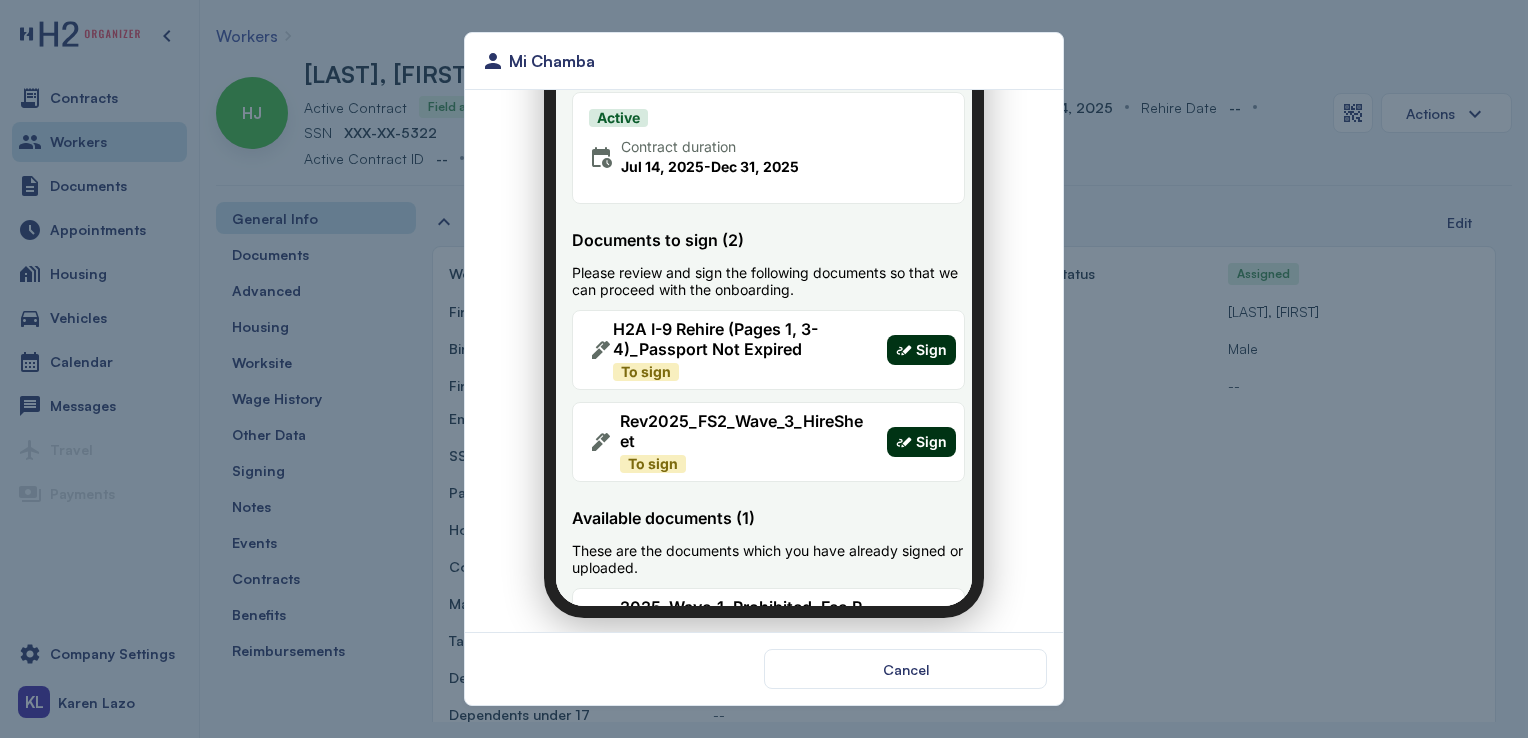 click on "Sign" at bounding box center (917, 338) 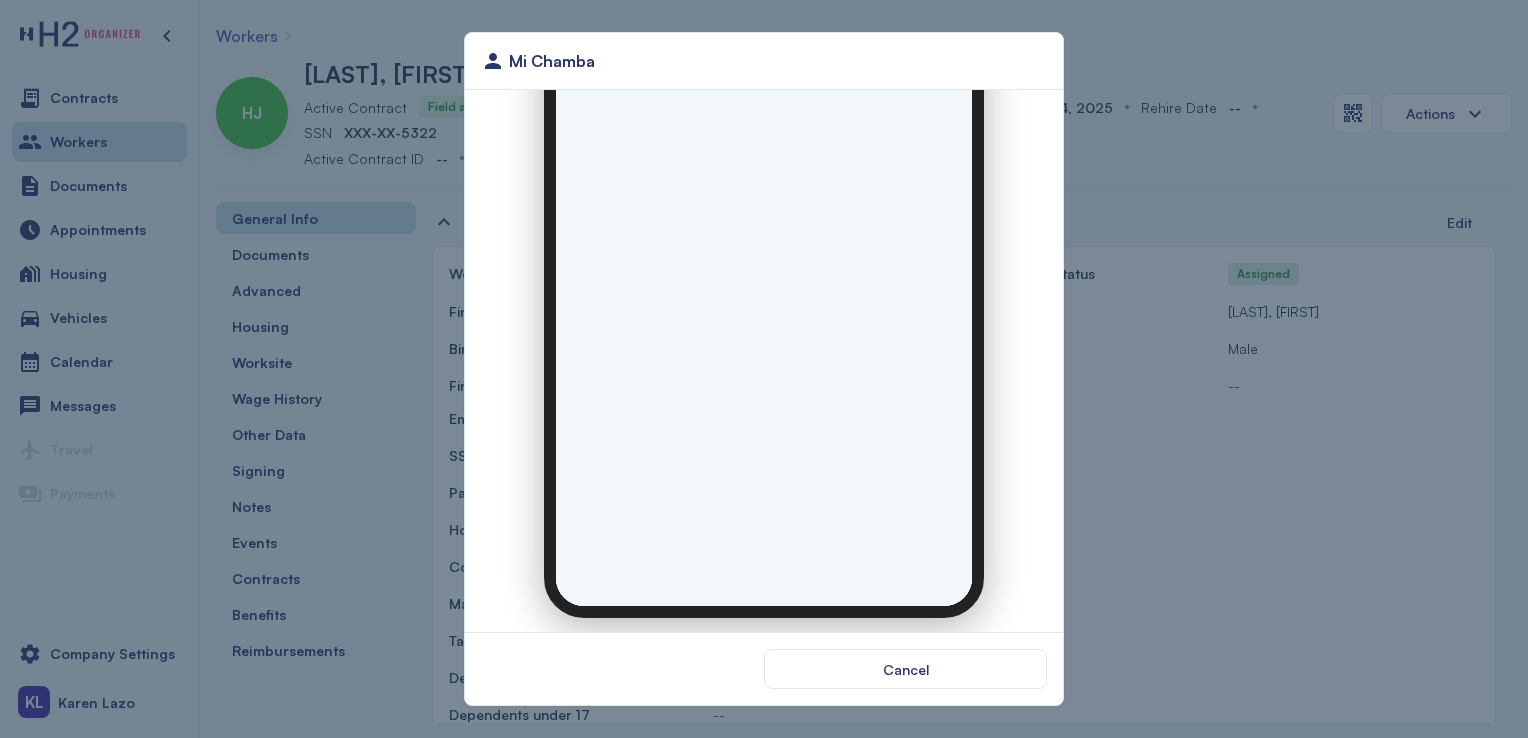scroll, scrollTop: 0, scrollLeft: 0, axis: both 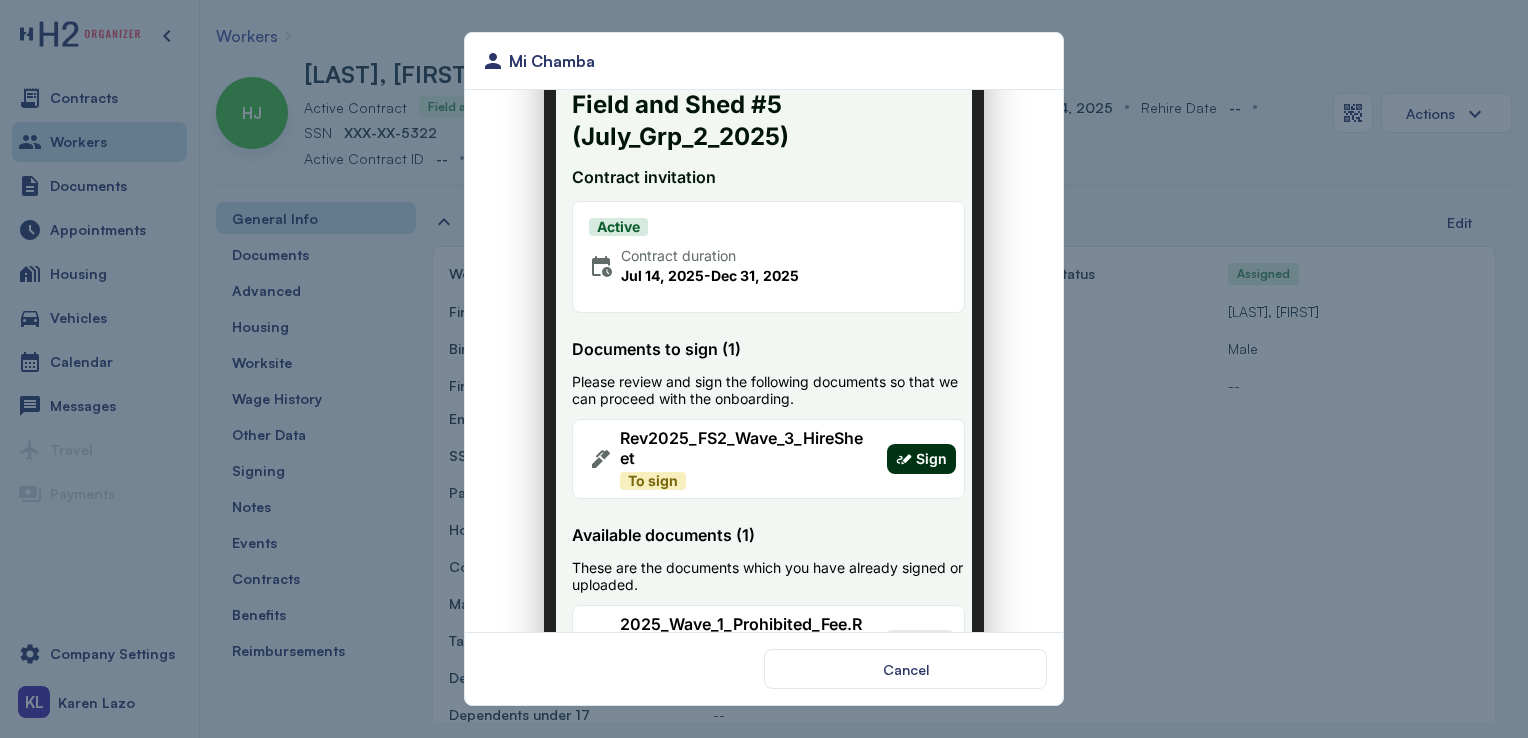 click on "Sign" at bounding box center [919, 447] 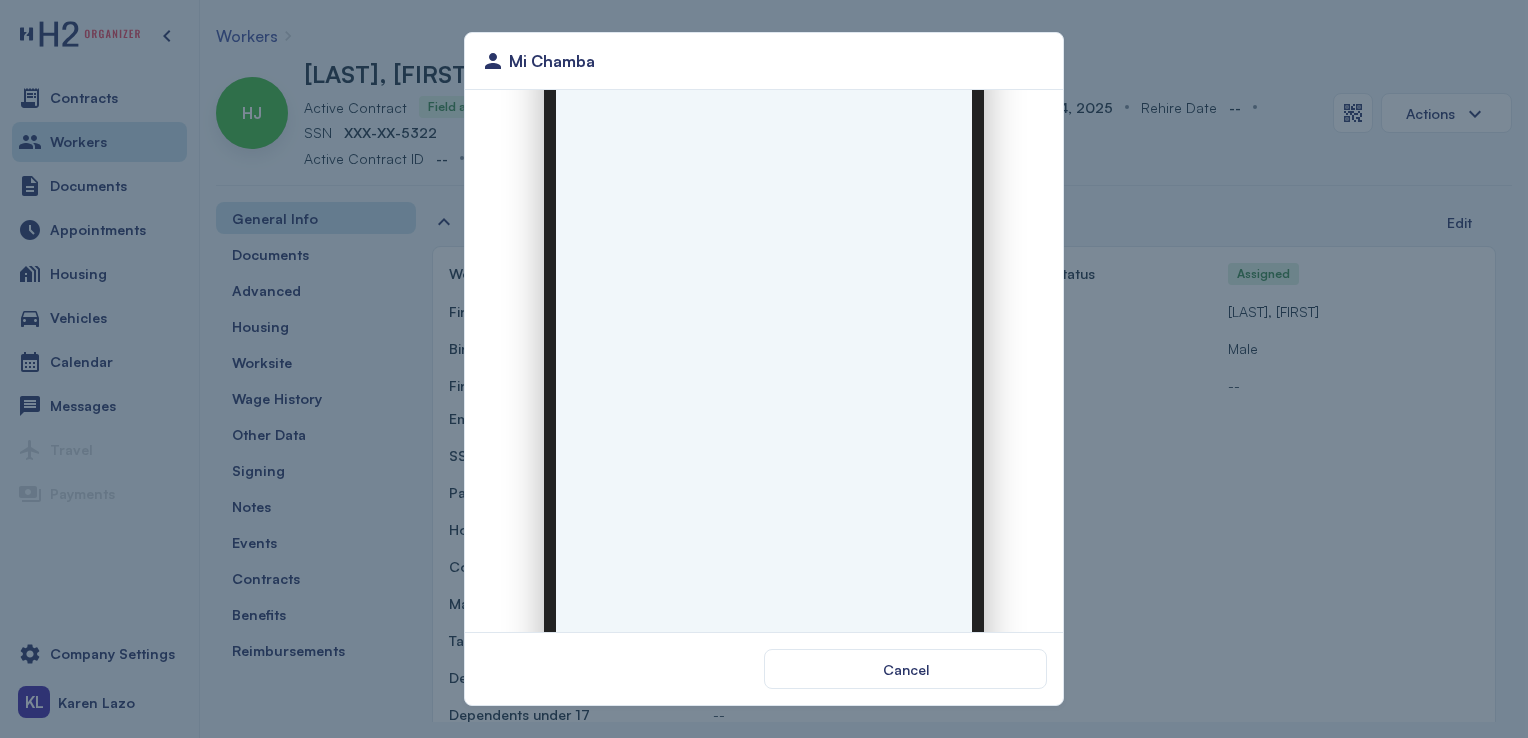 scroll, scrollTop: 0, scrollLeft: 0, axis: both 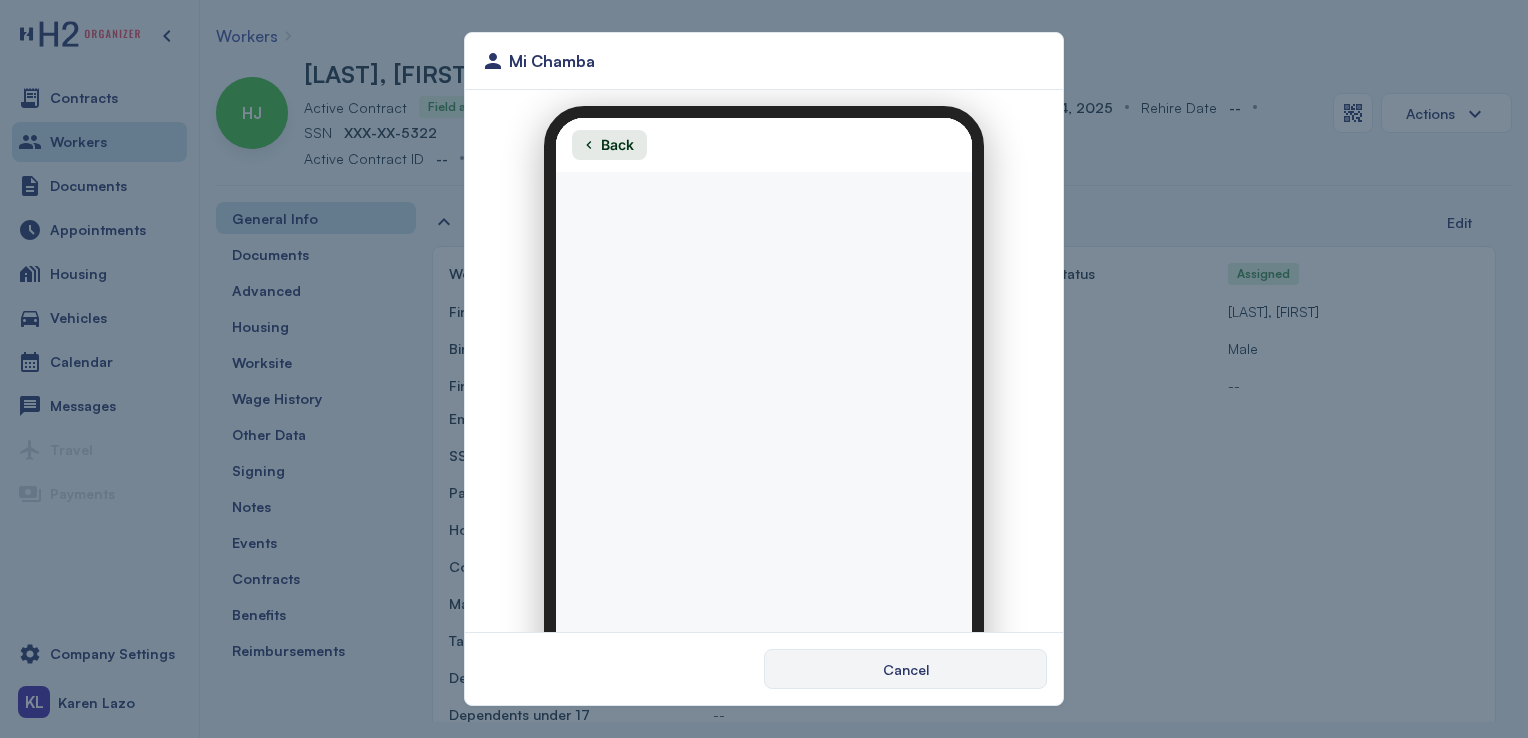 click on "Cancel" at bounding box center (905, 669) 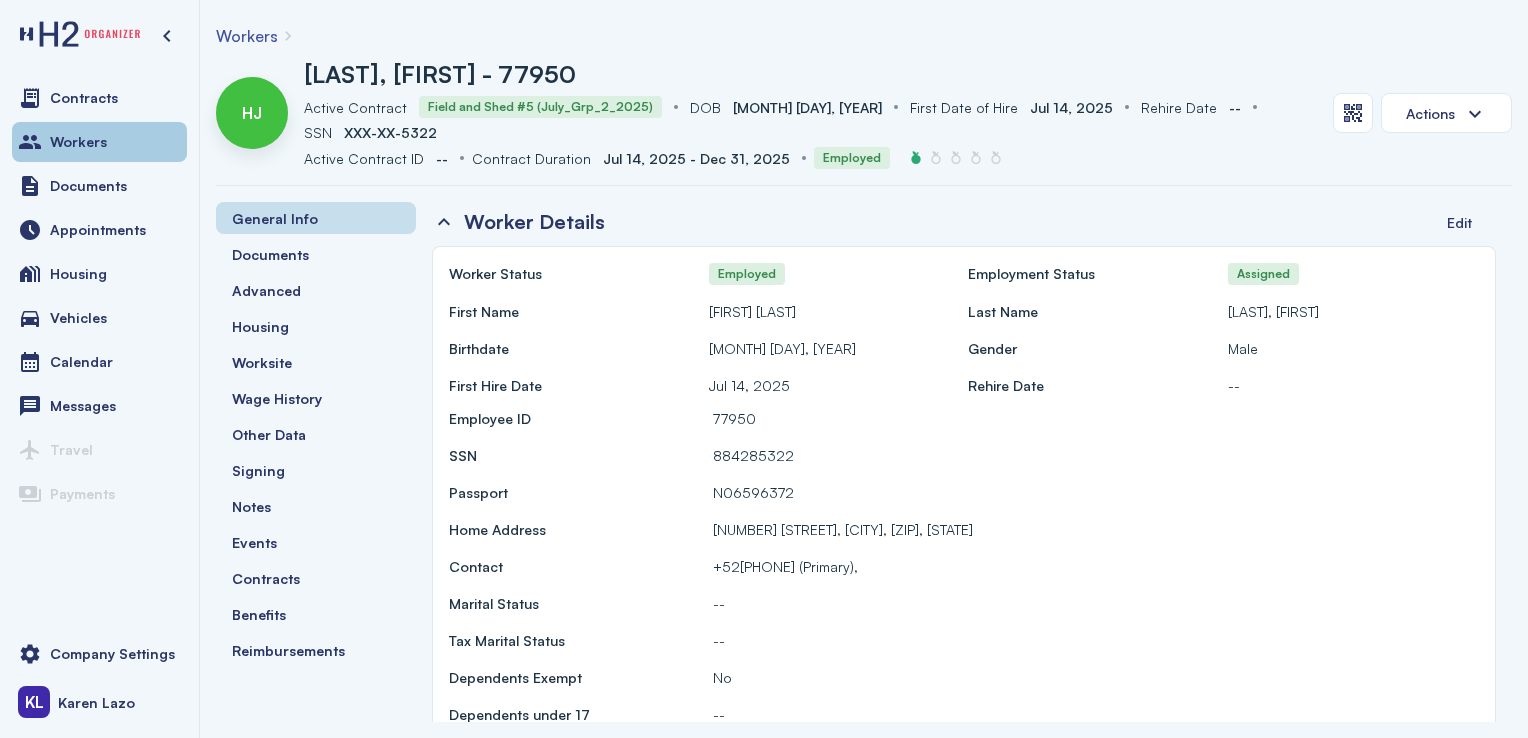 click on "Workers" at bounding box center [99, 142] 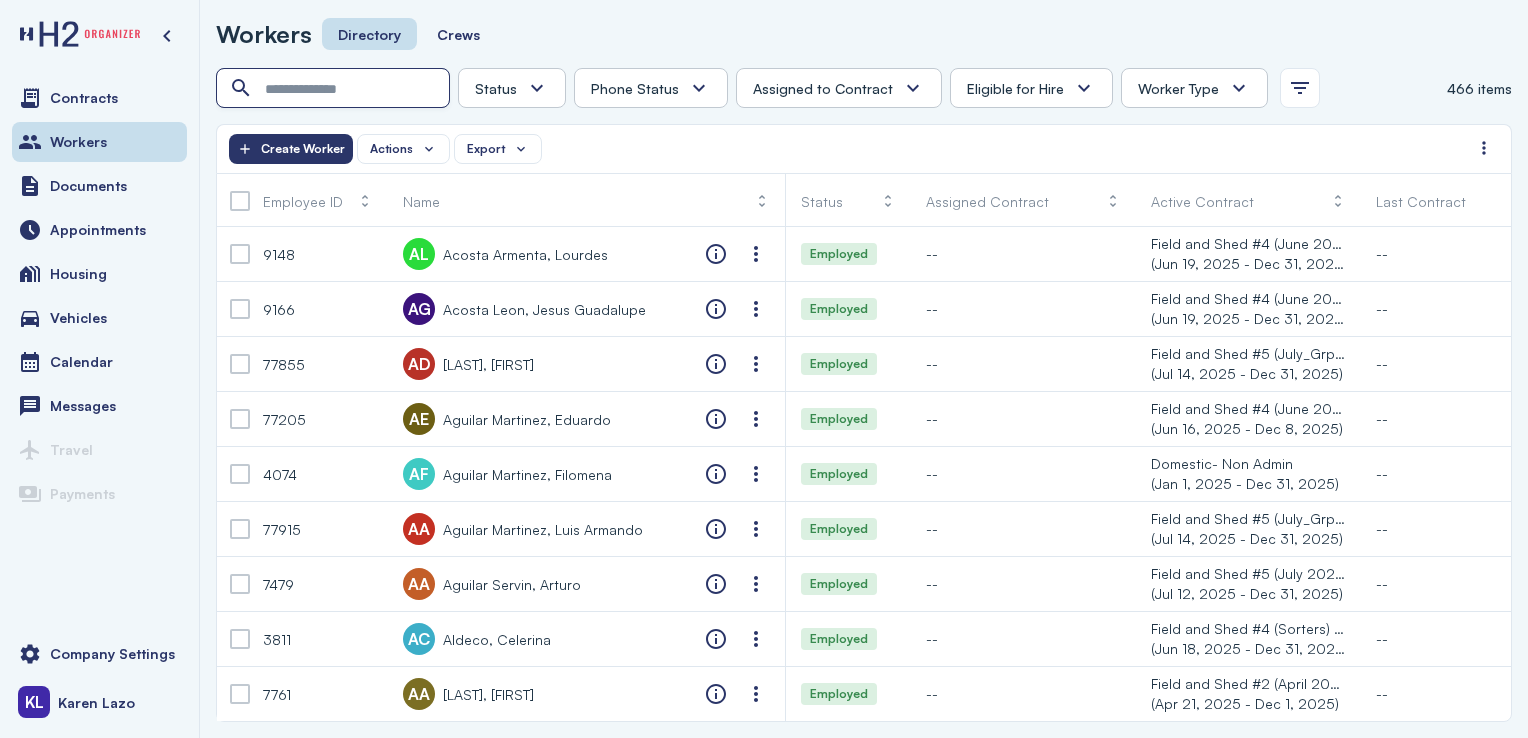 click at bounding box center (335, 89) 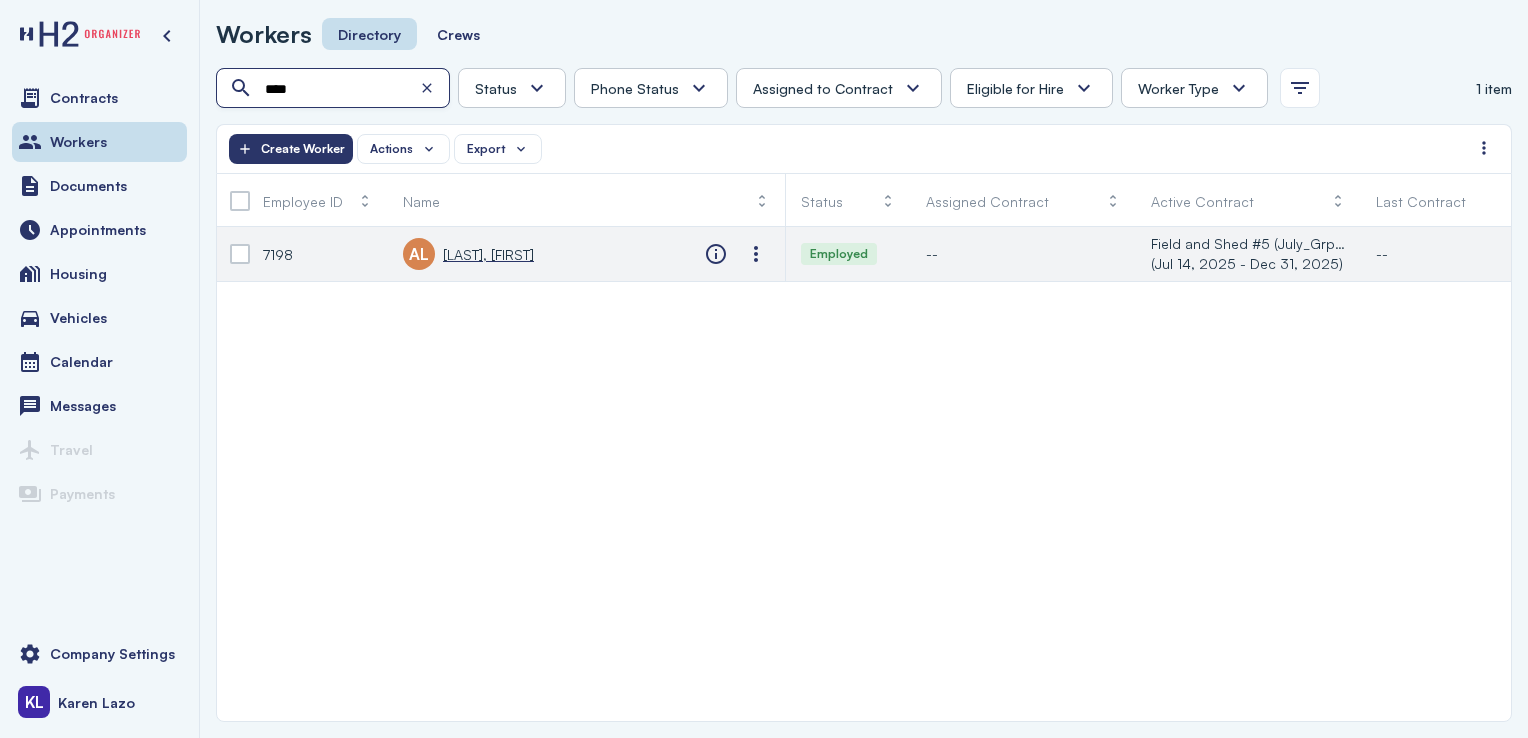 type on "****" 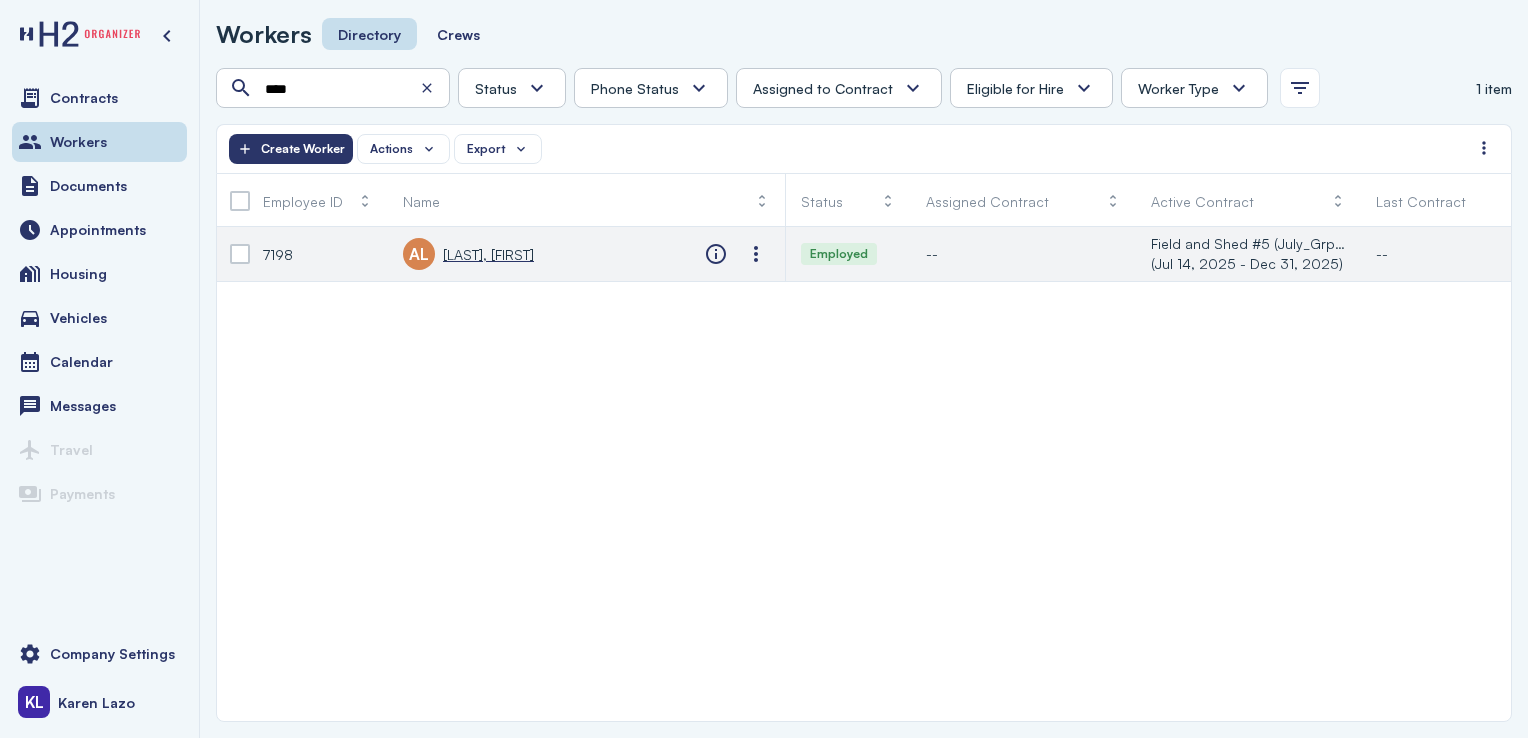 click on "[LAST], [FIRST]" at bounding box center [488, 254] 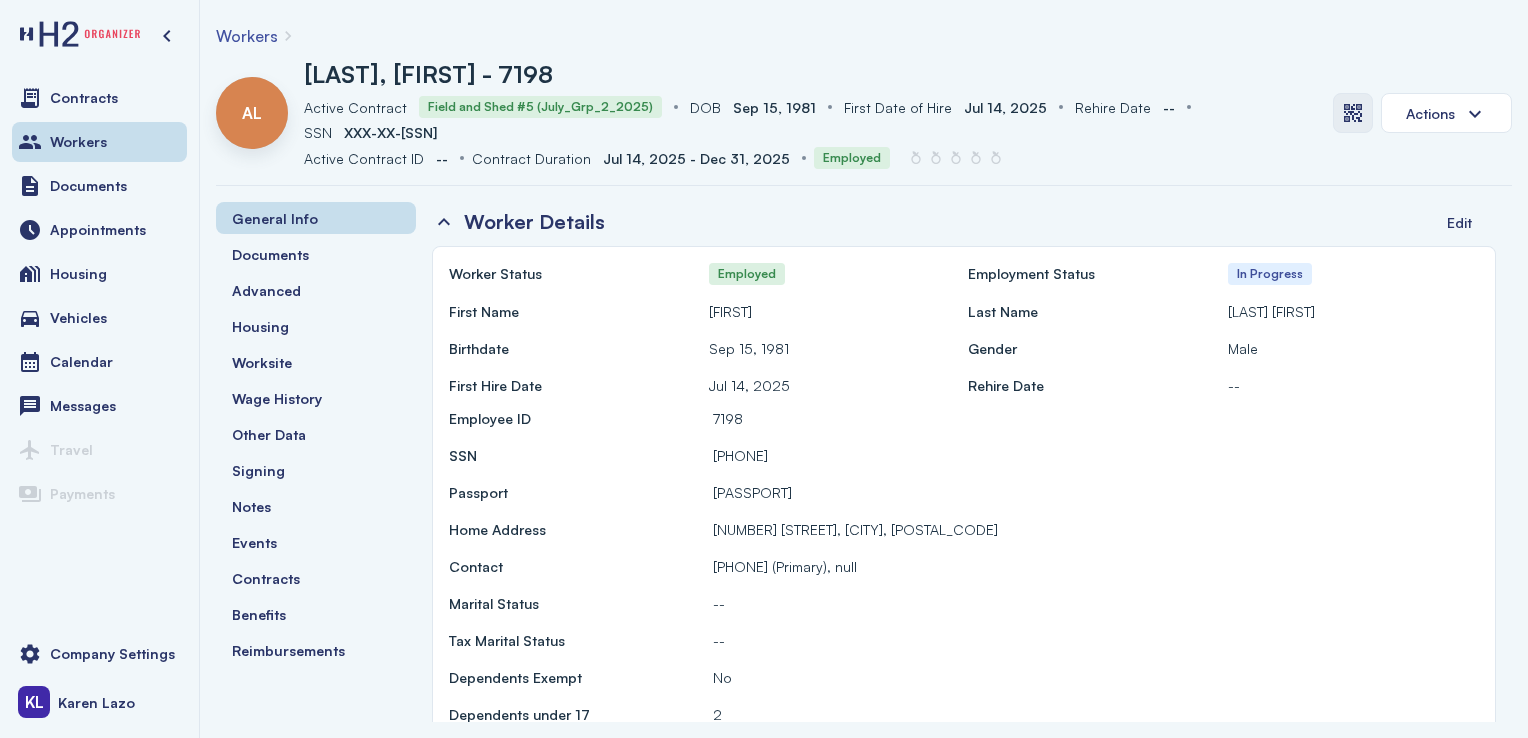 click at bounding box center (1353, 113) 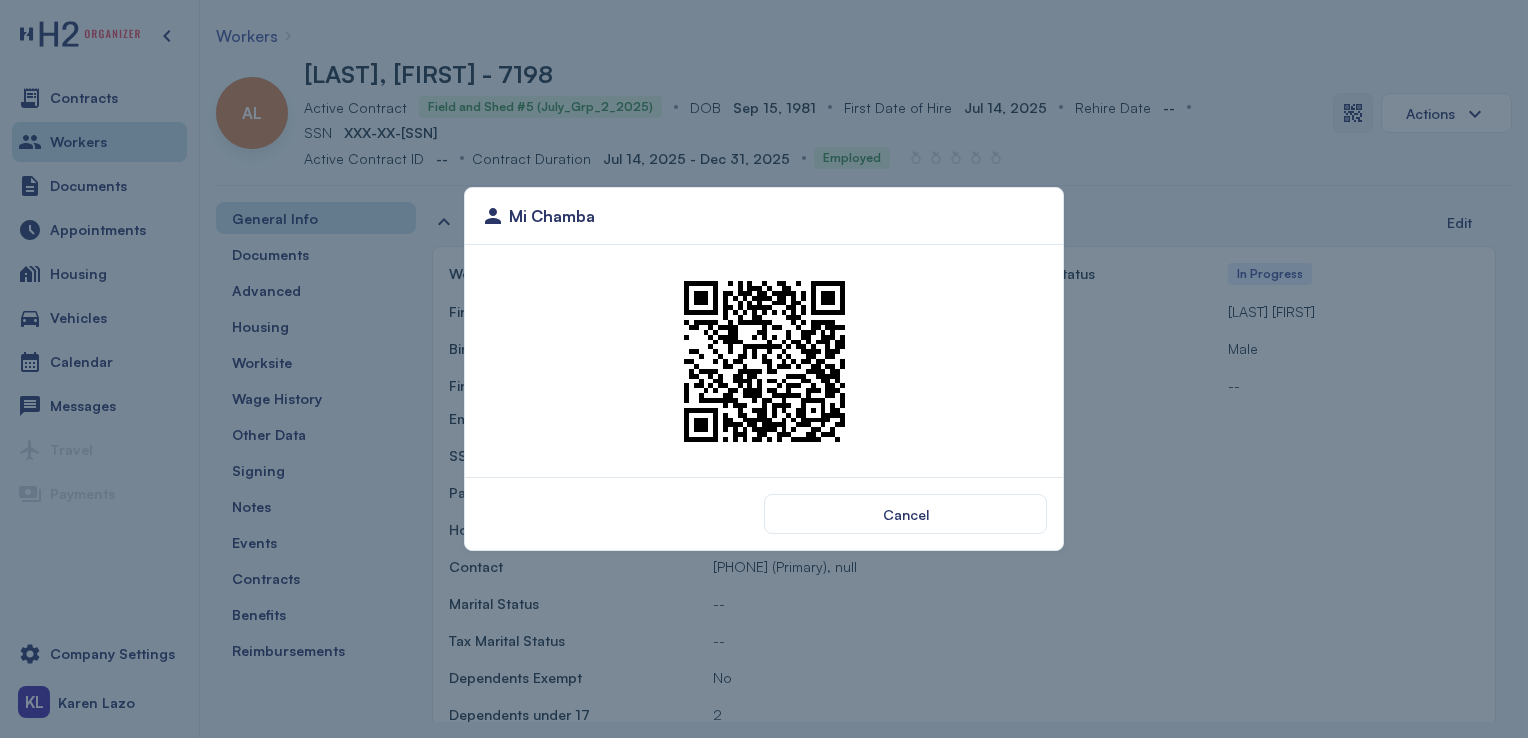 click on "Cancel" at bounding box center [905, 514] 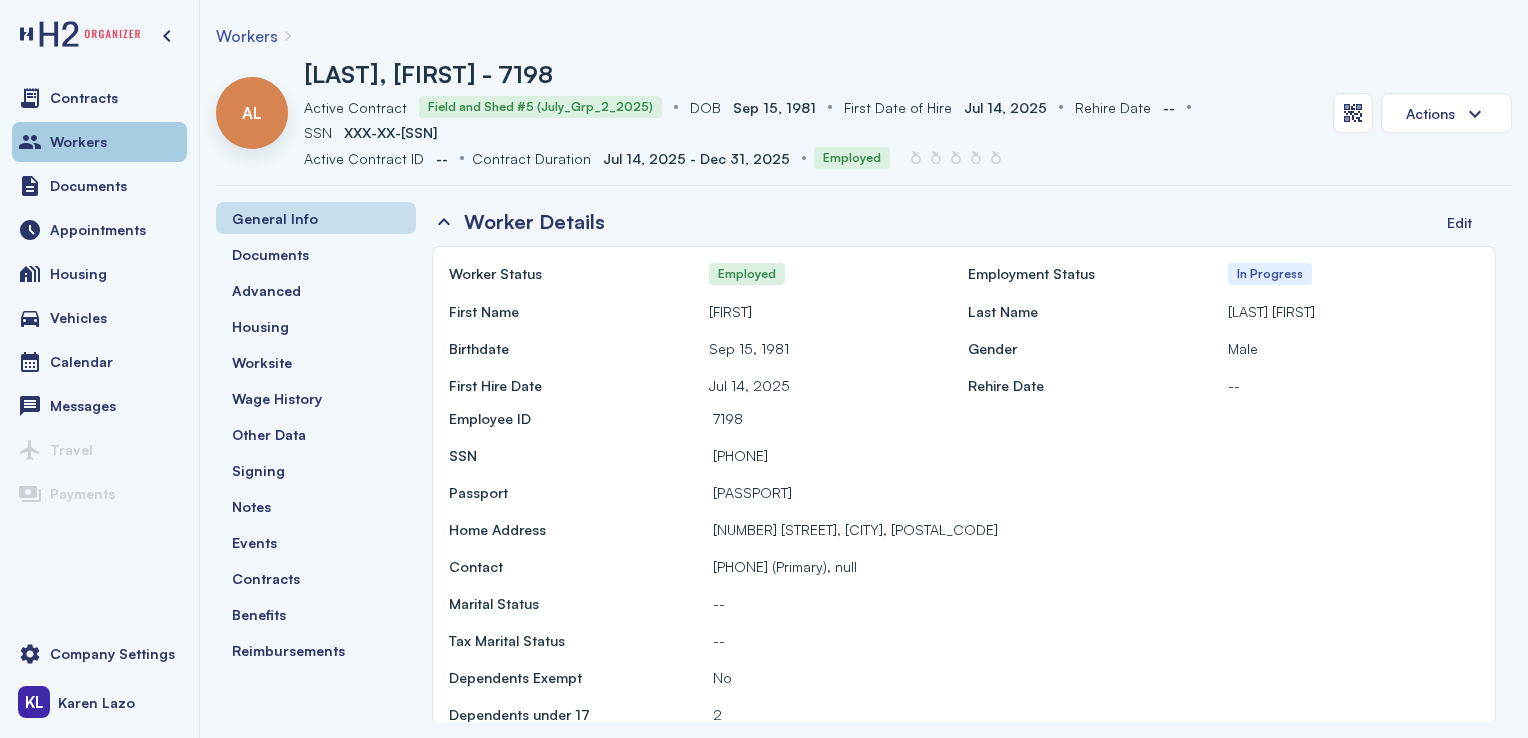 click on "Workers" at bounding box center [99, 142] 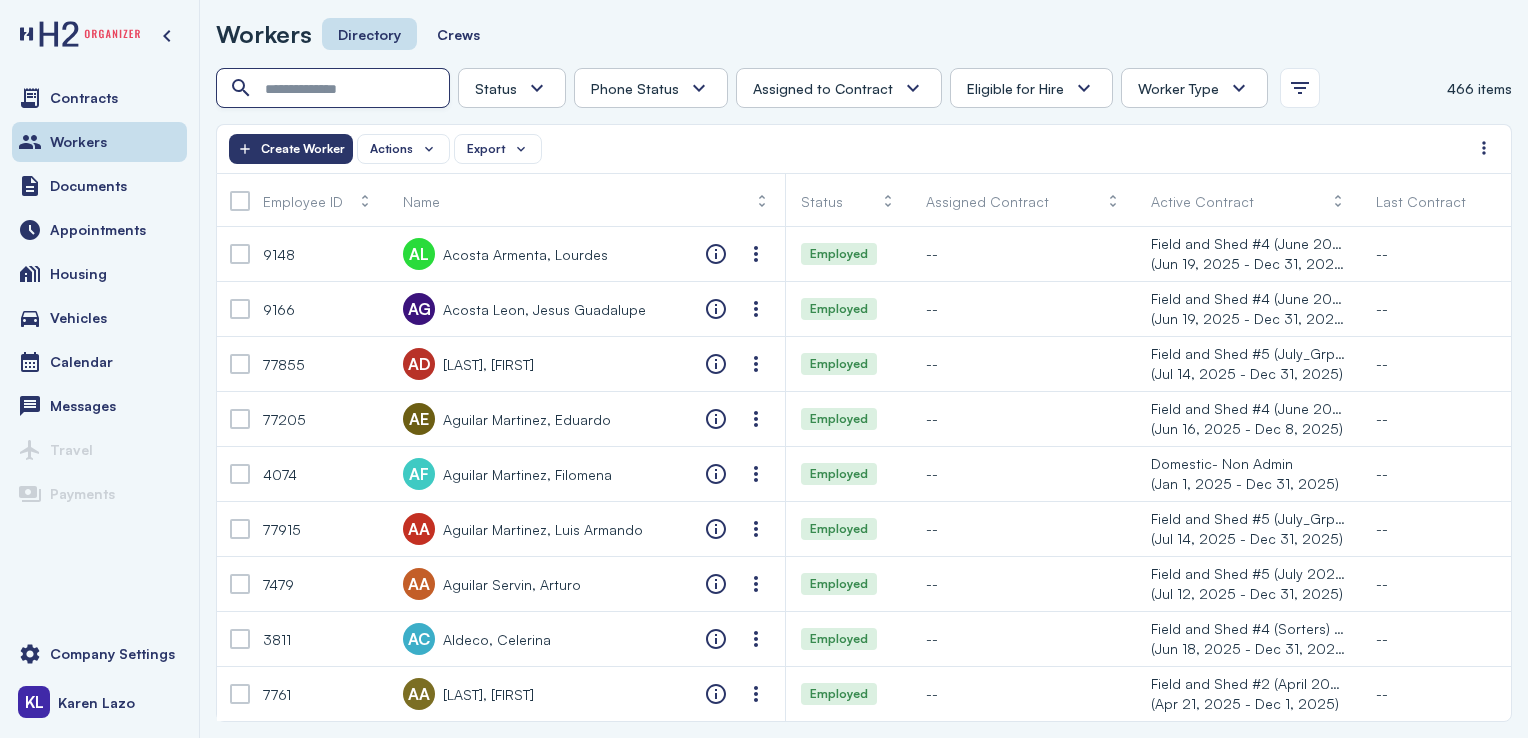 click at bounding box center [335, 89] 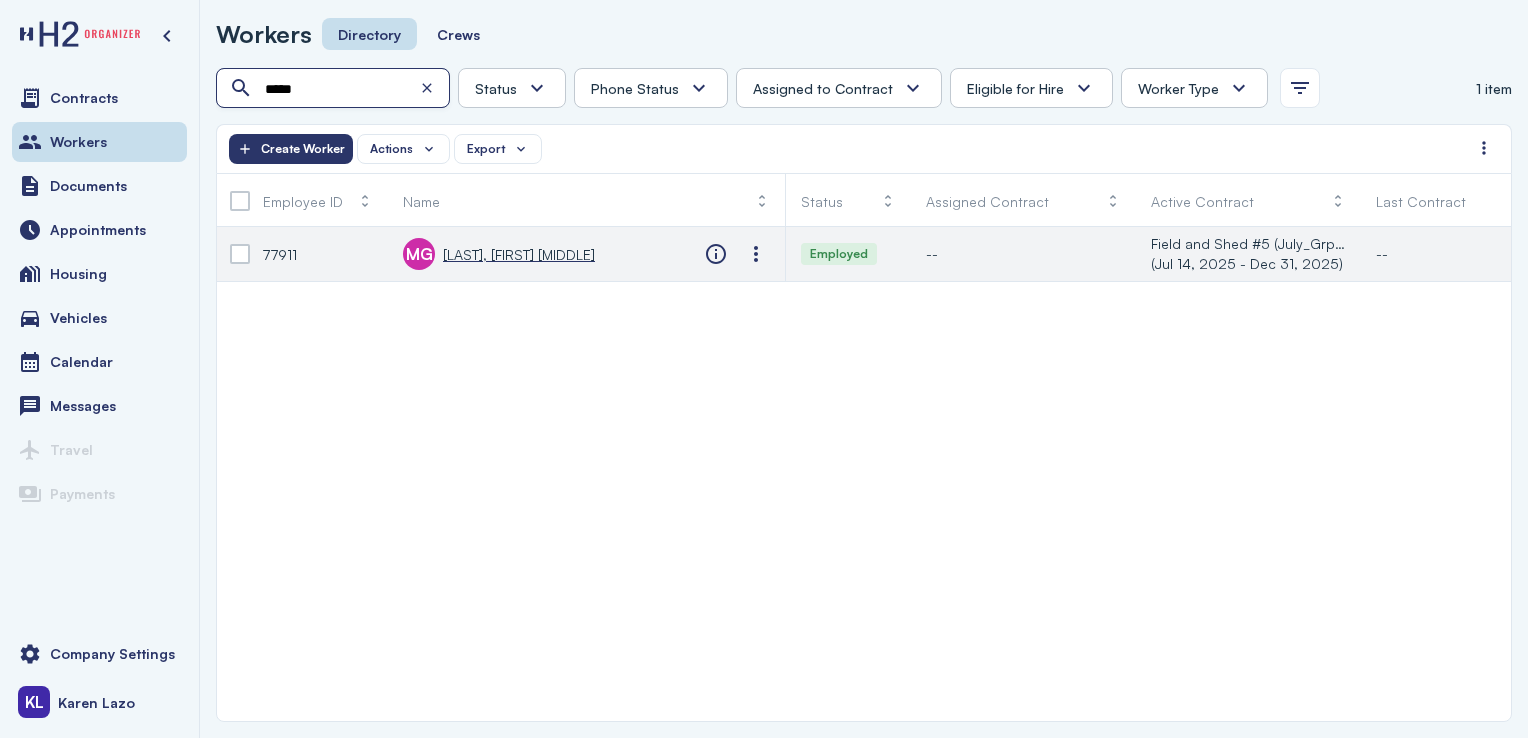 type on "*****" 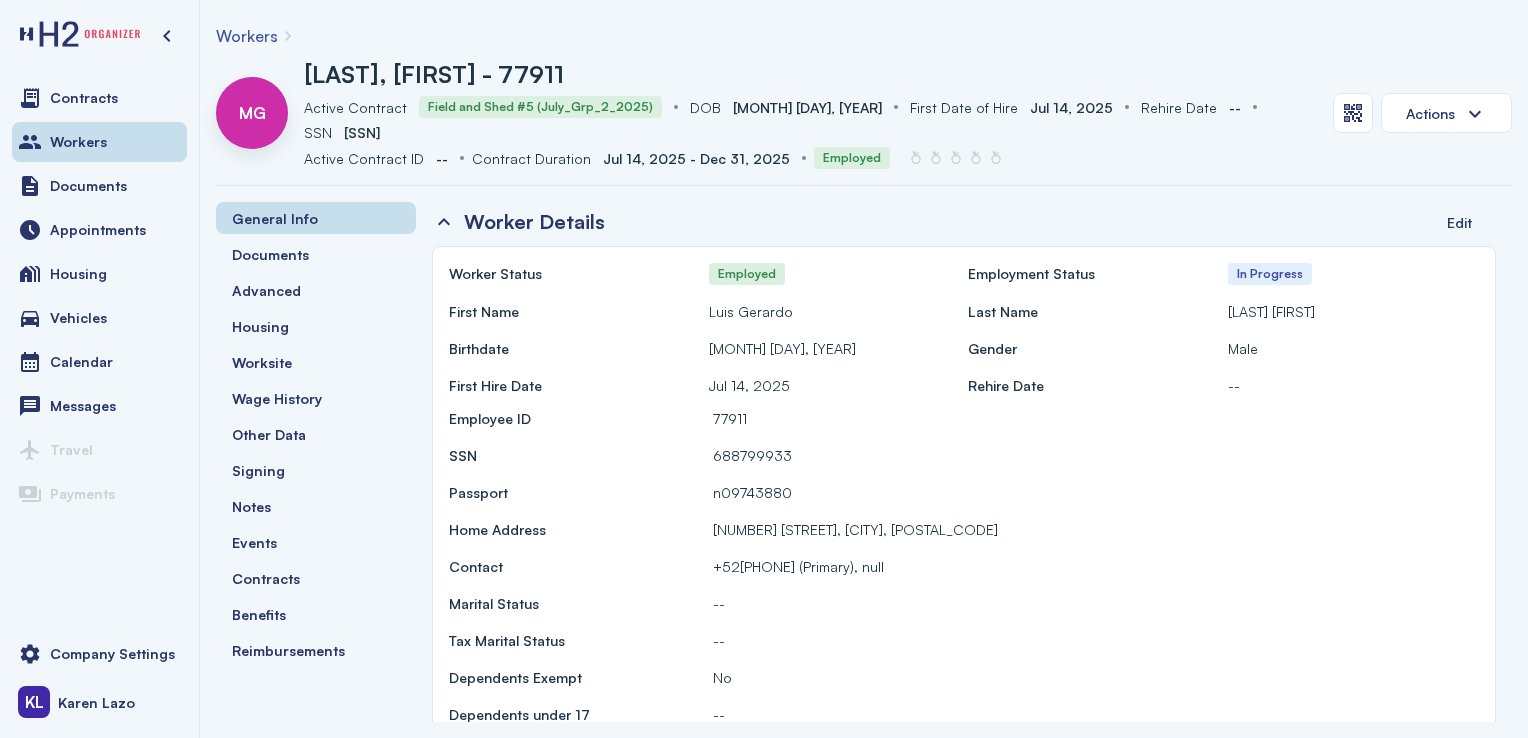 click at bounding box center [1353, 113] 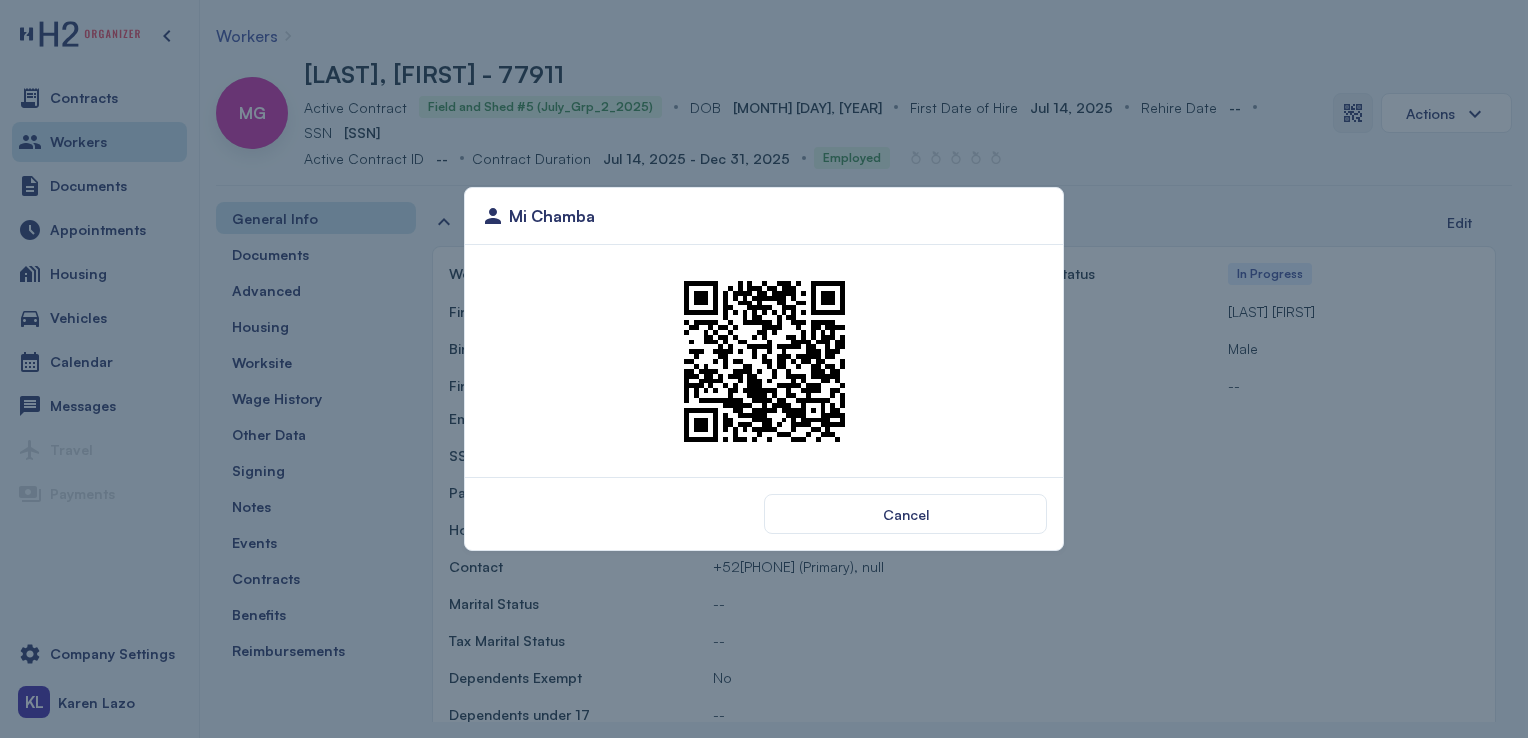 click on "Cancel" at bounding box center [905, 514] 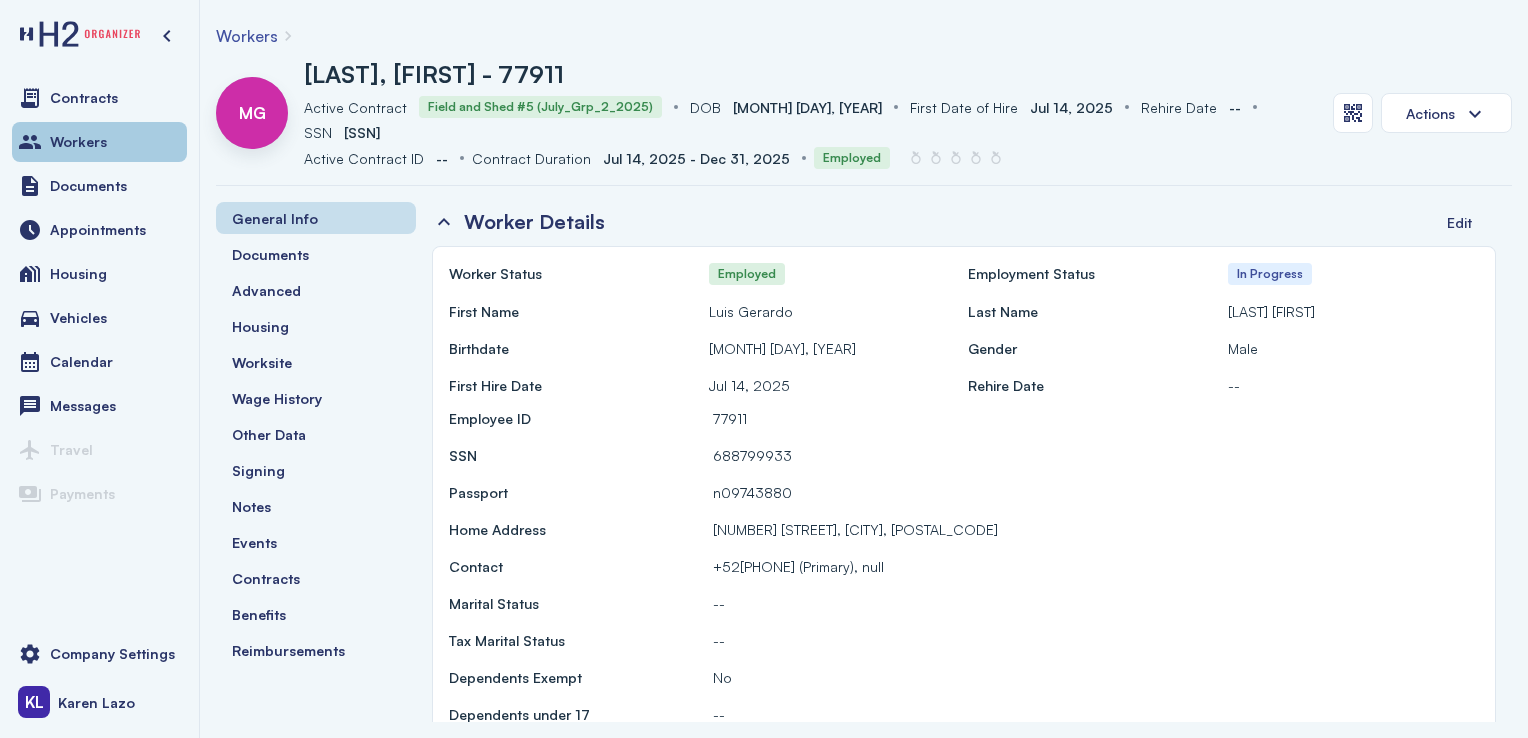 click on "Workers" at bounding box center (99, 142) 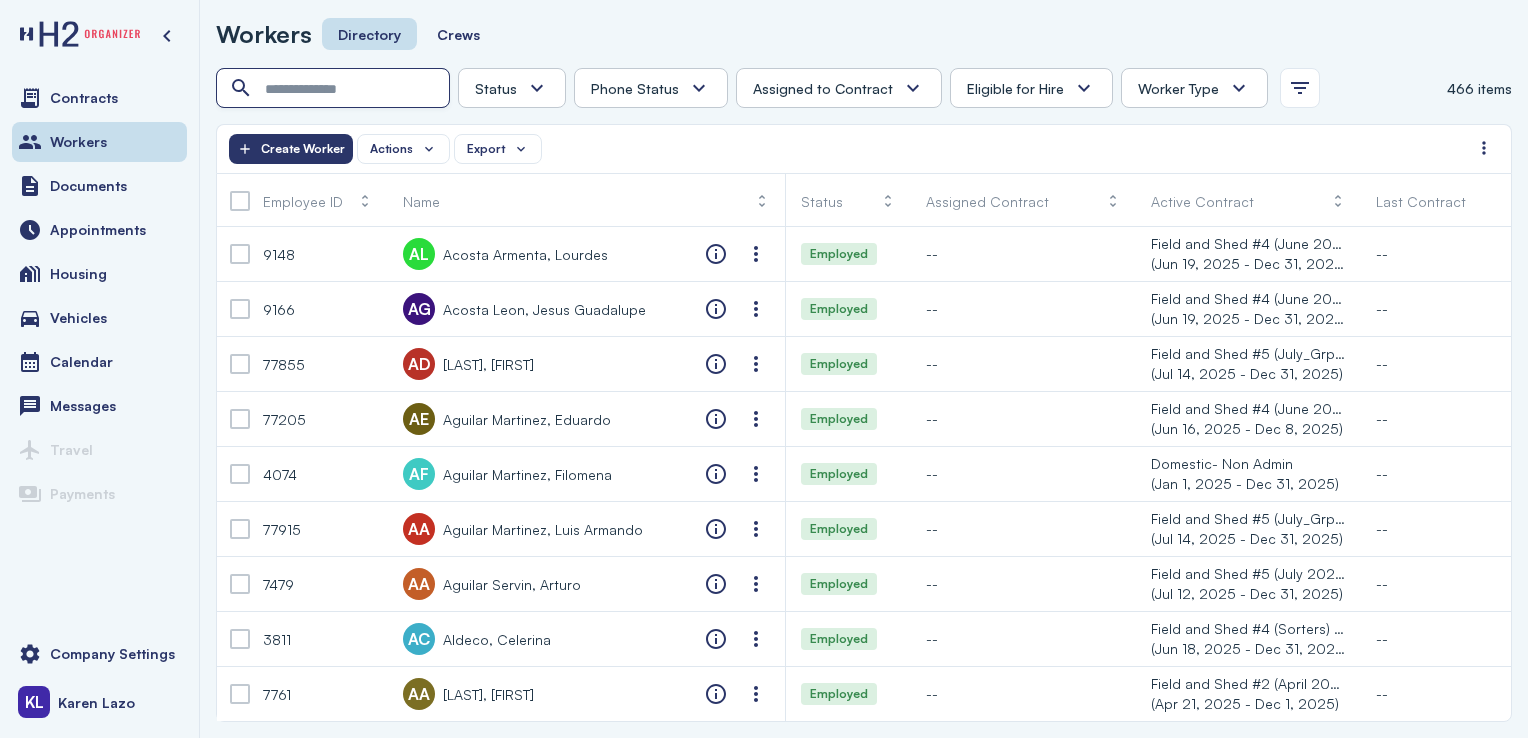 click at bounding box center (335, 89) 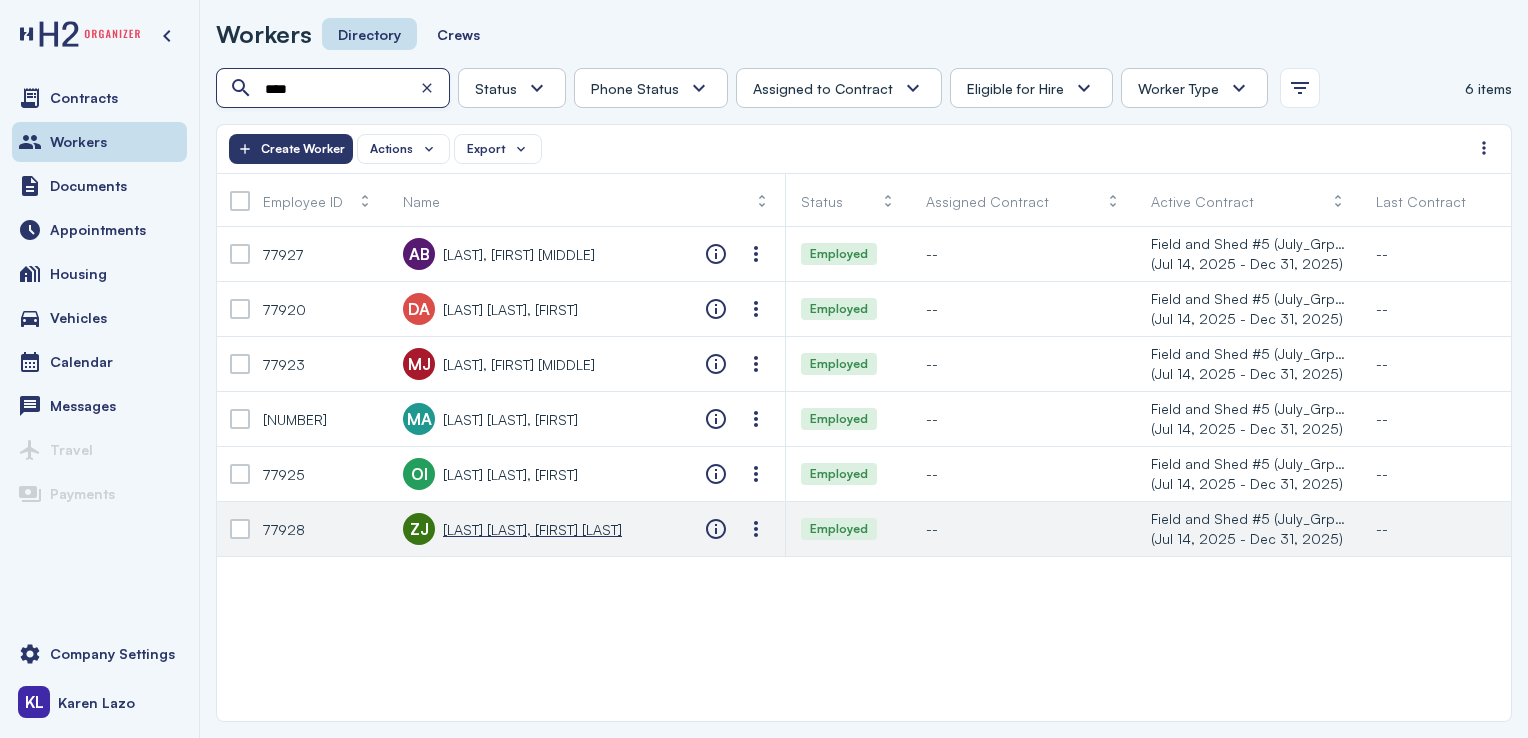 type on "****" 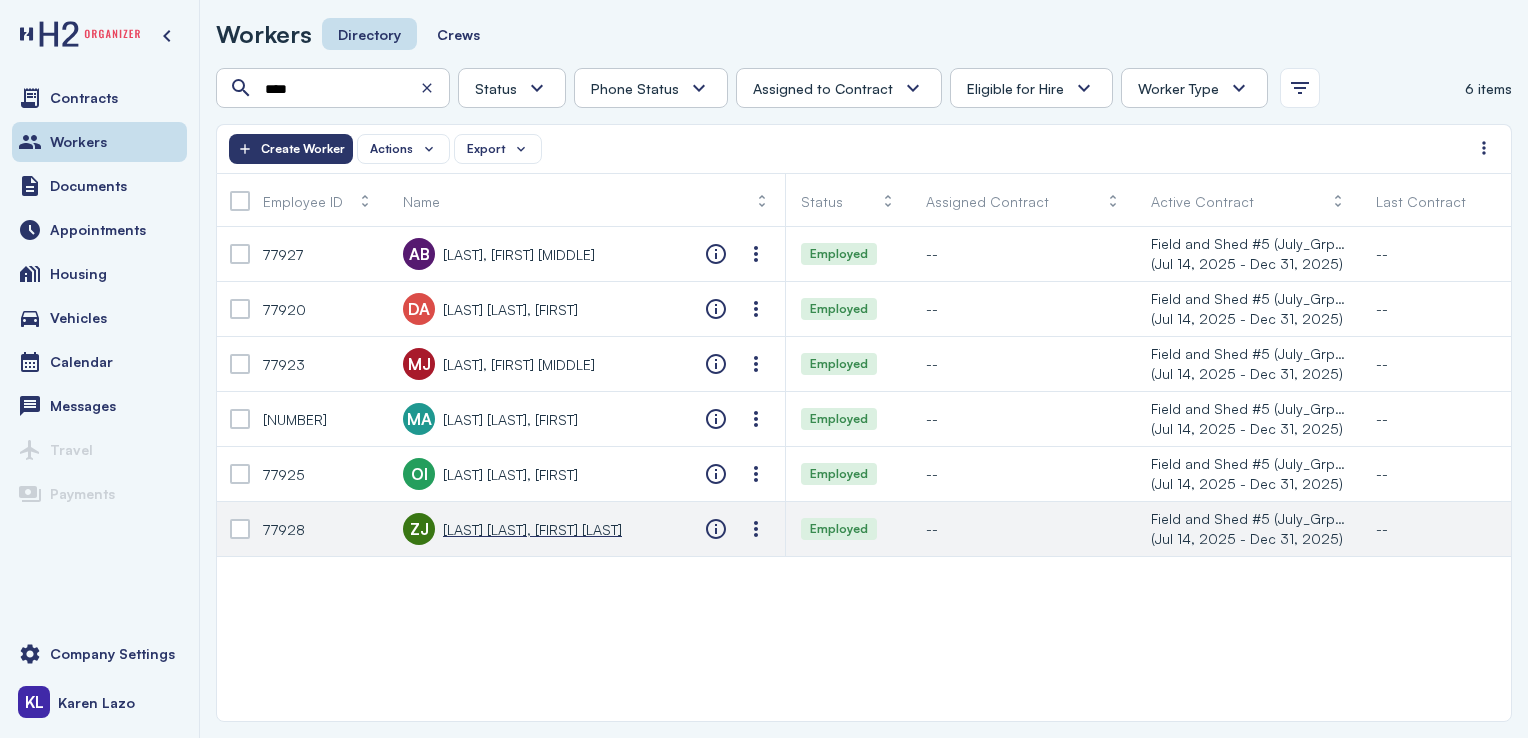 click on "[LAST] [LAST], [FIRST] [LAST]" at bounding box center [532, 529] 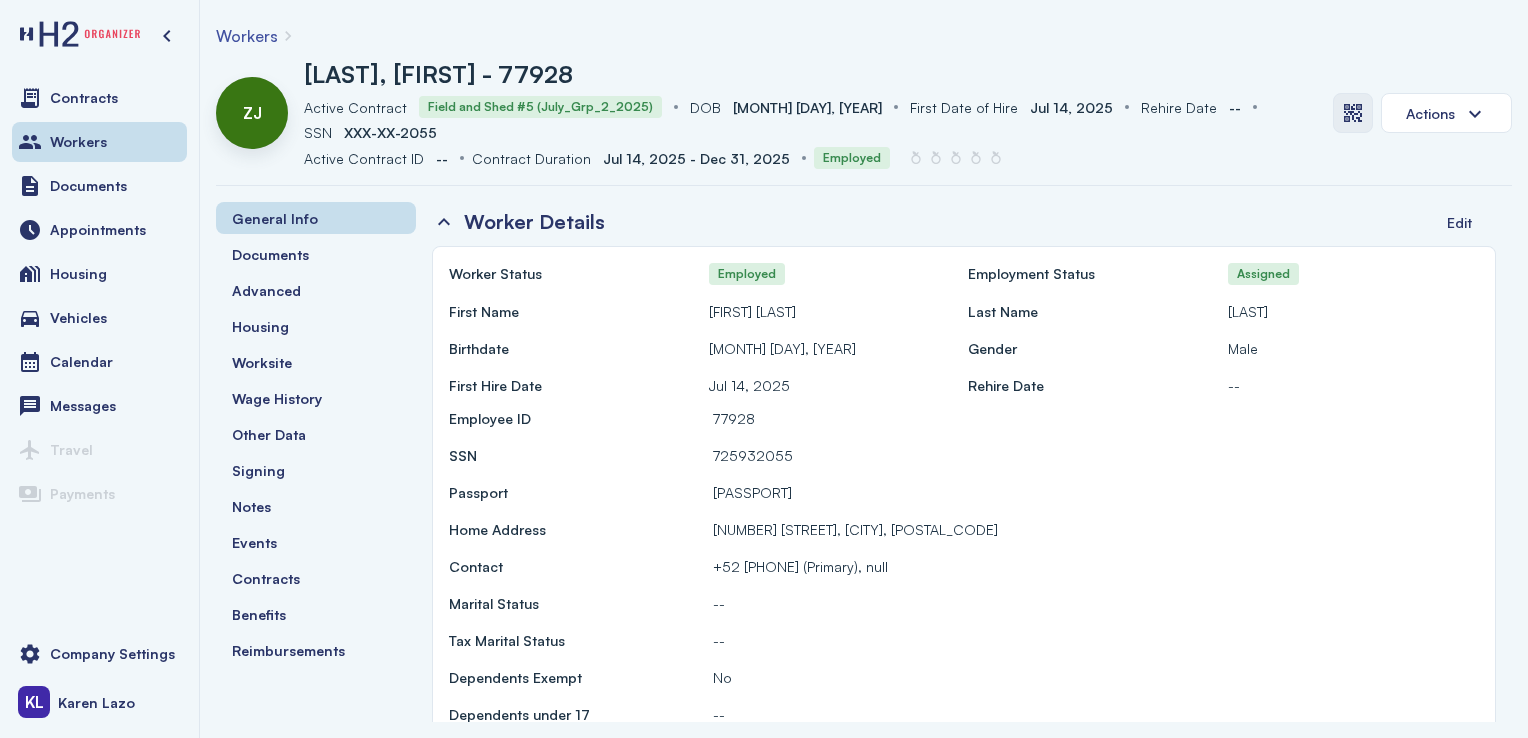 click at bounding box center [1353, 113] 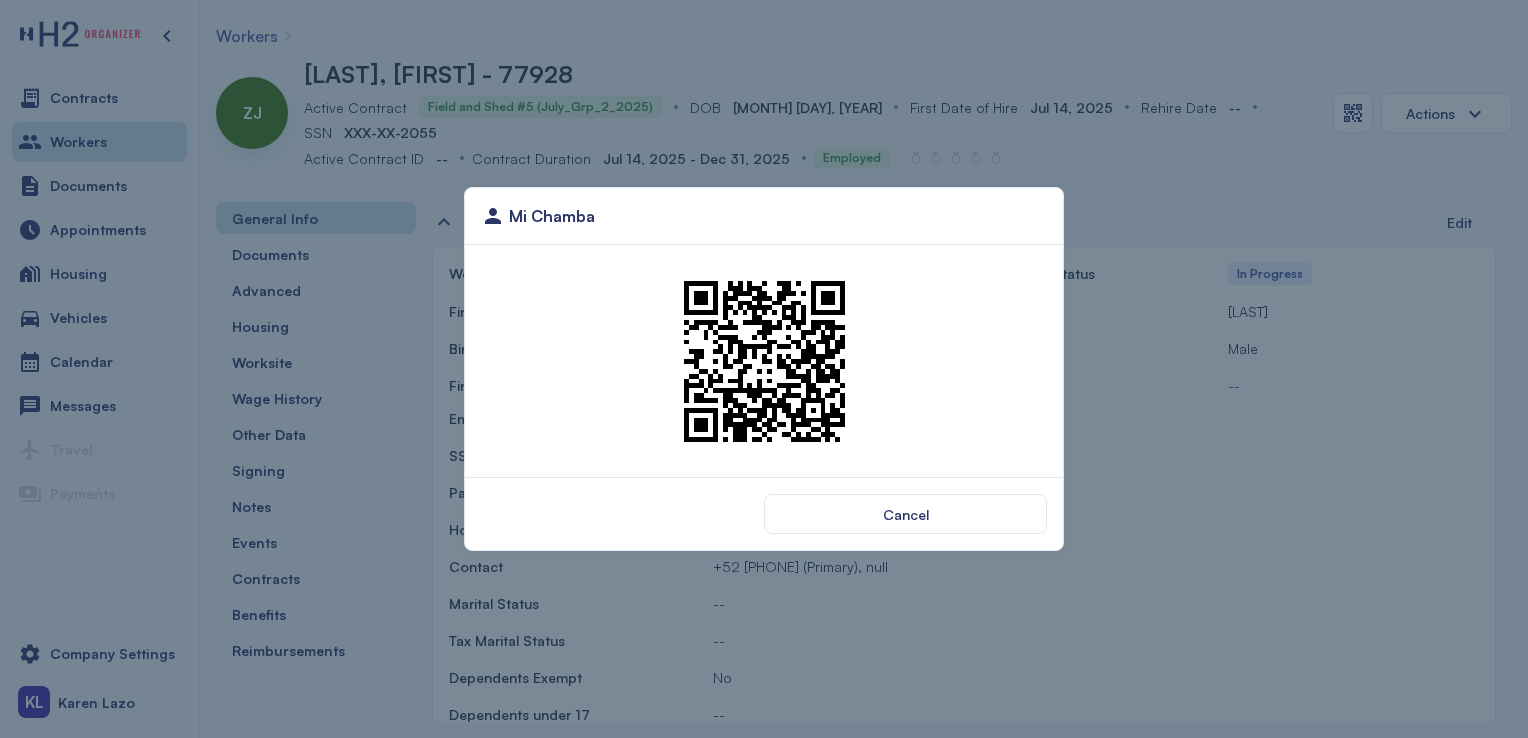 click on "Mi Chamba       Cancel" at bounding box center [764, 369] 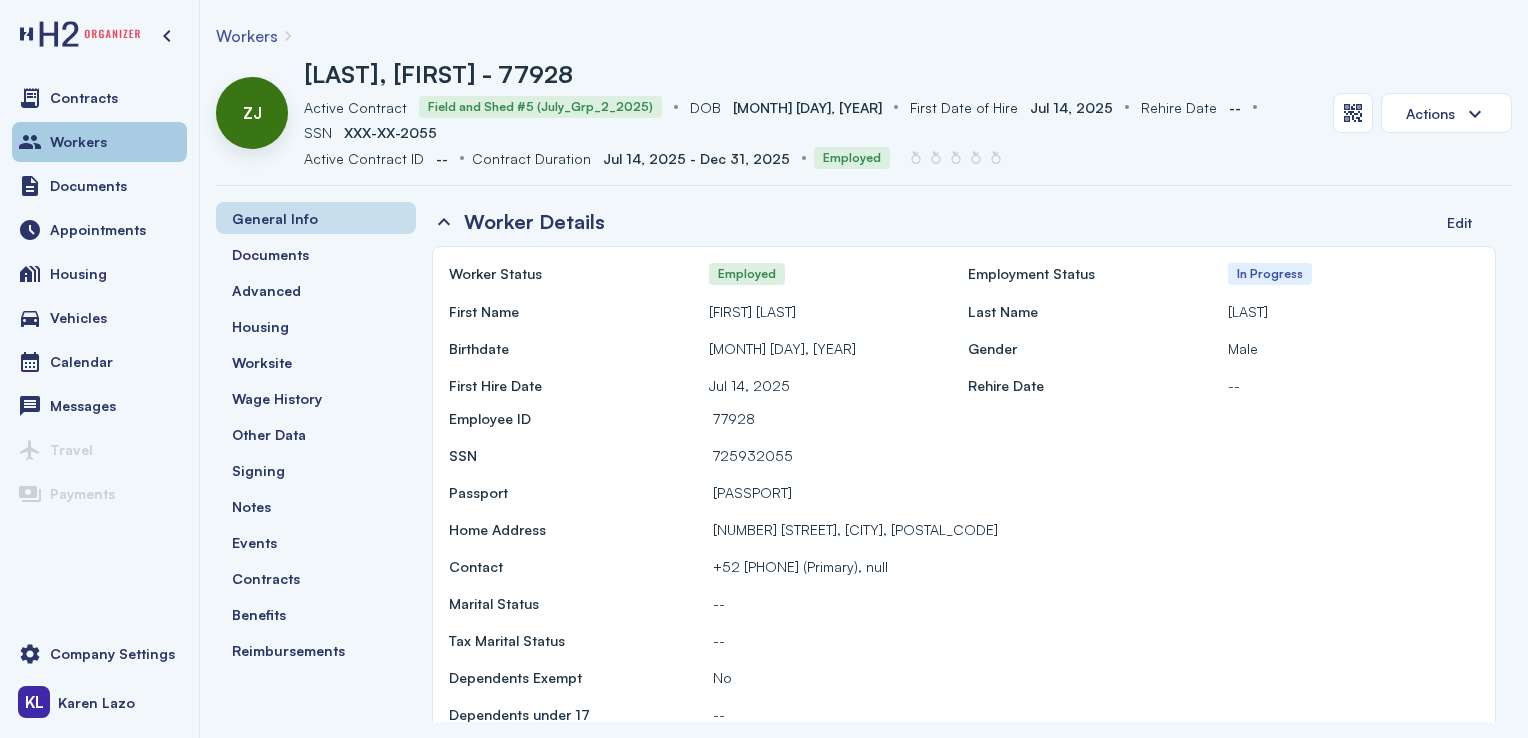 click on "Workers" at bounding box center (99, 142) 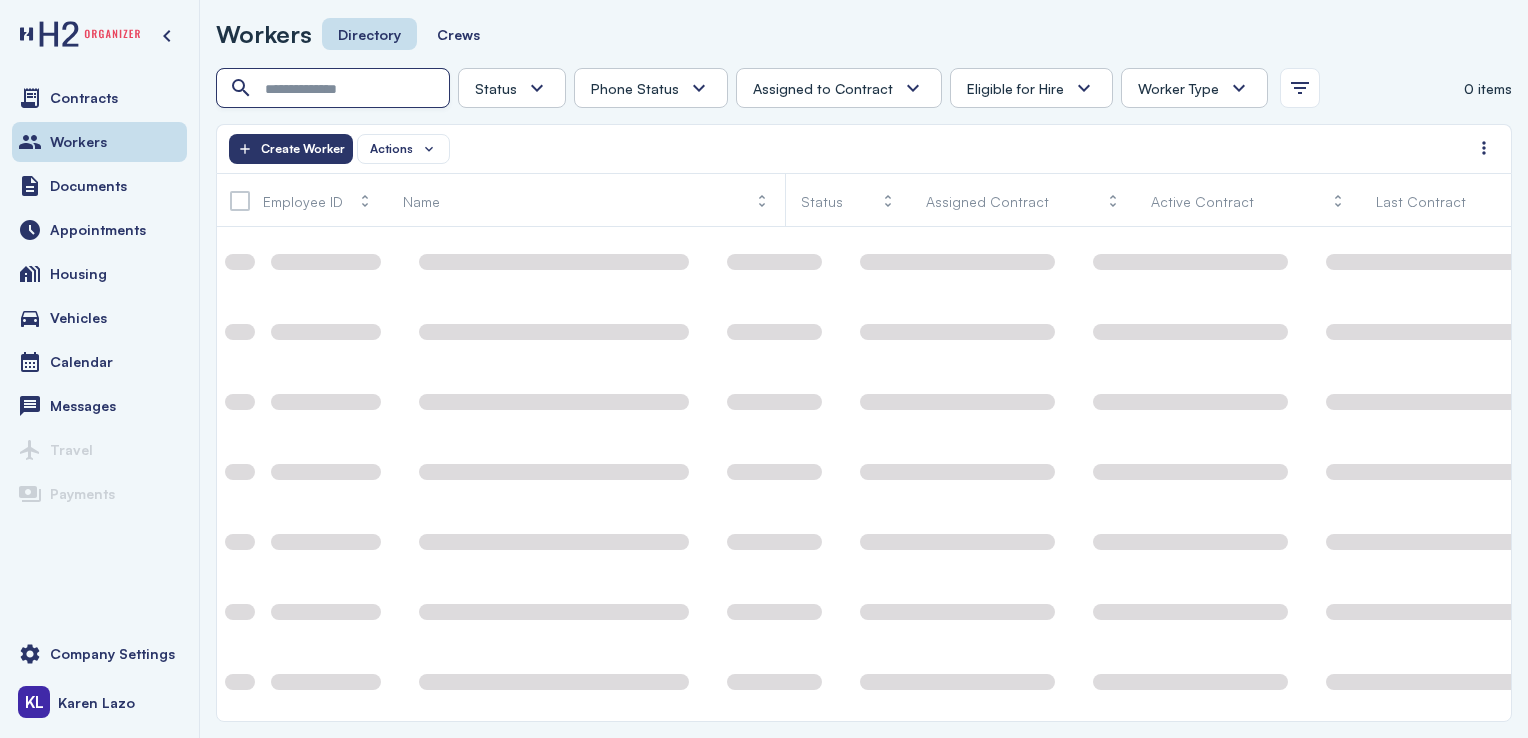 click at bounding box center [335, 89] 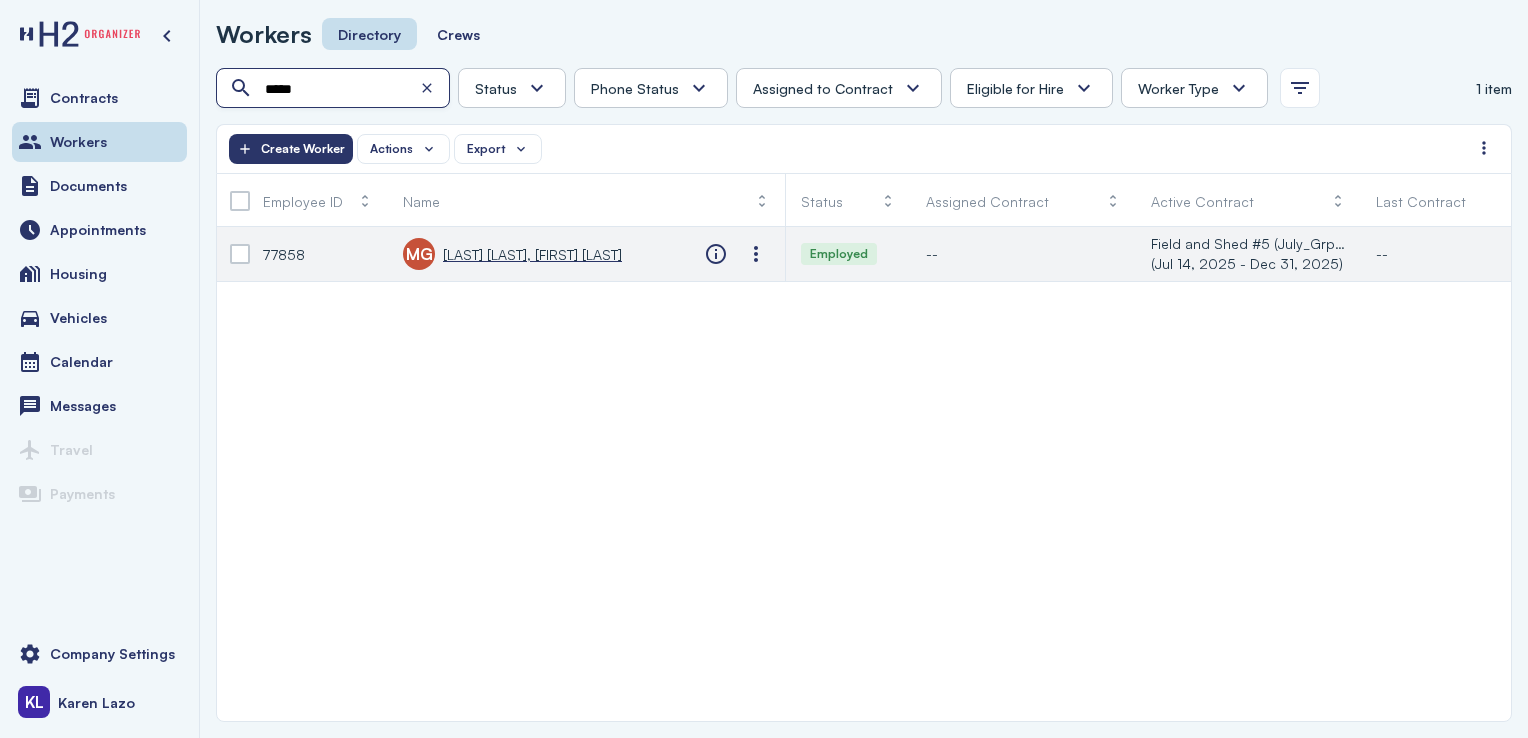 type on "*****" 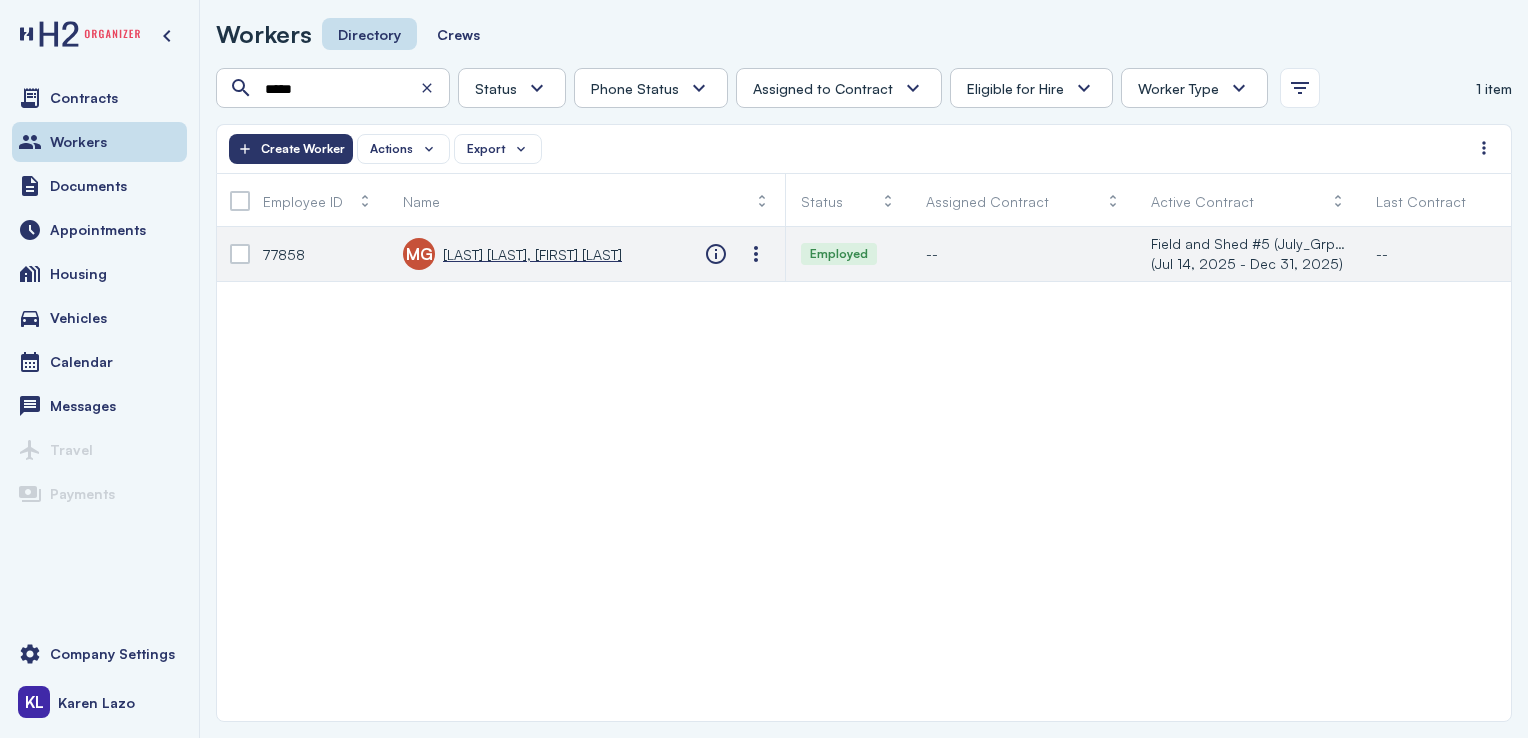 click on "[LAST] [LAST], [FIRST] [LAST]" at bounding box center (532, 254) 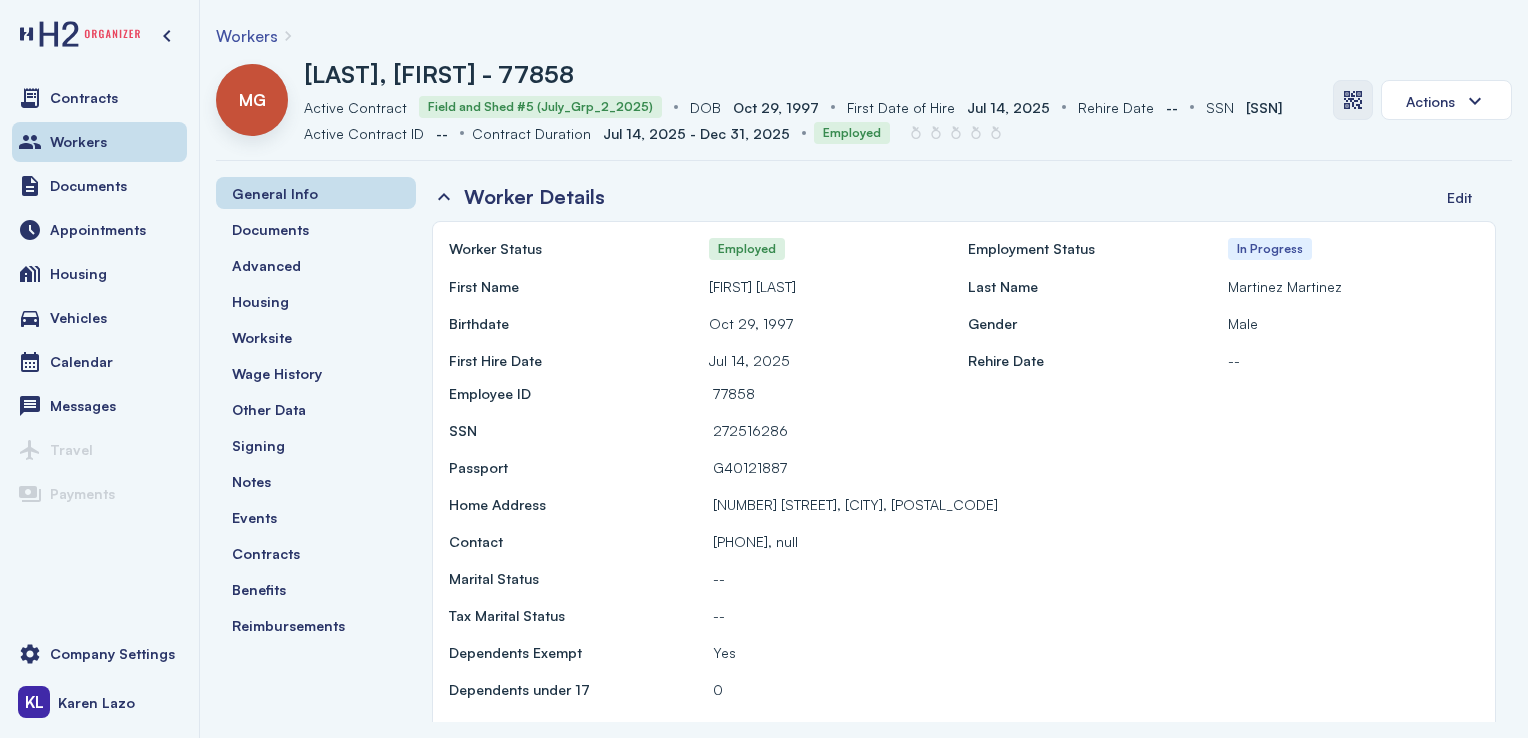 click at bounding box center (1353, 100) 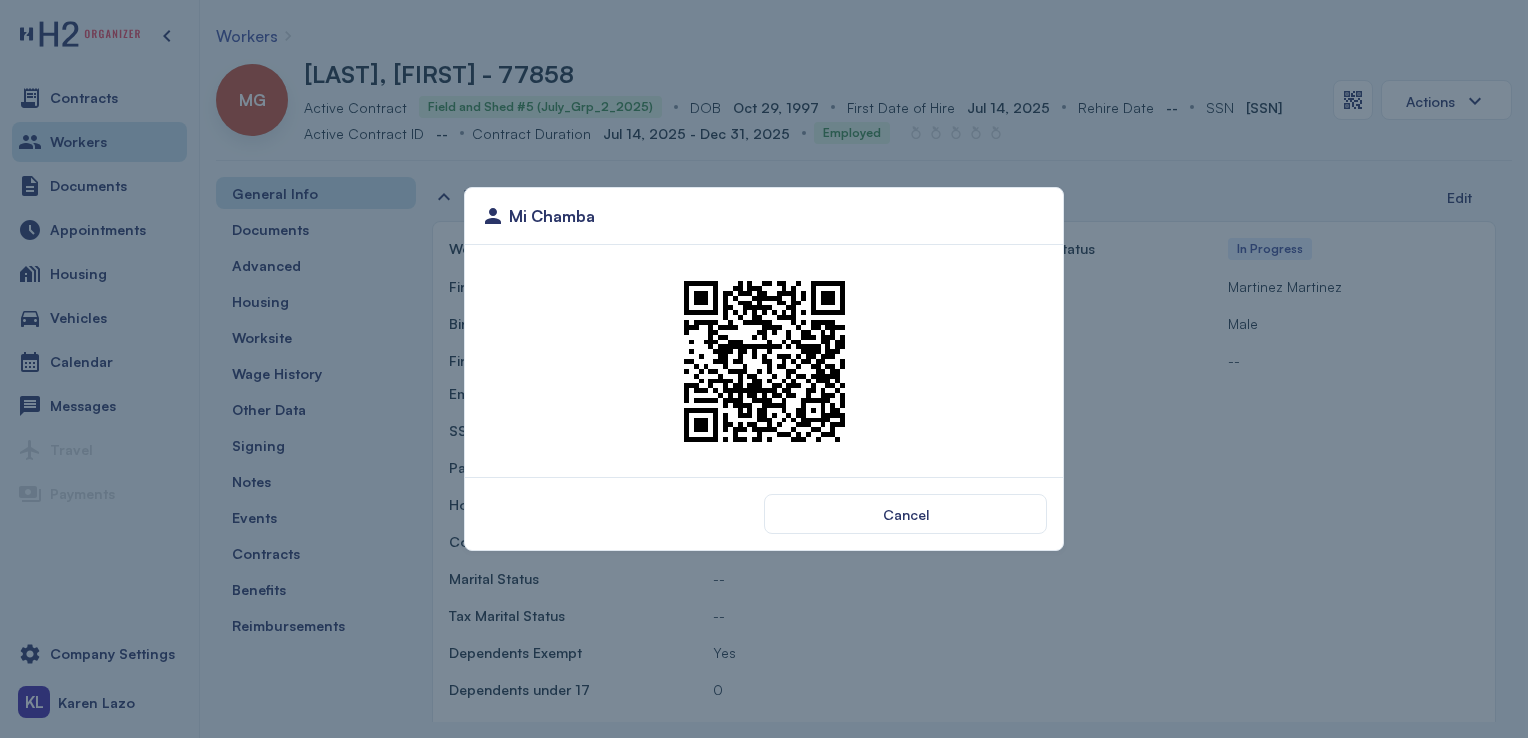 click at bounding box center (764, 361) 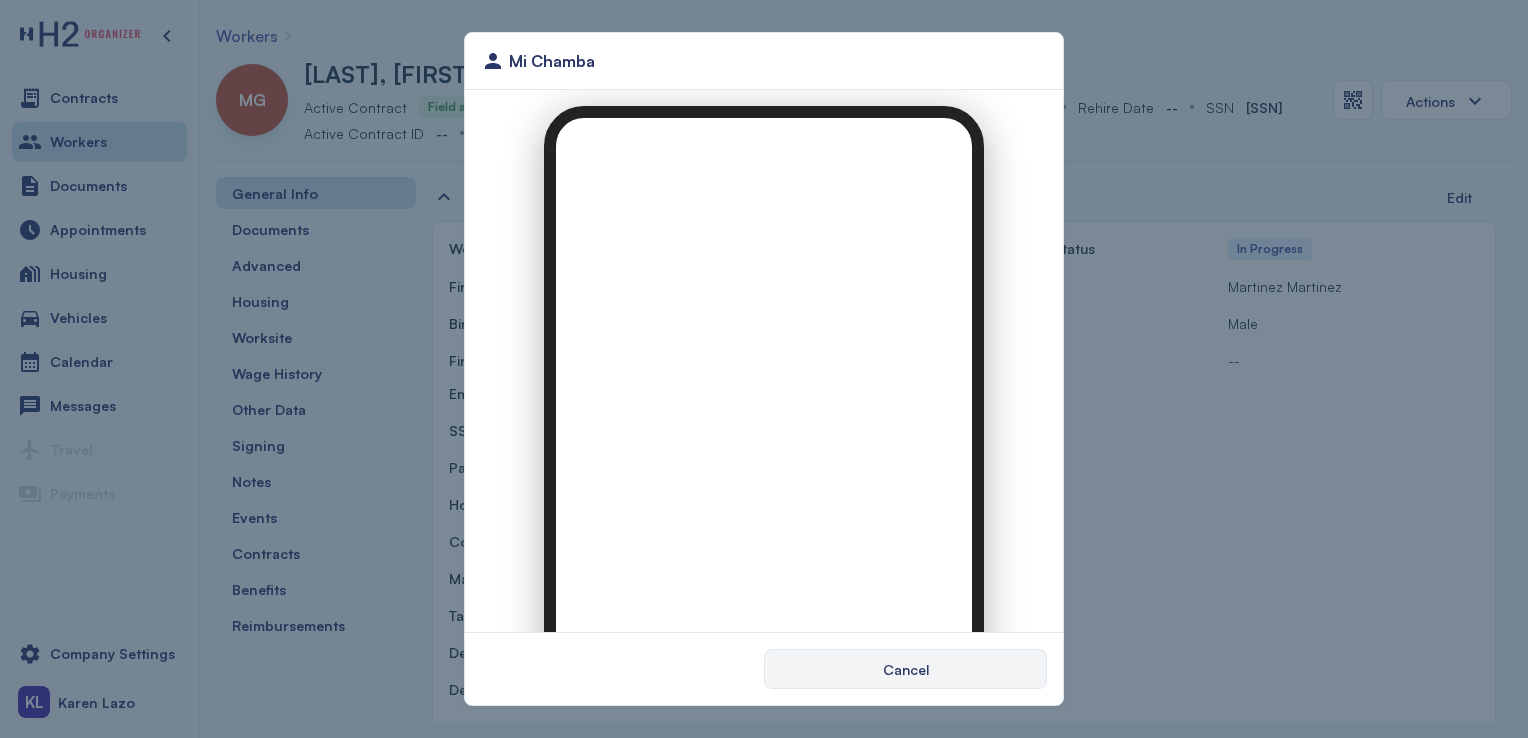 scroll, scrollTop: 0, scrollLeft: 0, axis: both 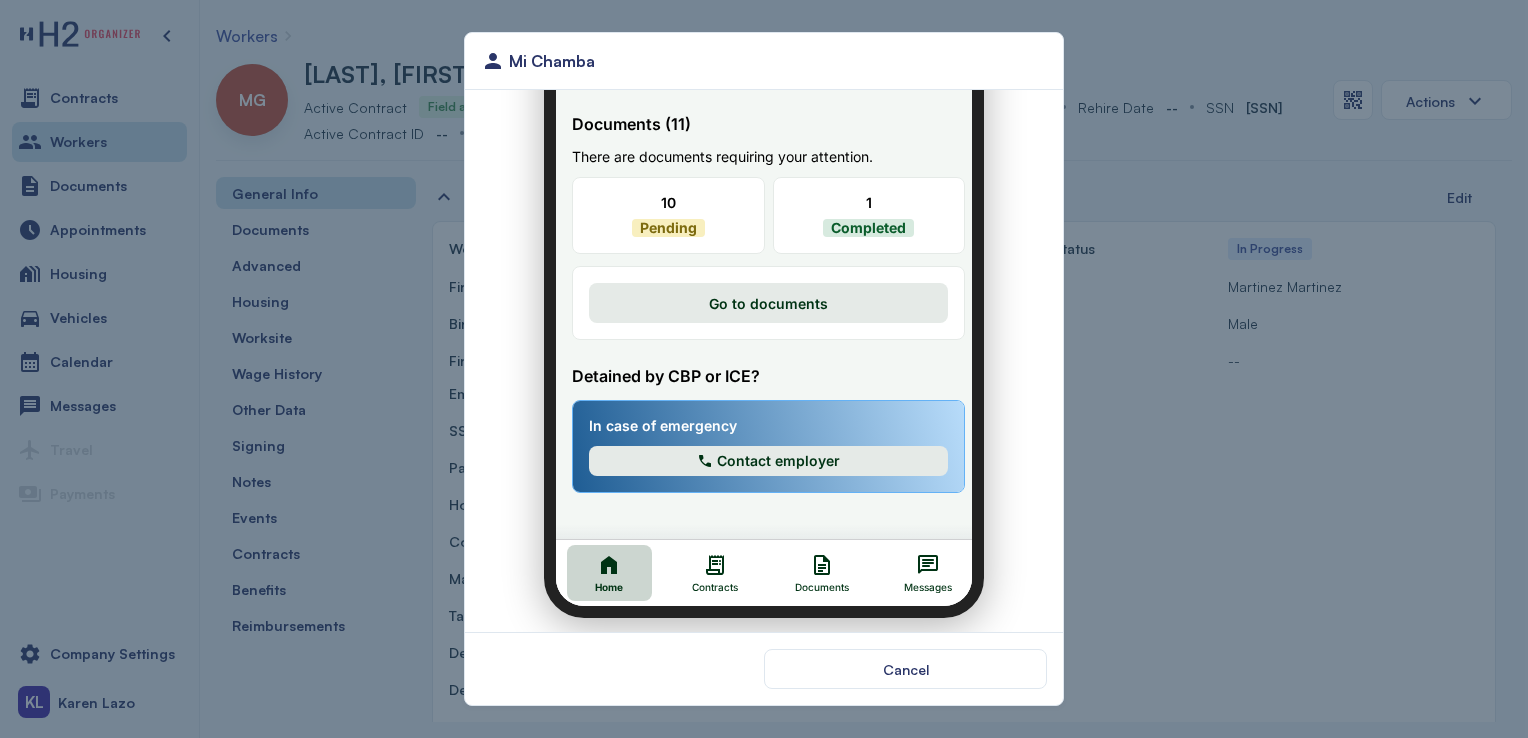 click 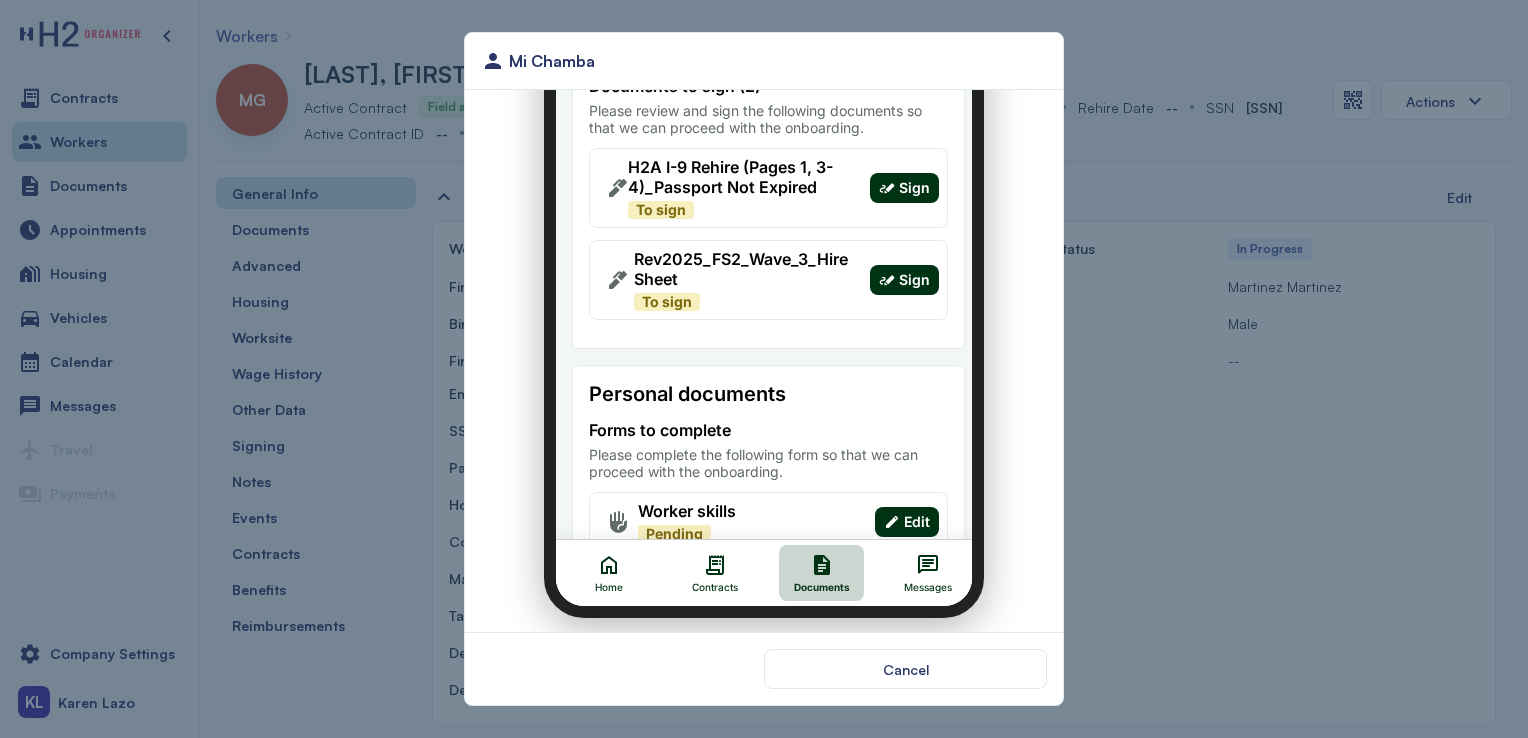 click on "Sign" at bounding box center [892, 176] 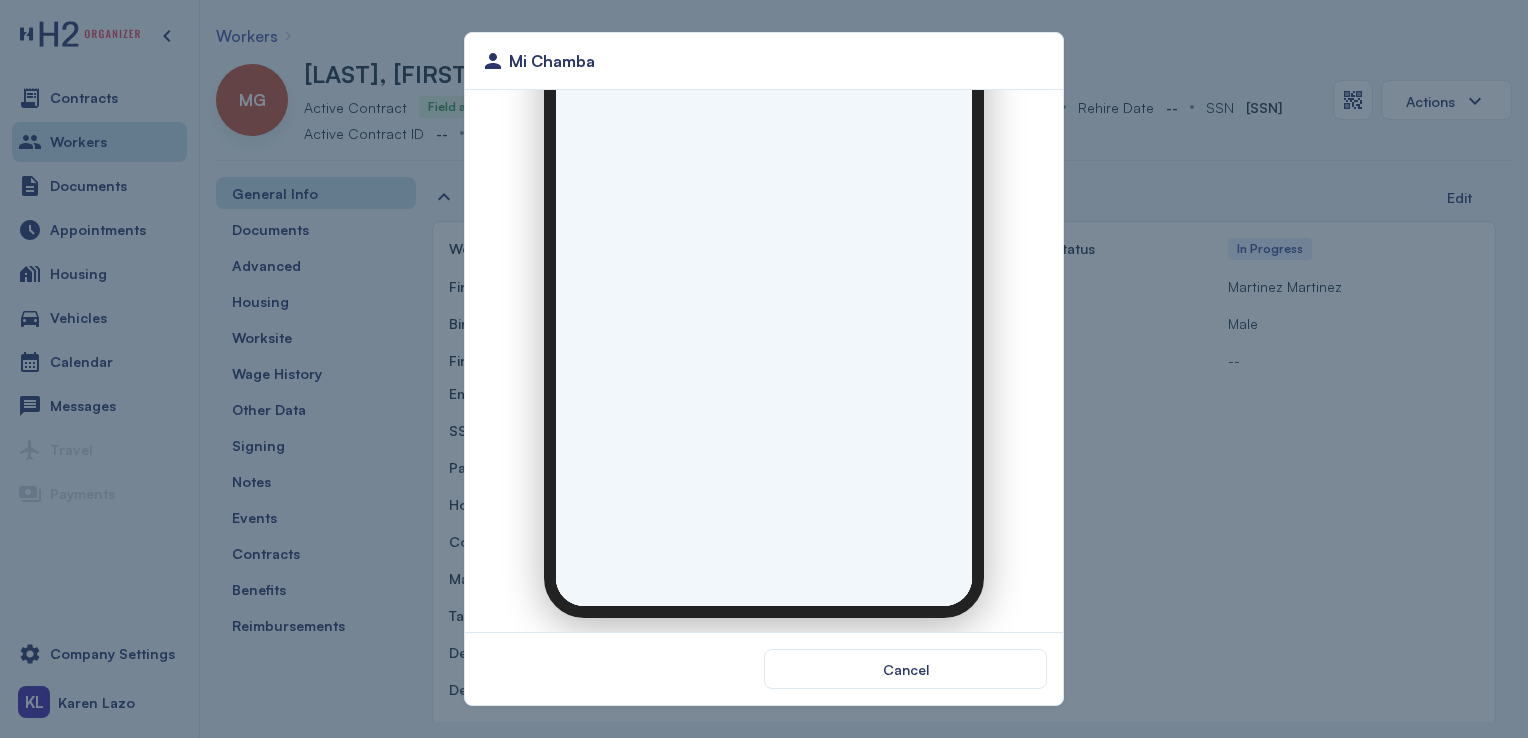scroll, scrollTop: 0, scrollLeft: 0, axis: both 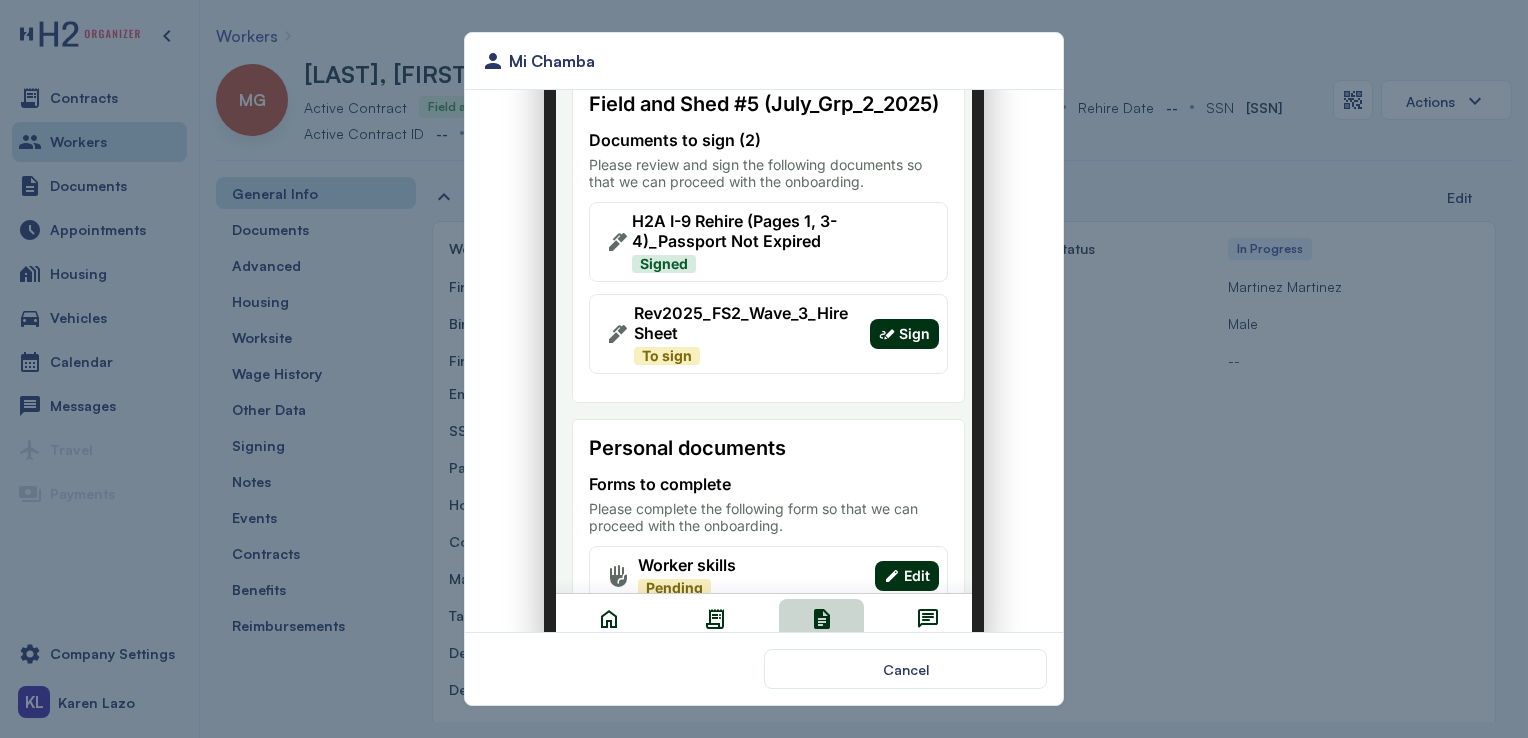 click on "Sign" at bounding box center (892, 322) 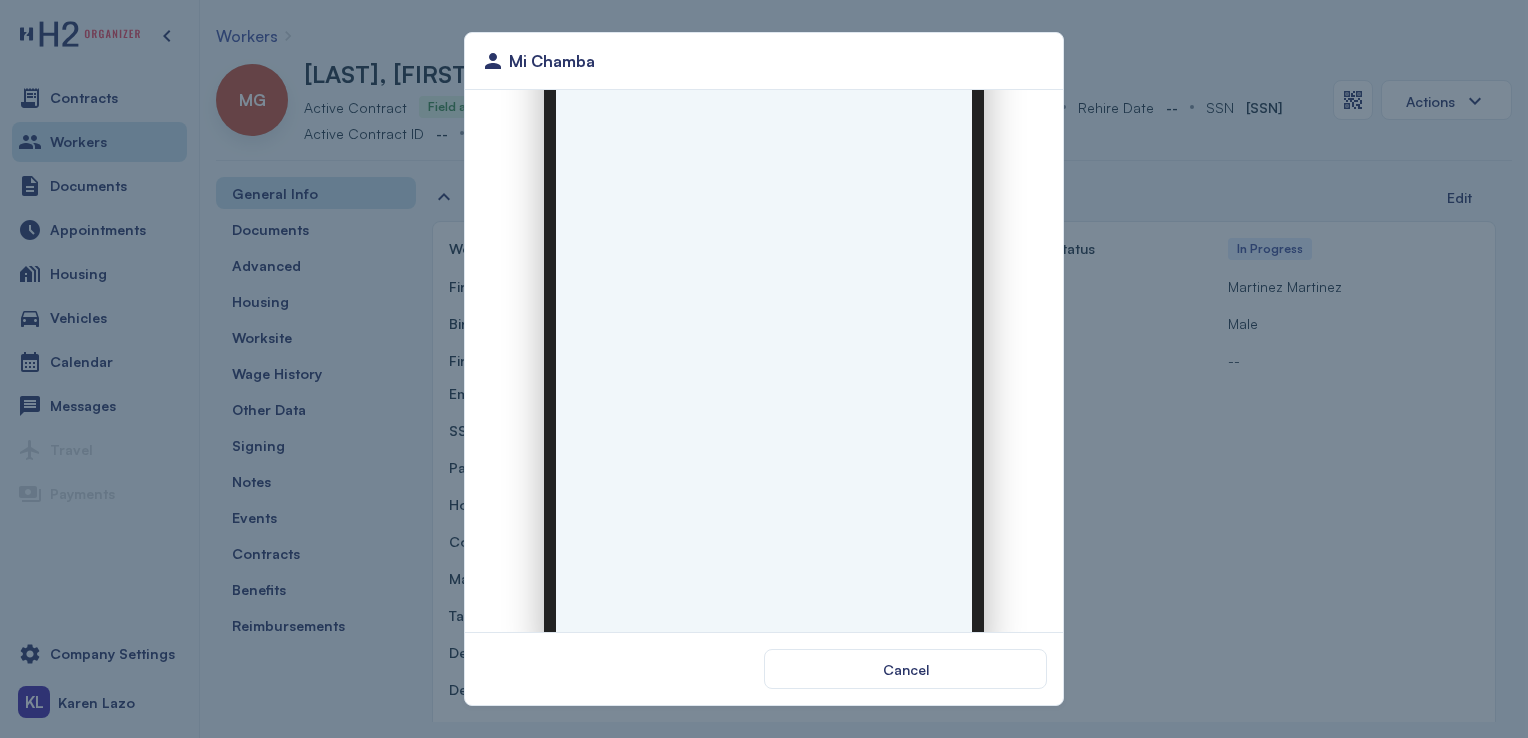 scroll, scrollTop: 0, scrollLeft: 0, axis: both 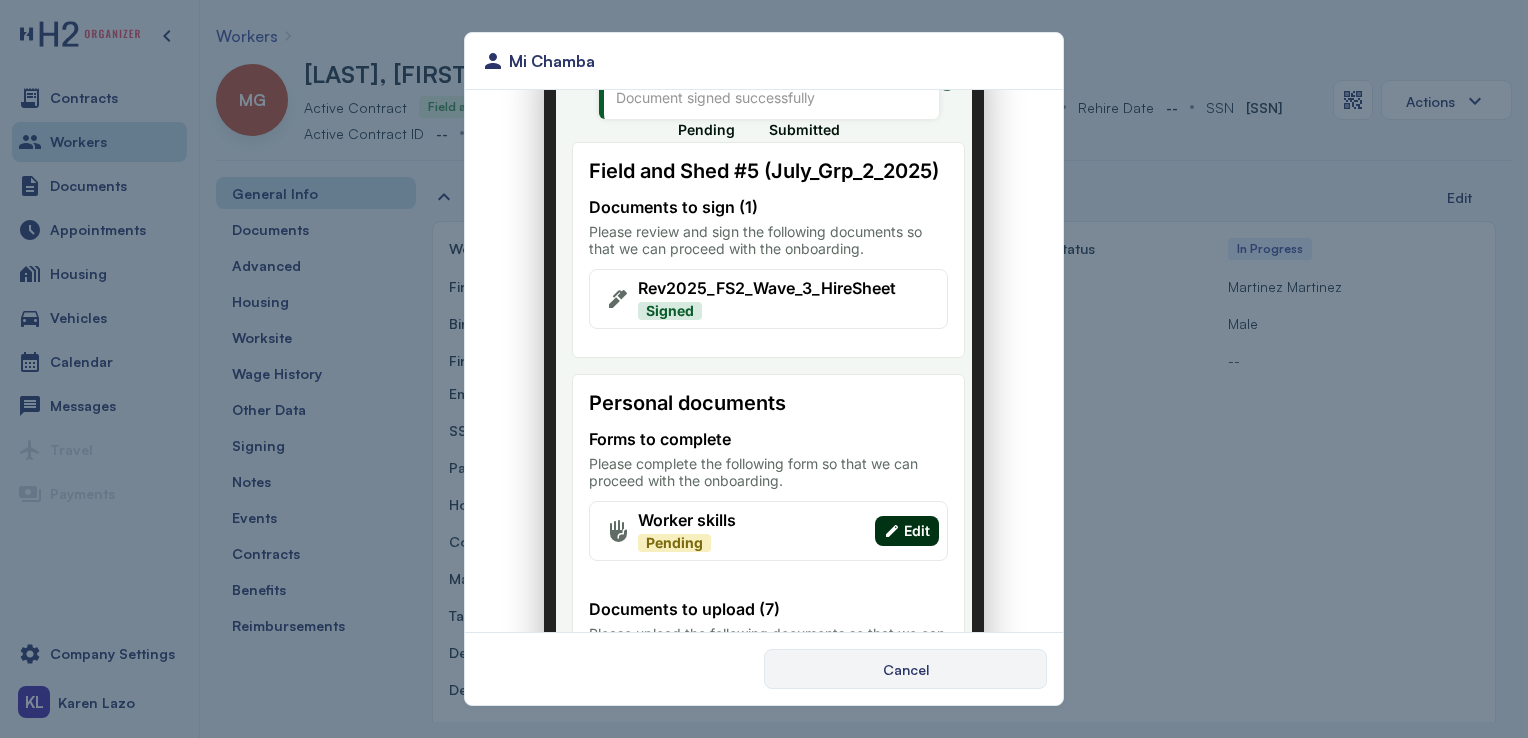click on "Cancel" at bounding box center [905, 669] 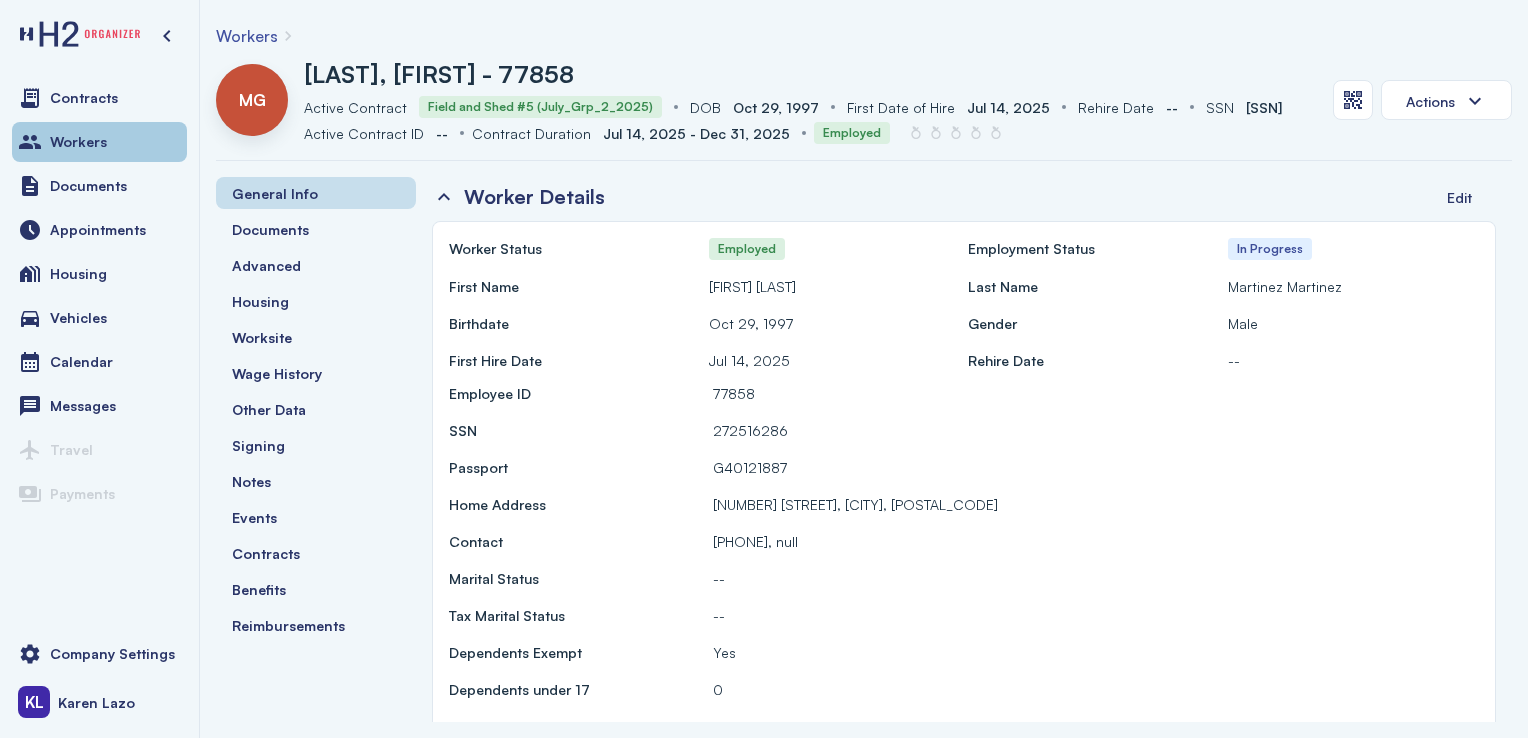 click on "Workers" at bounding box center [99, 142] 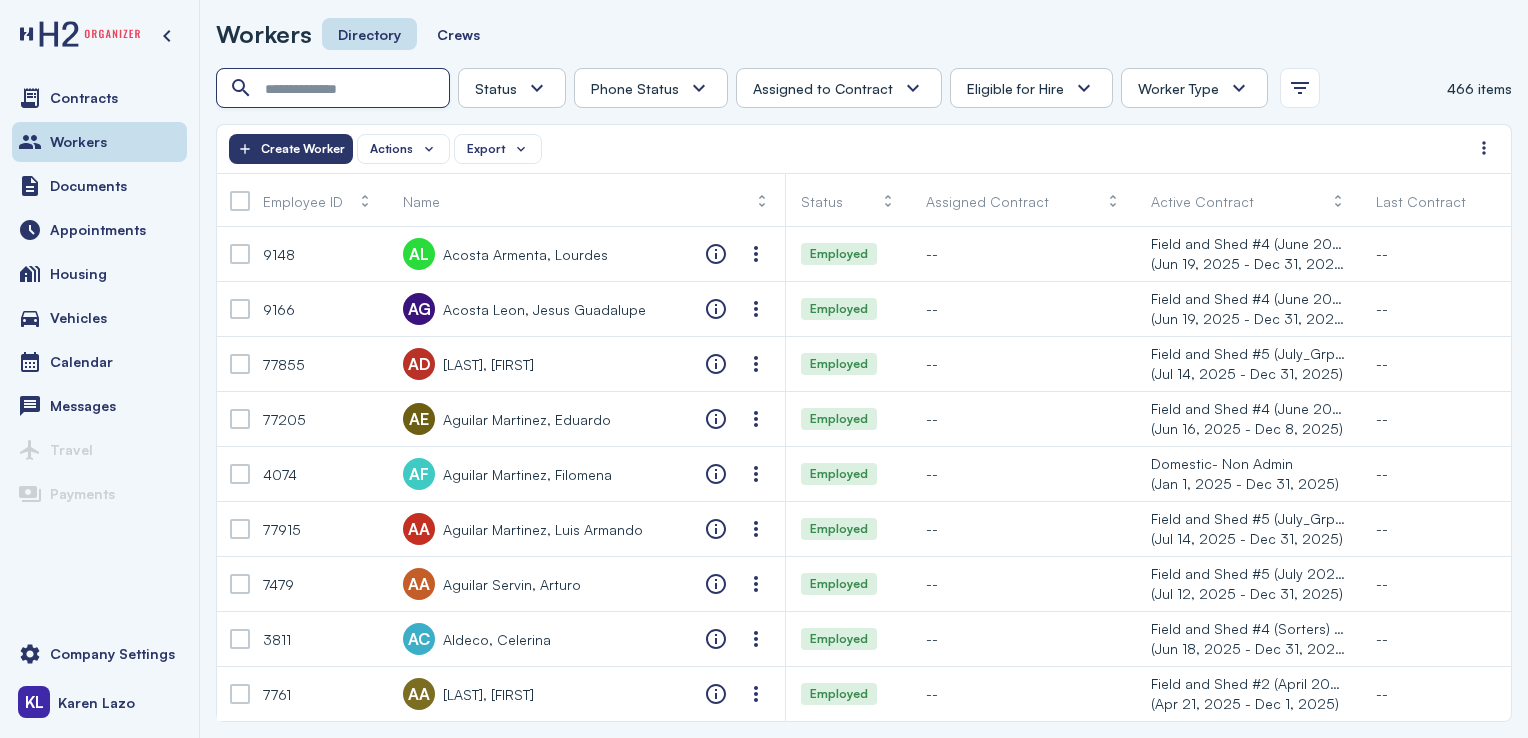 click at bounding box center (335, 89) 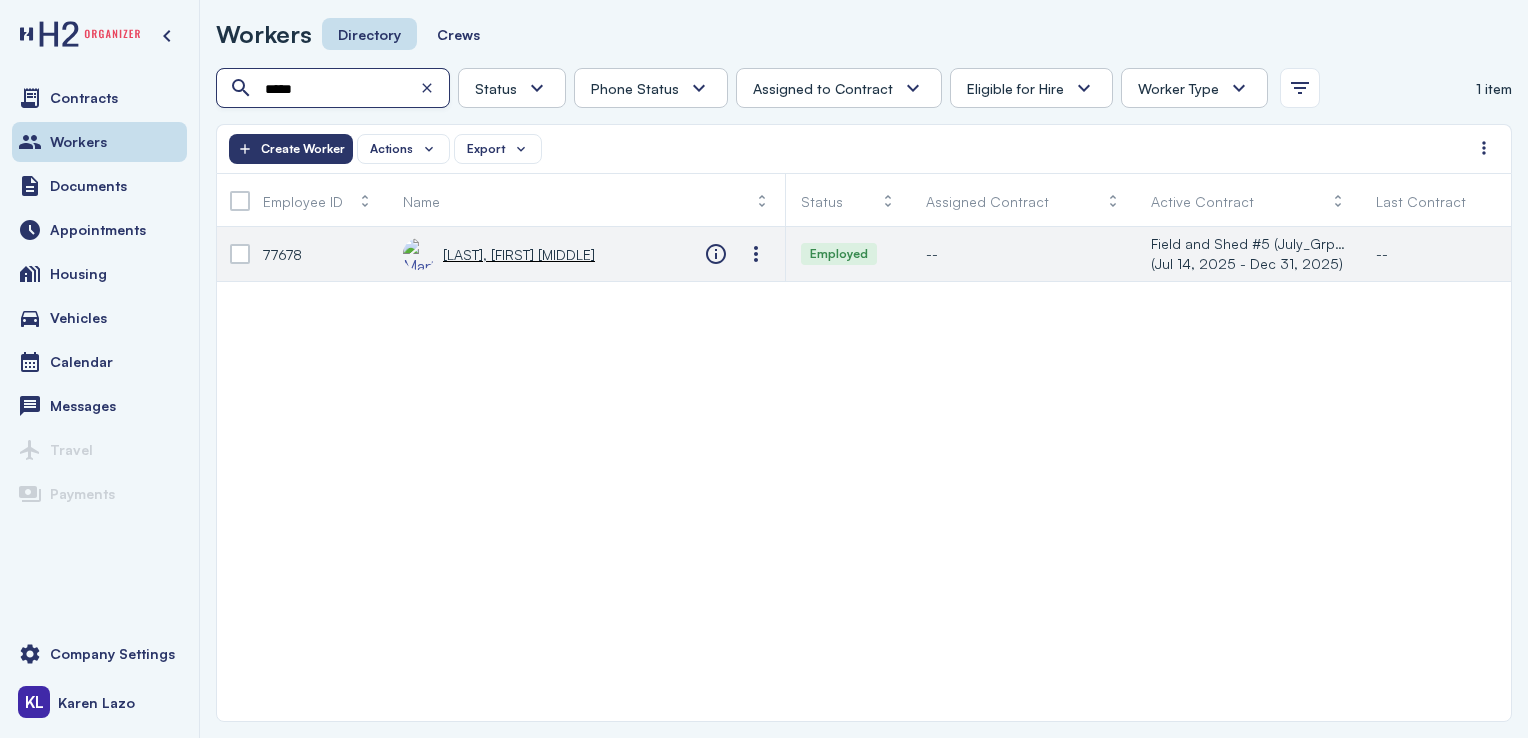 type on "*****" 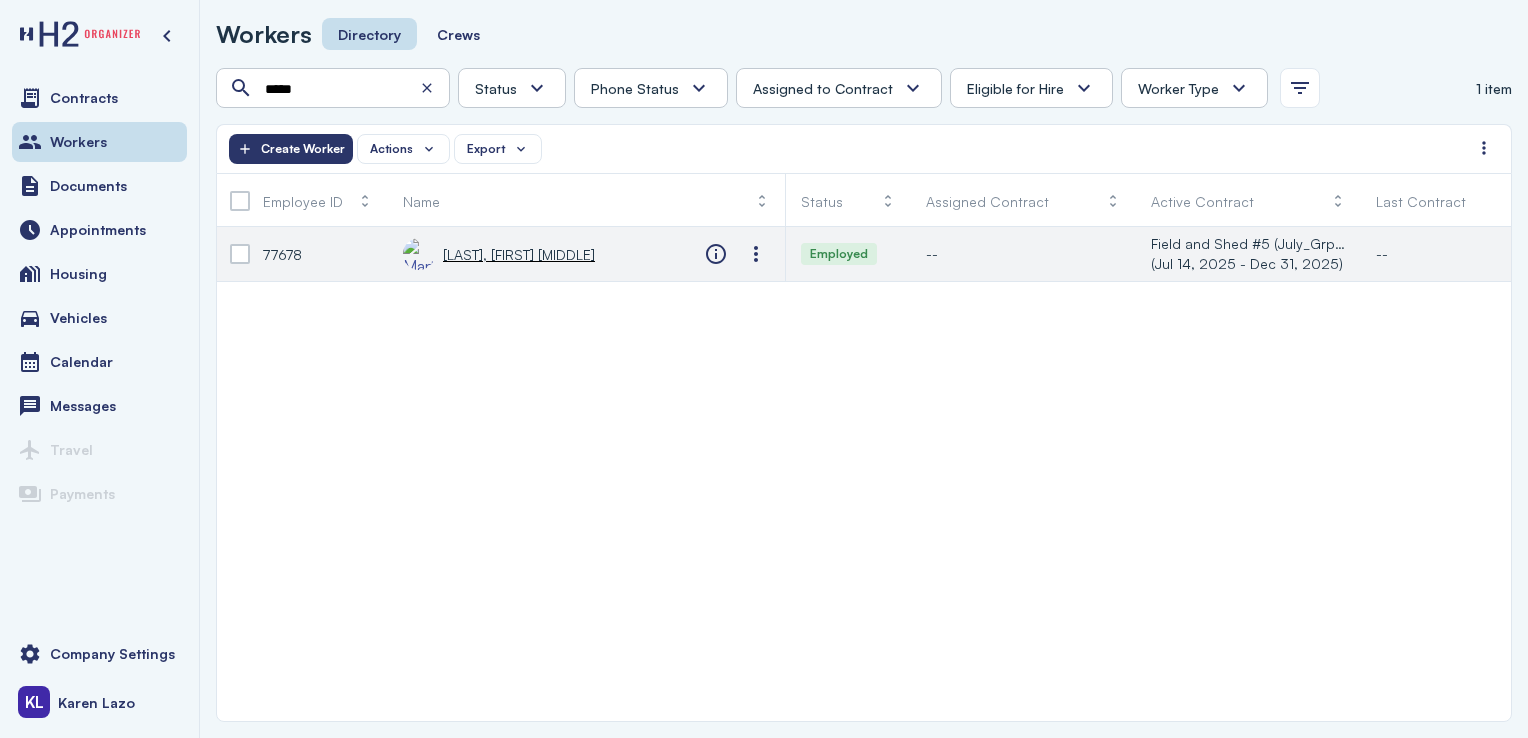 click on "[LAST], [FIRST] [MIDDLE]" 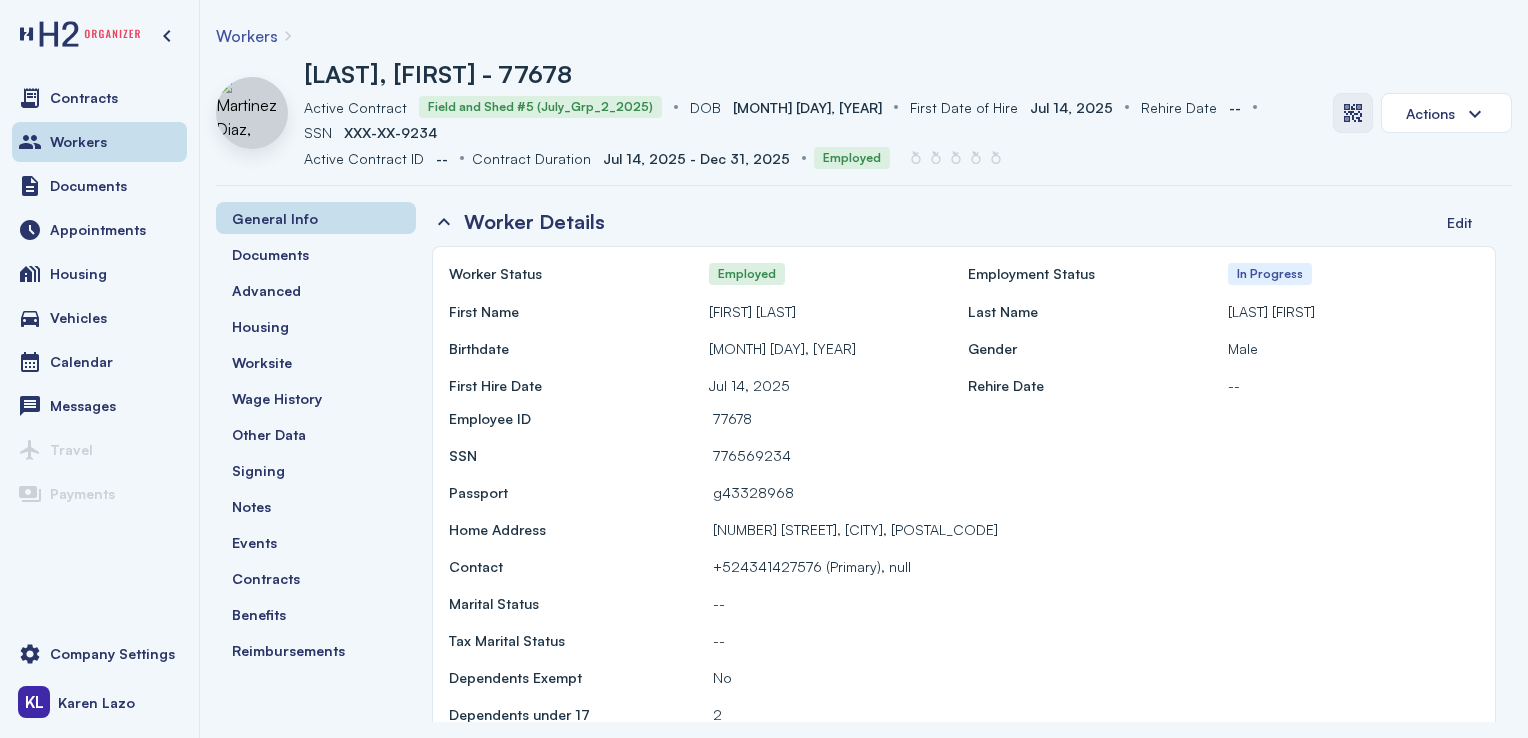 click at bounding box center [1353, 113] 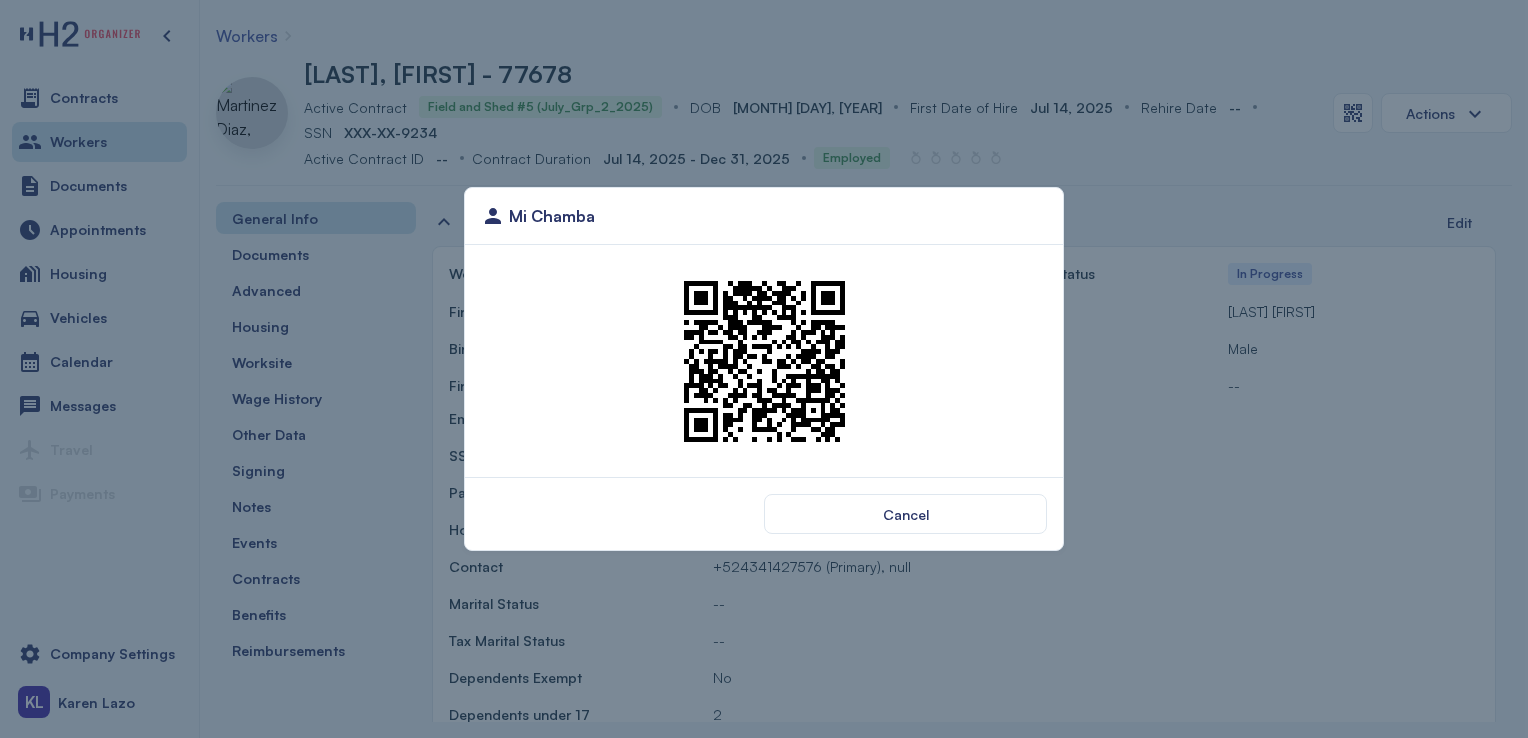 click at bounding box center [764, 361] 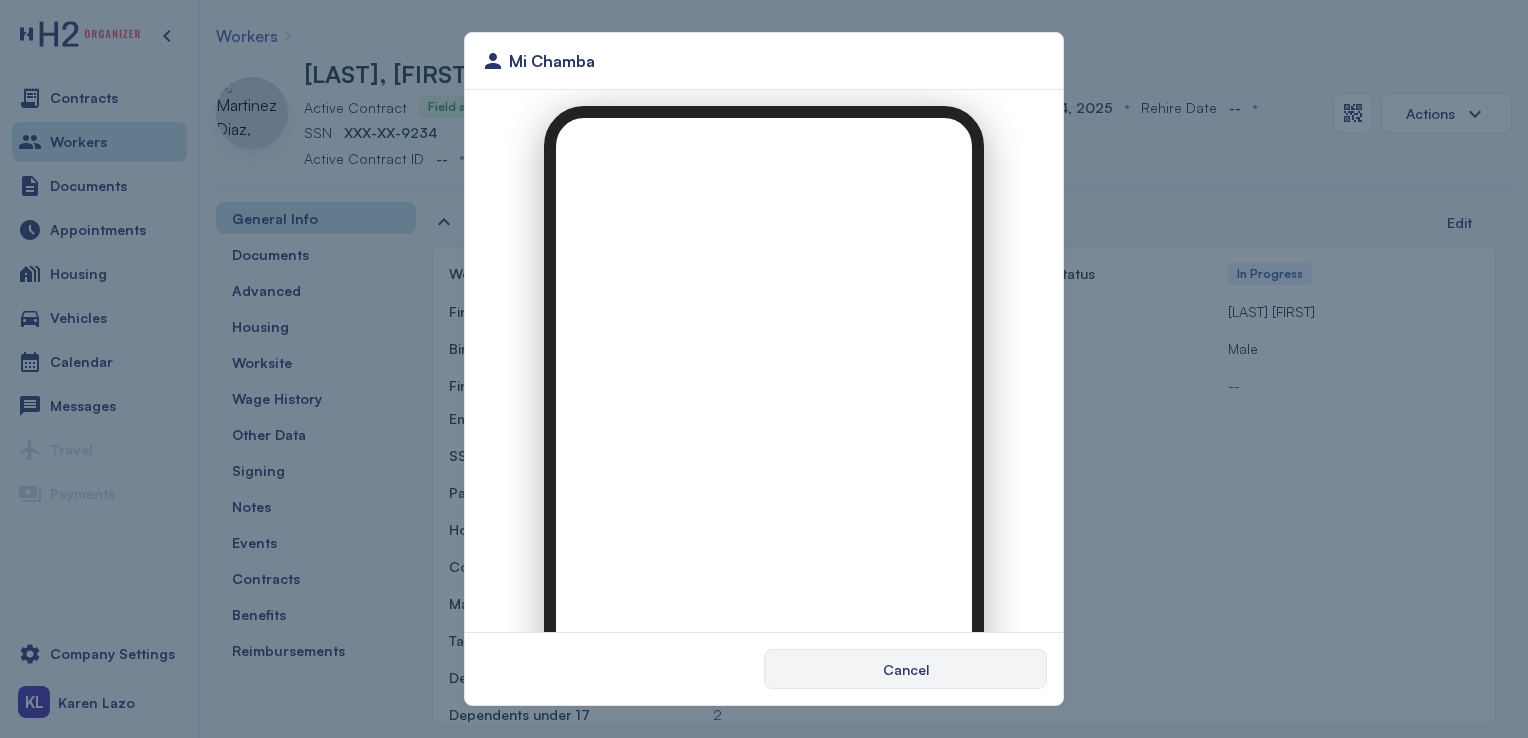 scroll, scrollTop: 0, scrollLeft: 0, axis: both 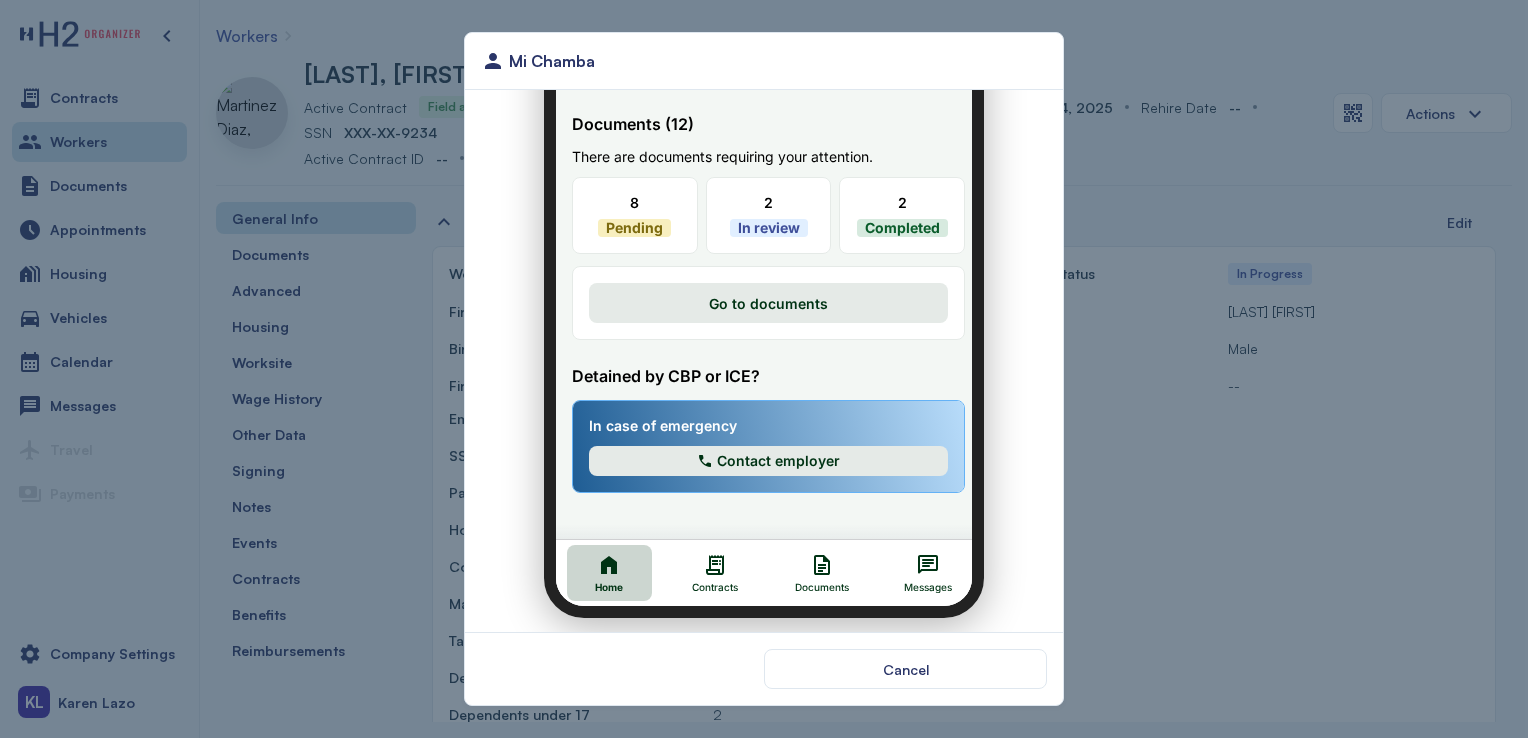 click on "Documents" at bounding box center [810, 575] 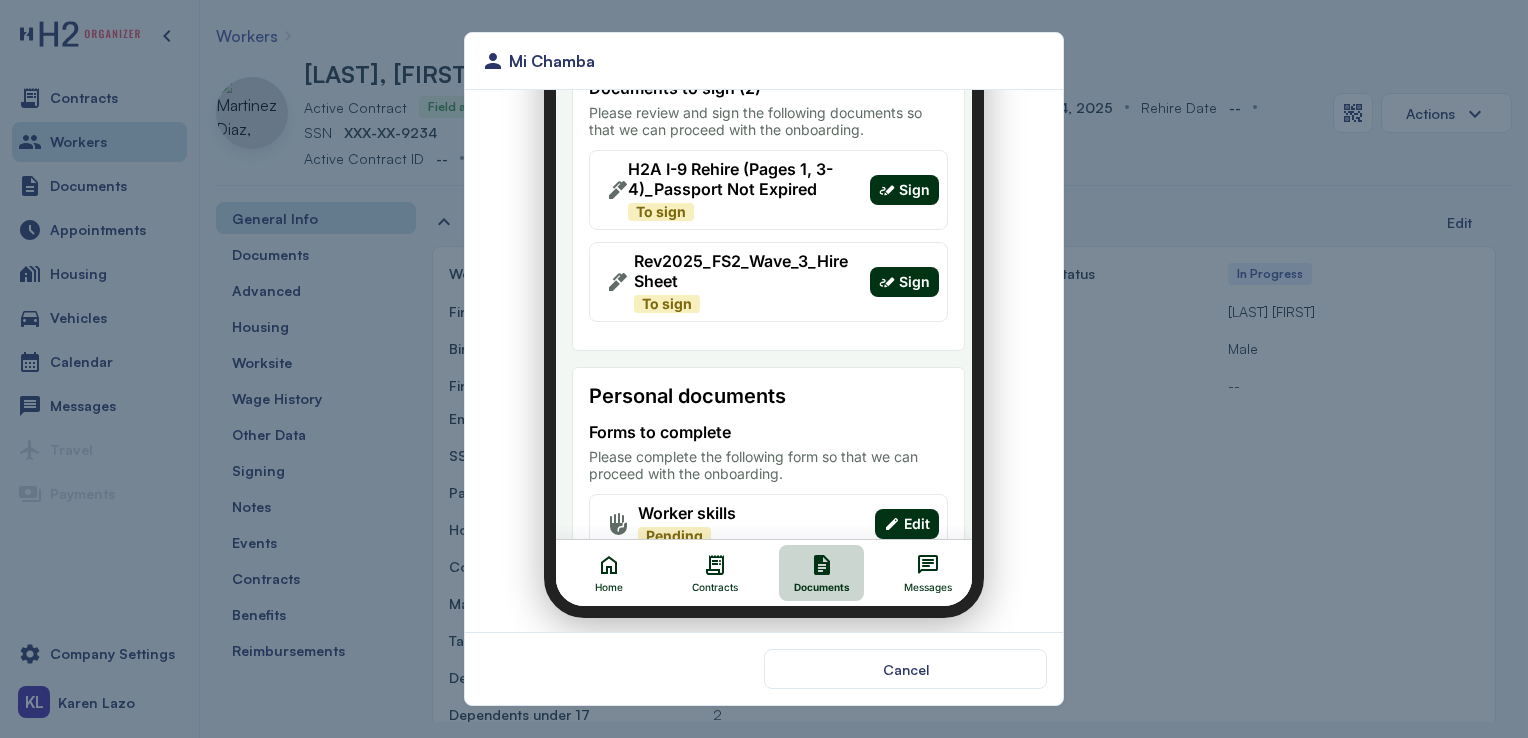 click on "Sign" at bounding box center (902, 178) 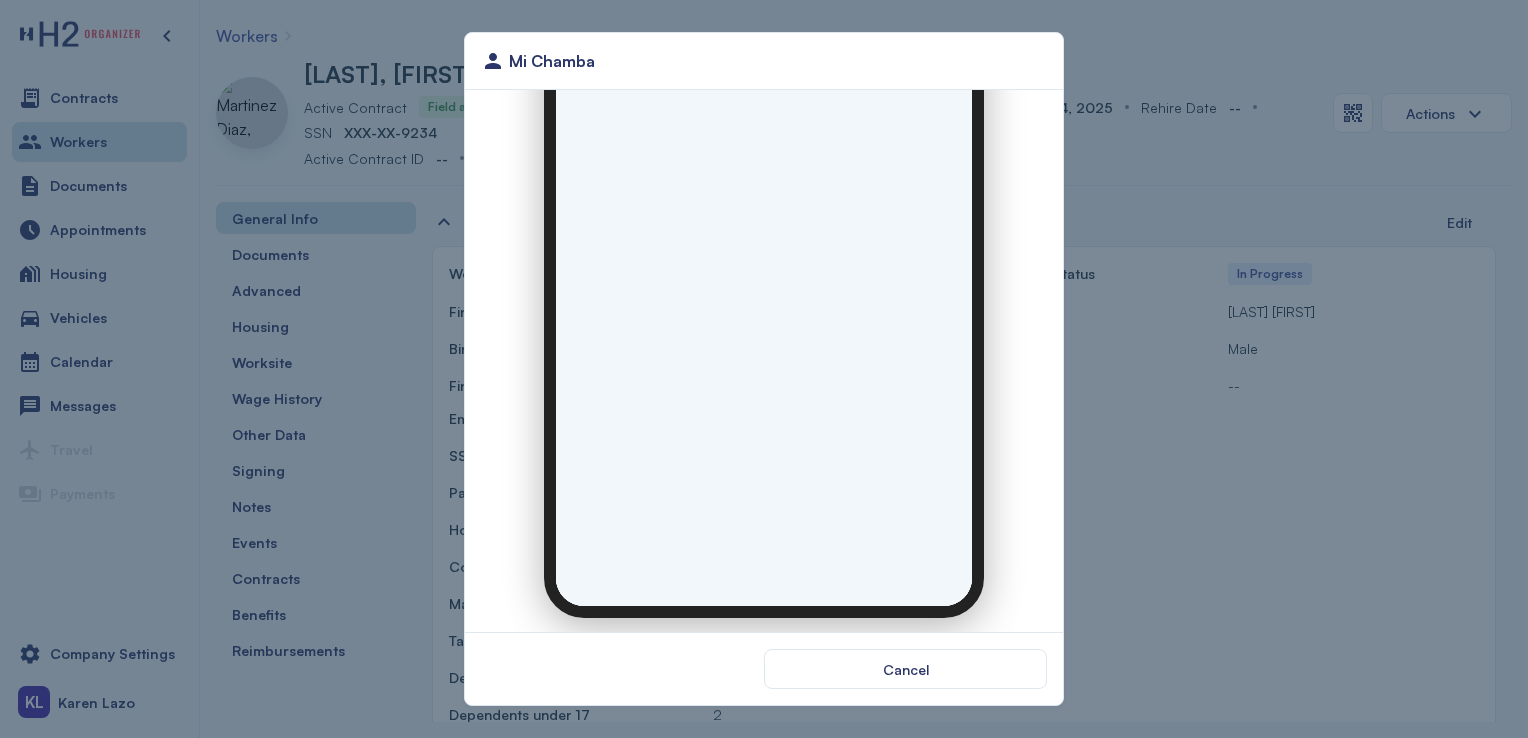 scroll, scrollTop: 0, scrollLeft: 0, axis: both 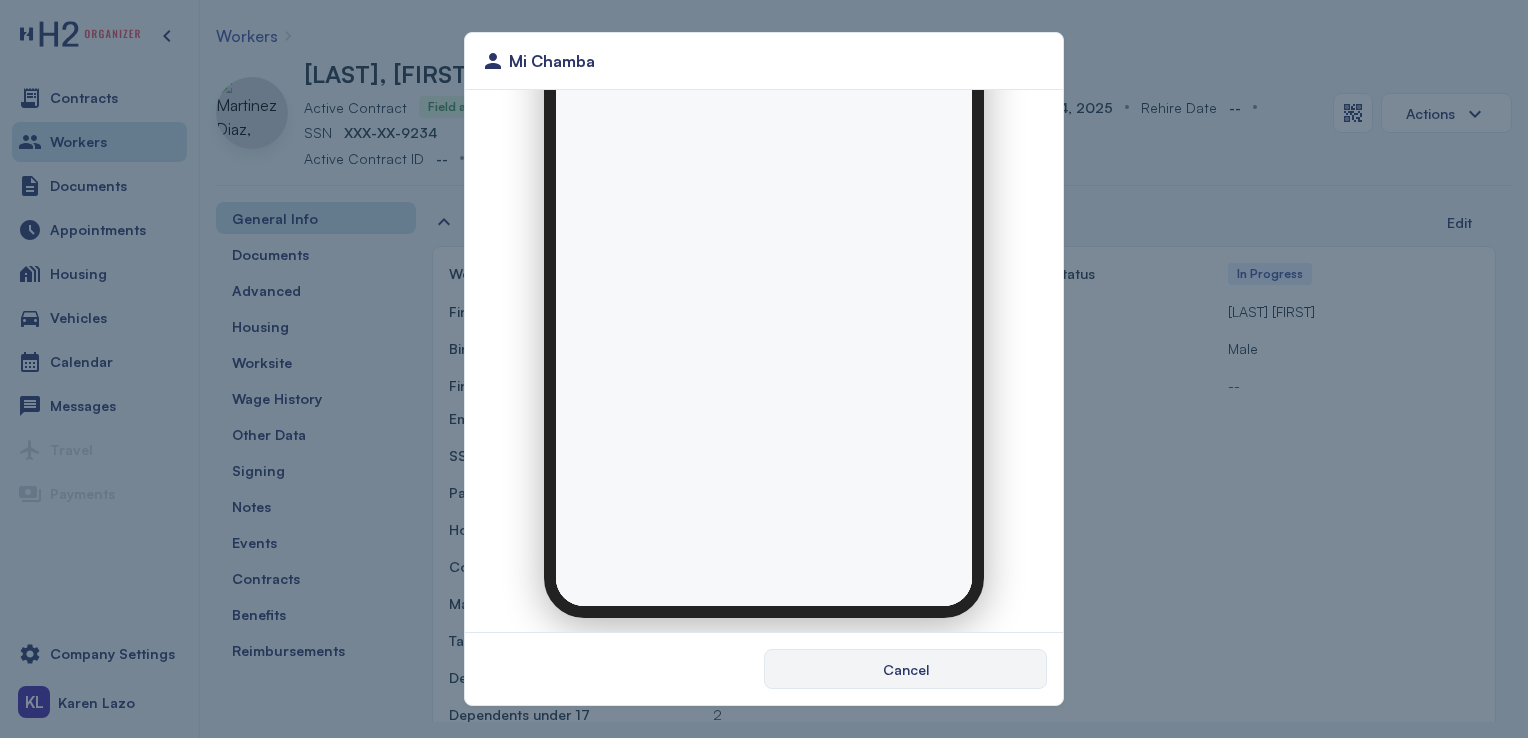 click on "Mi Chamba       Cancel" at bounding box center (764, 369) 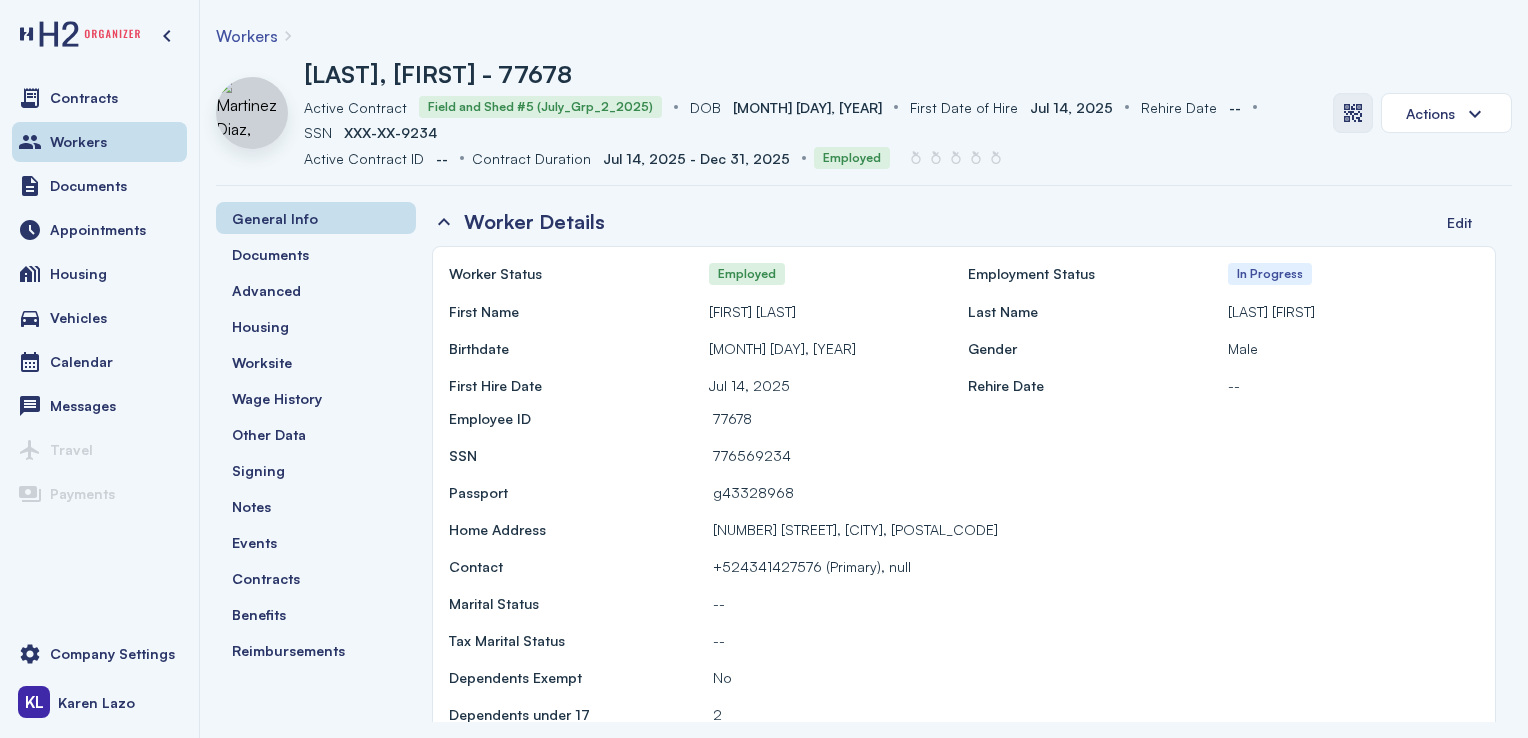 click at bounding box center [1353, 113] 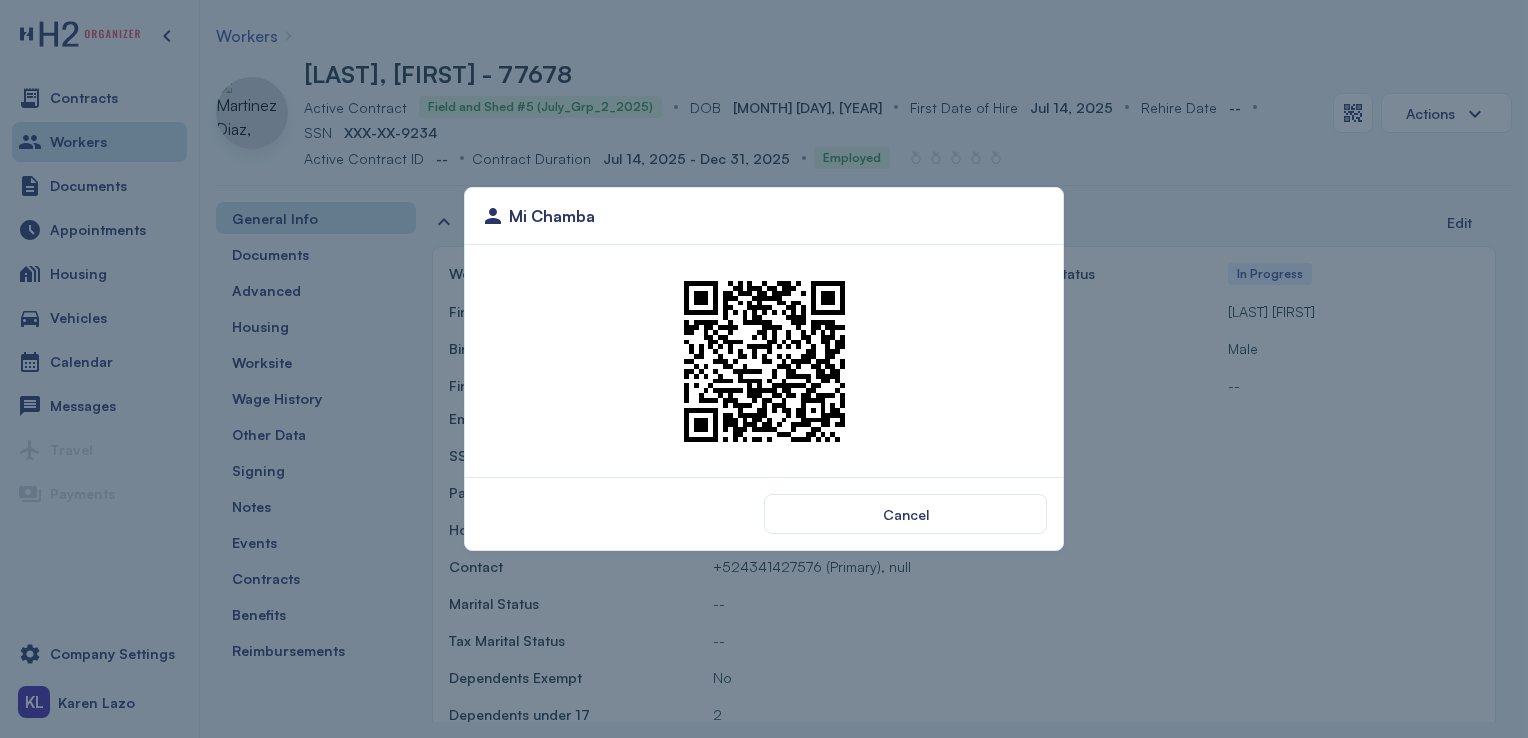 click on "Mi Chamba       Cancel" at bounding box center (764, 369) 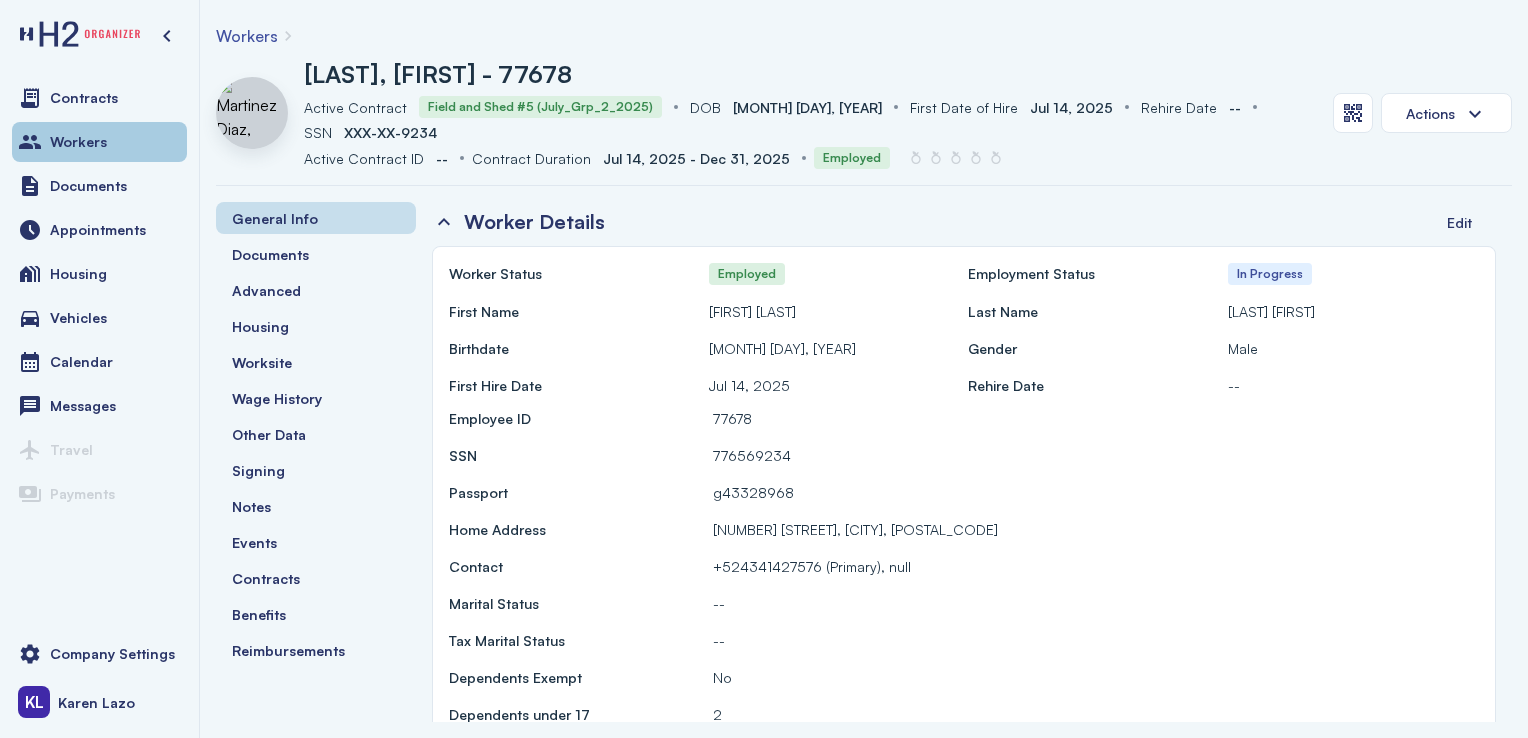 click on "Workers" at bounding box center (99, 142) 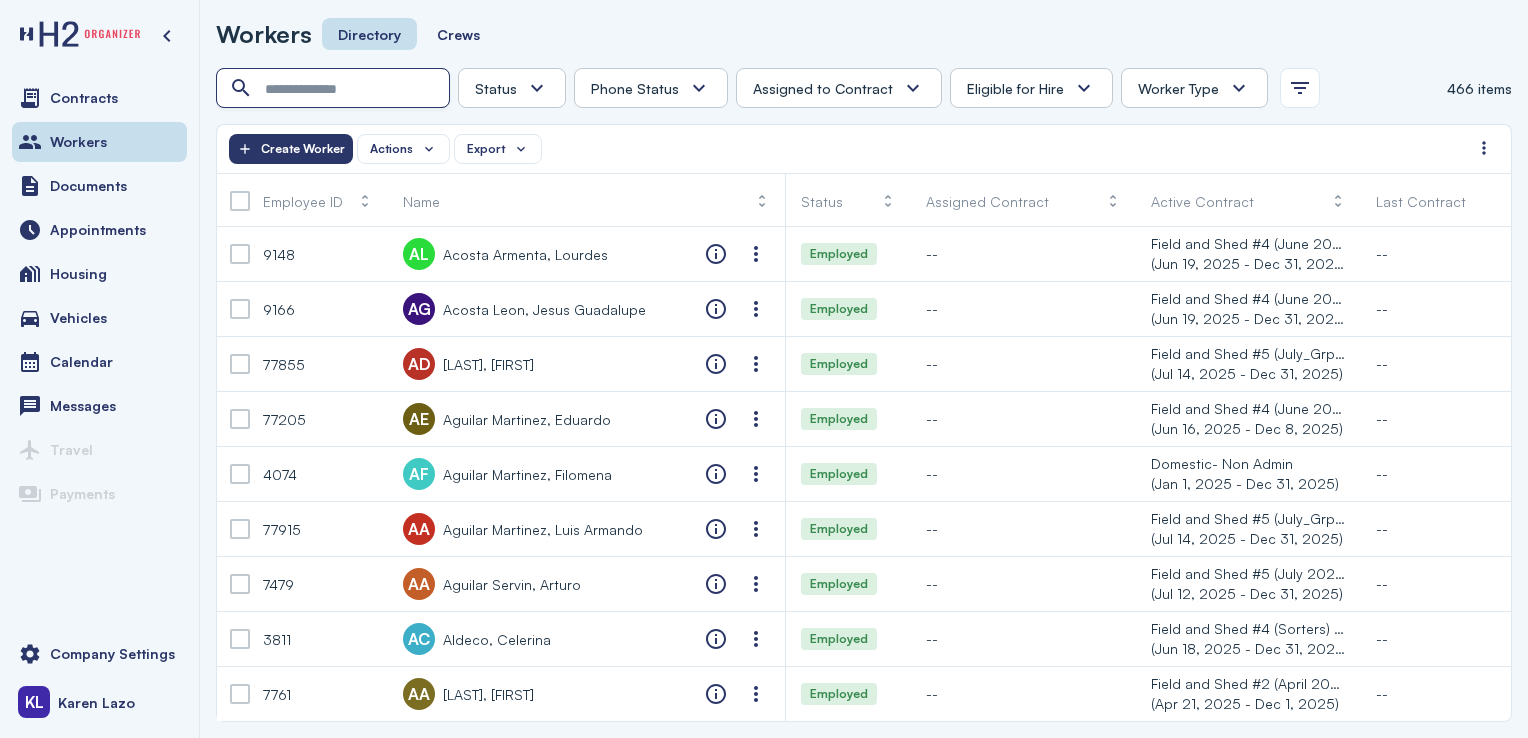 click at bounding box center [335, 89] 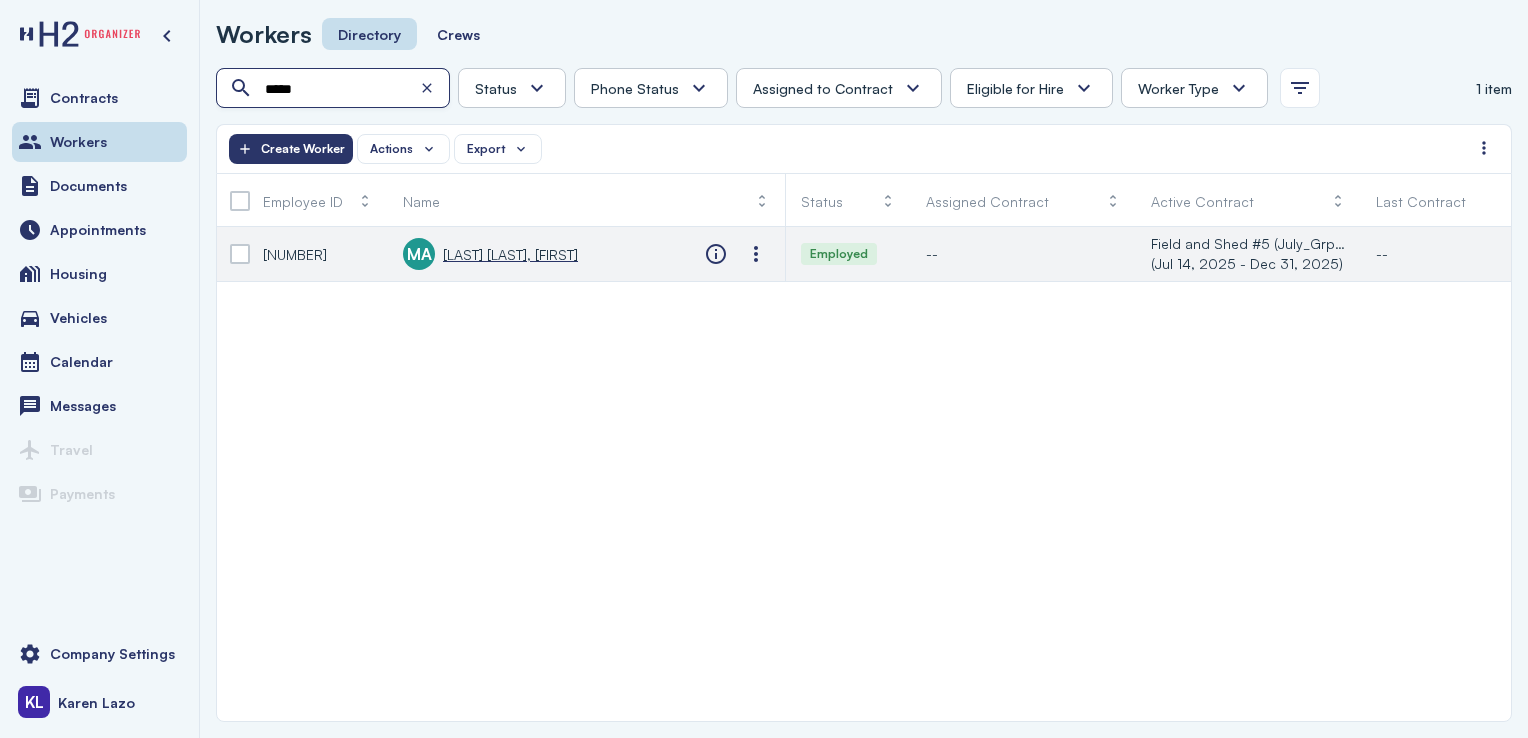 type on "*****" 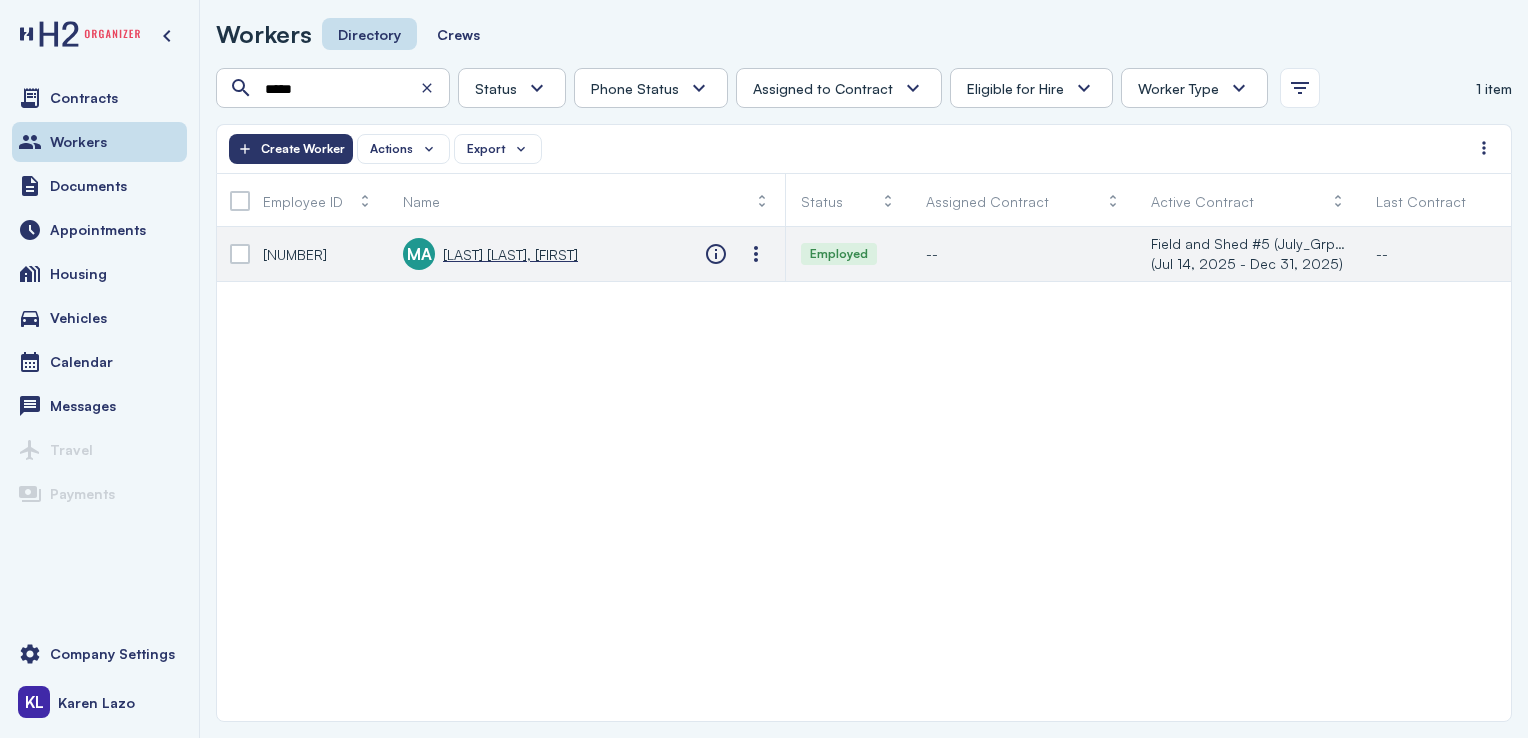 click on "[LAST] [LAST], [FIRST]" at bounding box center [510, 254] 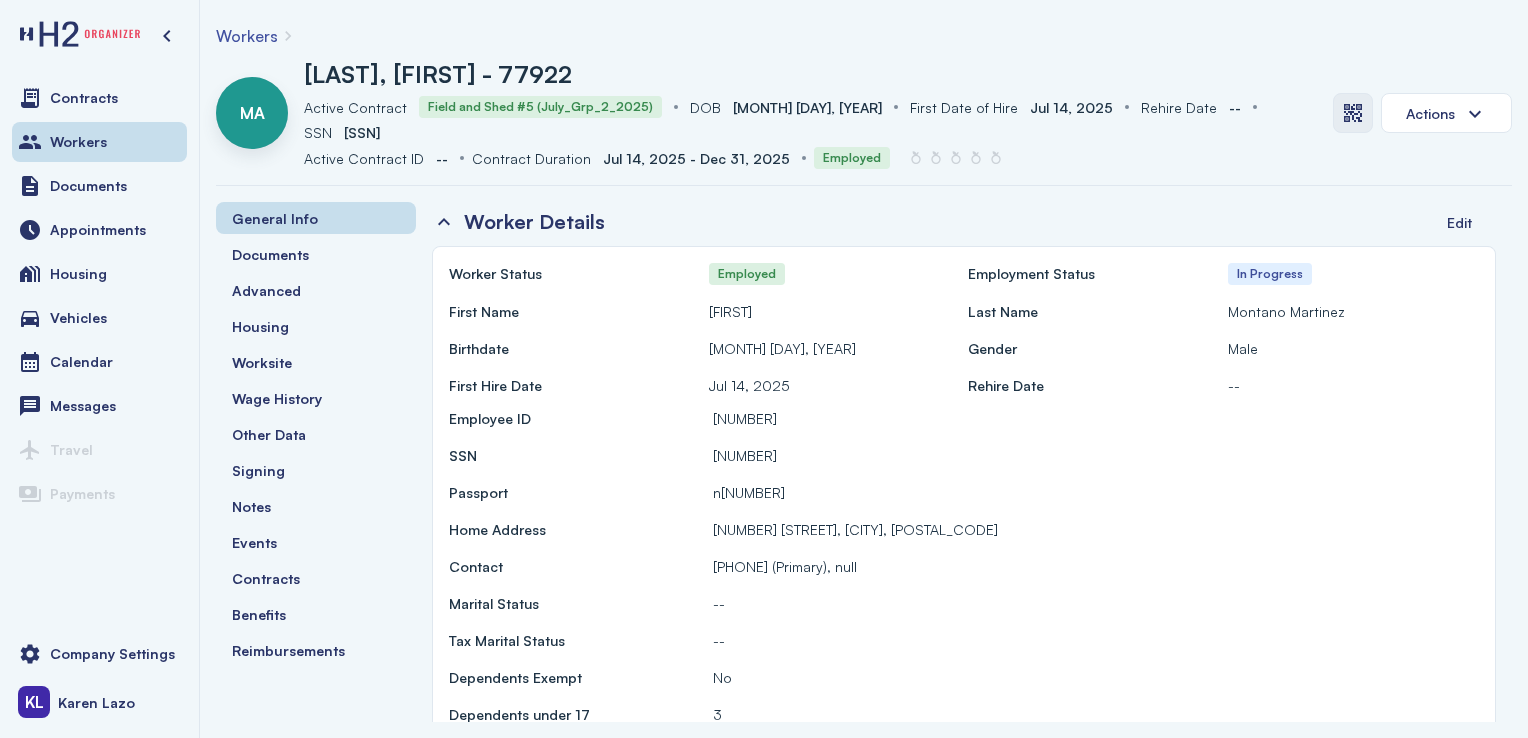 click at bounding box center [1353, 113] 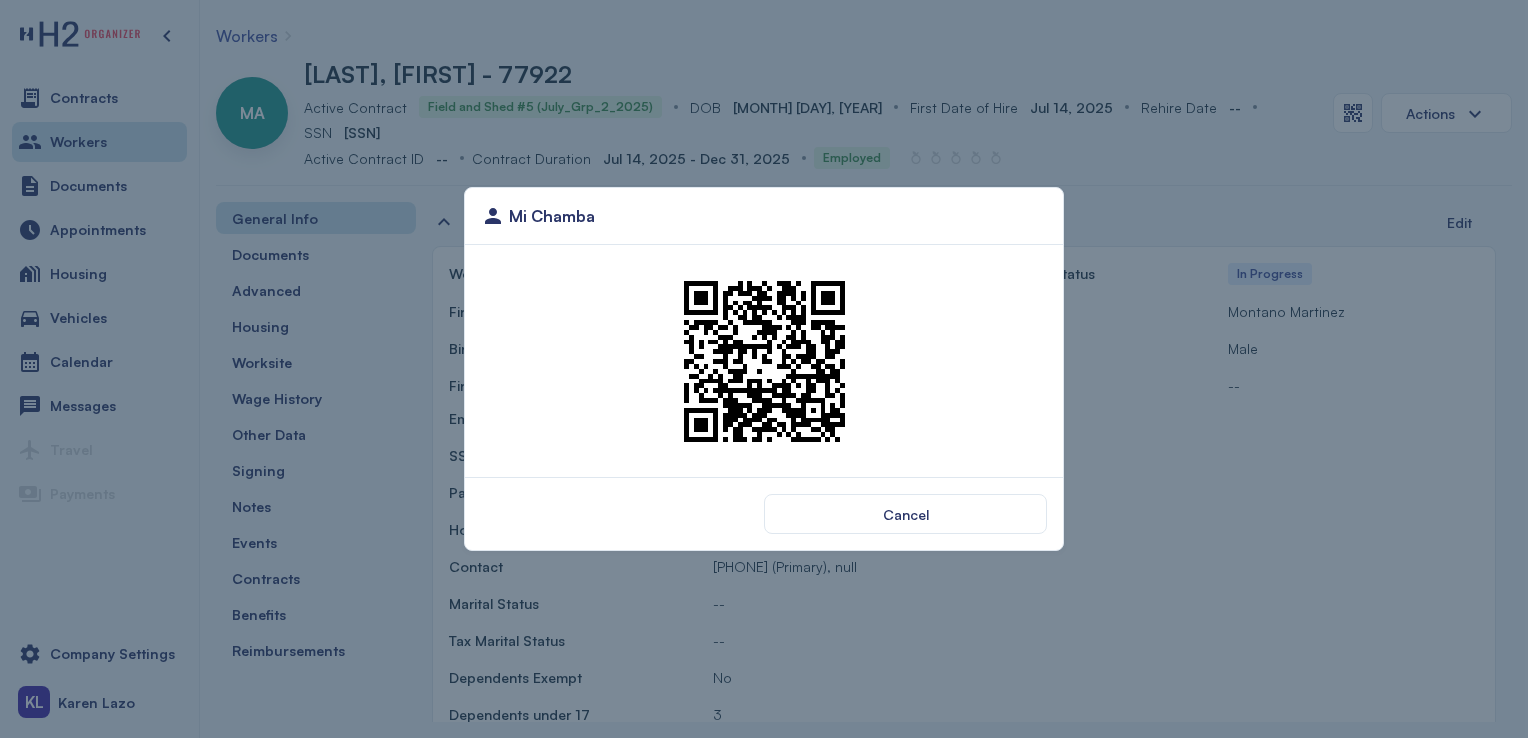 click at bounding box center (764, 361) 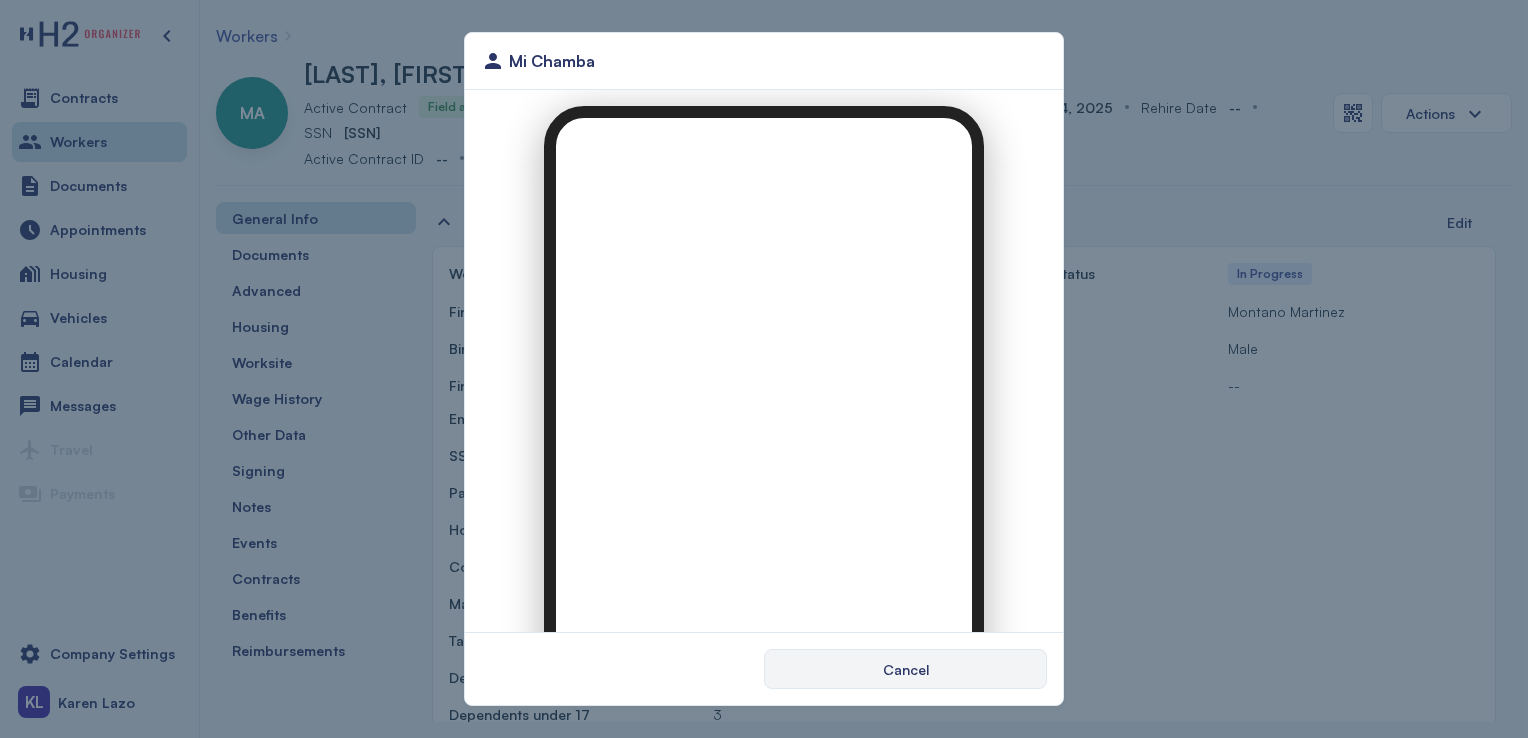scroll, scrollTop: 0, scrollLeft: 0, axis: both 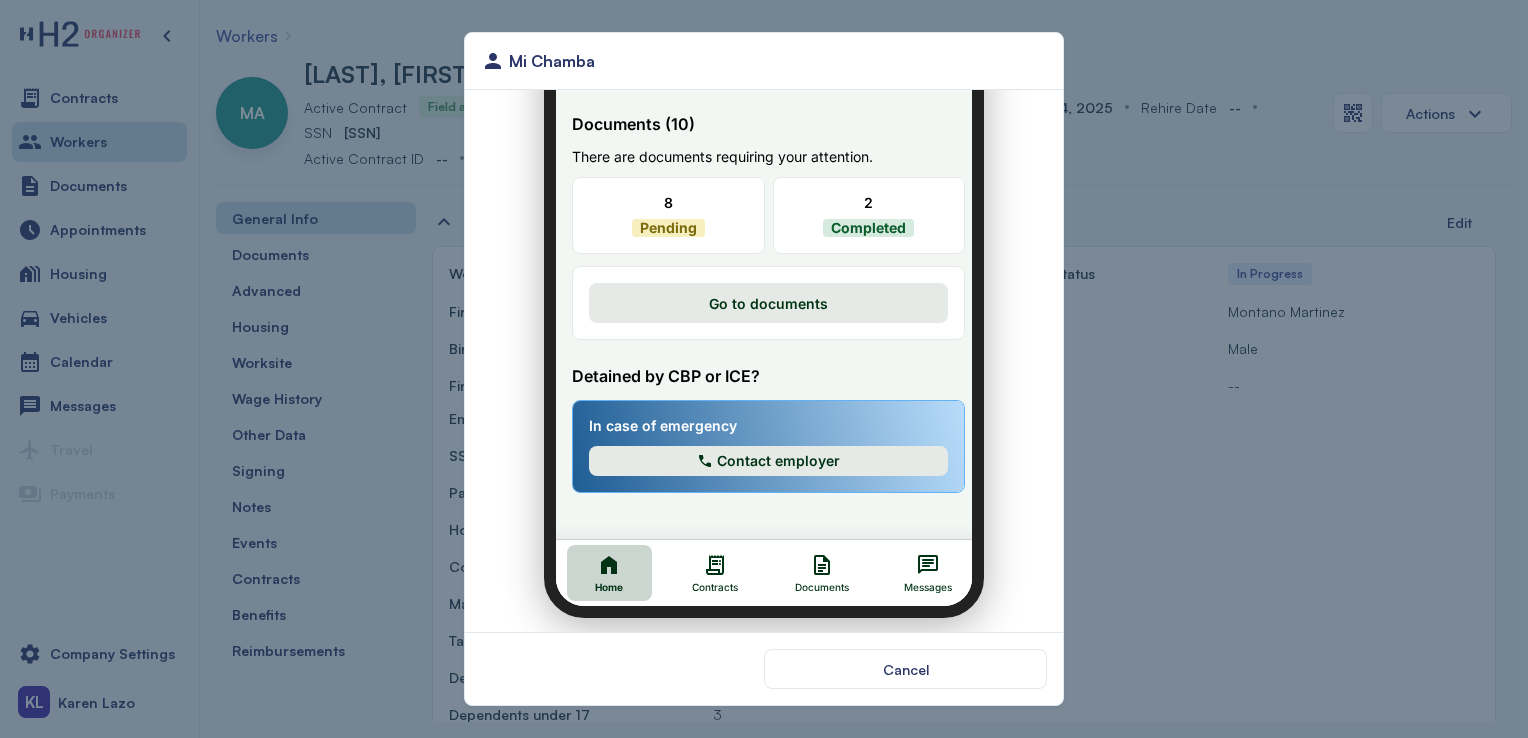 click on "Documents" at bounding box center [810, 575] 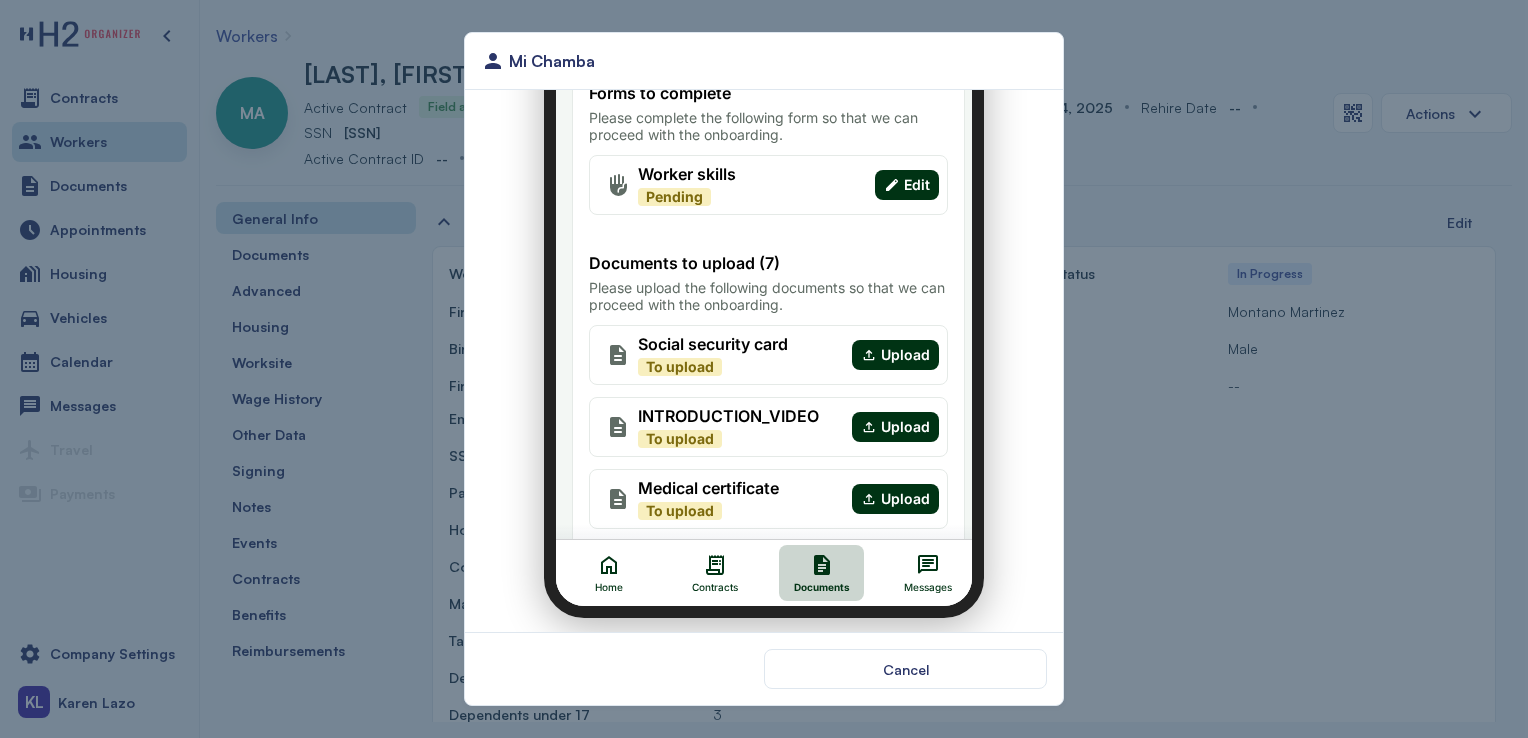 scroll, scrollTop: 0, scrollLeft: 0, axis: both 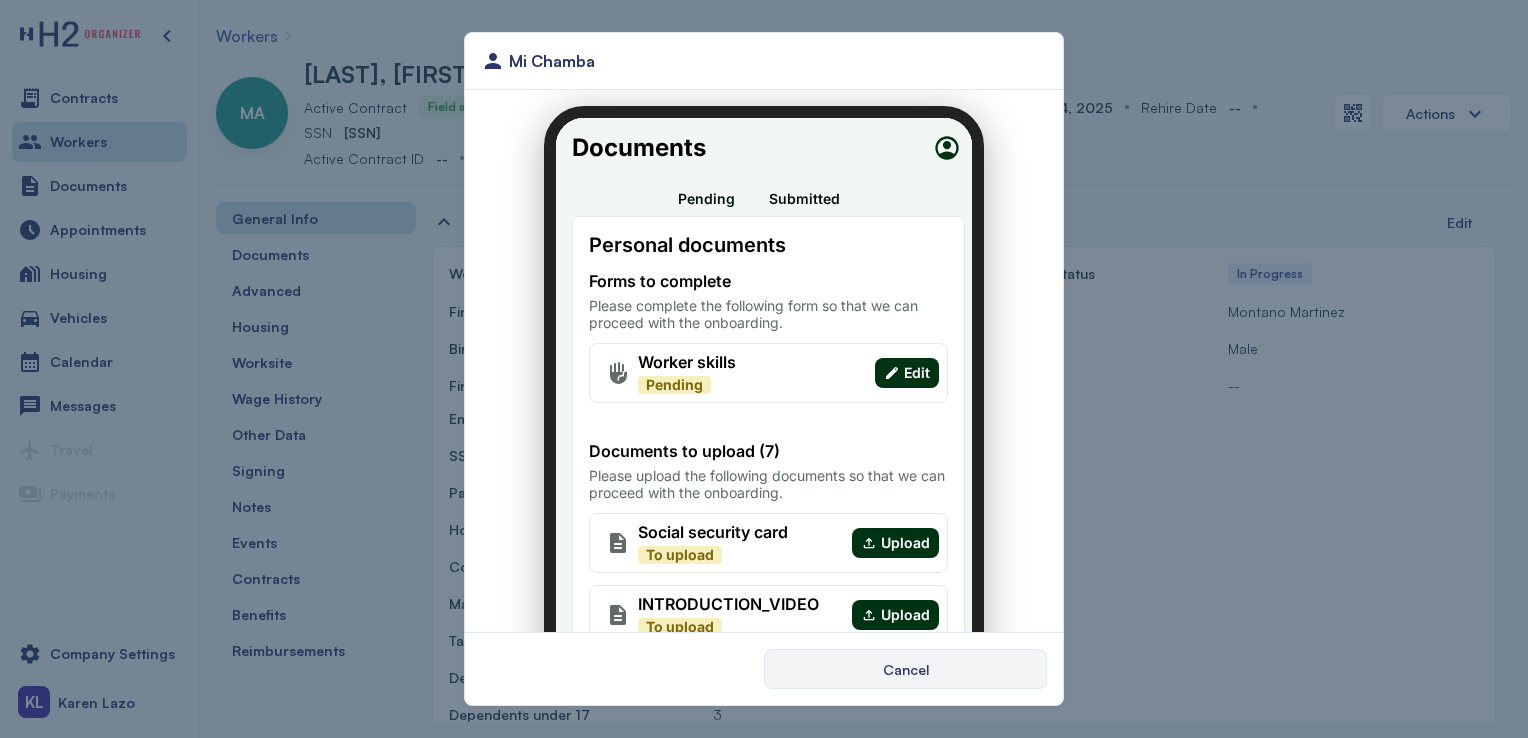 click on "Cancel" at bounding box center (905, 669) 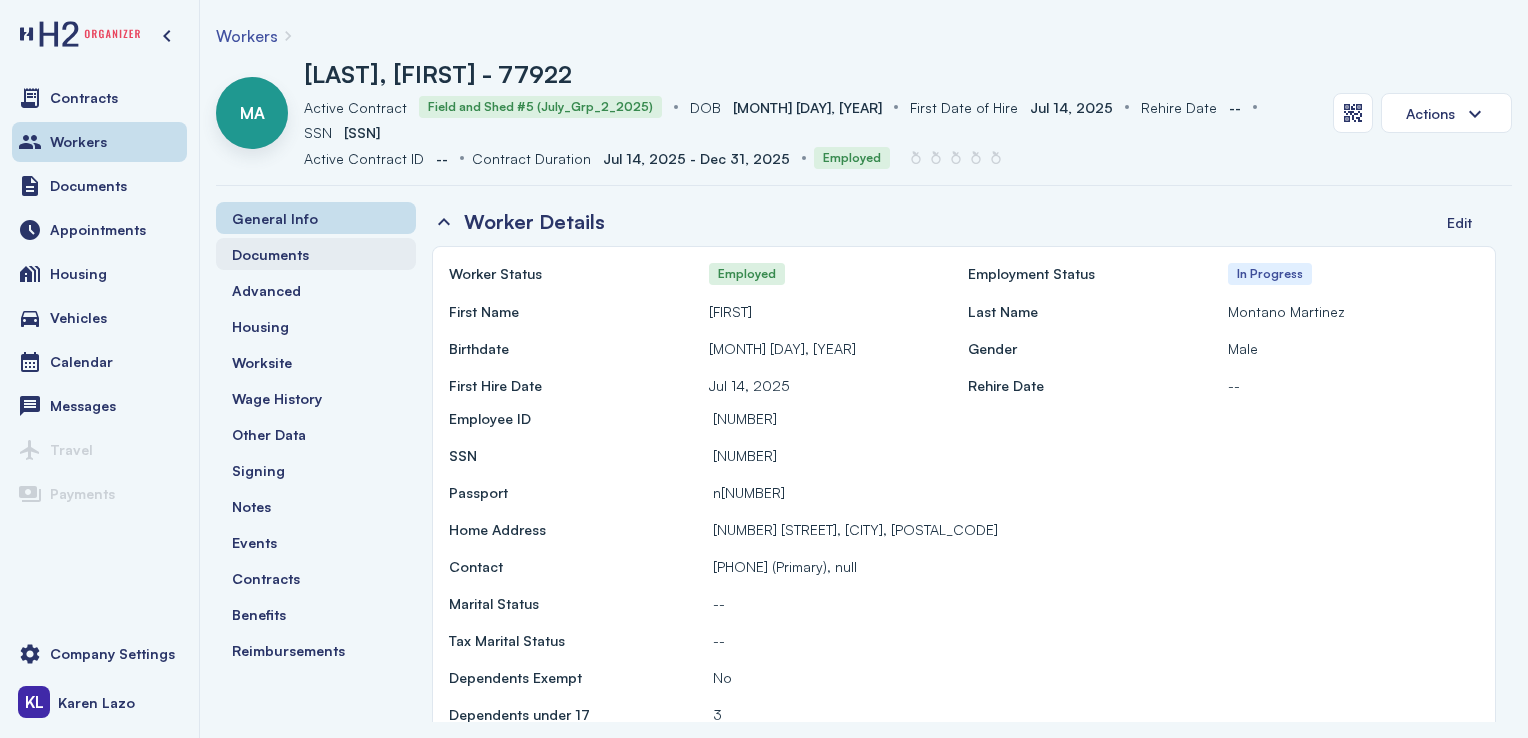 click on "Documents" at bounding box center [316, 254] 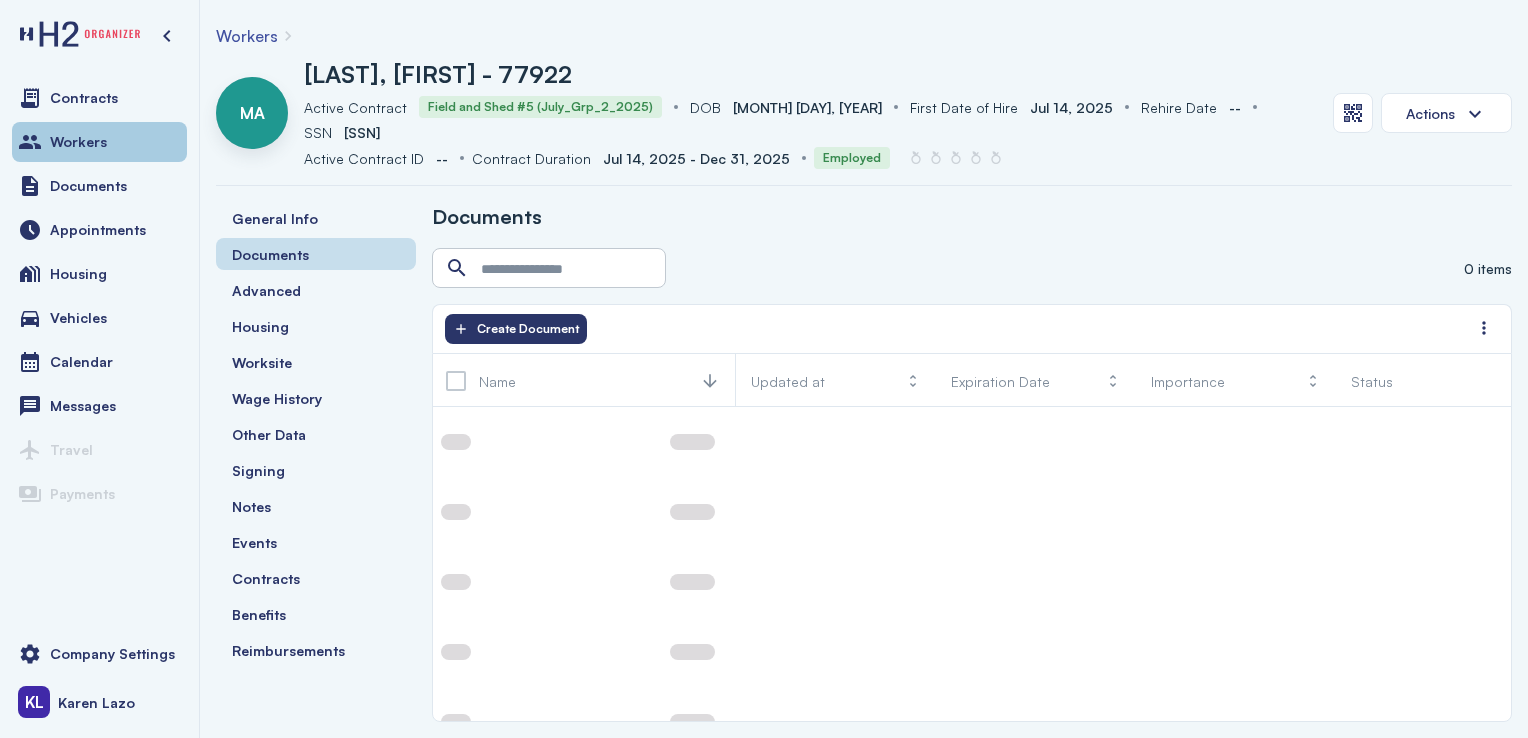 click on "Workers" at bounding box center (99, 142) 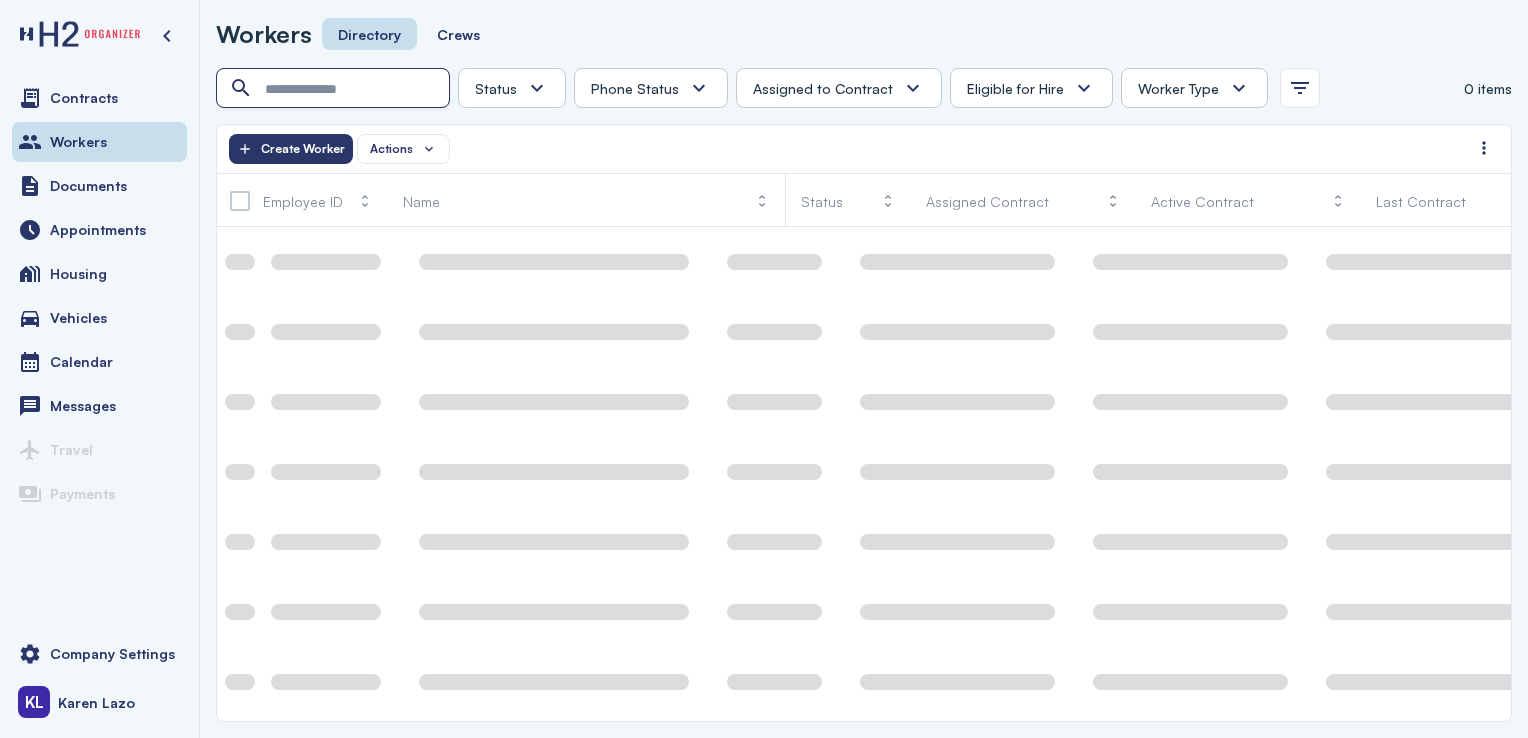 click at bounding box center [335, 89] 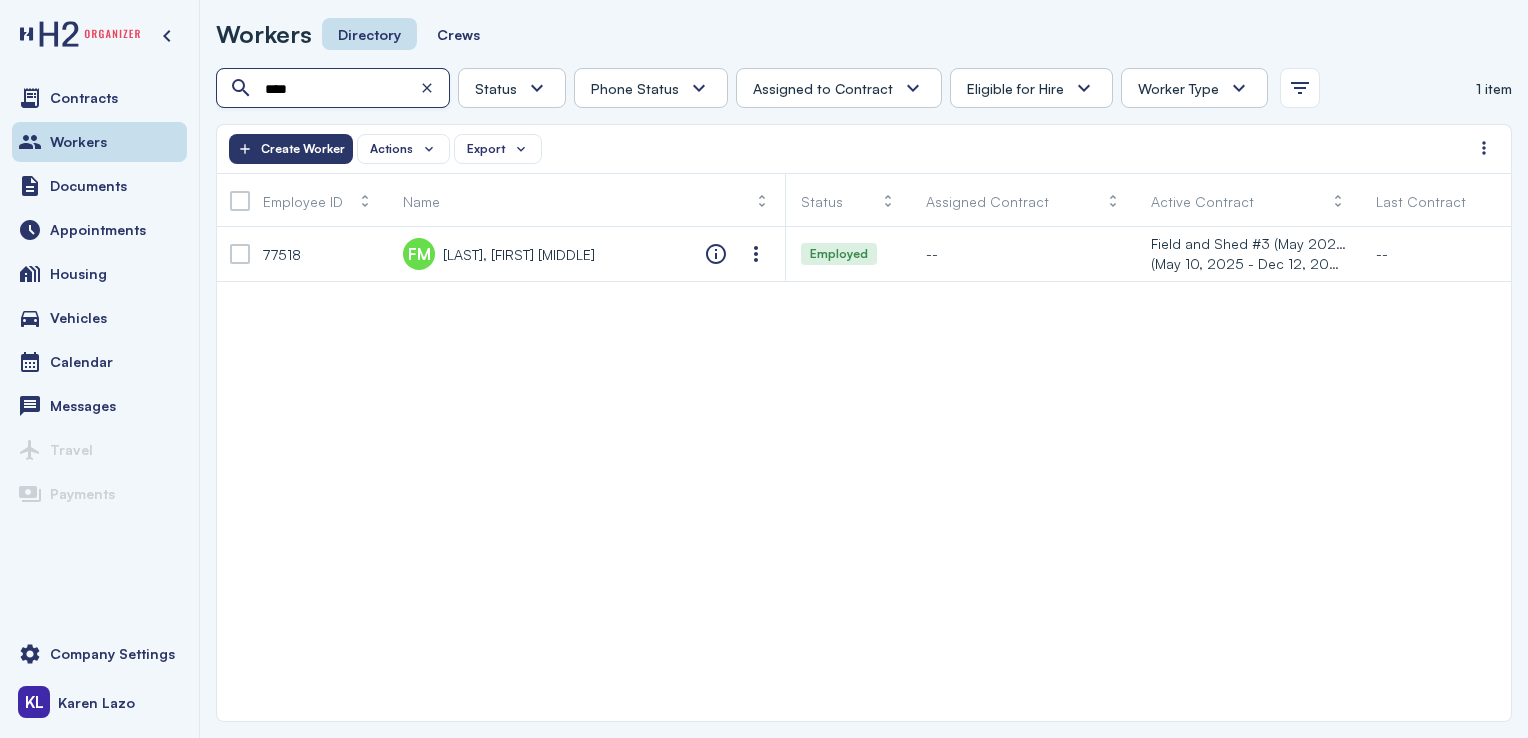 type on "****" 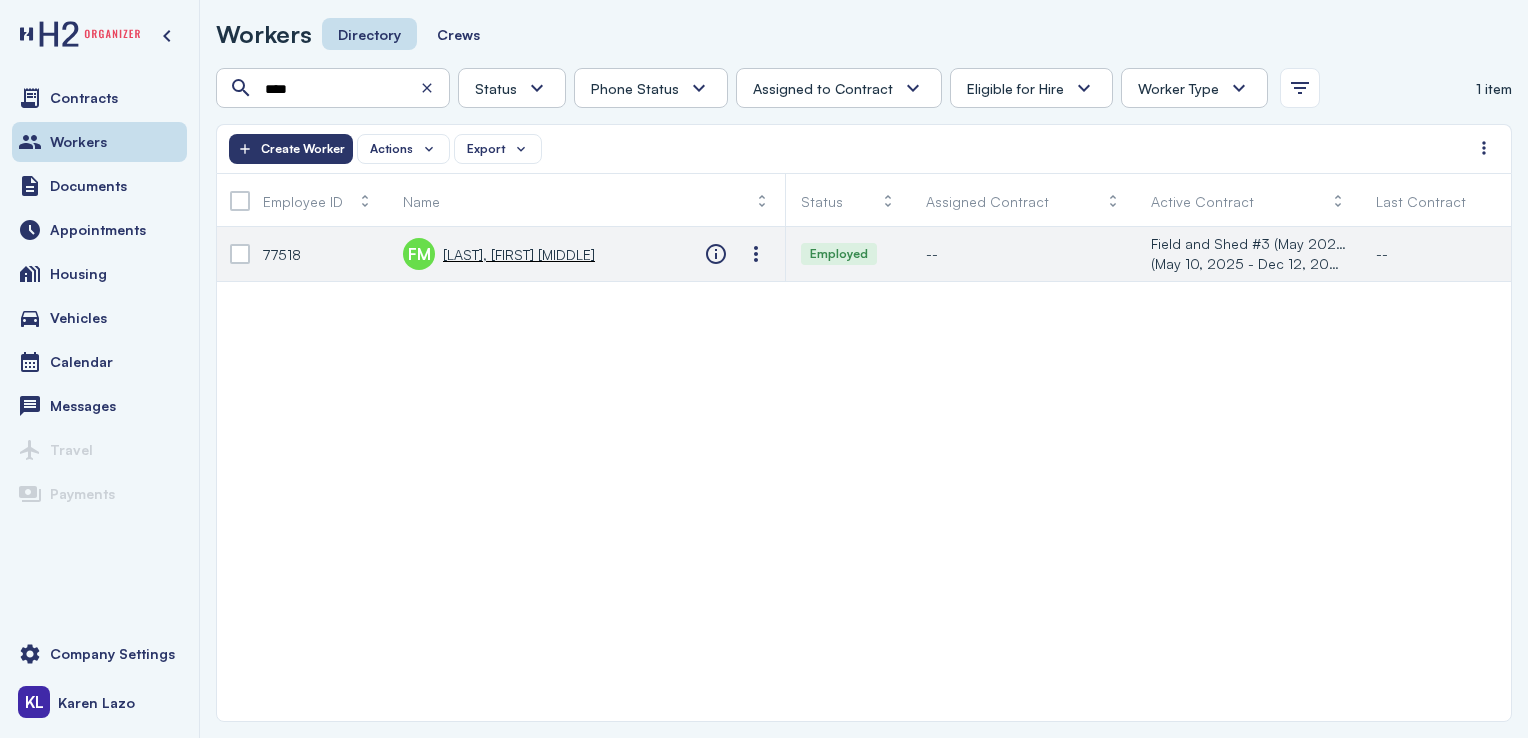 click on "FM       [LAST], [FIRST]" 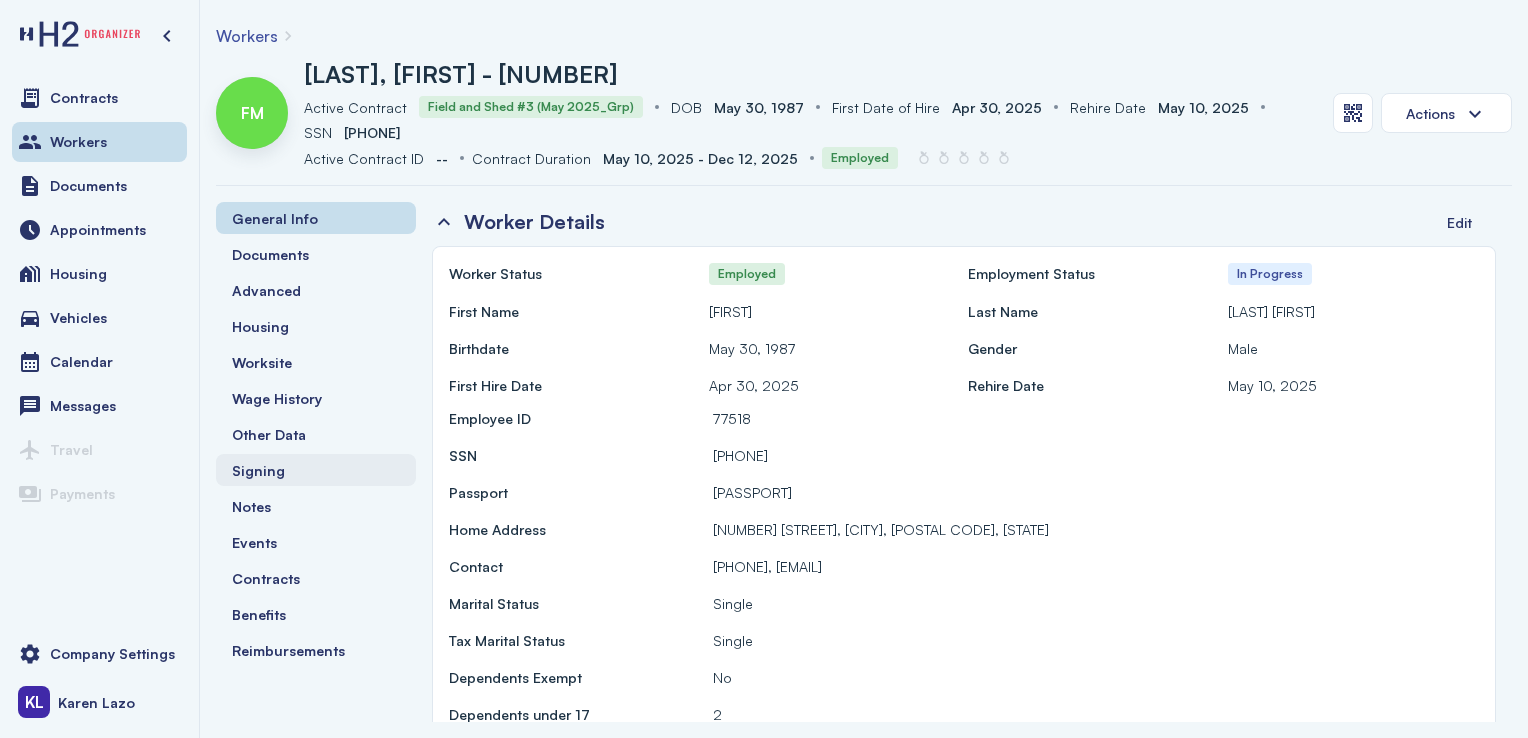 click on "Signing" at bounding box center [316, 470] 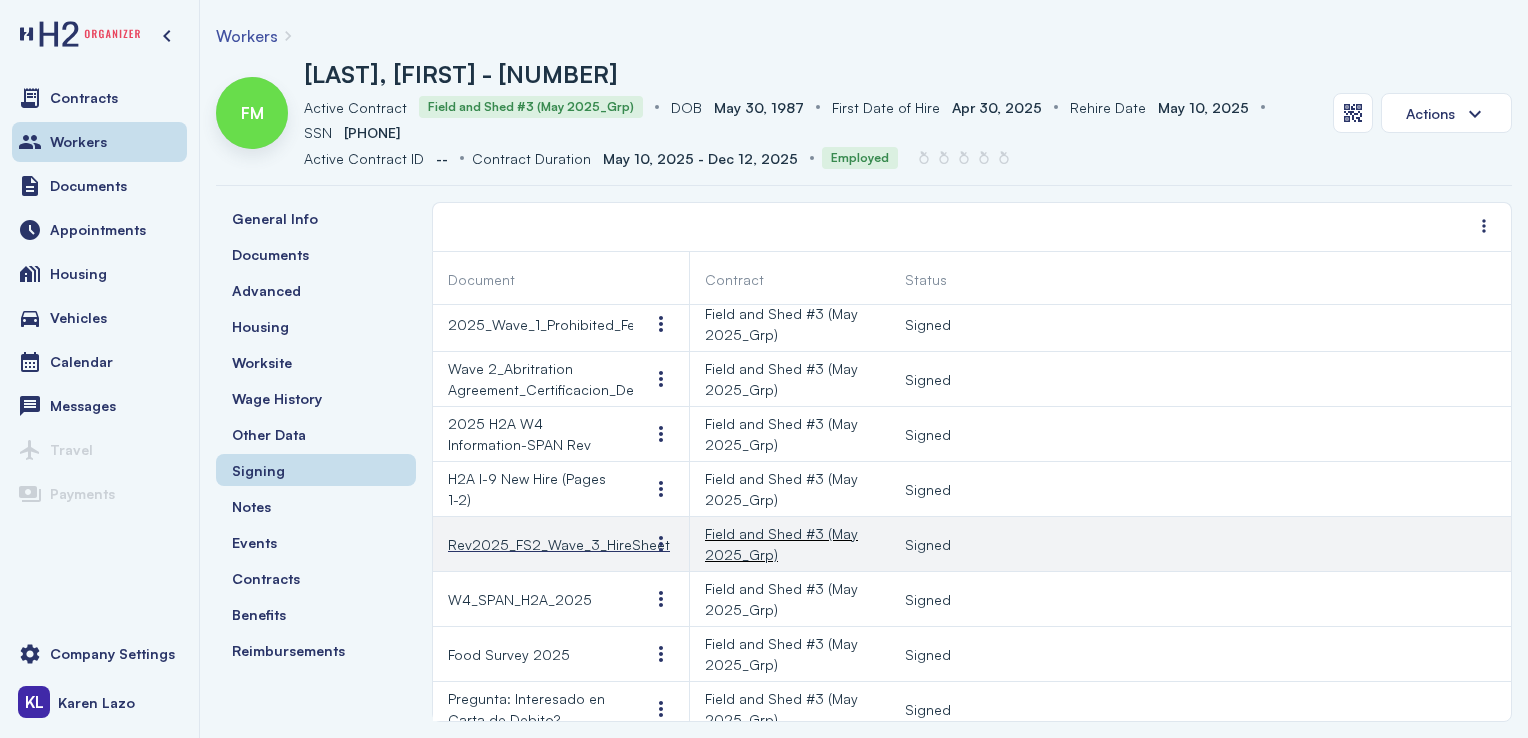 scroll, scrollTop: 10, scrollLeft: 0, axis: vertical 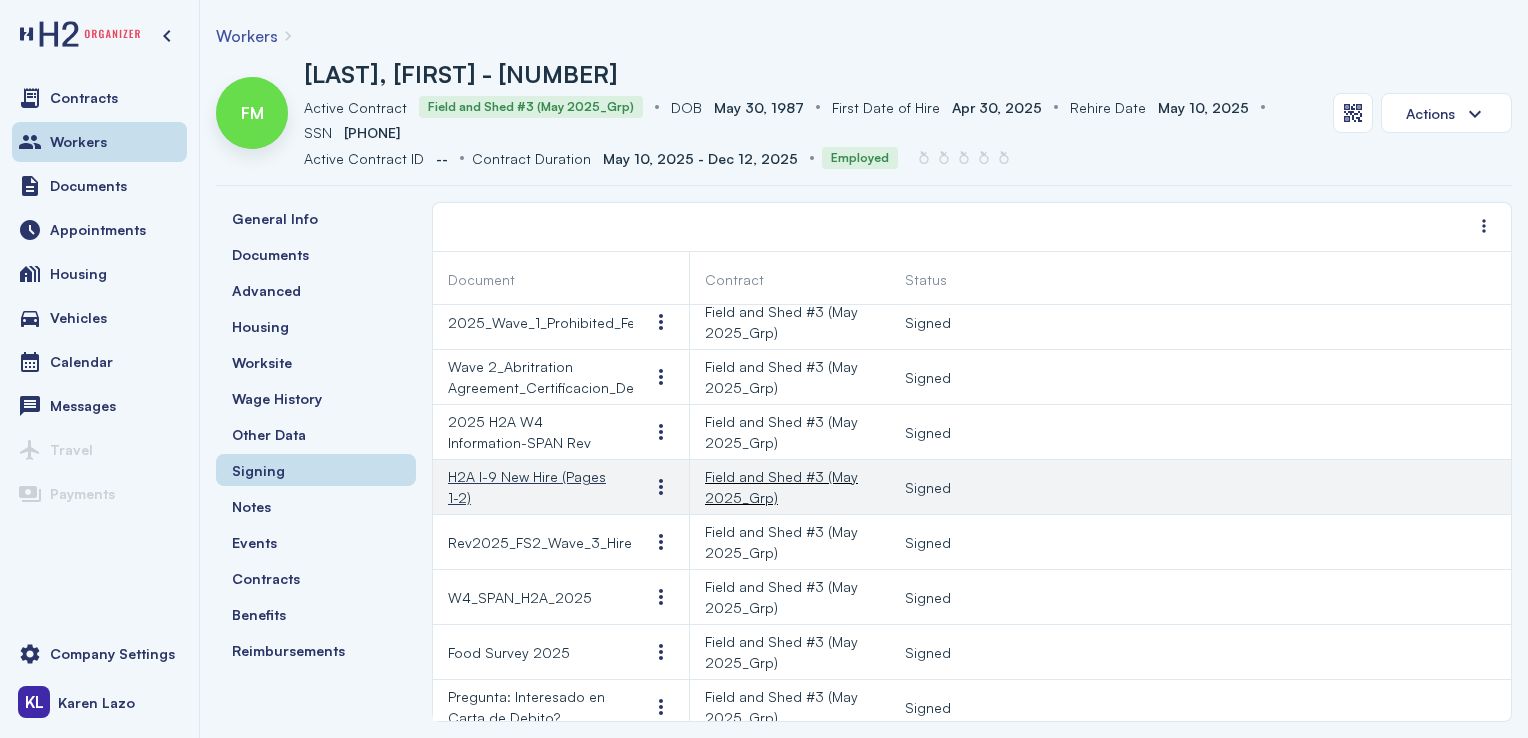 click on "H2A I-9 New Hire (Pages 1-2)" at bounding box center (533, 487) 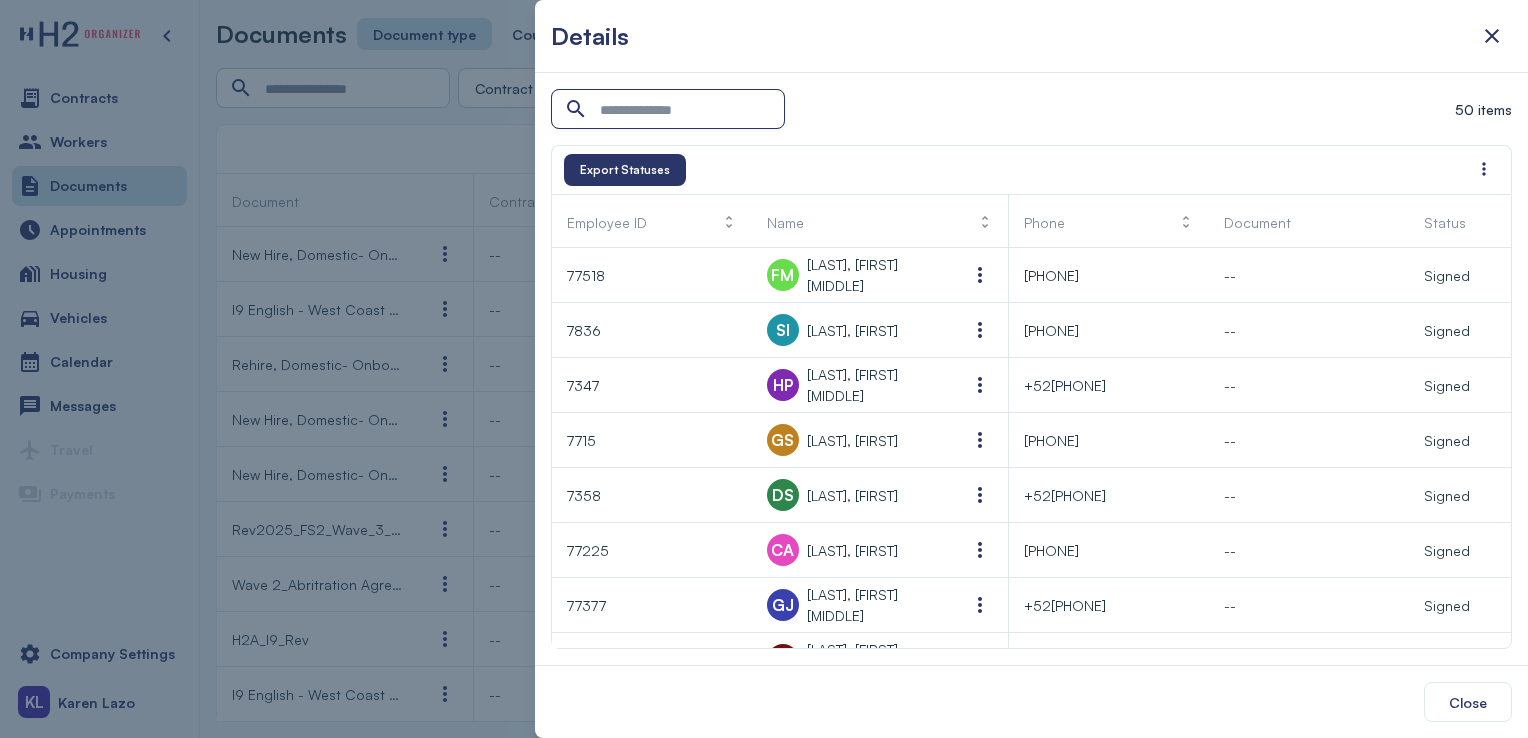click at bounding box center [670, 110] 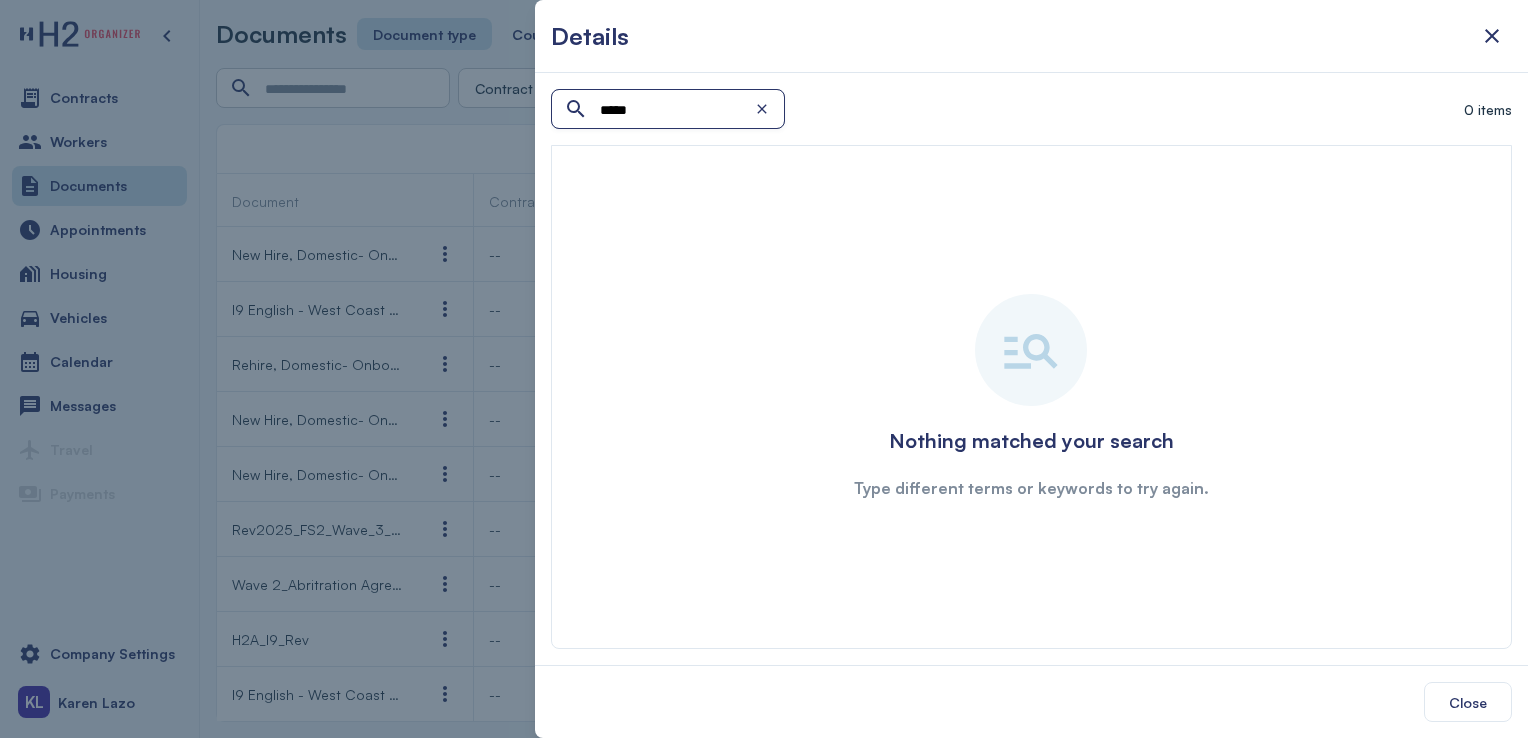 type on "*****" 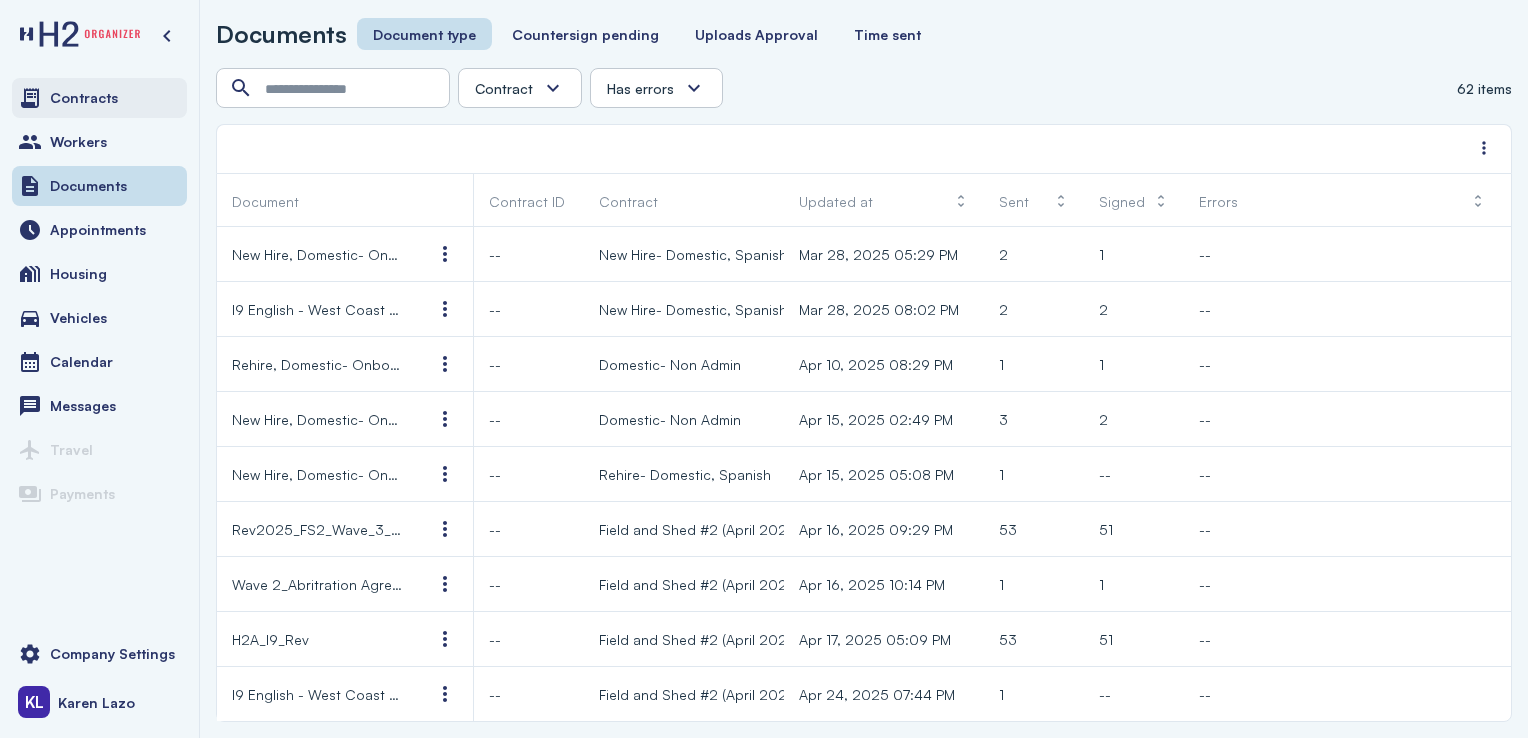 click on "Contracts" at bounding box center [99, 98] 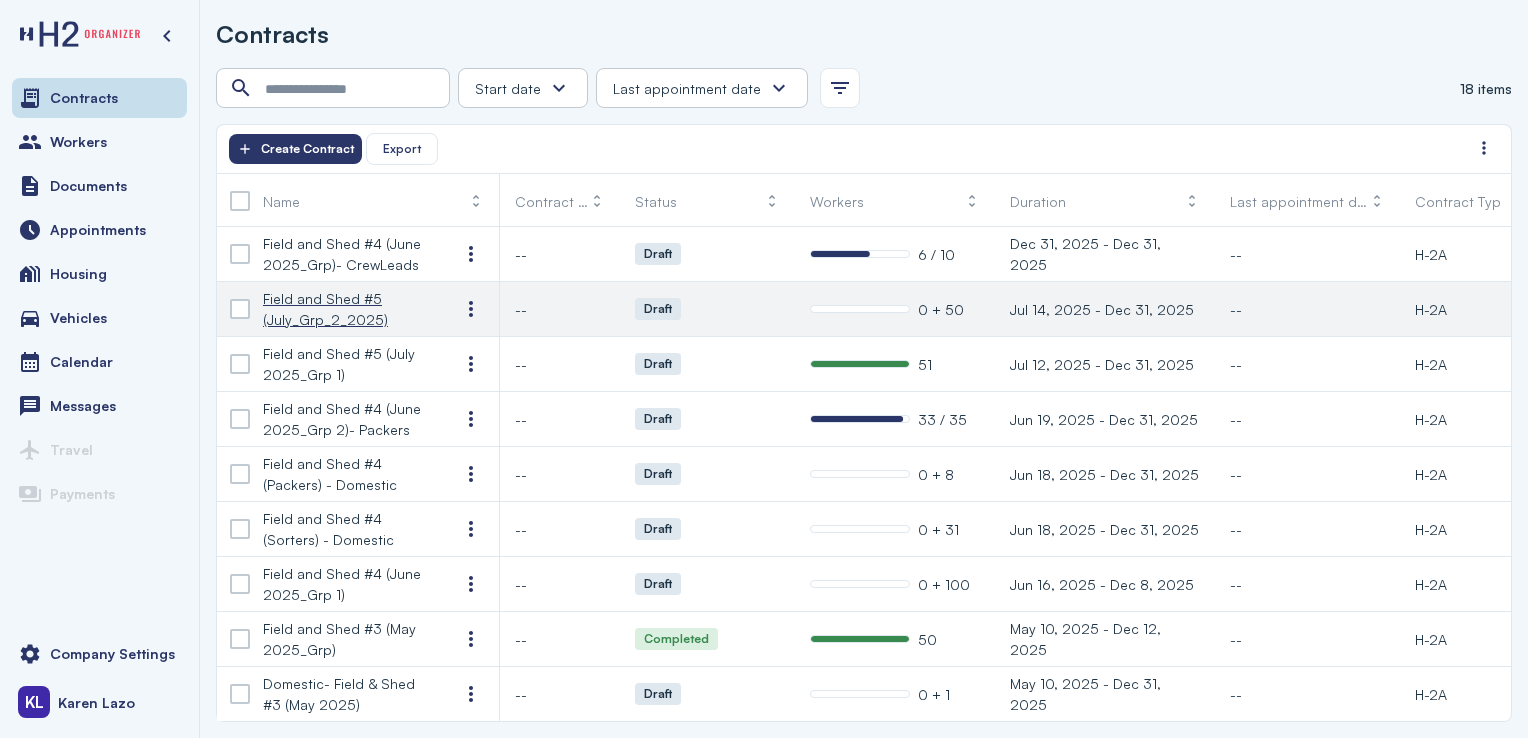click on "Field and Shed #5 (July_Grp_2_2025)" at bounding box center [345, 309] 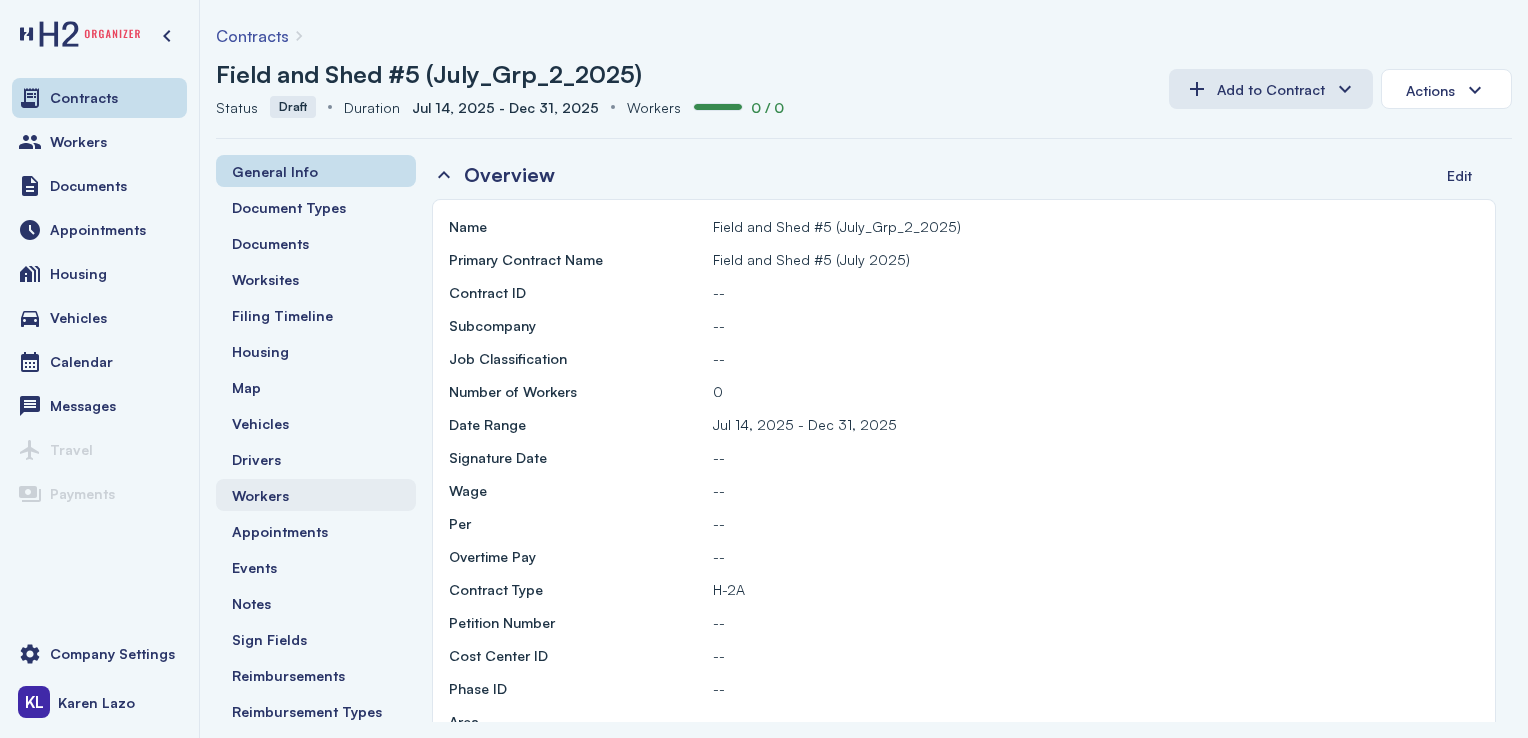 click on "Workers" at bounding box center [316, 495] 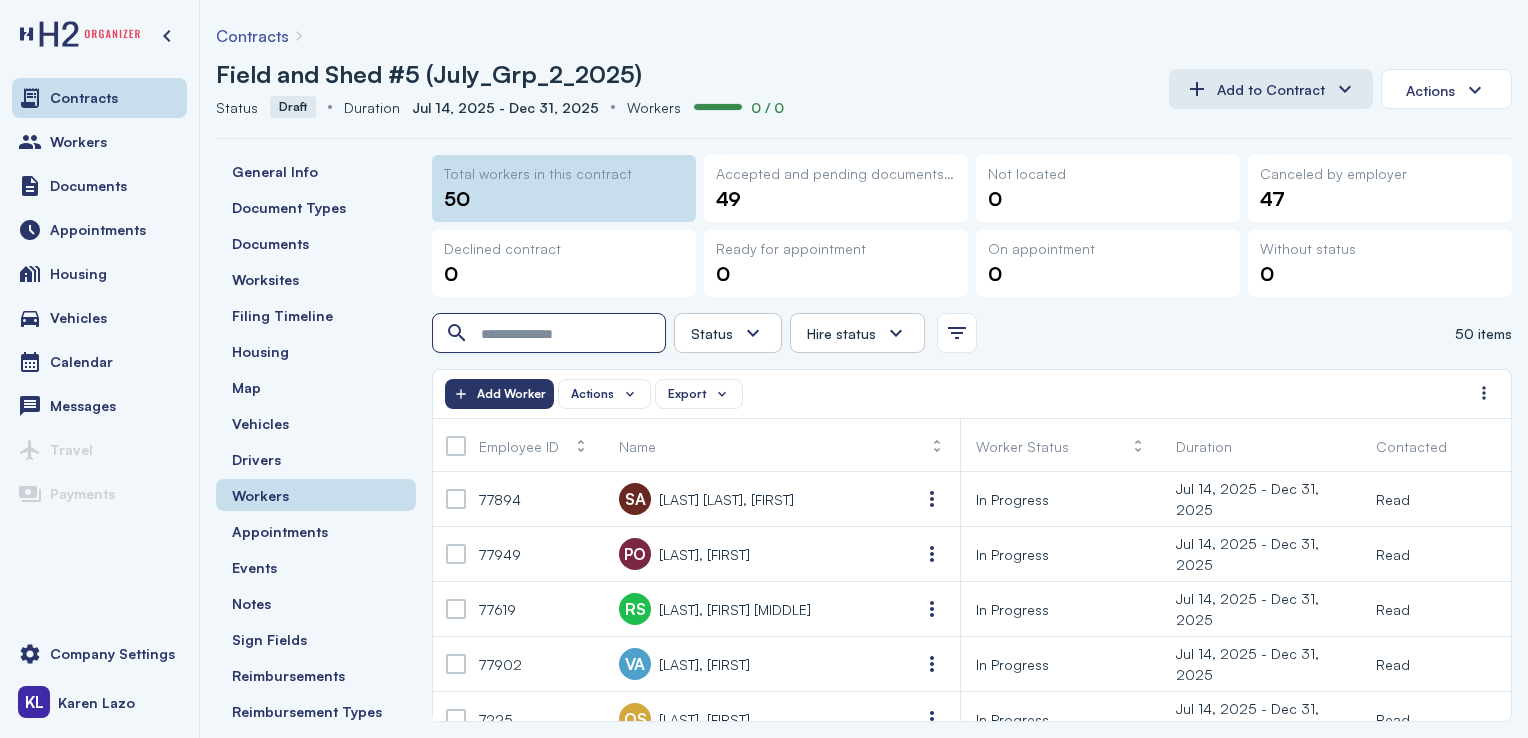 click at bounding box center (551, 334) 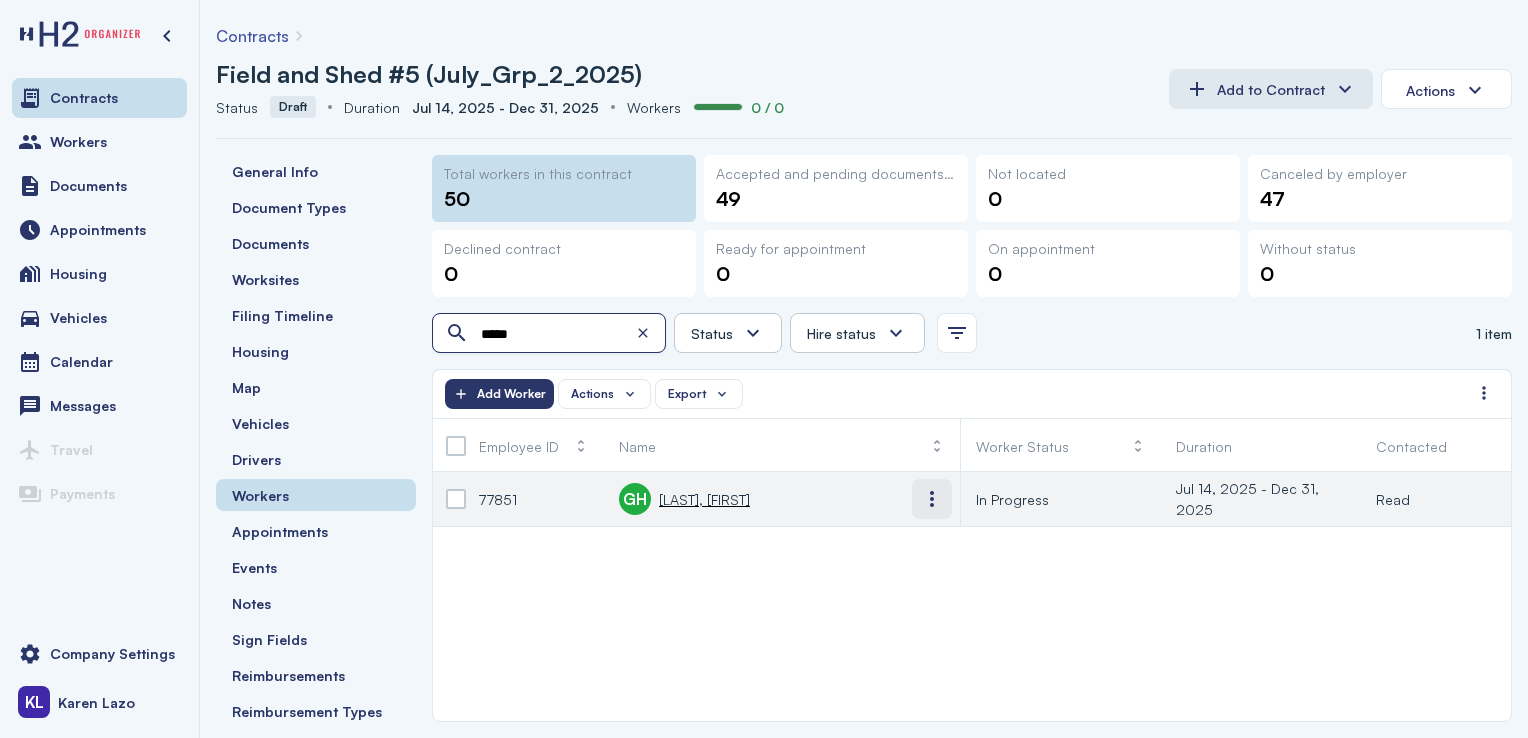 type on "*****" 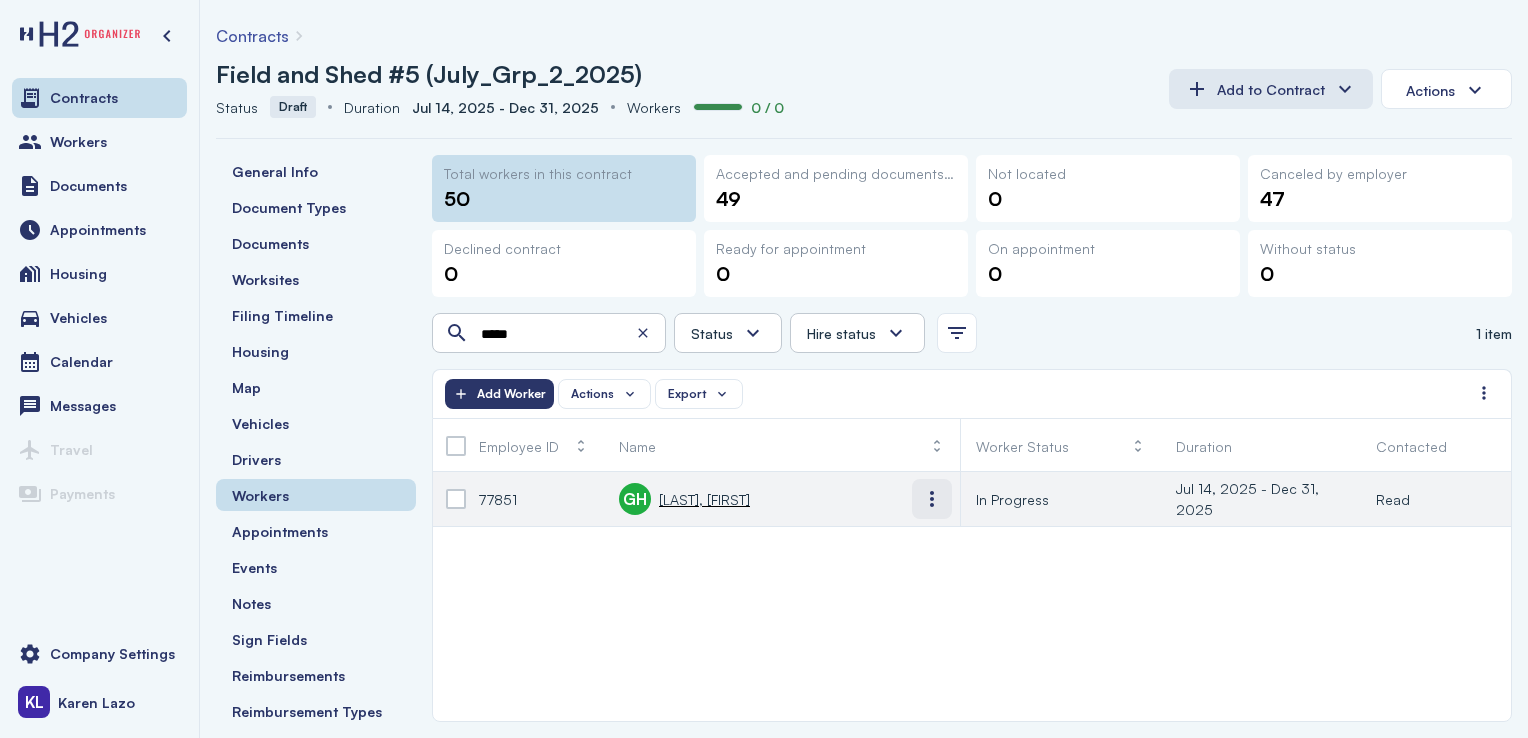 click at bounding box center [932, 499] 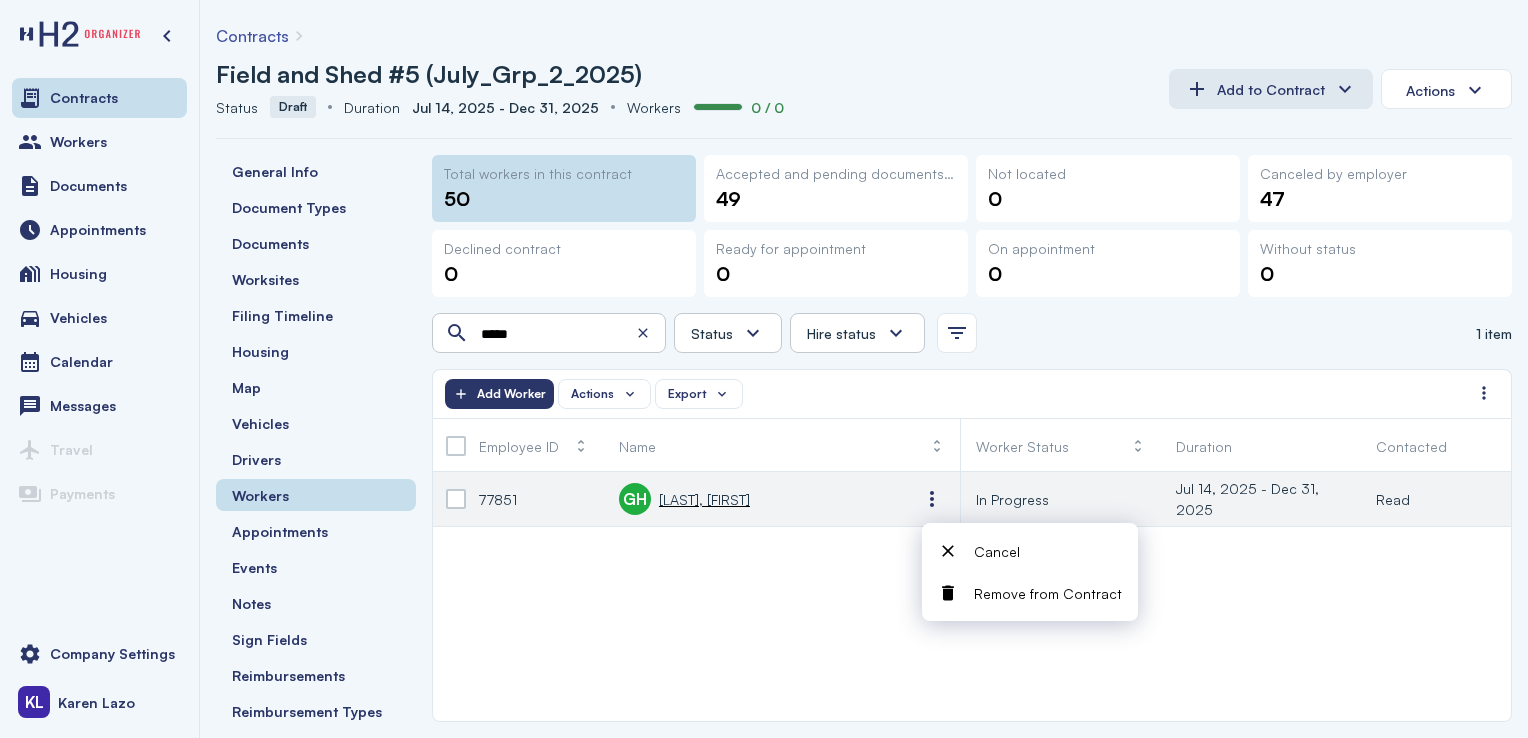 click on "GH [LAST], [FIRST]" 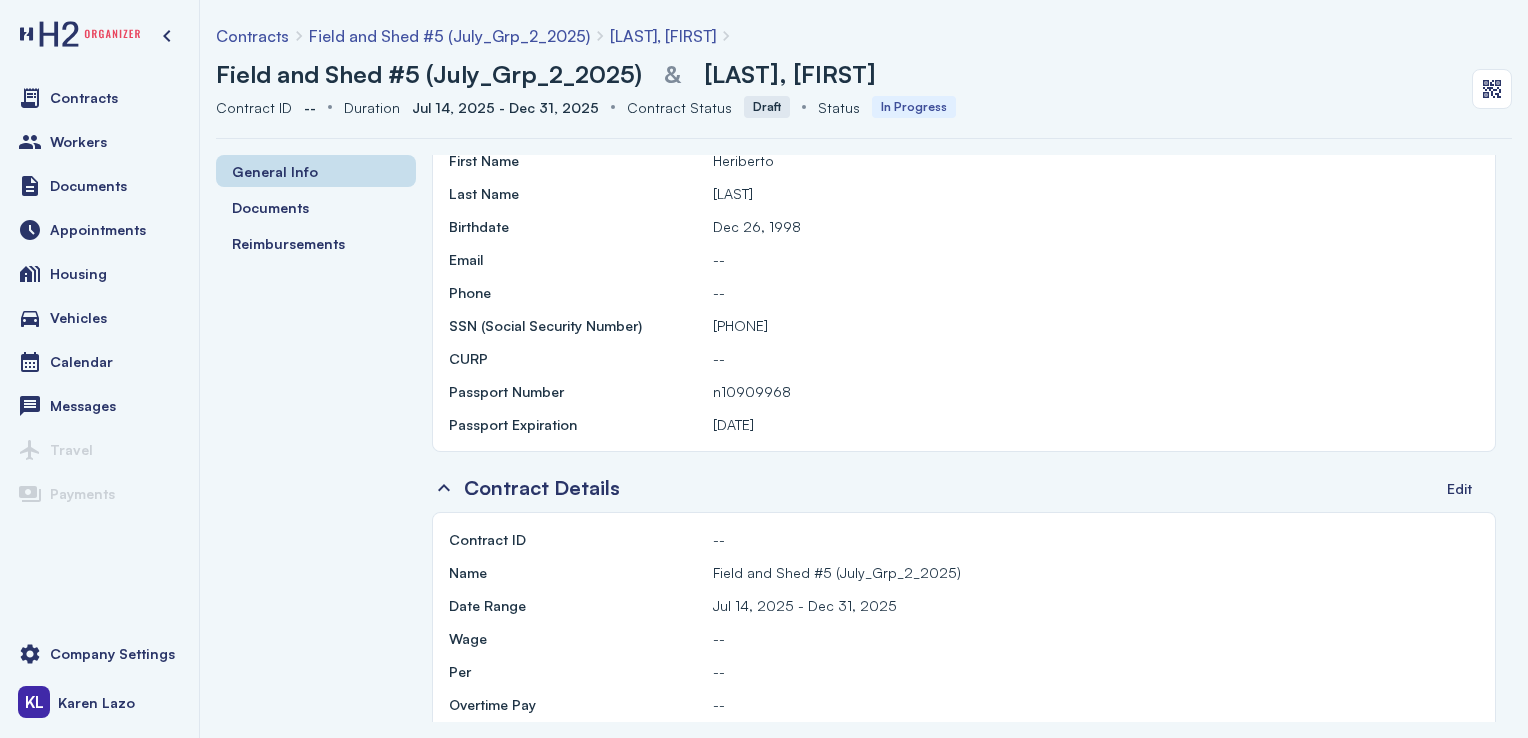 scroll, scrollTop: 107, scrollLeft: 0, axis: vertical 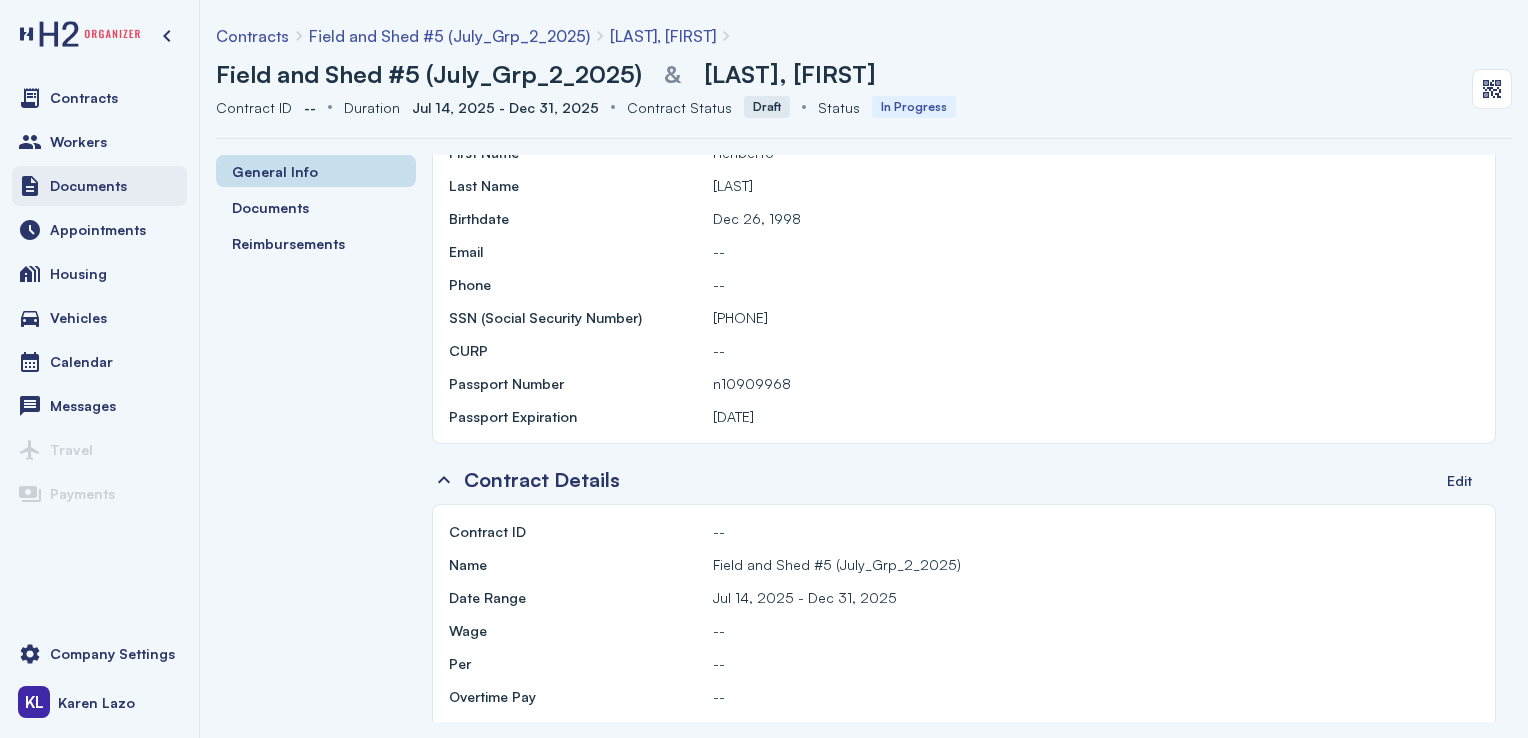 click on "Documents" at bounding box center [99, 186] 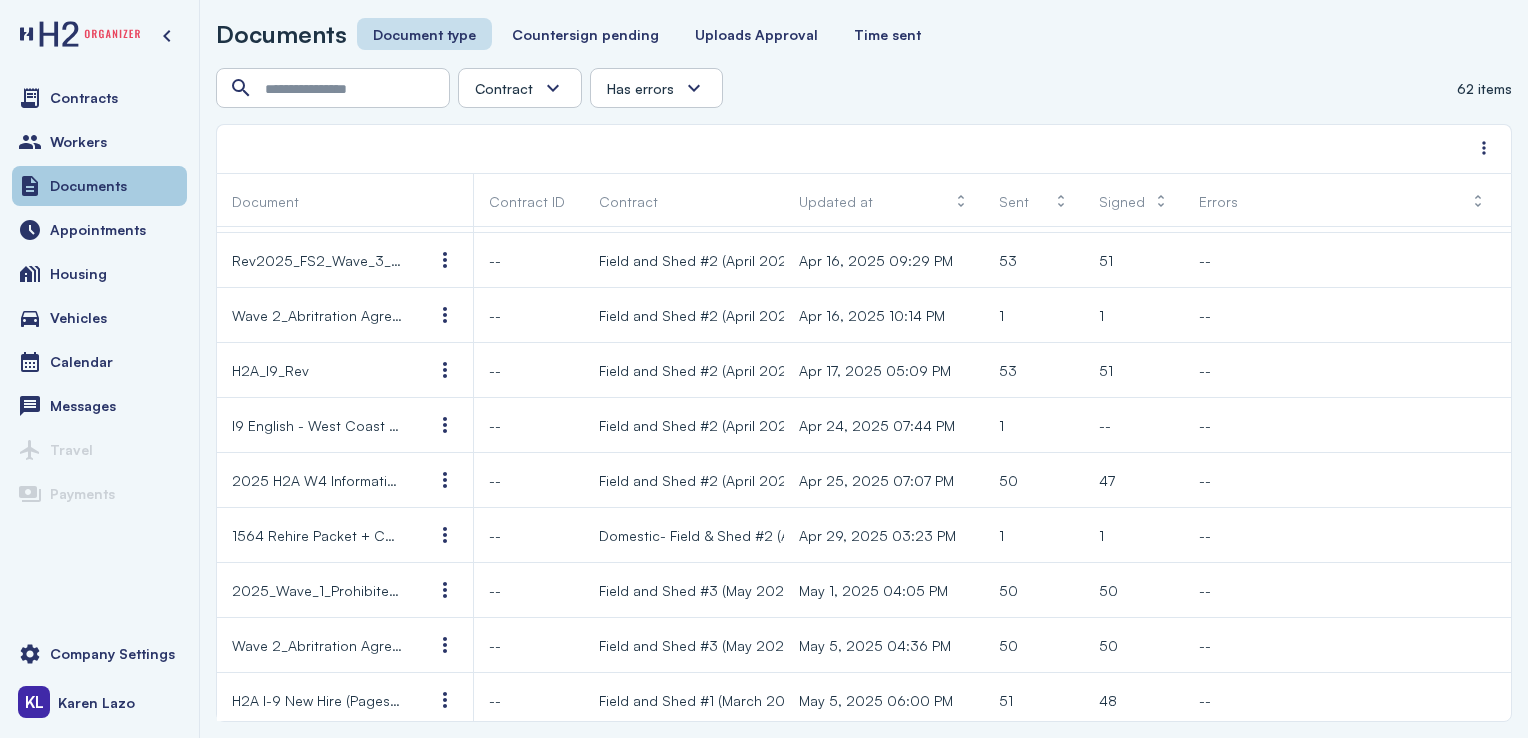scroll, scrollTop: 267, scrollLeft: 0, axis: vertical 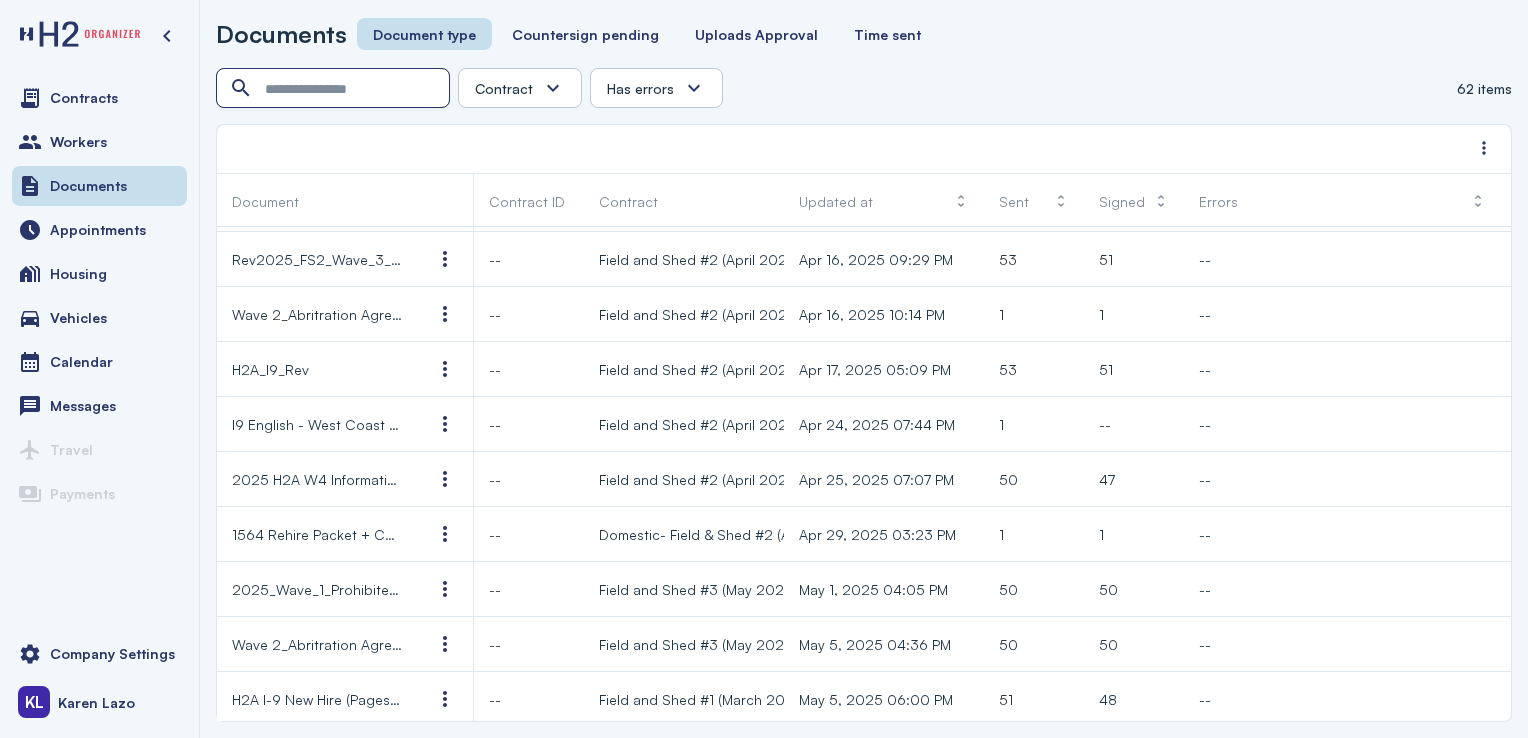 click at bounding box center (335, 89) 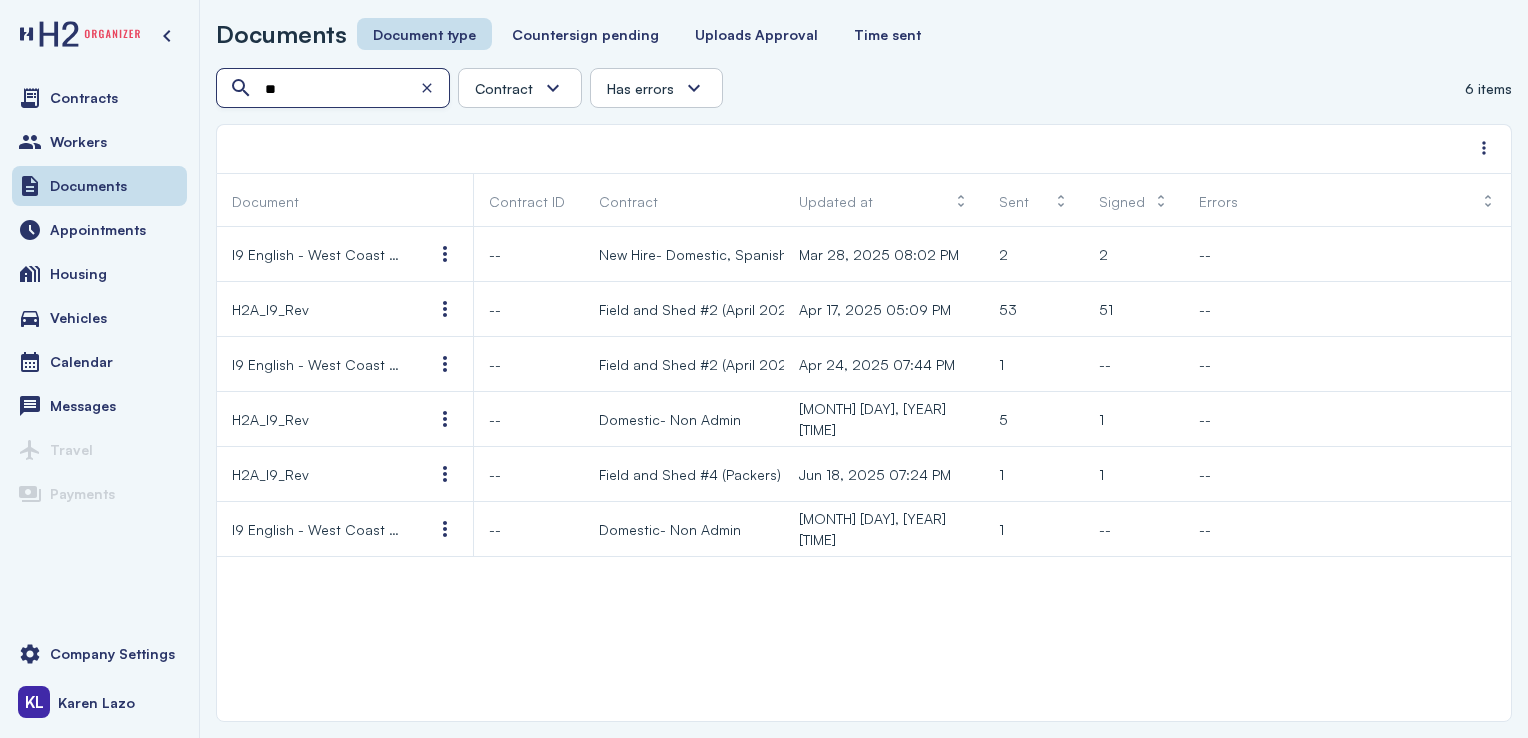 scroll, scrollTop: 0, scrollLeft: 0, axis: both 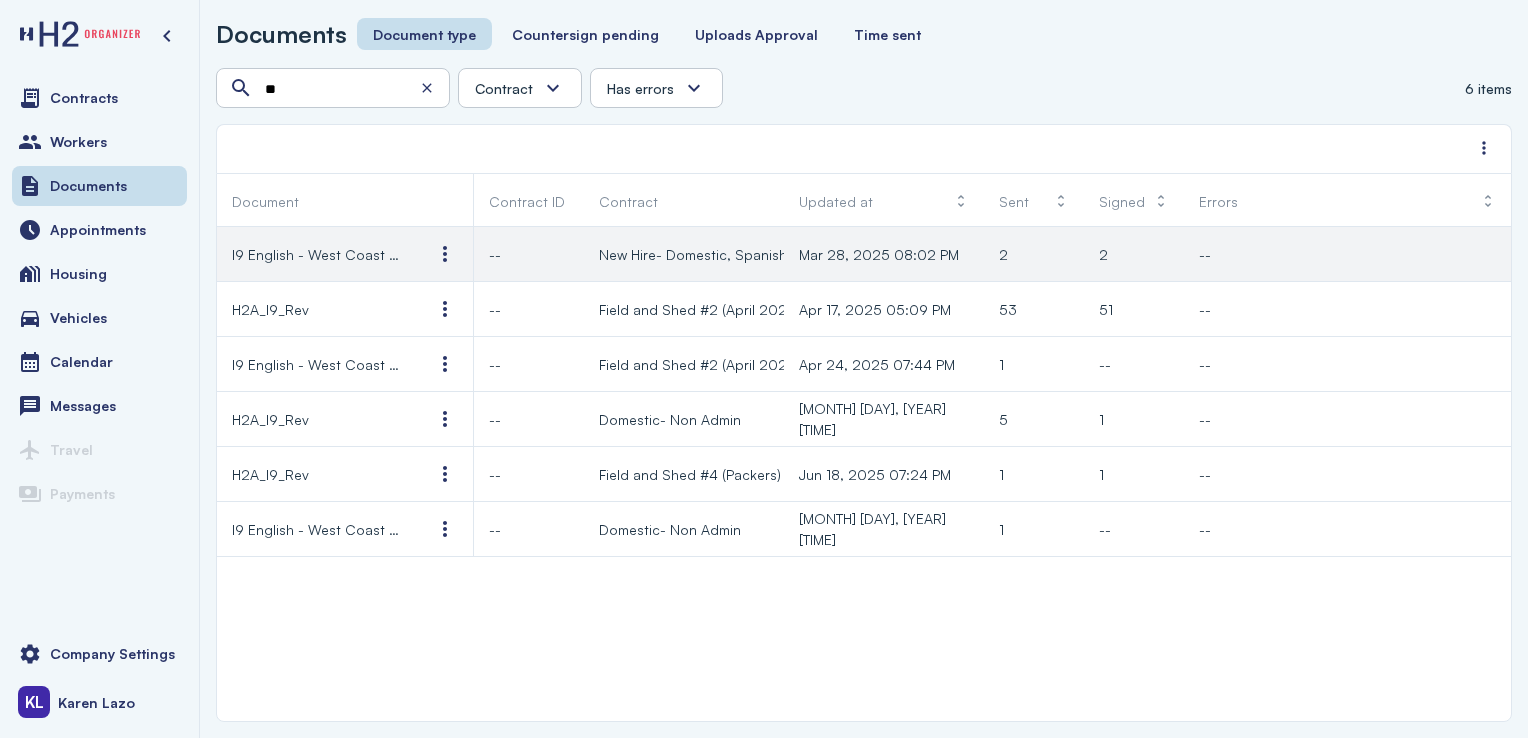 click on "I9 English - West Coast Tomato Growers" at bounding box center (317, 254) 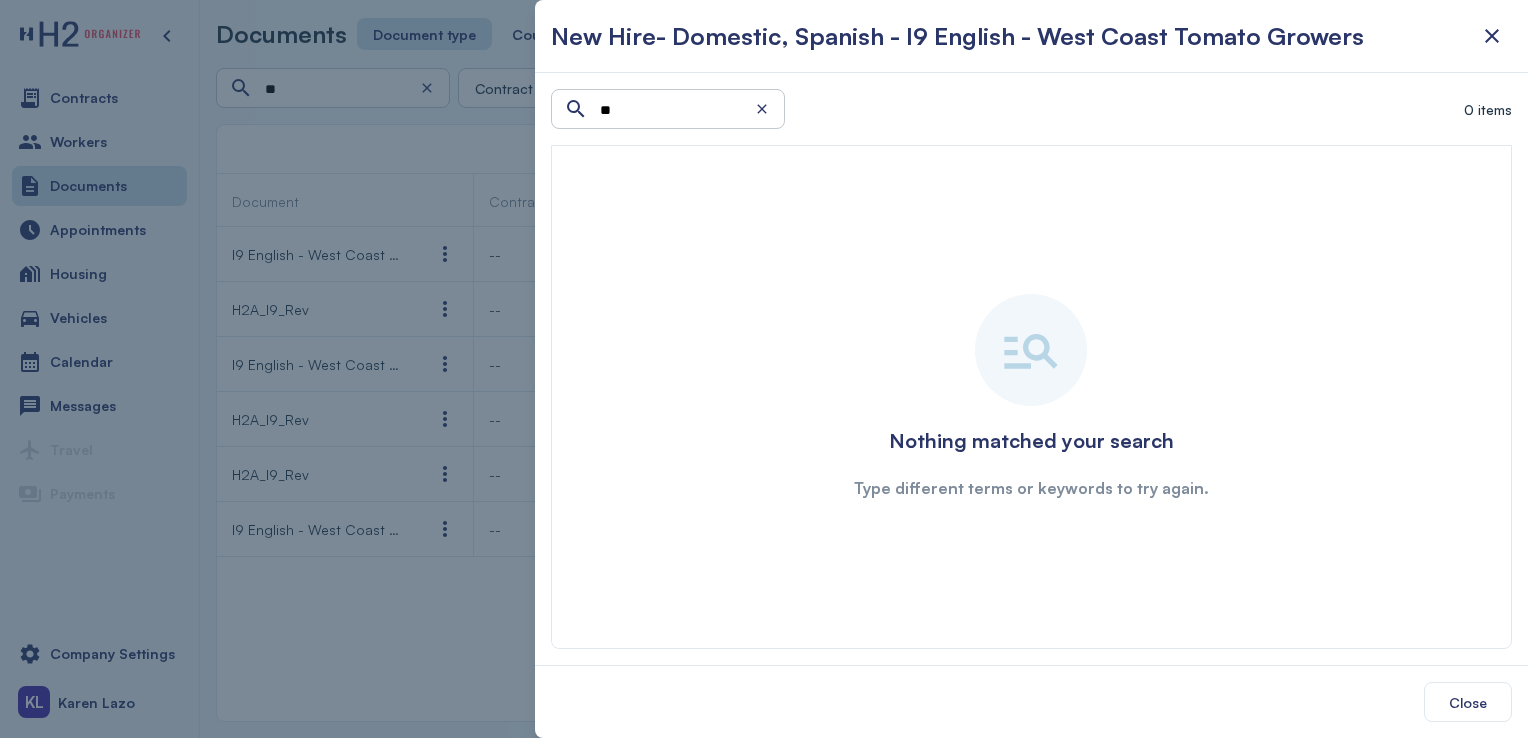 click at bounding box center (764, 369) 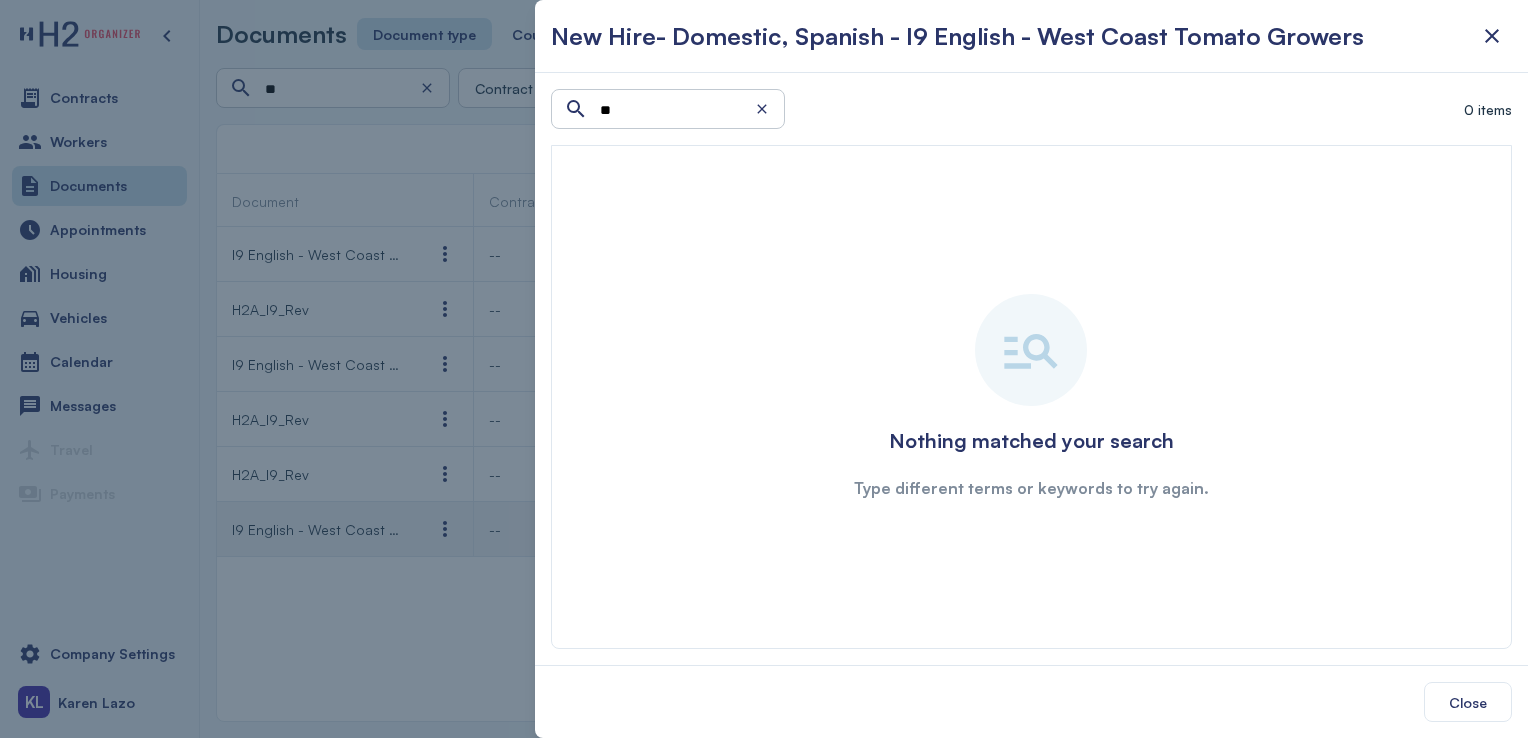 click on "I9 English - West Coast Tomato Growers" at bounding box center (317, 529) 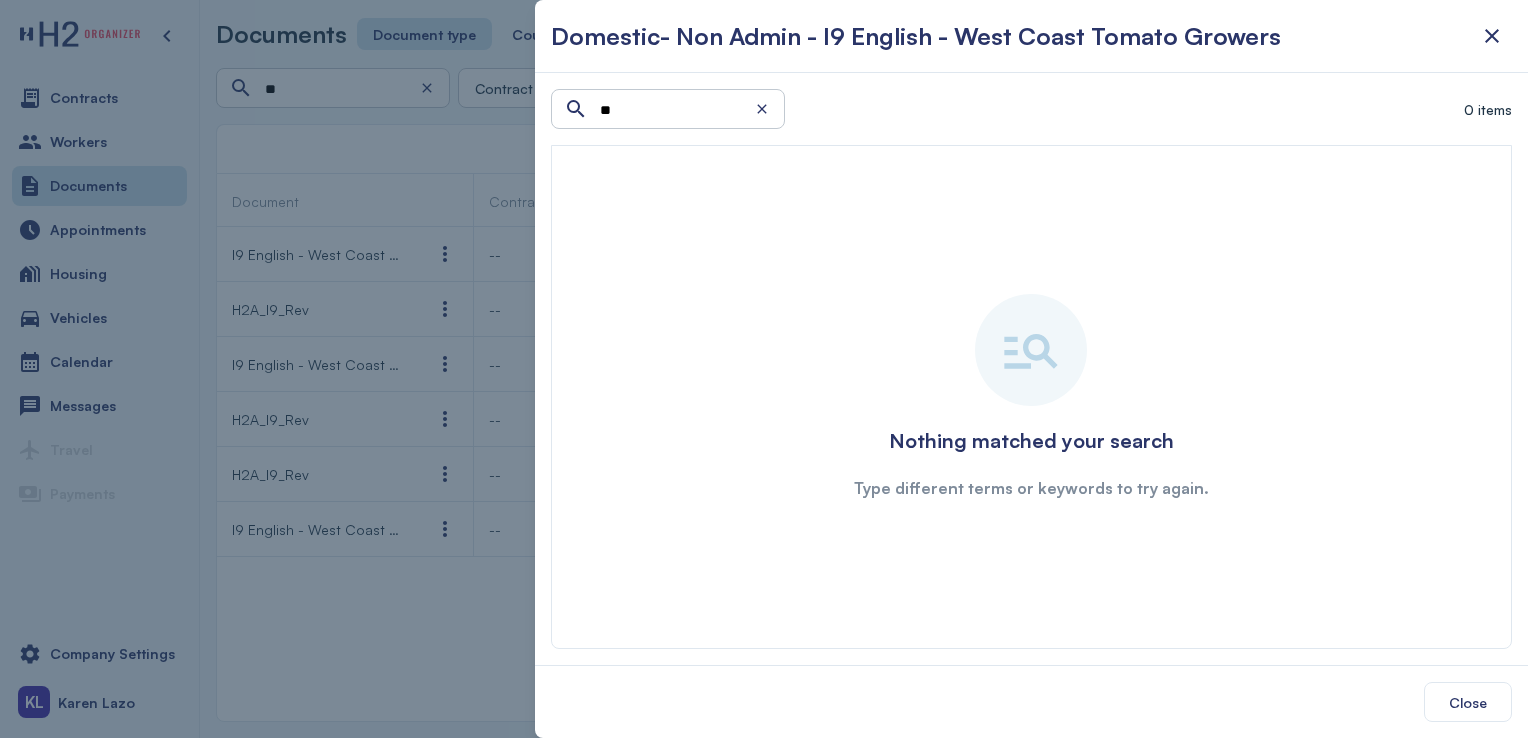 click at bounding box center [764, 369] 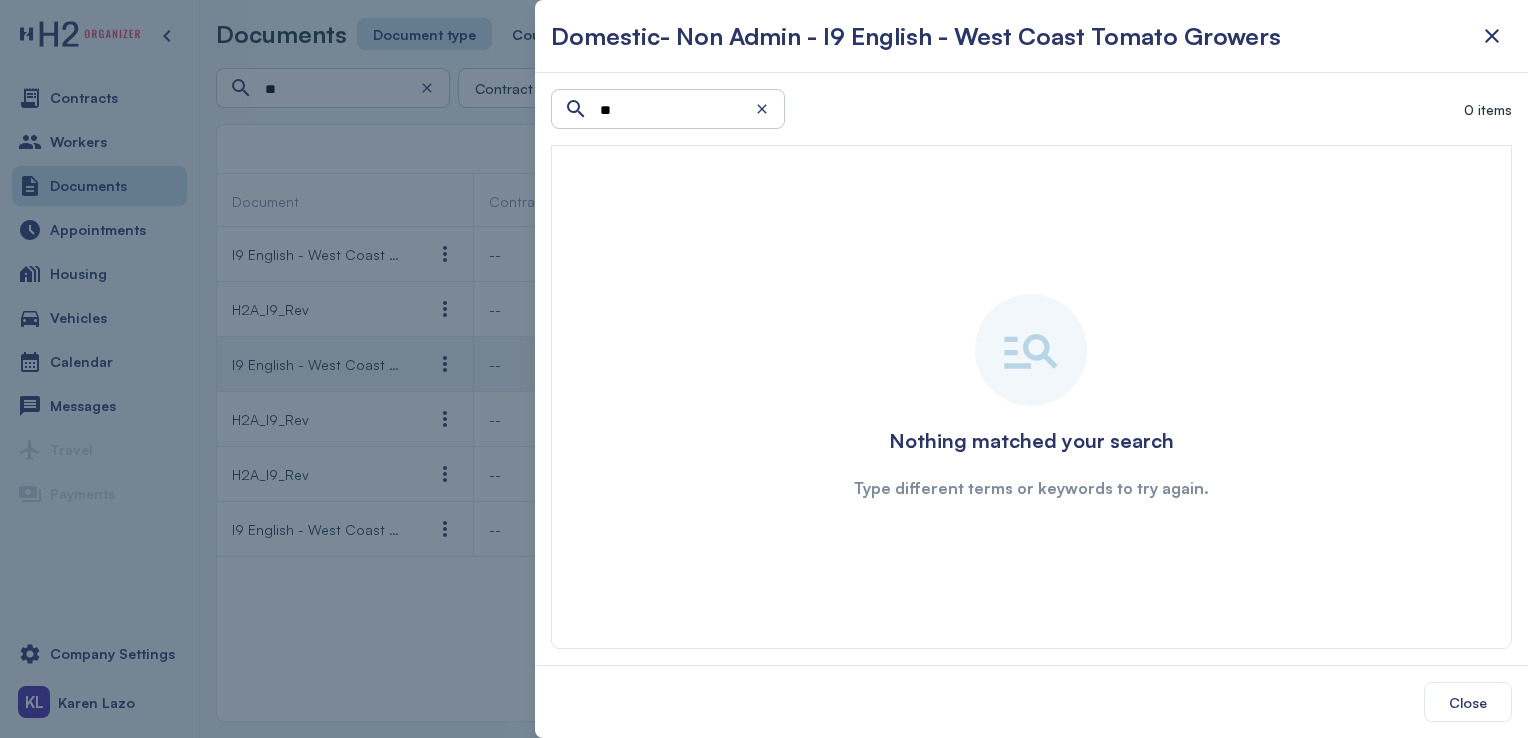 click on "I9 English - West Coast Tomato Growers" at bounding box center (317, 364) 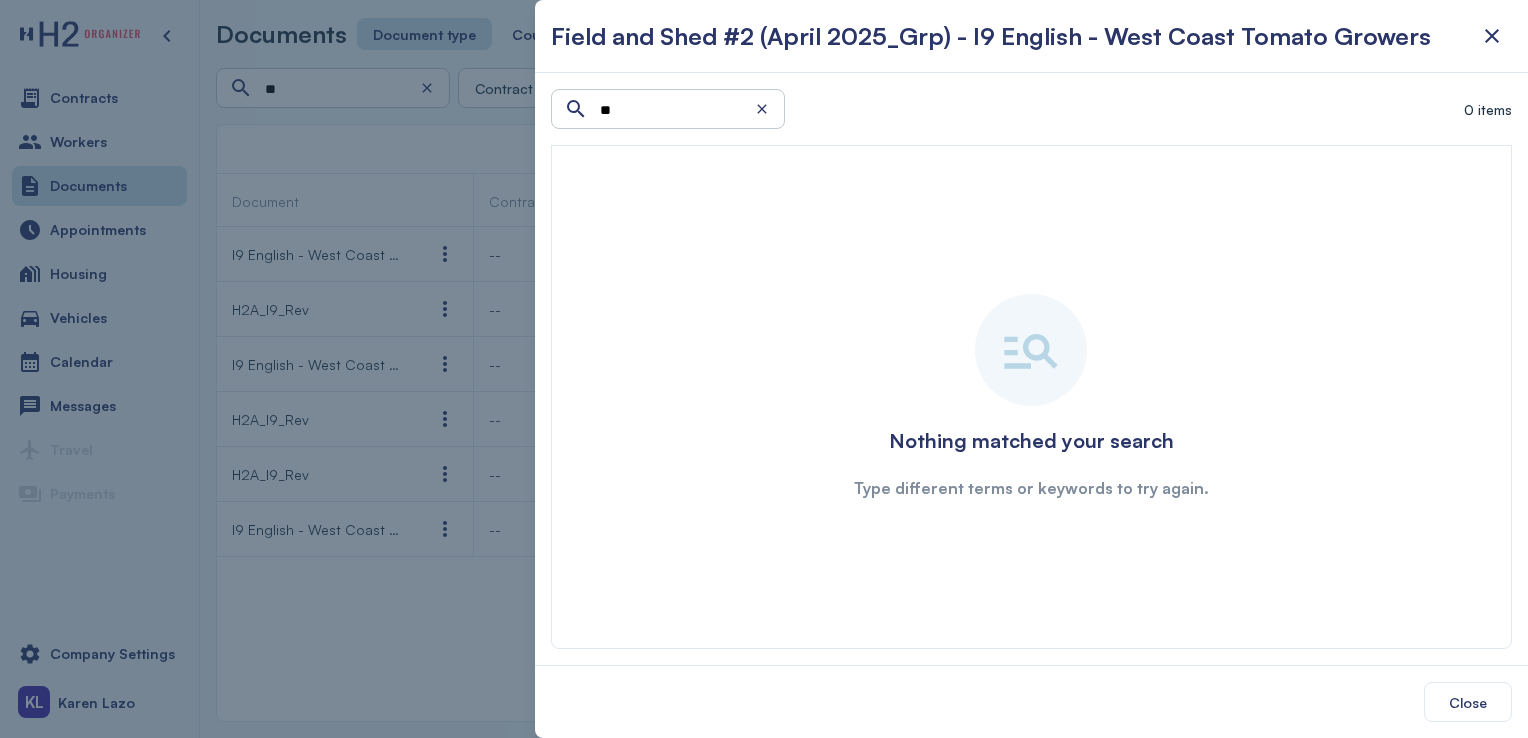 click at bounding box center (764, 369) 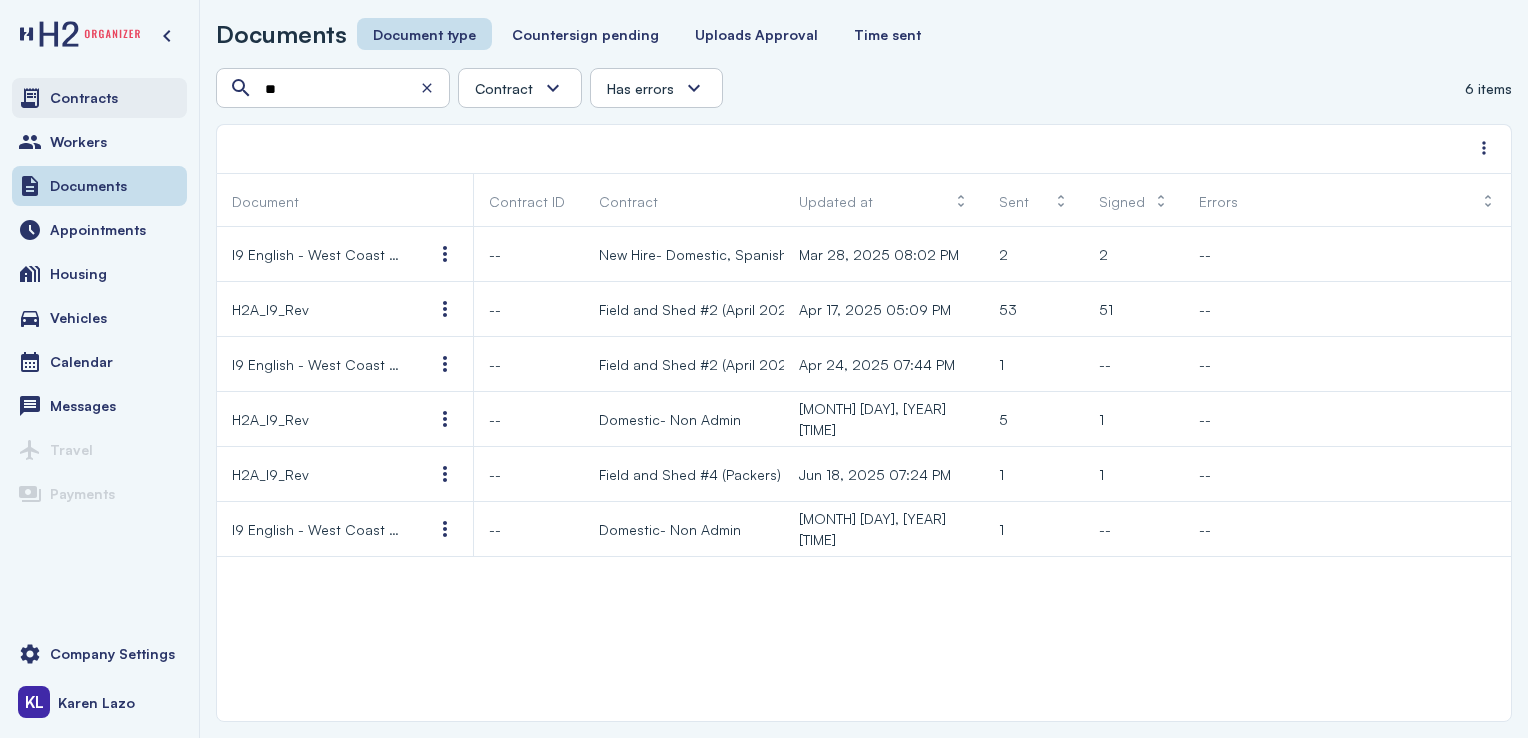 click on "Contracts" at bounding box center [99, 98] 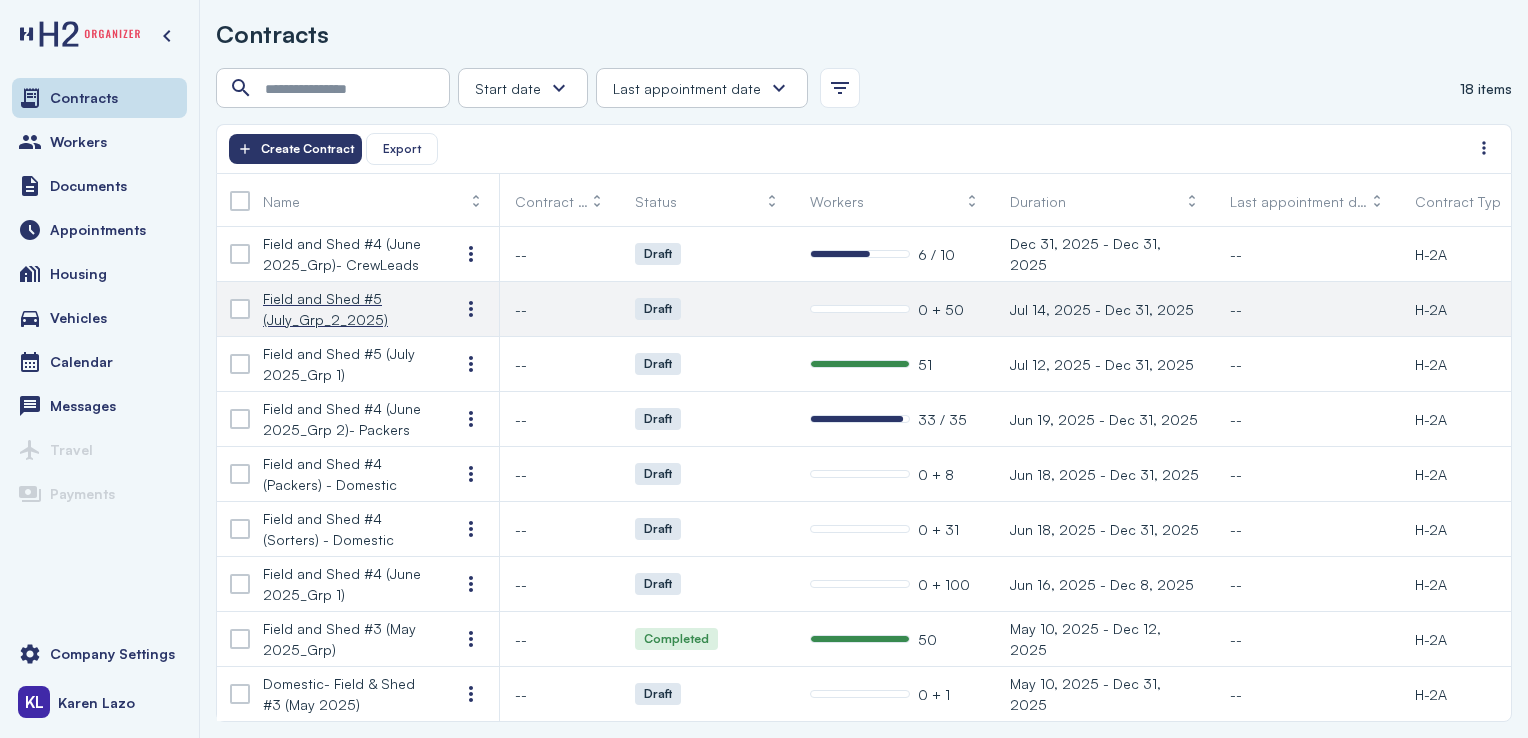 click on "Field and Shed #5 (July_Grp_2_2025)" at bounding box center (345, 309) 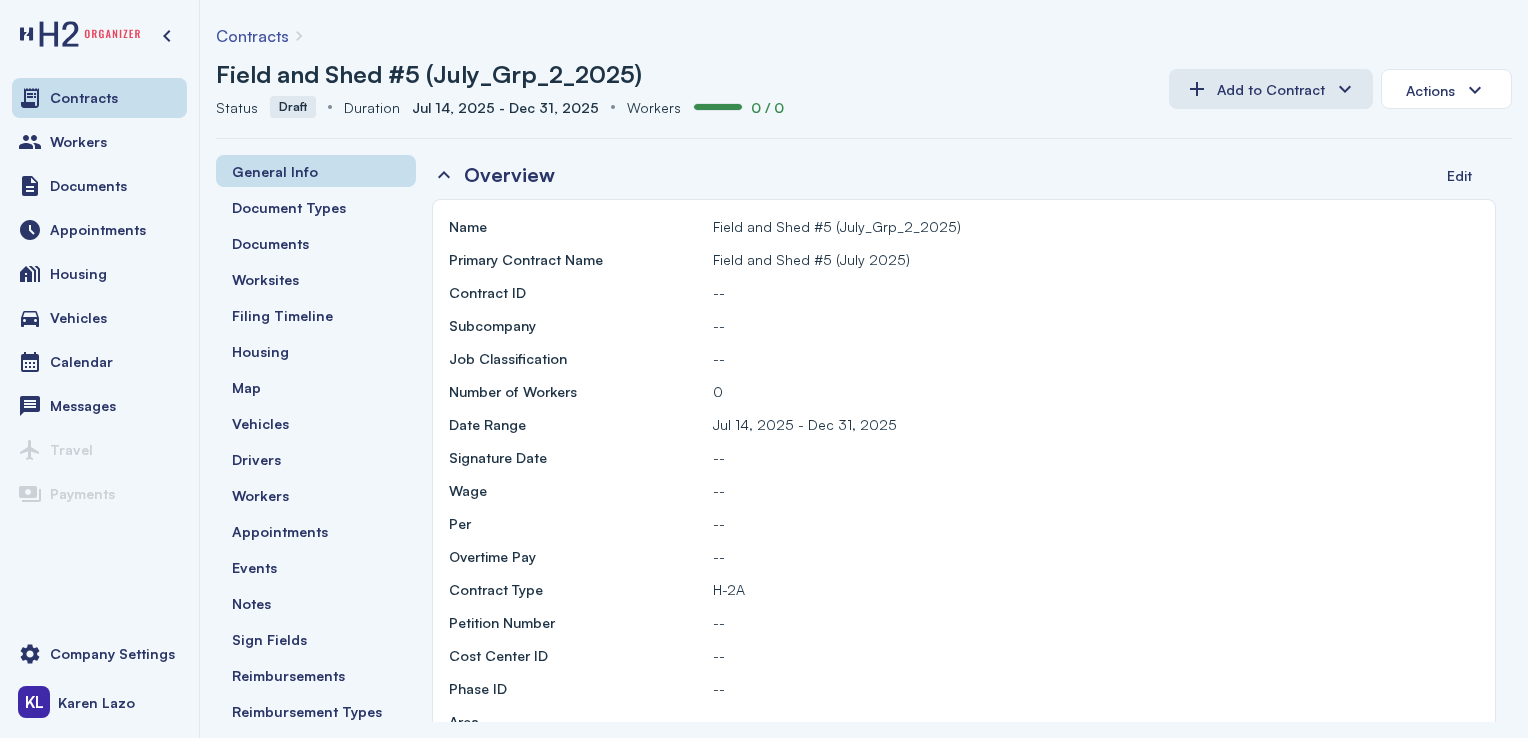 scroll, scrollTop: 40, scrollLeft: 0, axis: vertical 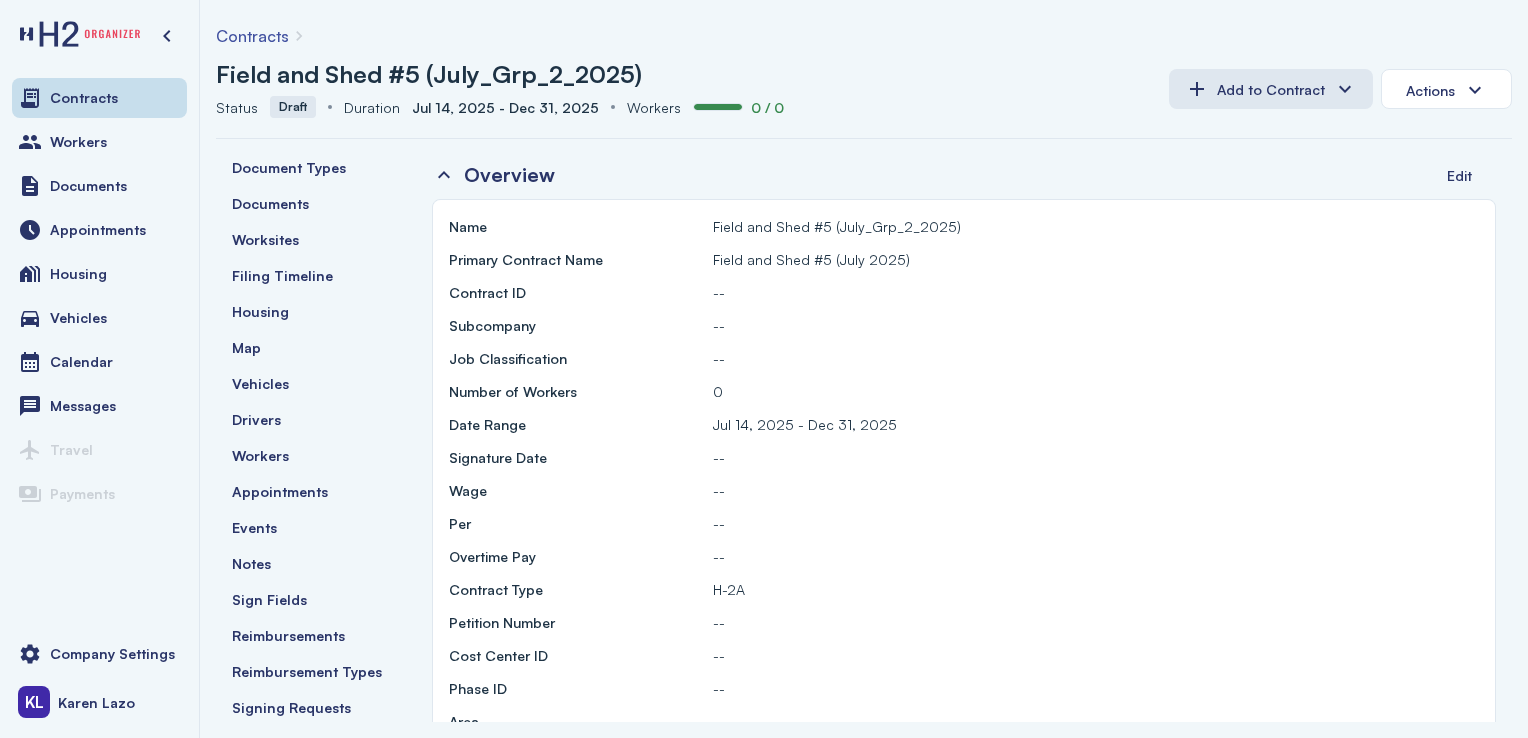 click on "Signing Requests" at bounding box center [291, 707] 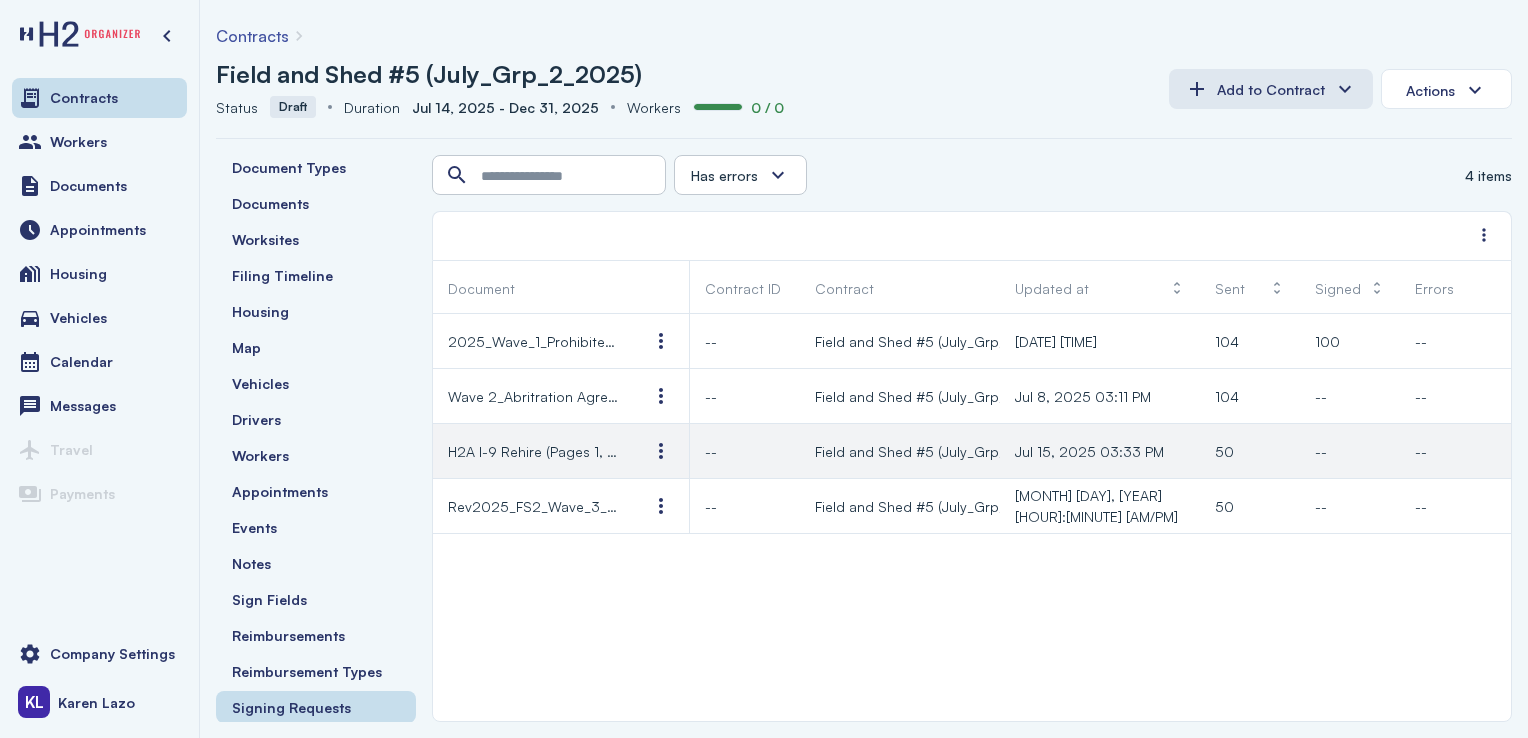 click on "H2A I-9 Rehire (Pages 1, 3-4)_Passport Not Expired" at bounding box center [533, 451] 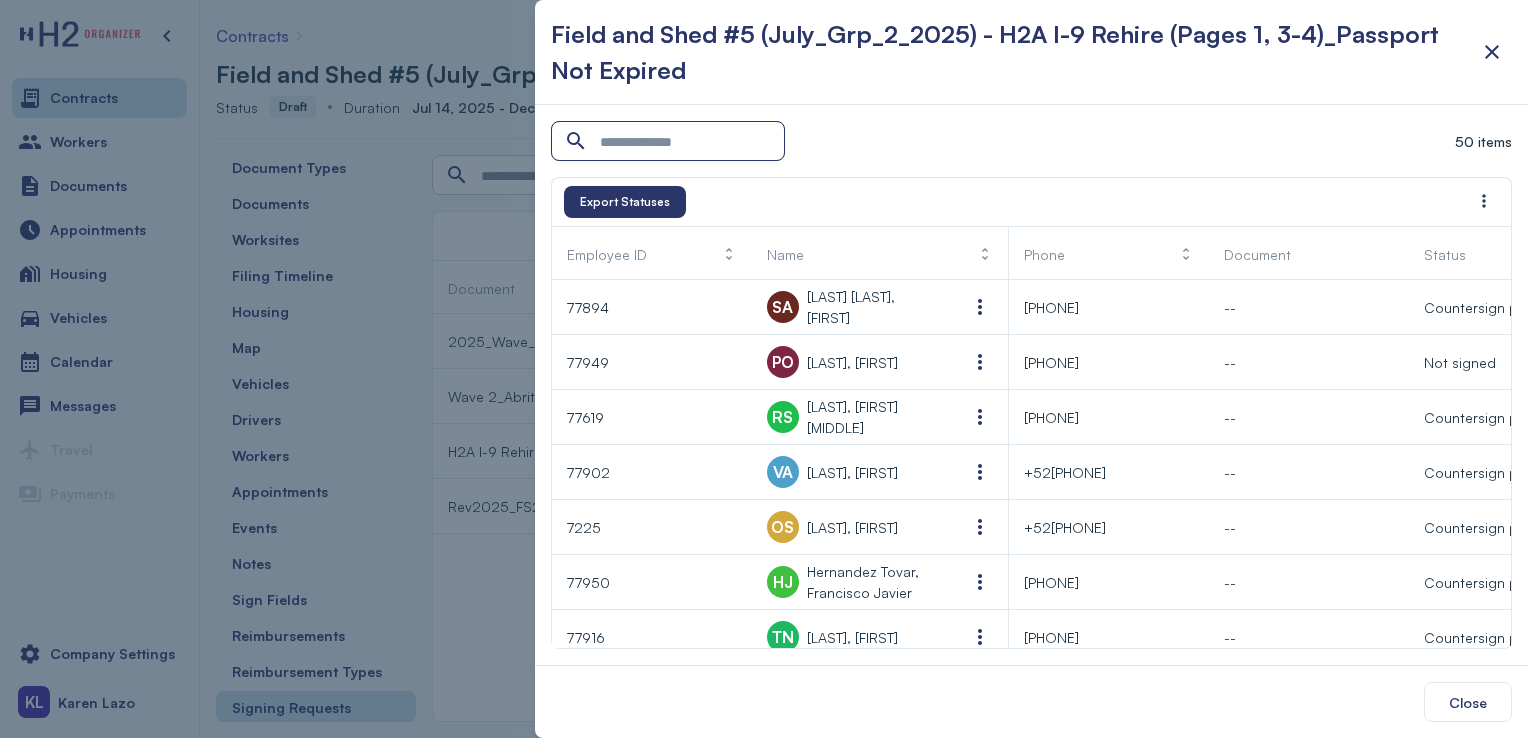 click at bounding box center (670, 142) 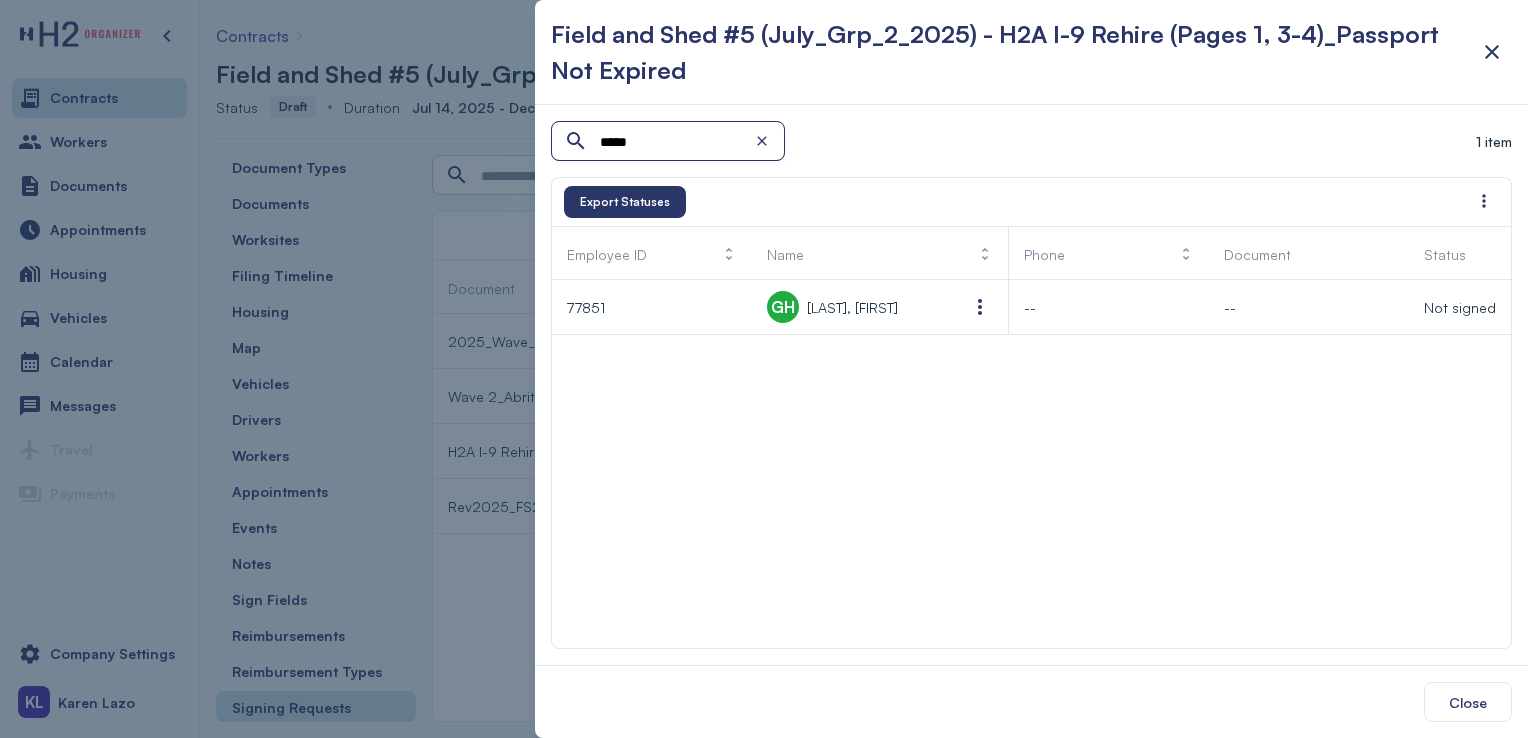 type on "*****" 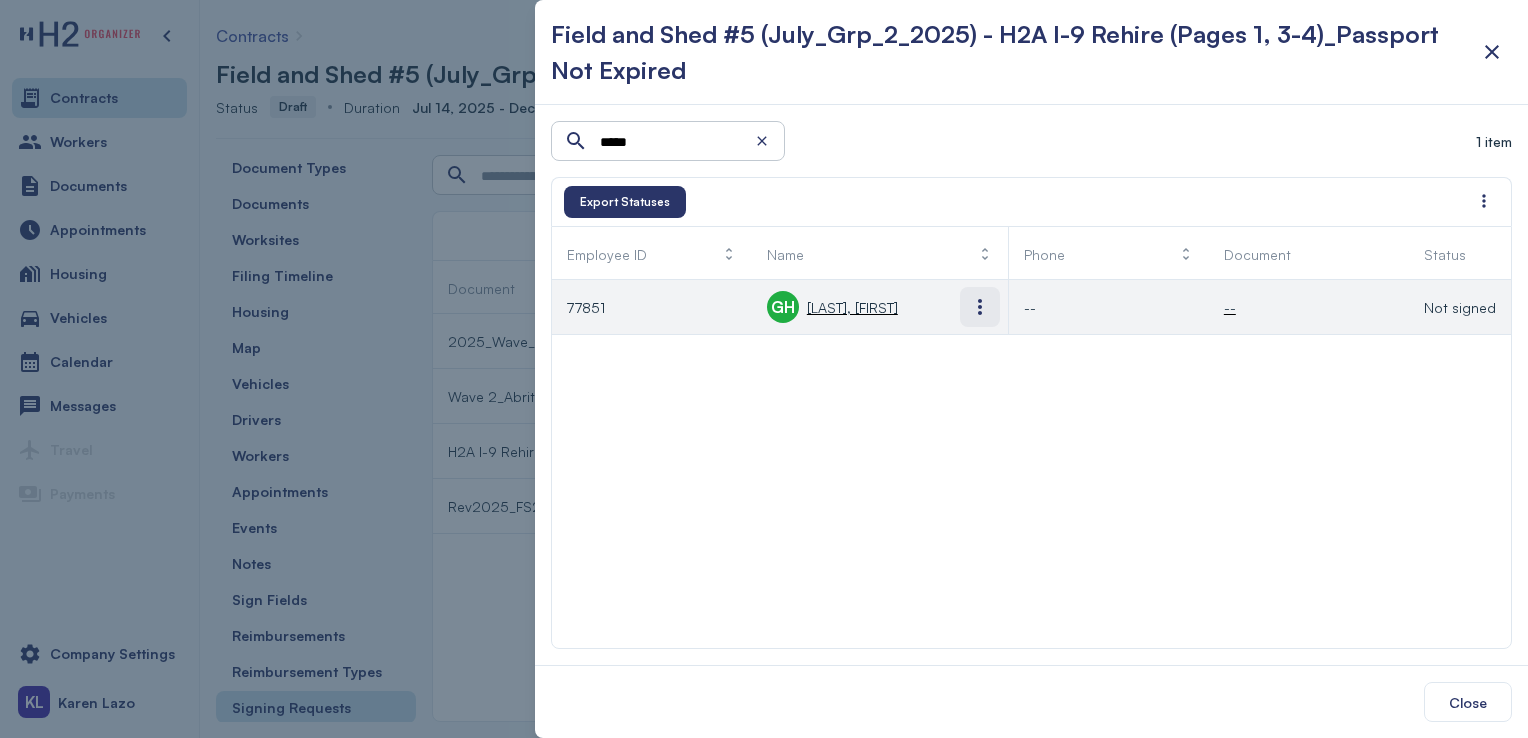 click at bounding box center (980, 307) 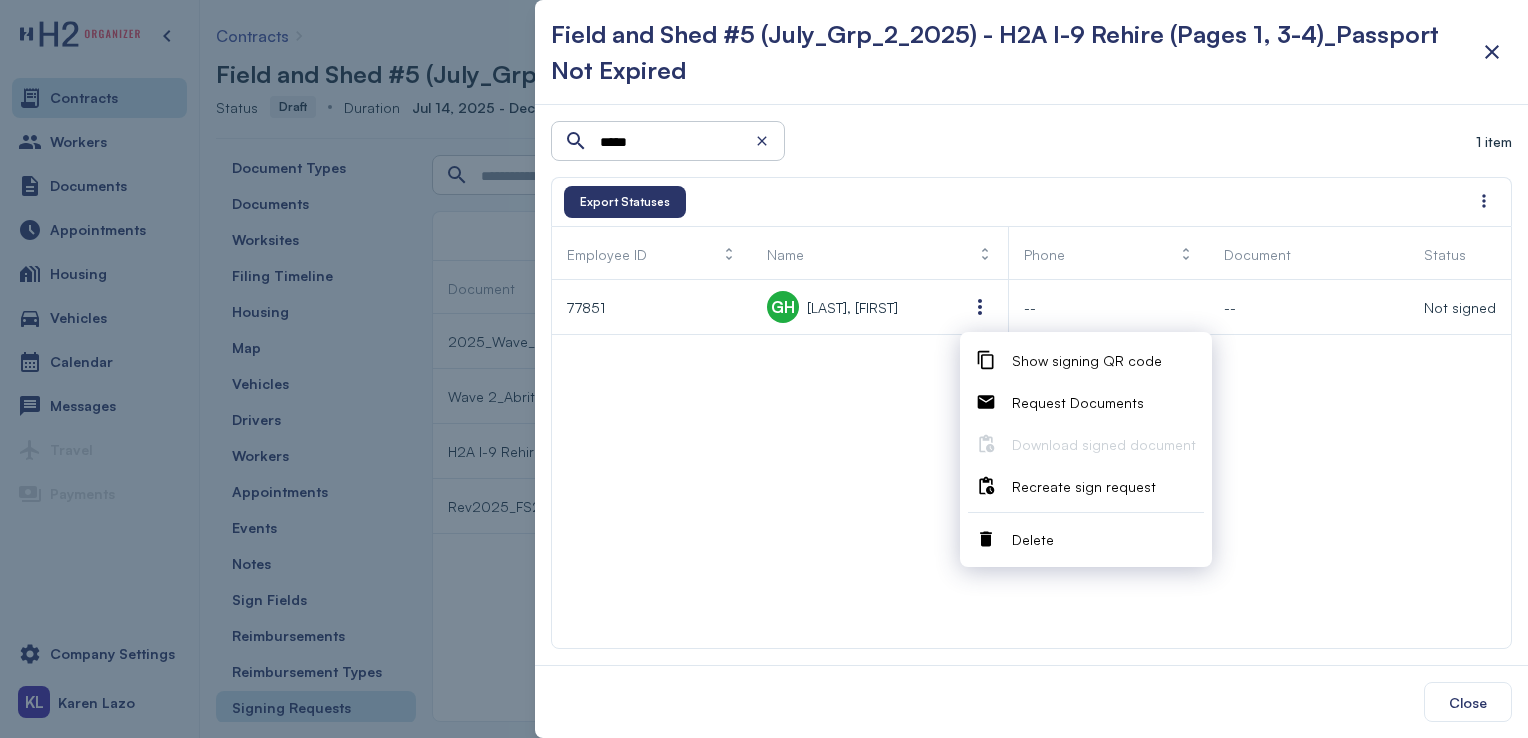 click on "Delete" at bounding box center (1104, 539) 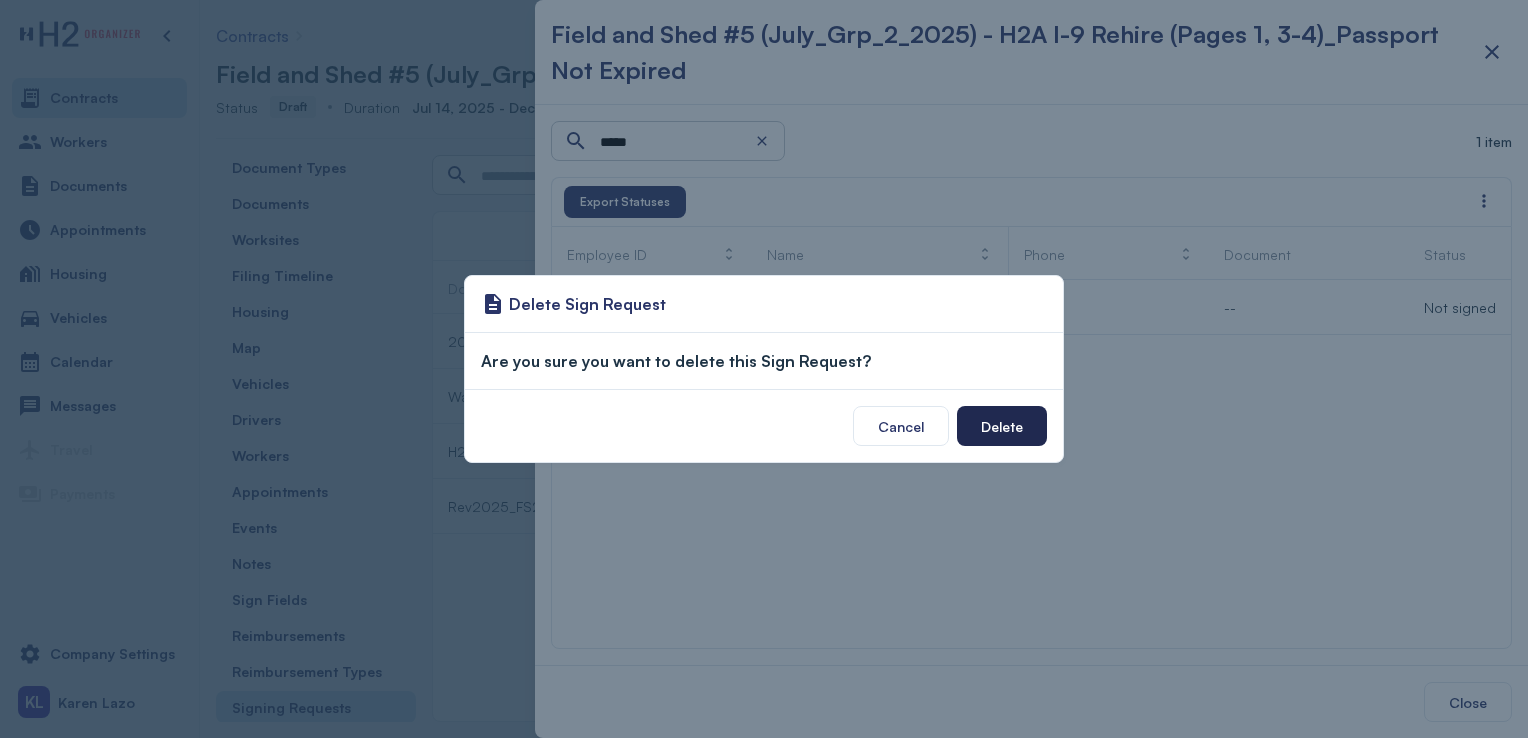 click on "Delete" at bounding box center (1002, 426) 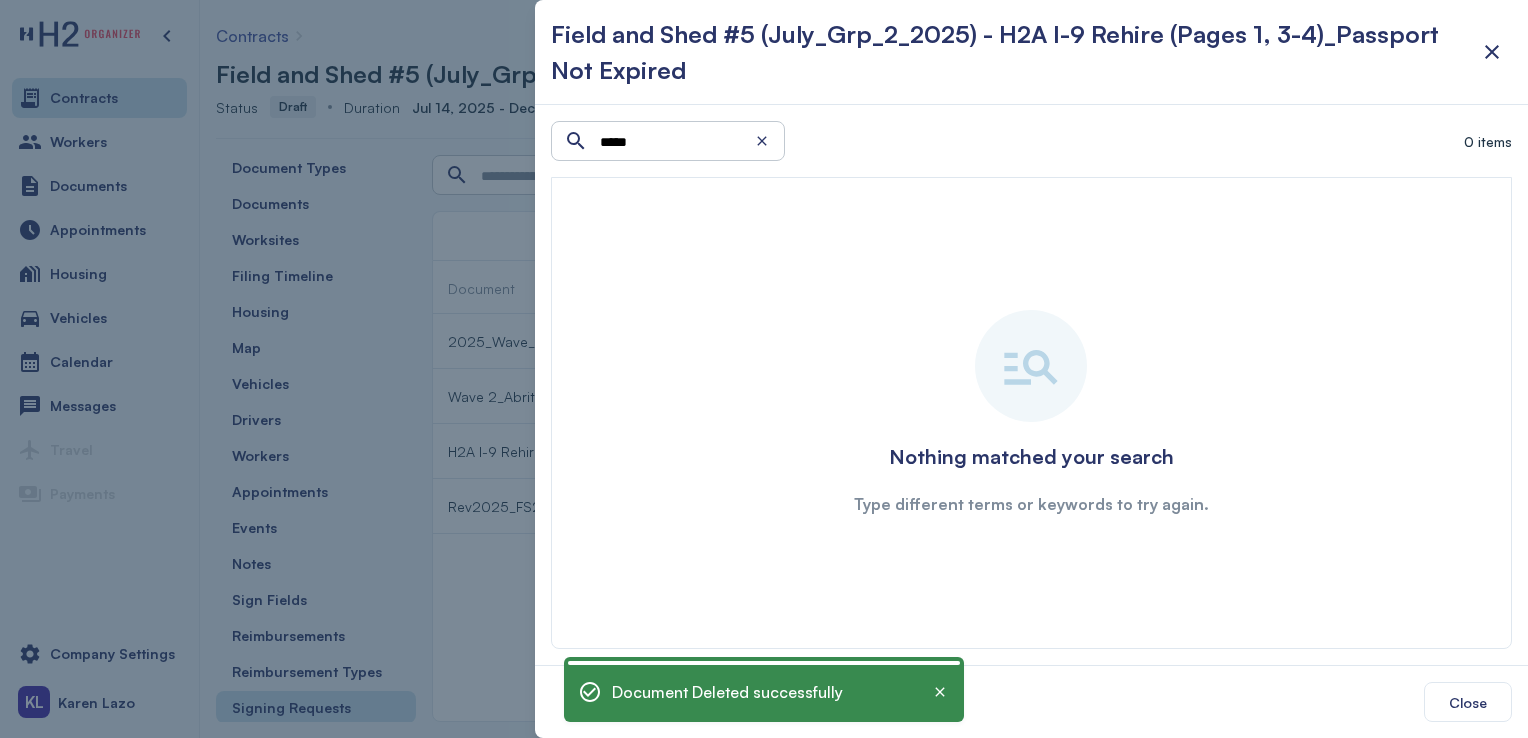 click at bounding box center [764, 369] 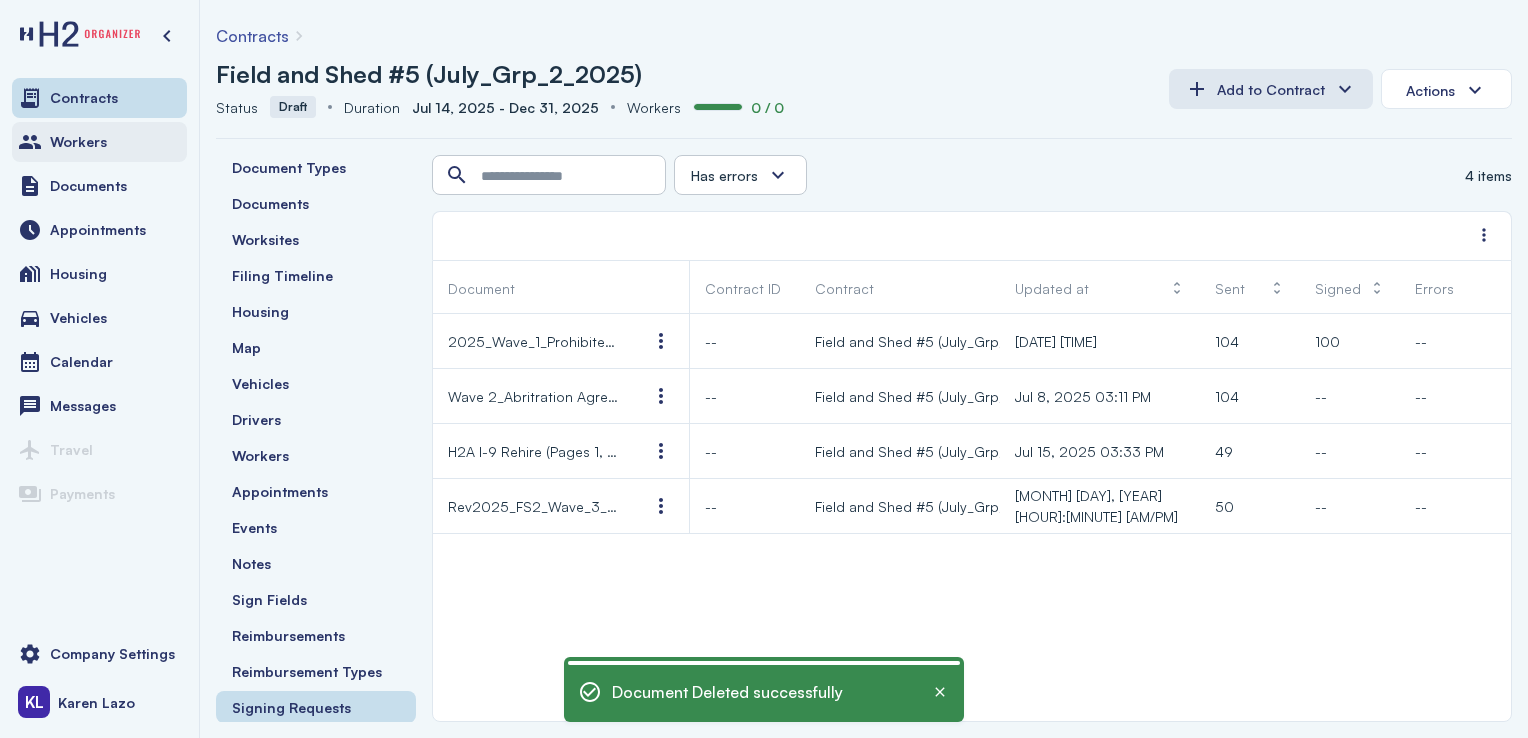 click on "Workers" at bounding box center (99, 142) 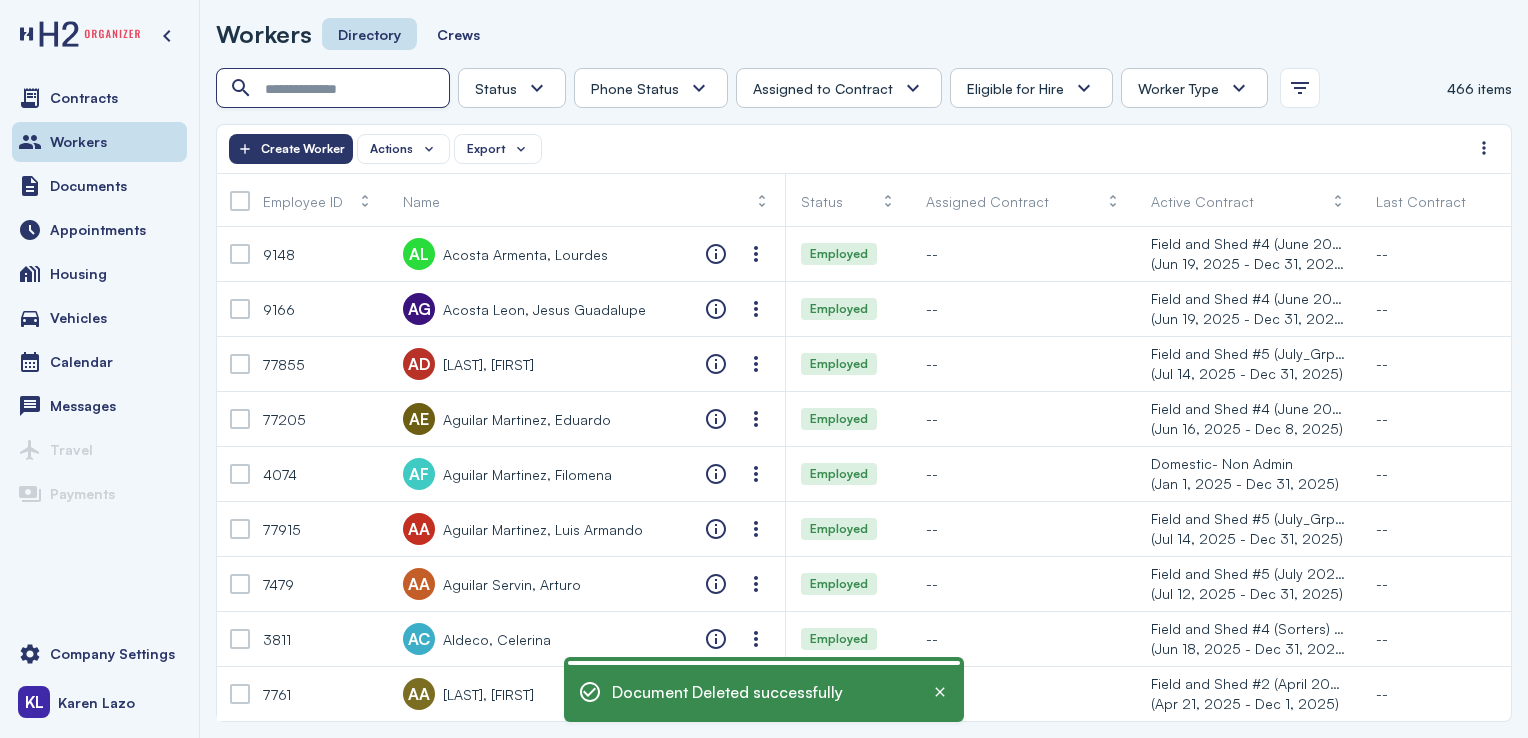 click at bounding box center (335, 89) 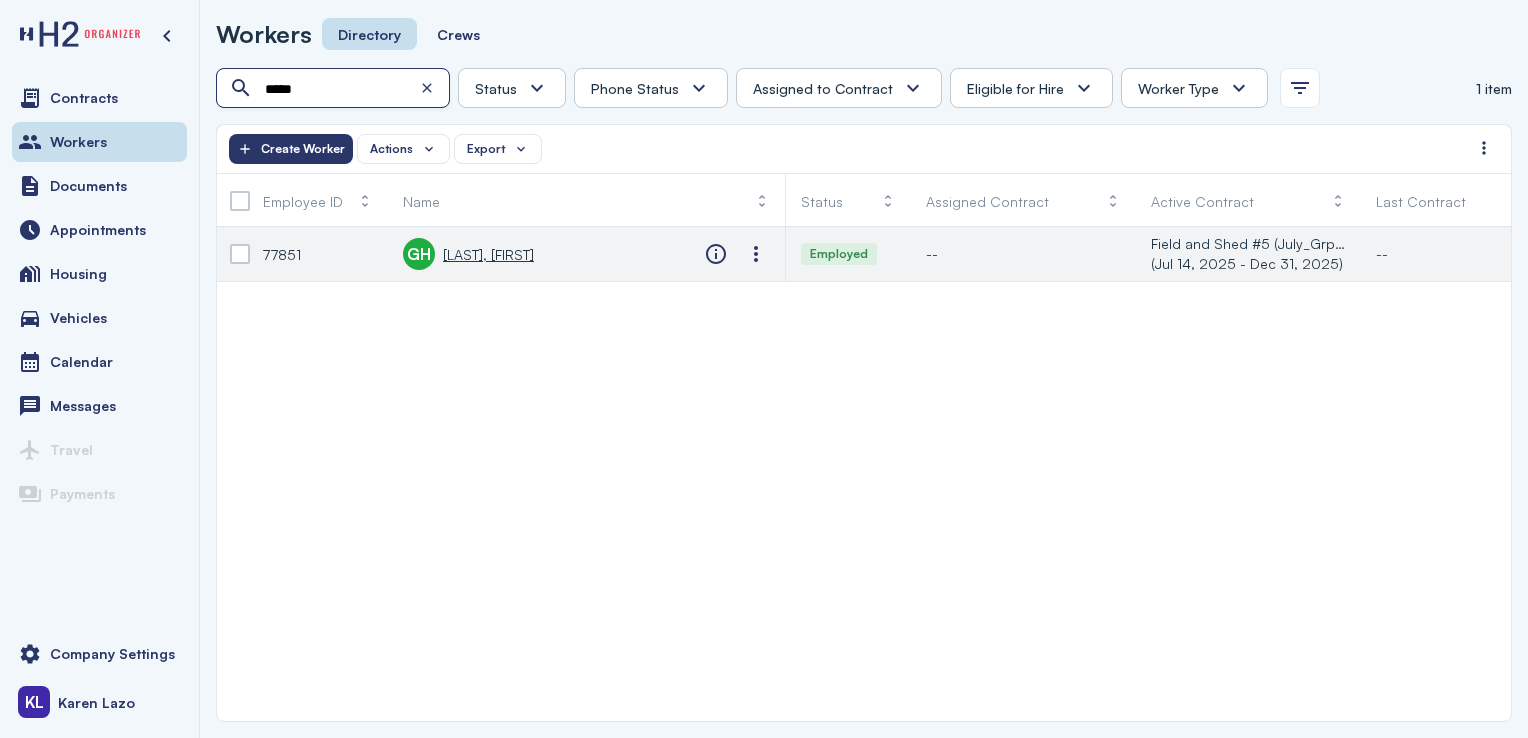 type on "*****" 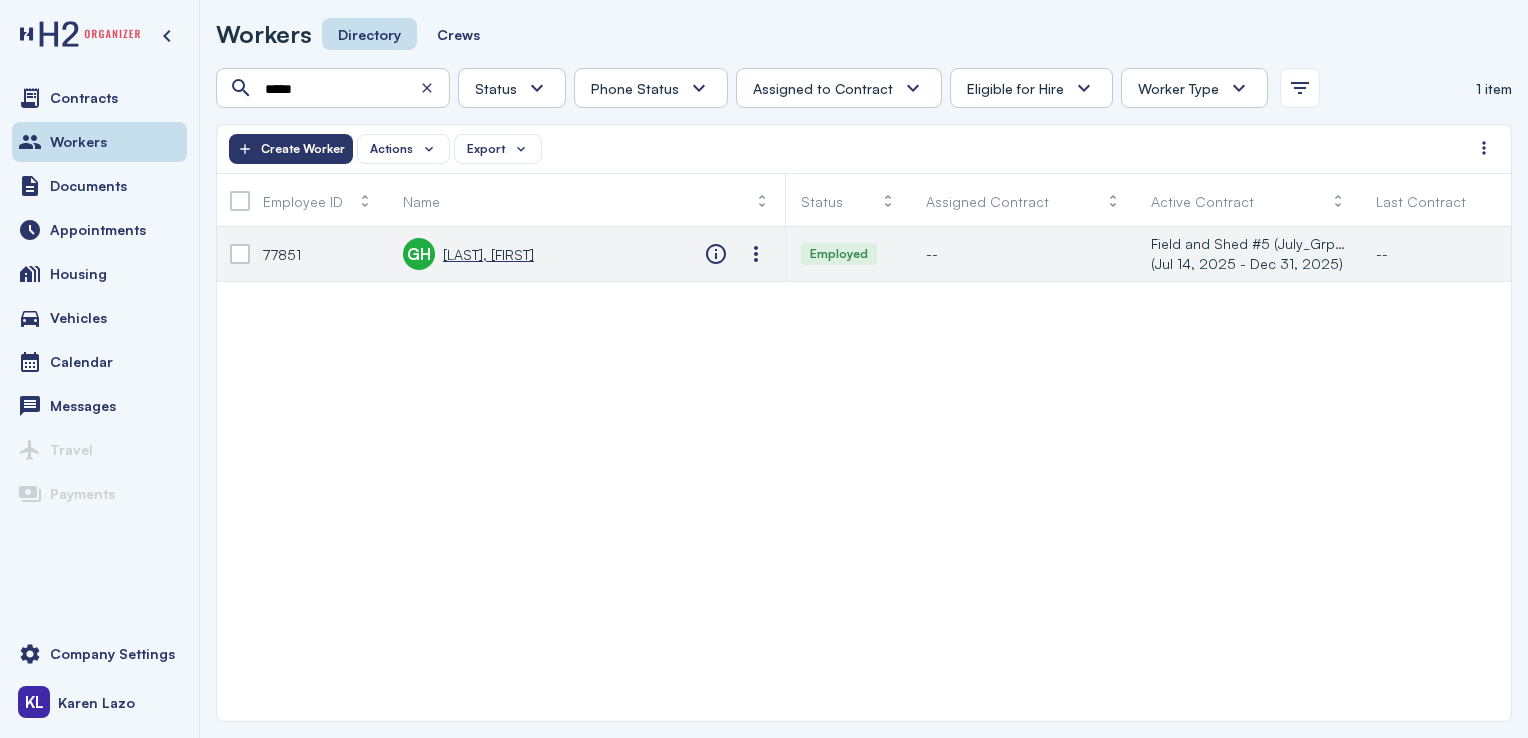 click on "[LAST], [FIRST]" at bounding box center (488, 254) 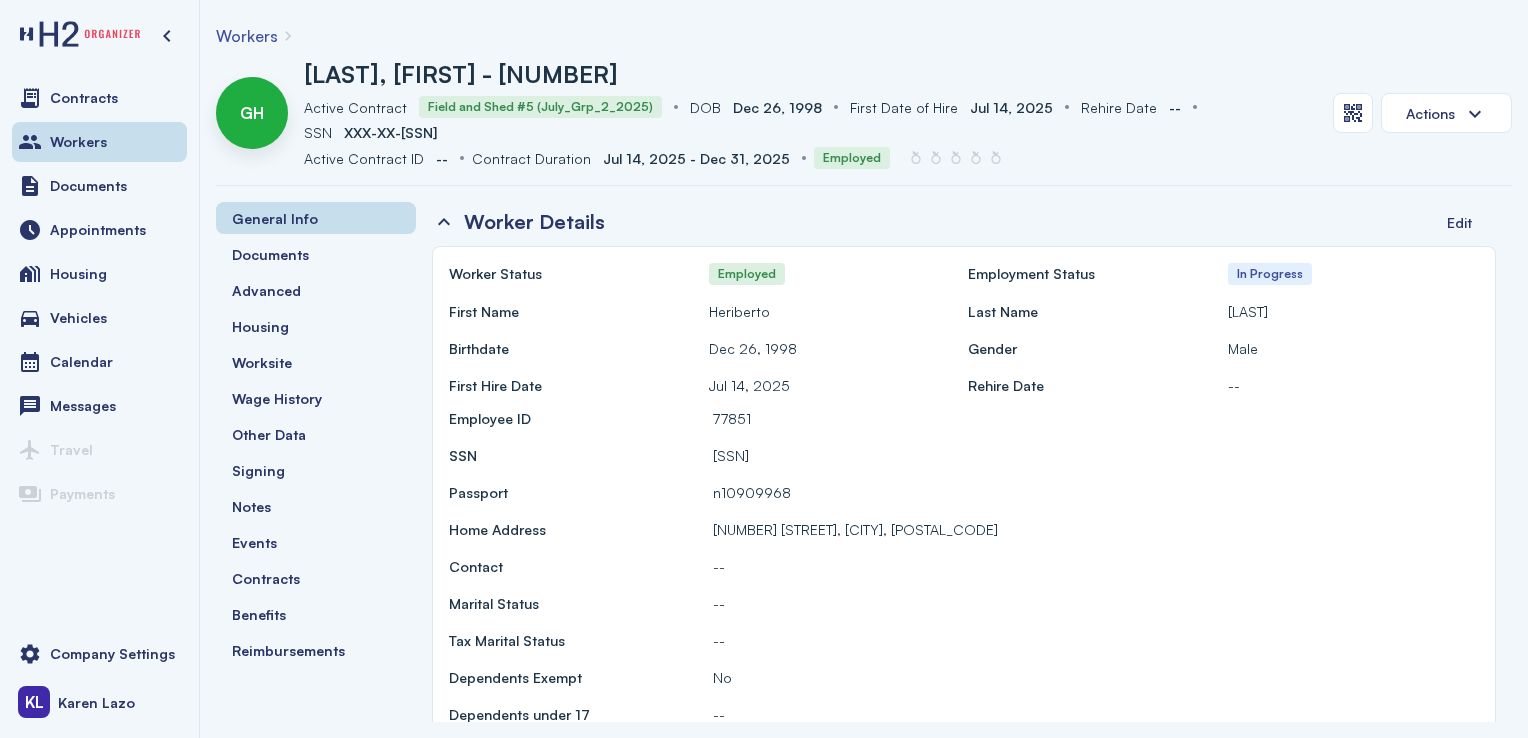 click on "Advanced" at bounding box center (316, 290) 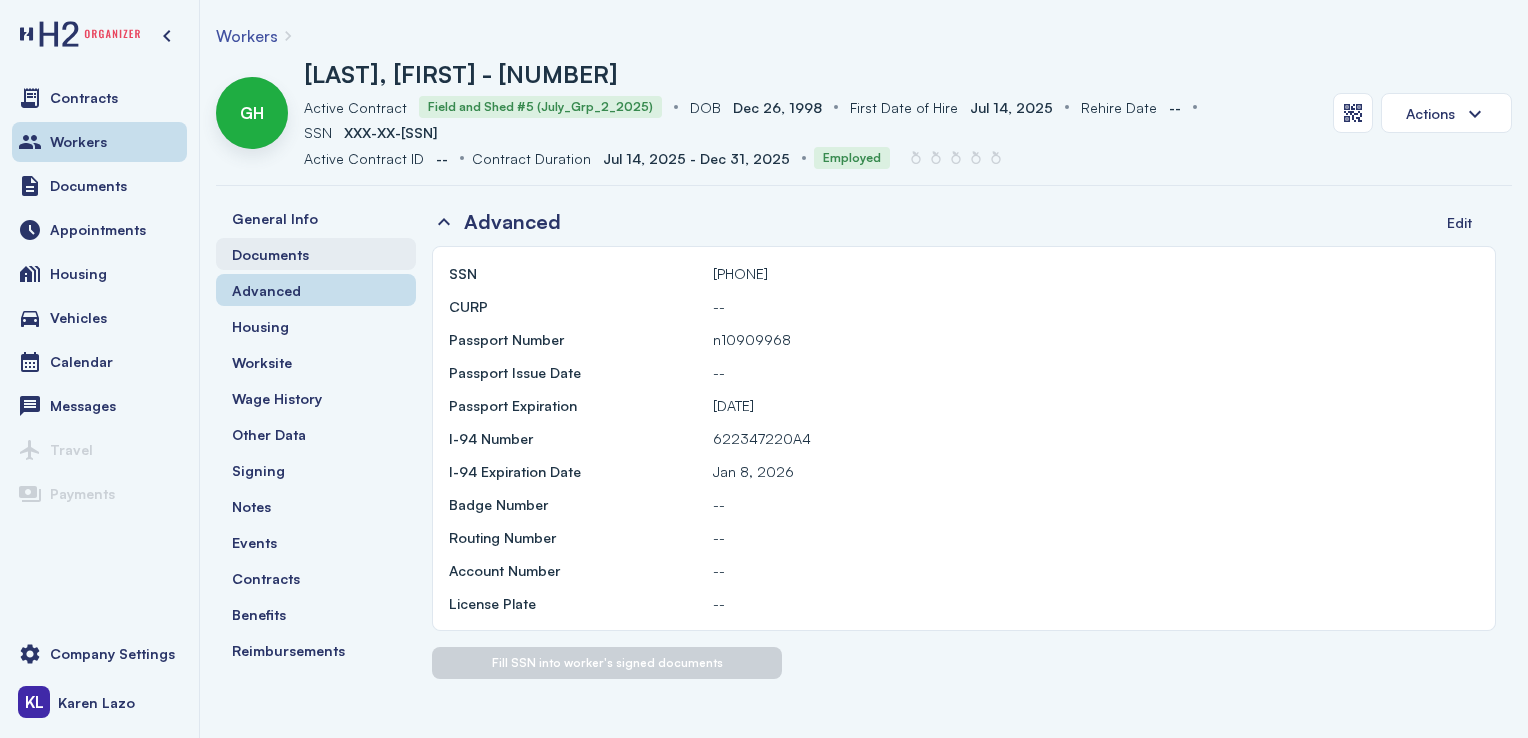 click on "Documents" at bounding box center (316, 254) 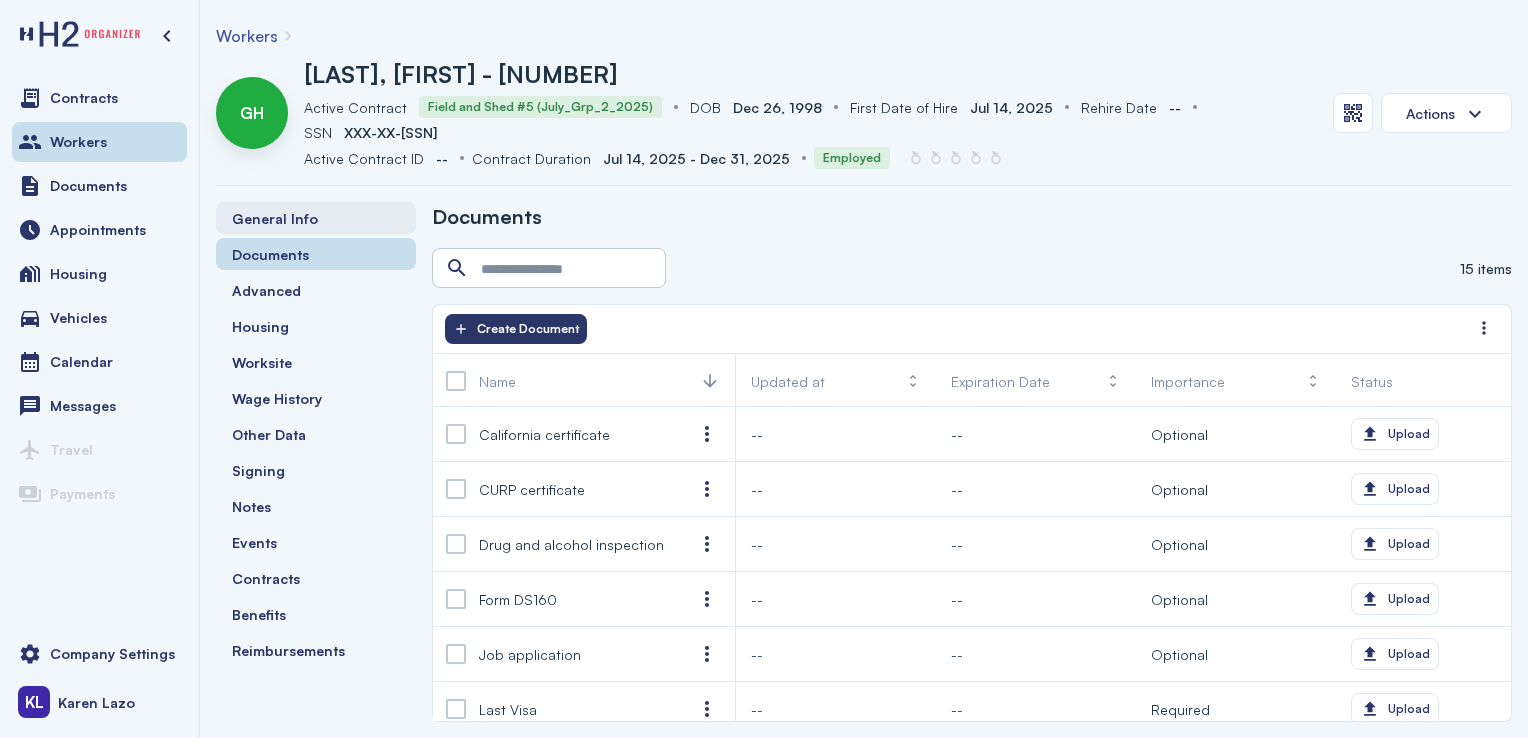 click on "General Info" at bounding box center [316, 218] 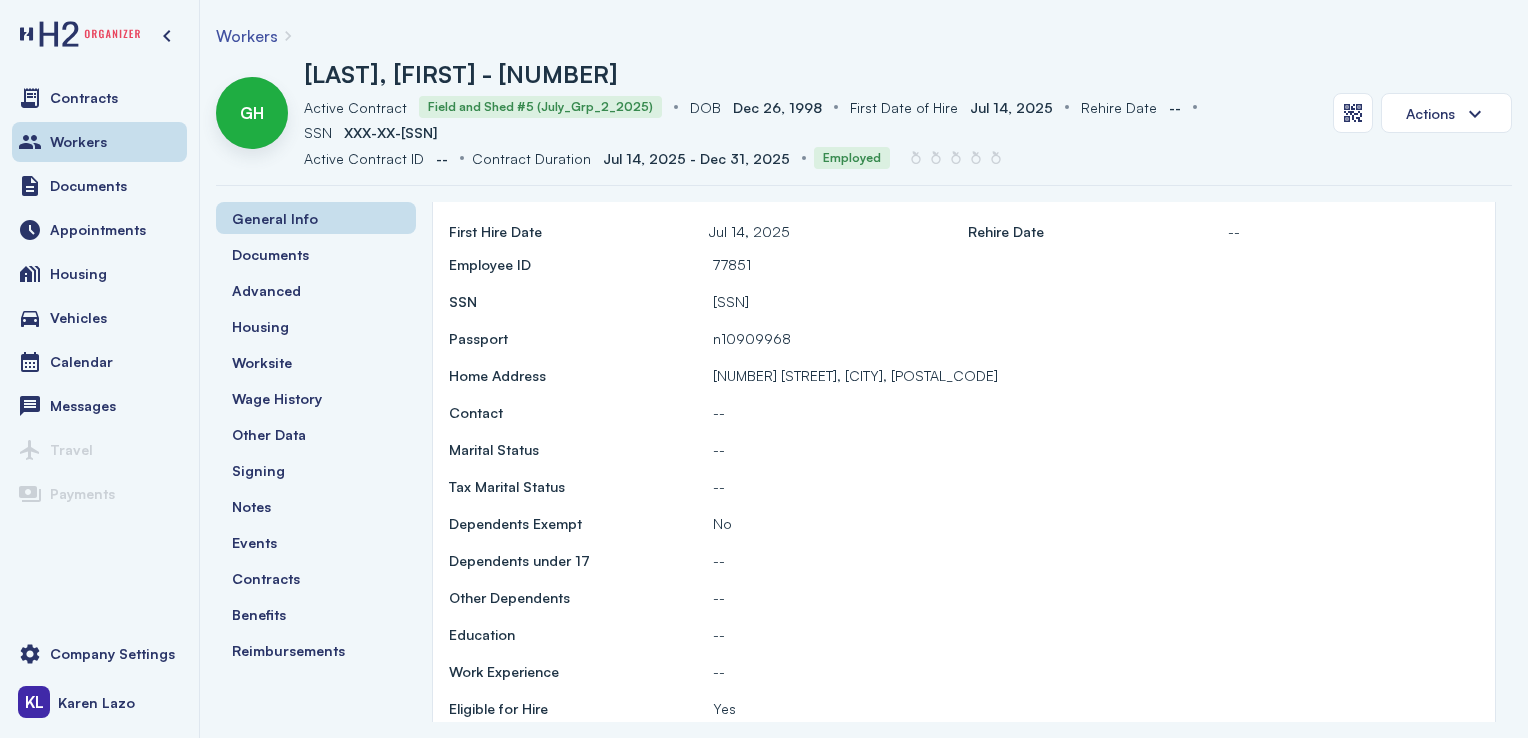 scroll, scrollTop: 0, scrollLeft: 0, axis: both 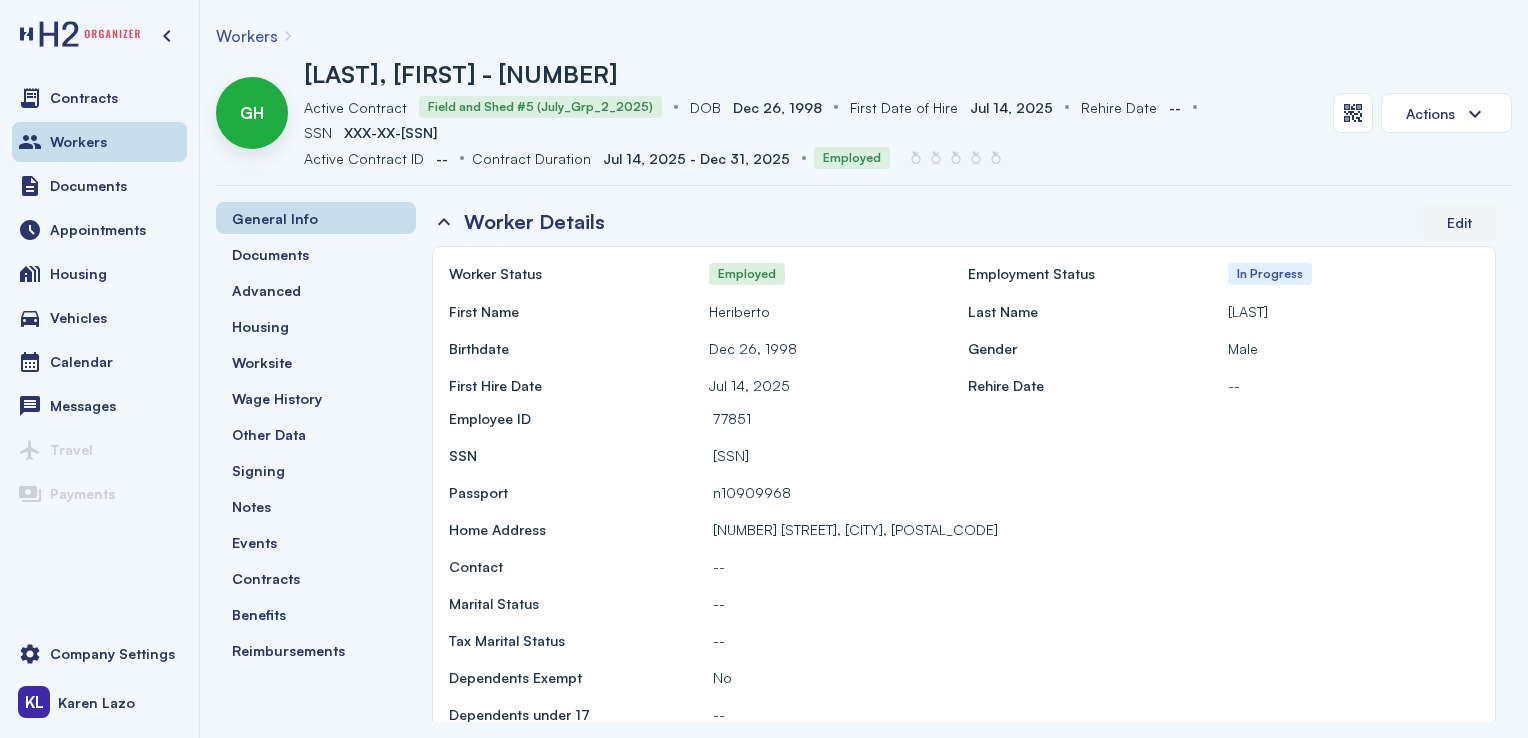 click on "Edit" at bounding box center [1459, 222] 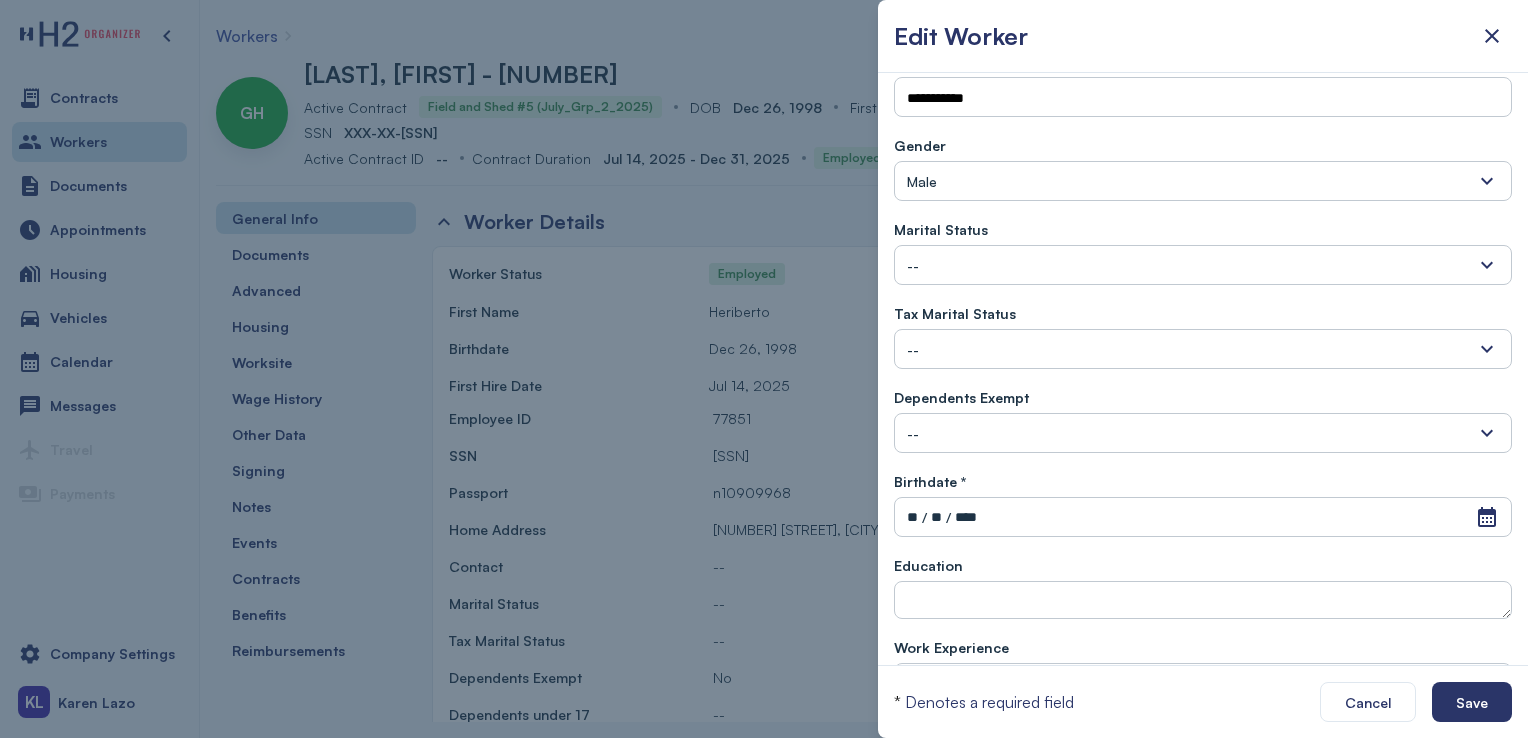 scroll, scrollTop: 206, scrollLeft: 0, axis: vertical 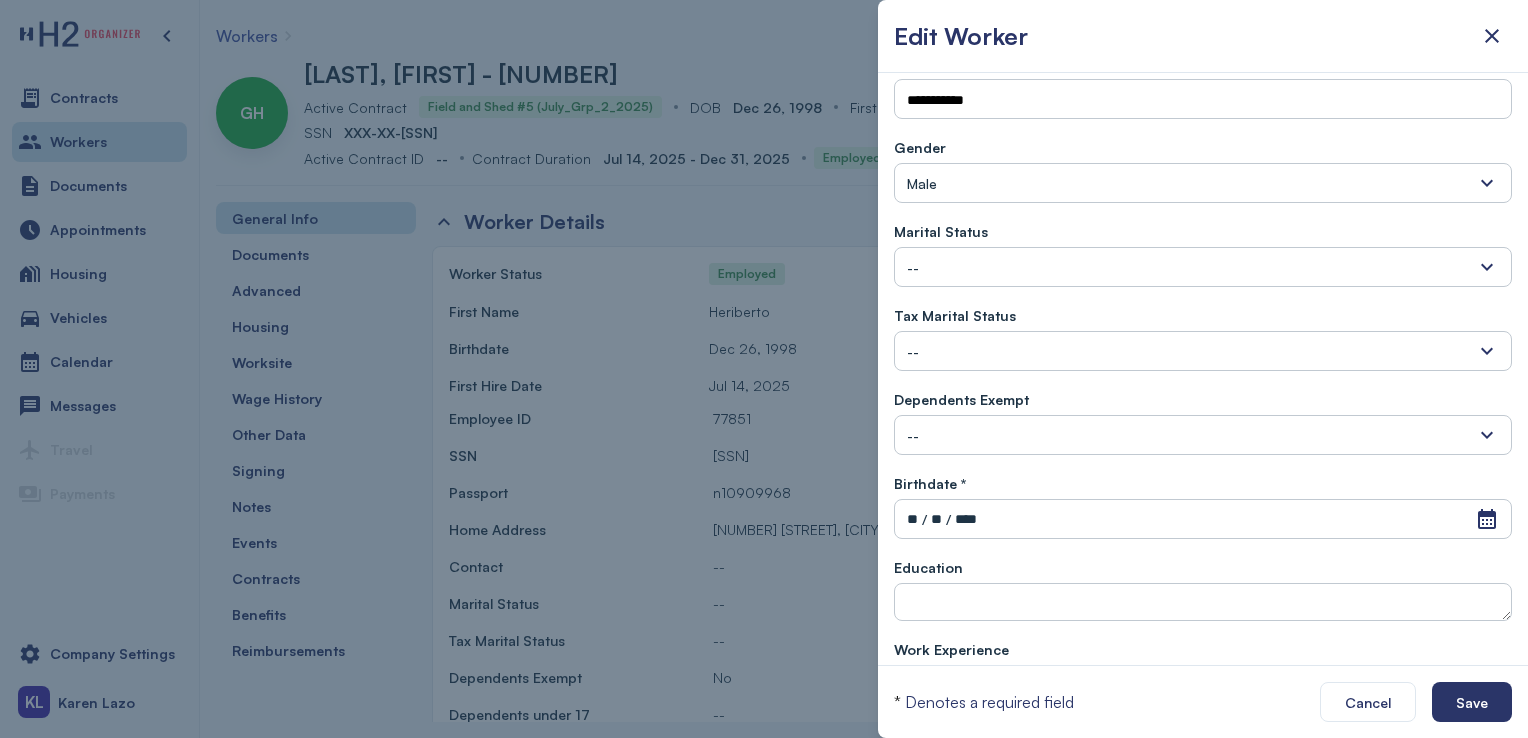 click at bounding box center (764, 369) 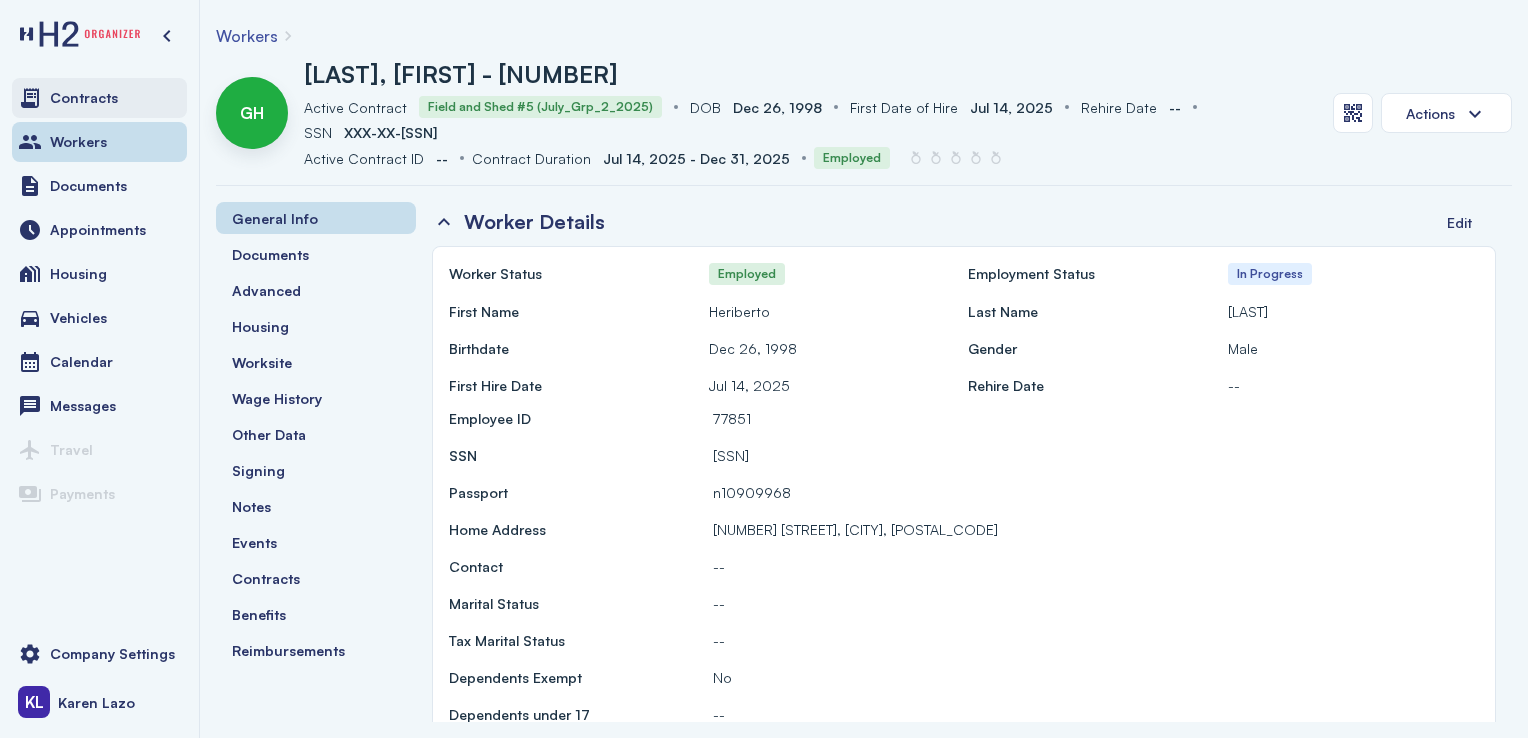 click on "Contracts" at bounding box center (99, 98) 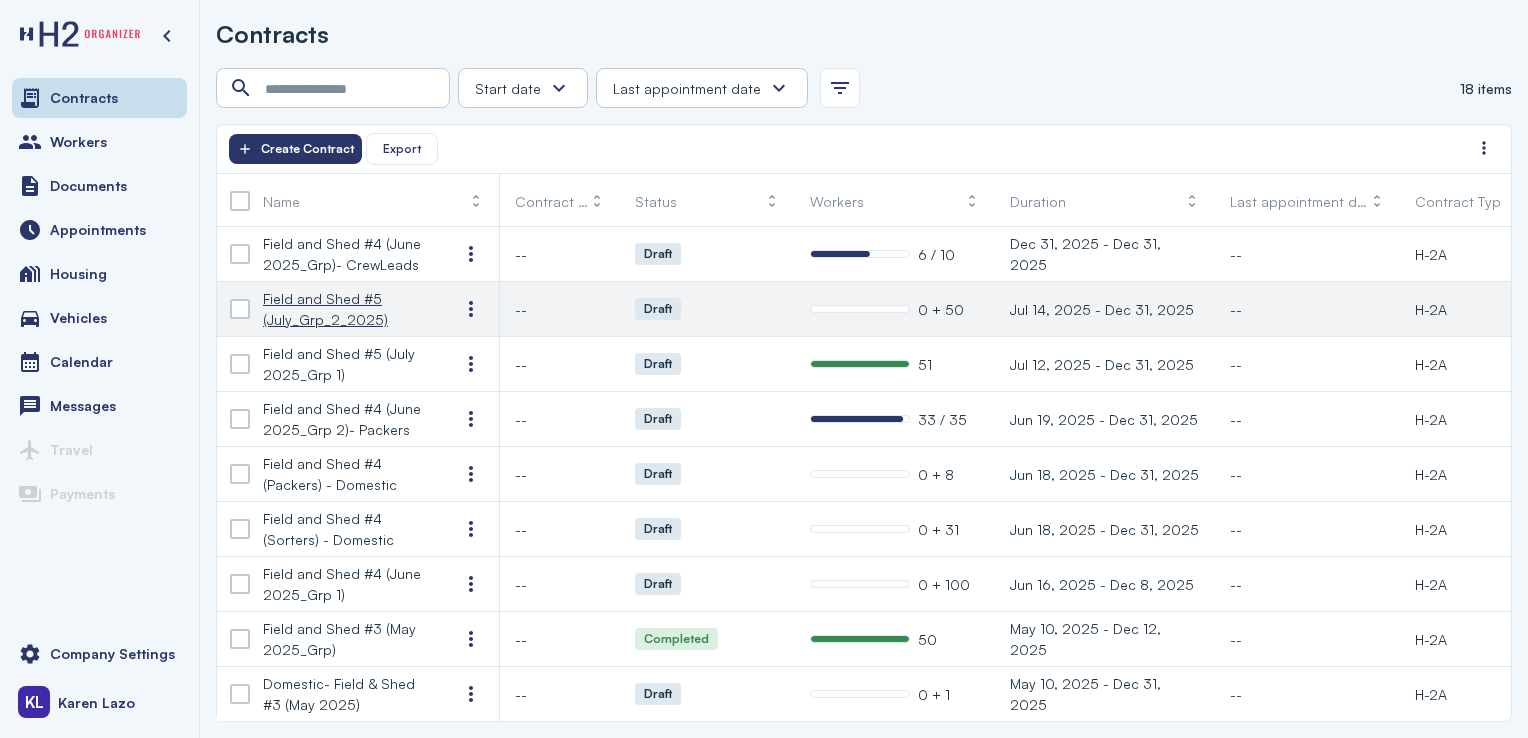 click on "Field and Shed #5 (July_Grp_2_2025)" at bounding box center [345, 309] 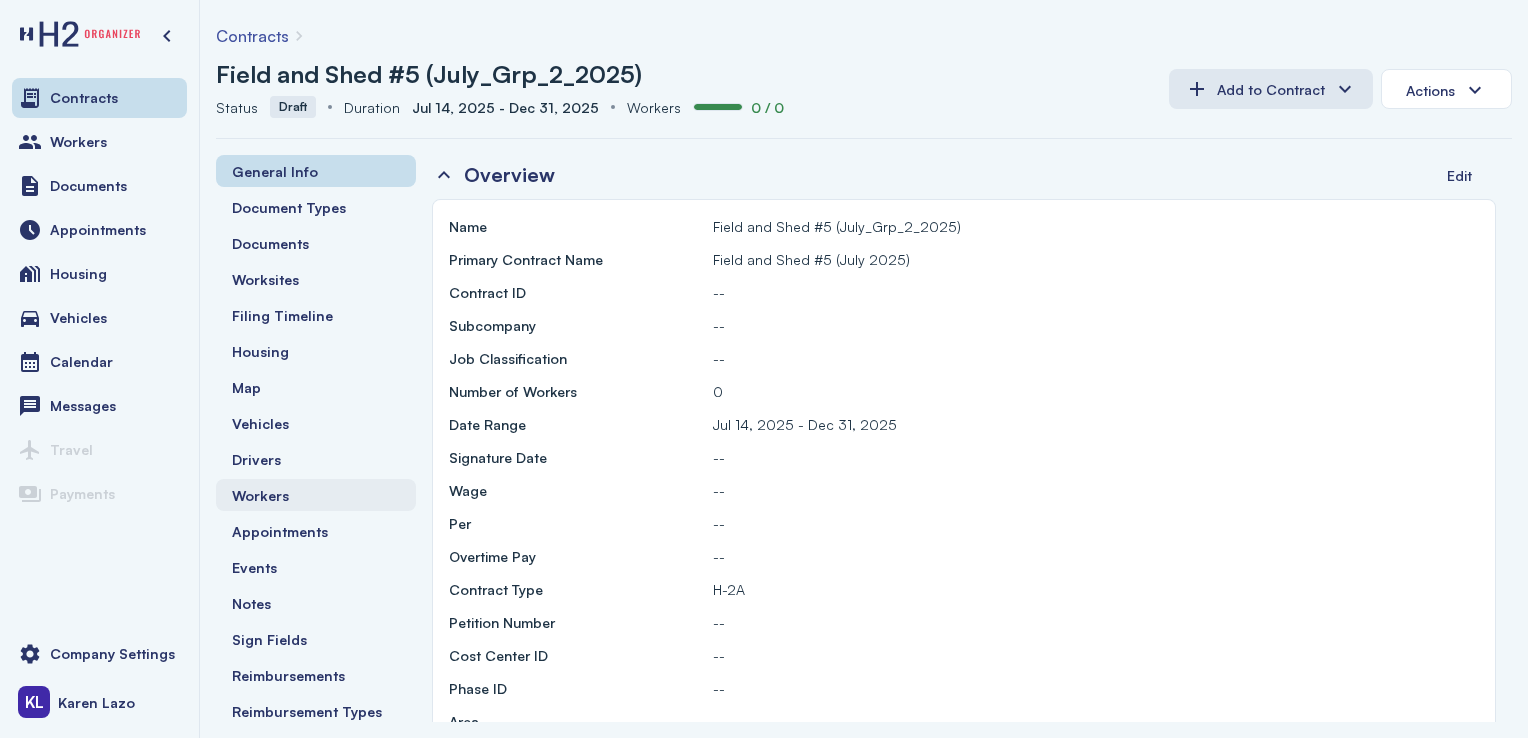 click on "Workers" at bounding box center (260, 495) 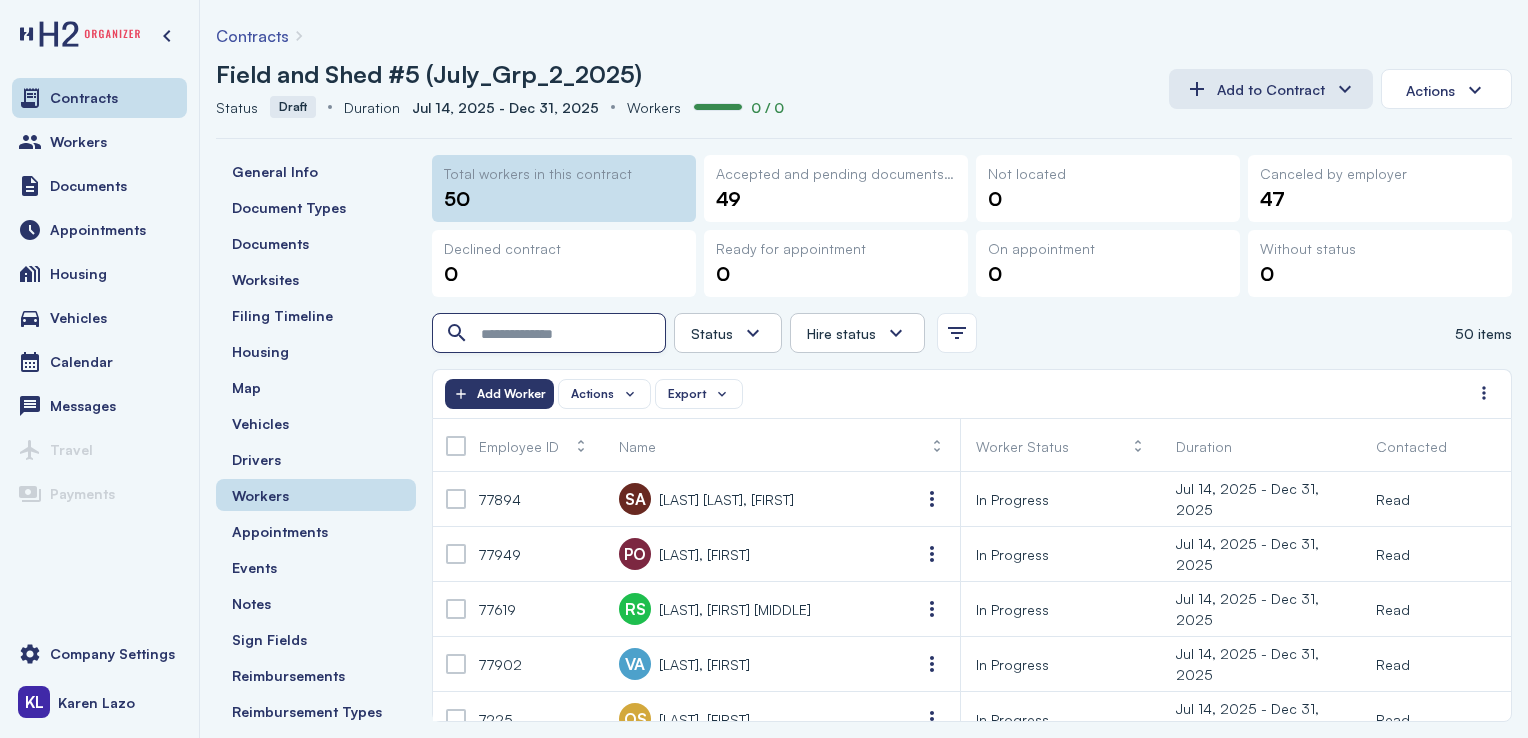 click at bounding box center (551, 334) 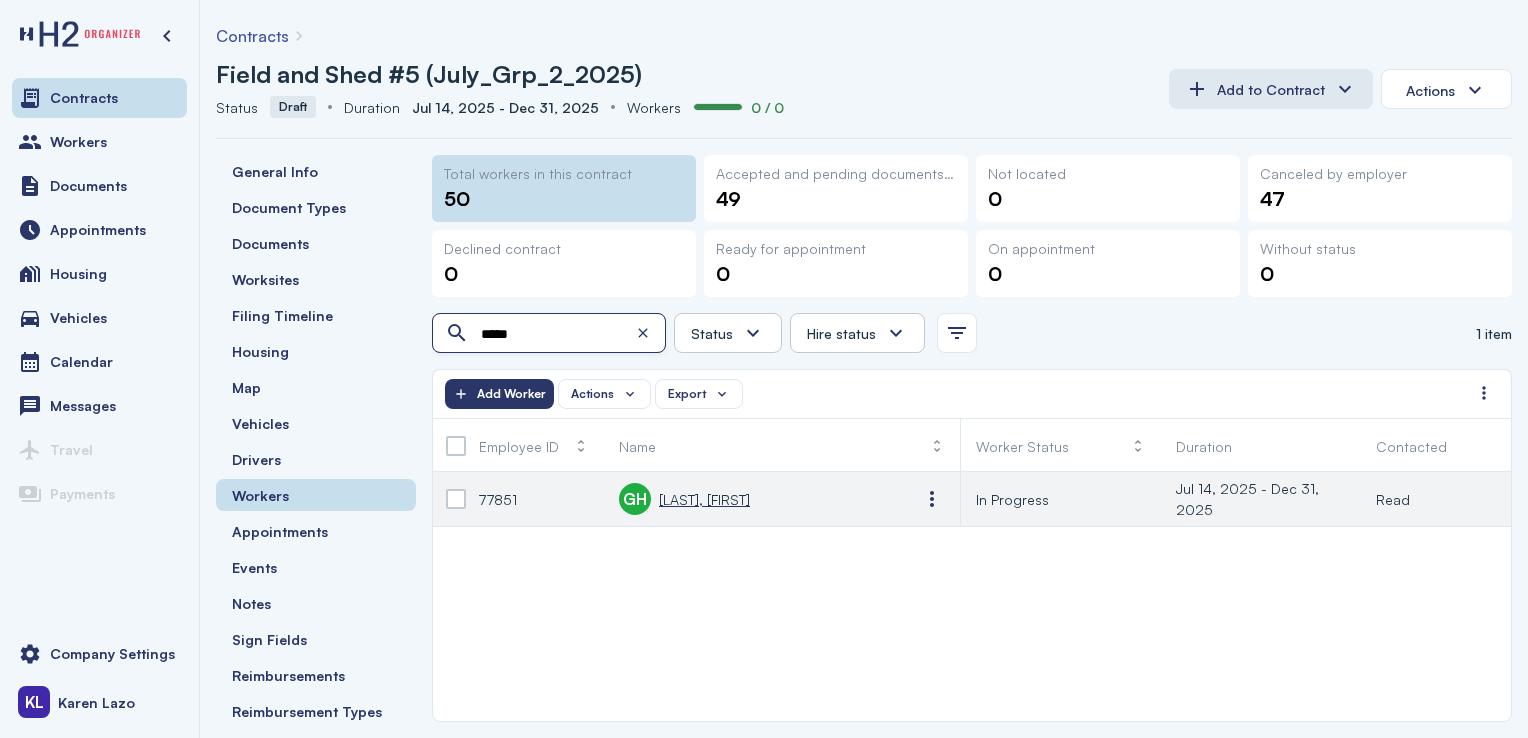 type on "*****" 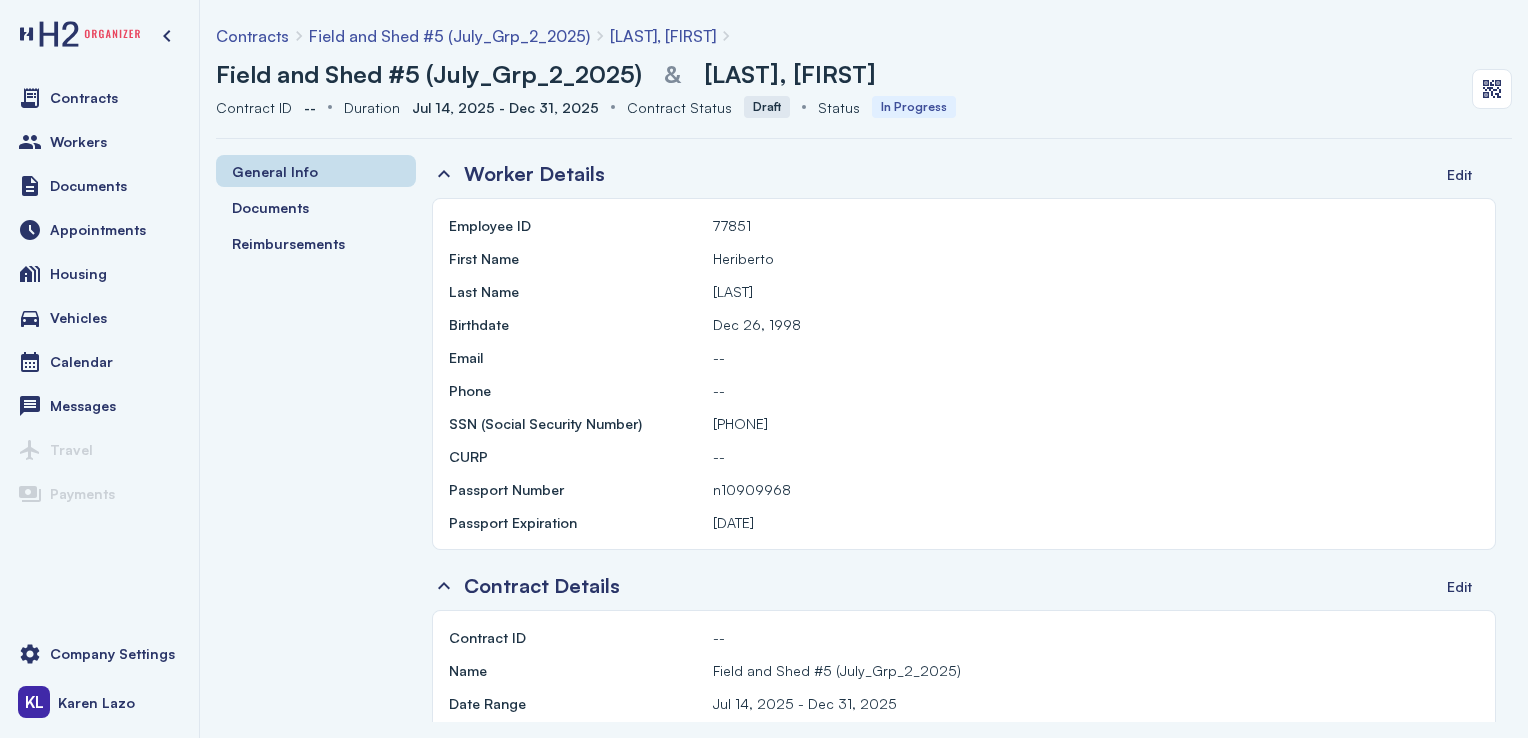 scroll, scrollTop: 0, scrollLeft: 0, axis: both 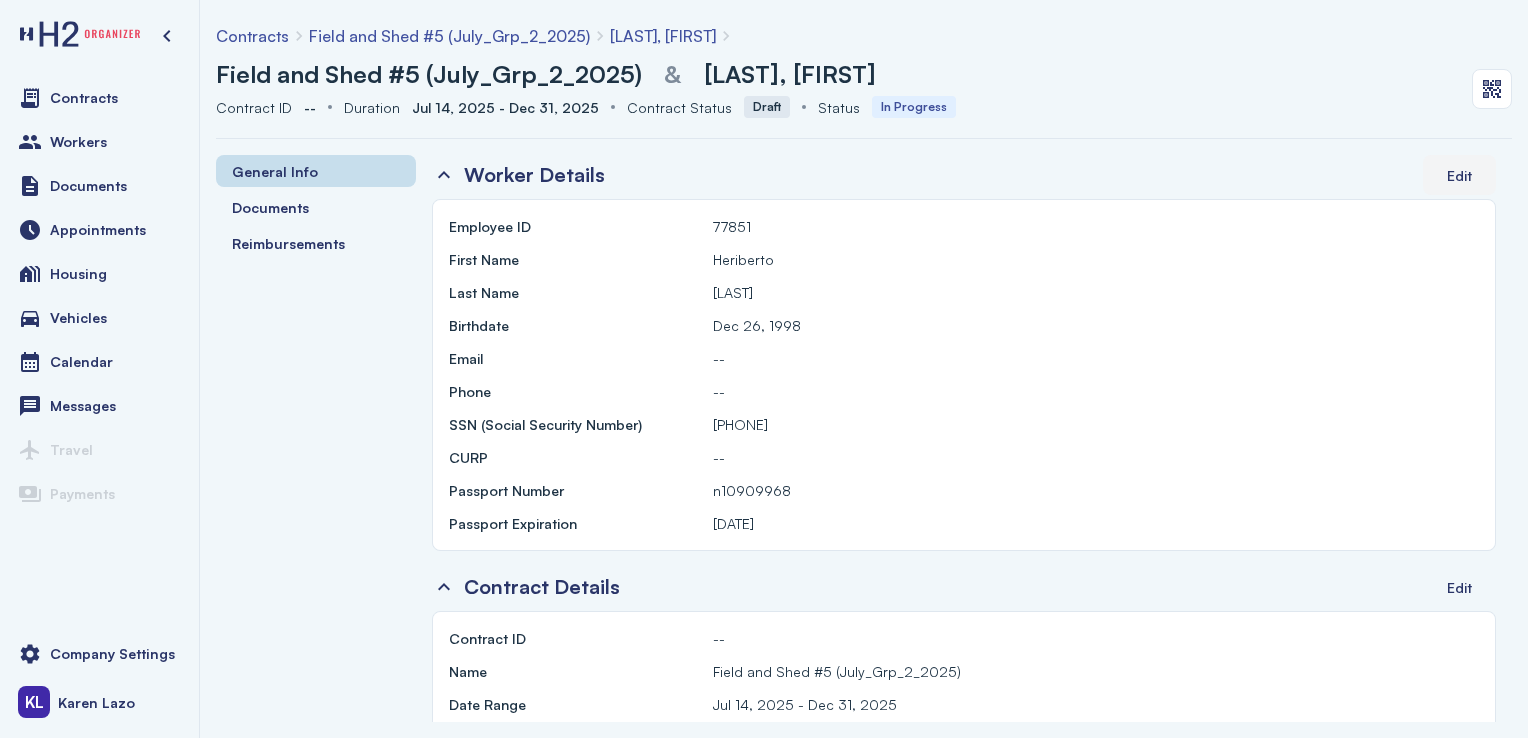 click on "Edit" at bounding box center [1459, 175] 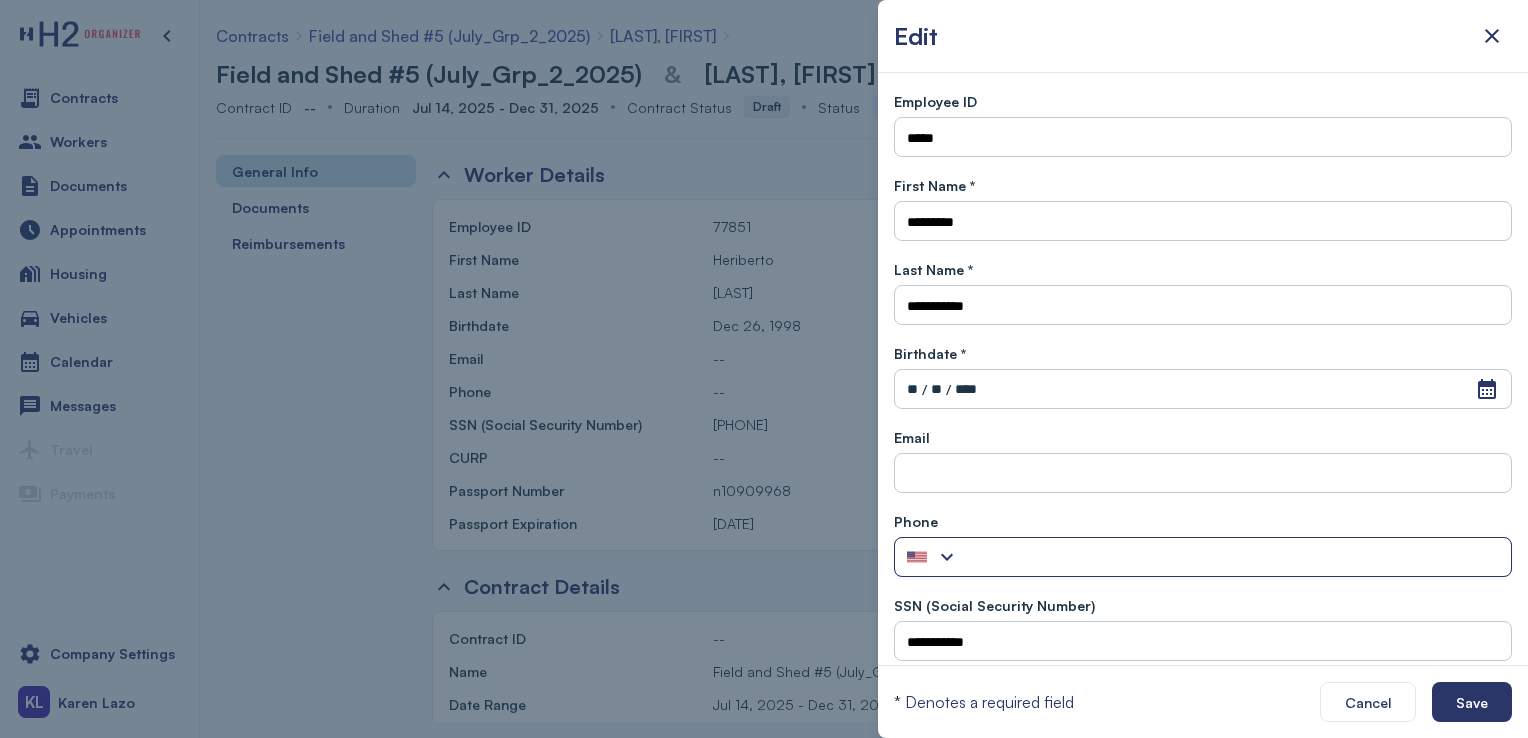 click at bounding box center [947, 557] 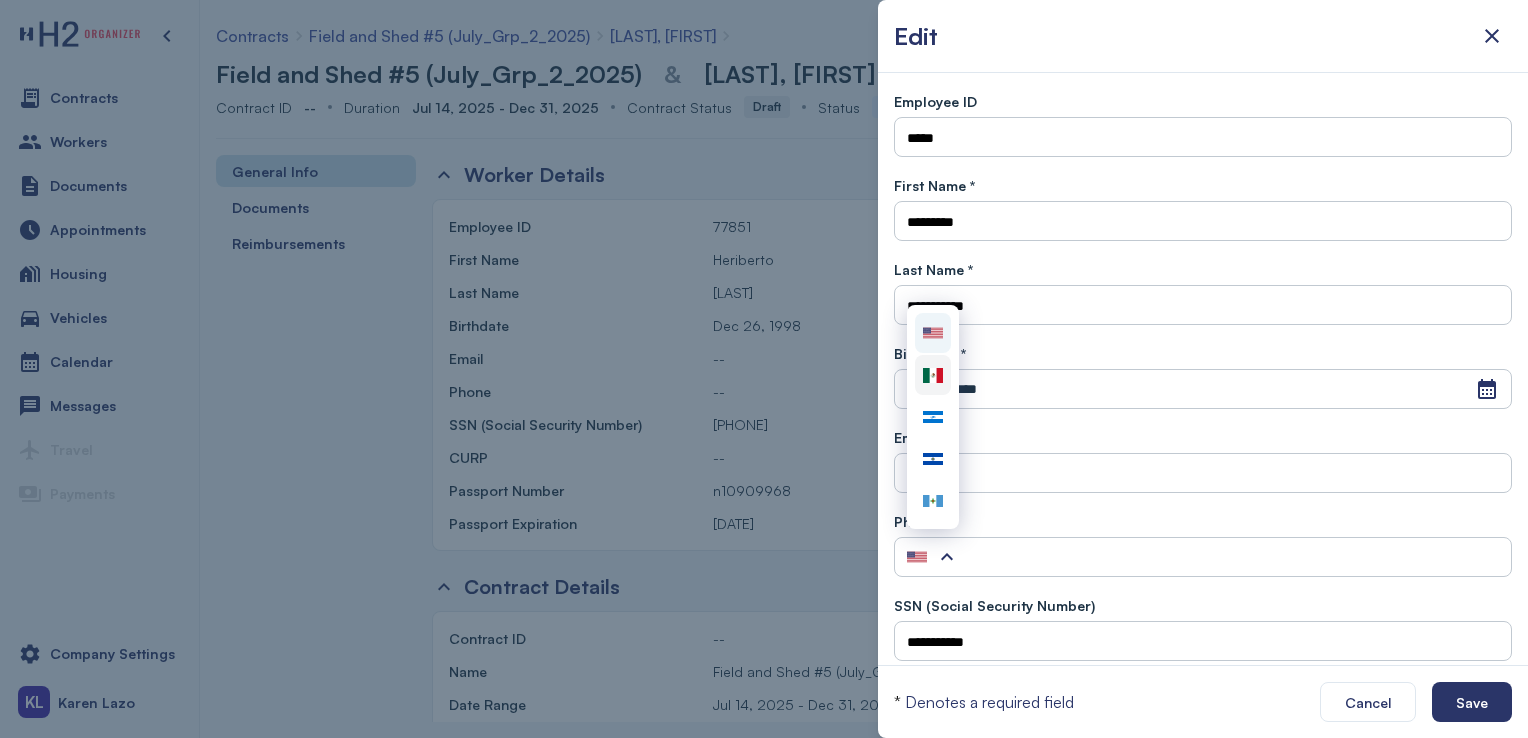 click at bounding box center [933, 375] 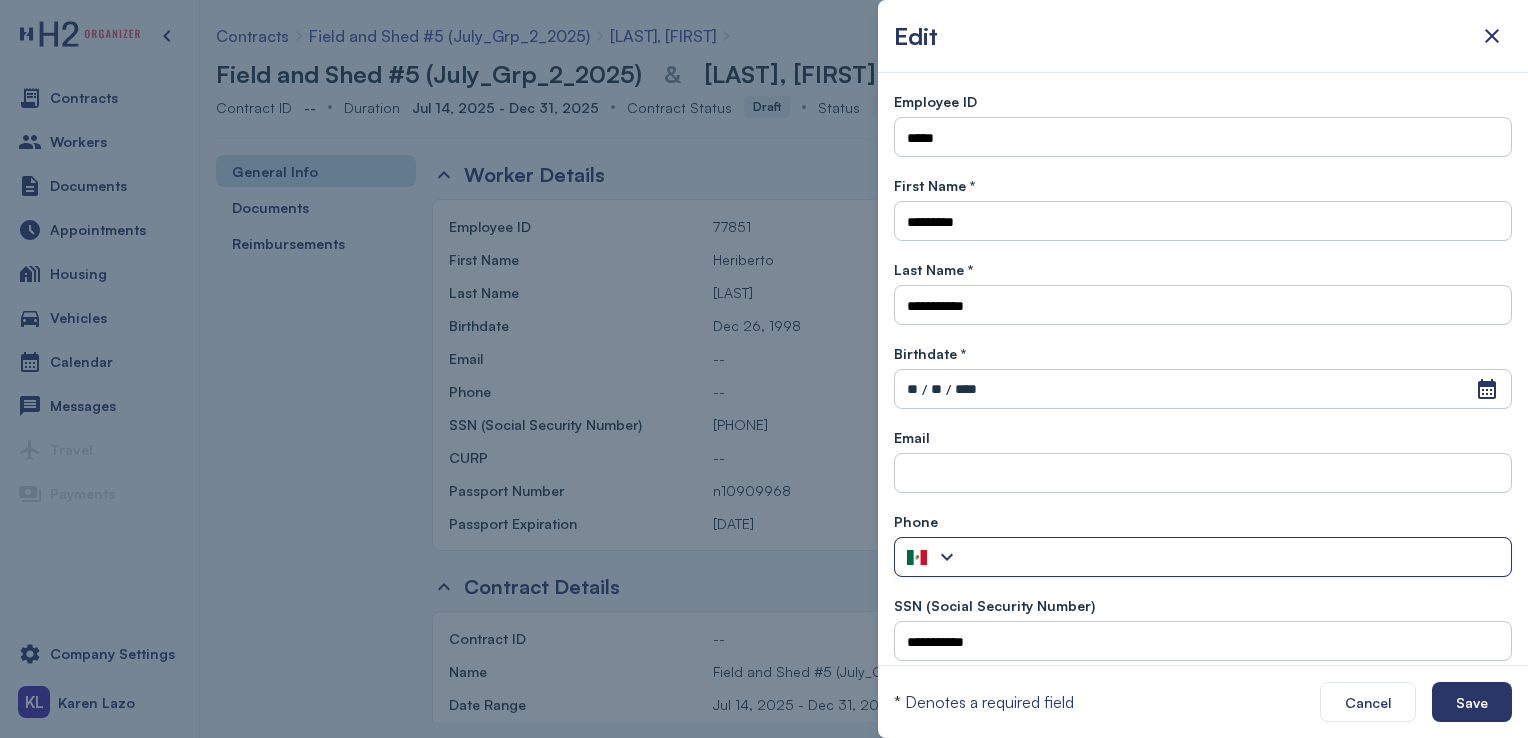 click at bounding box center (1235, 558) 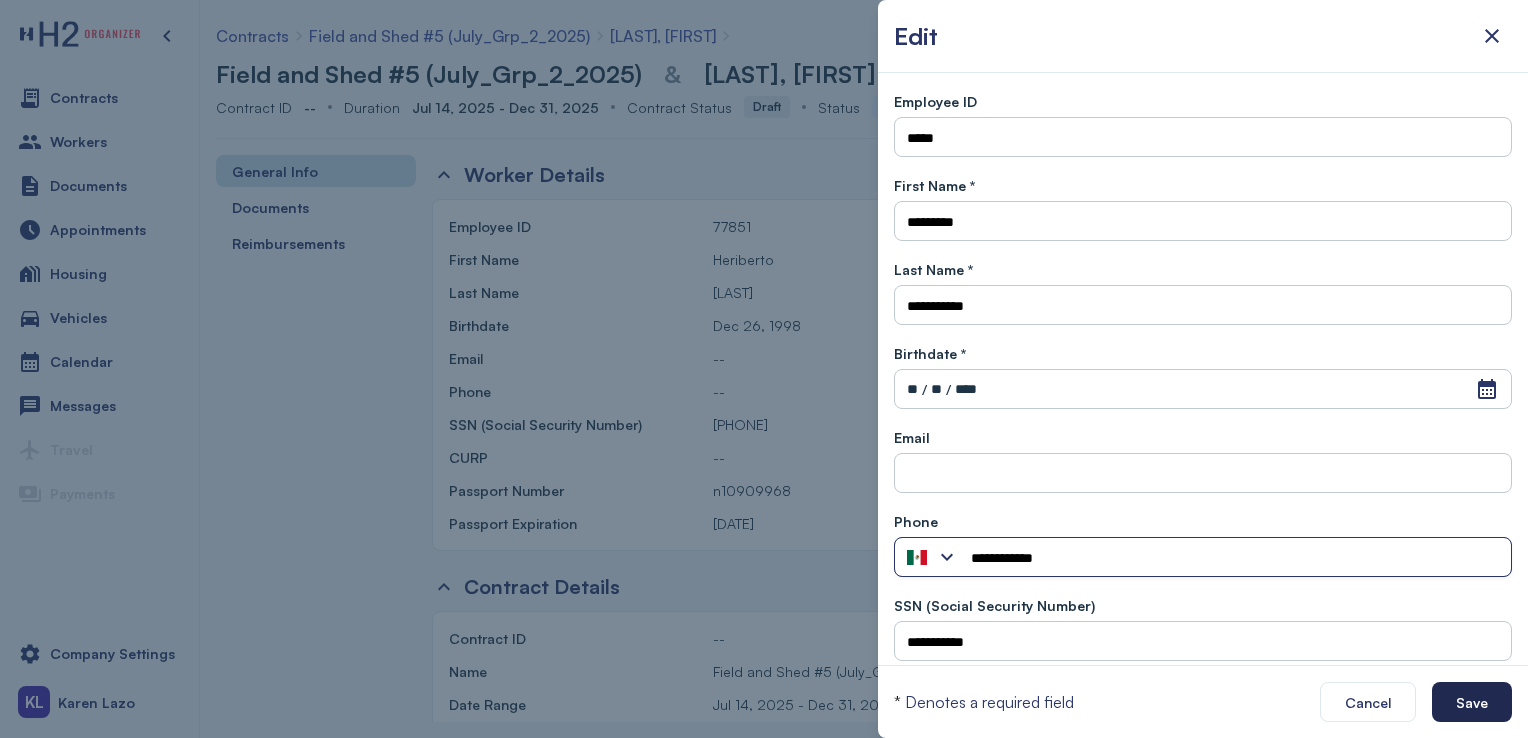 type on "**********" 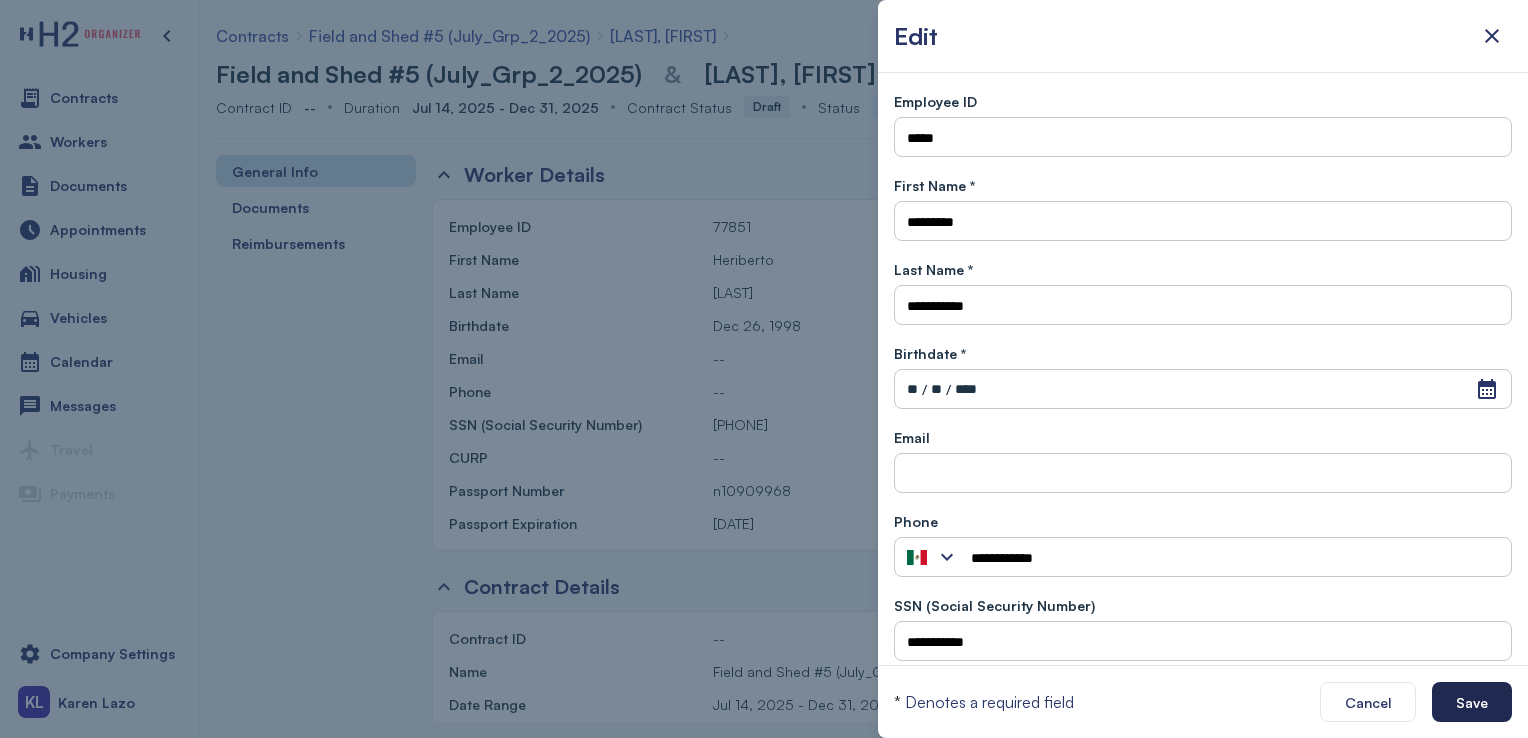 click on "Save" at bounding box center [1472, 702] 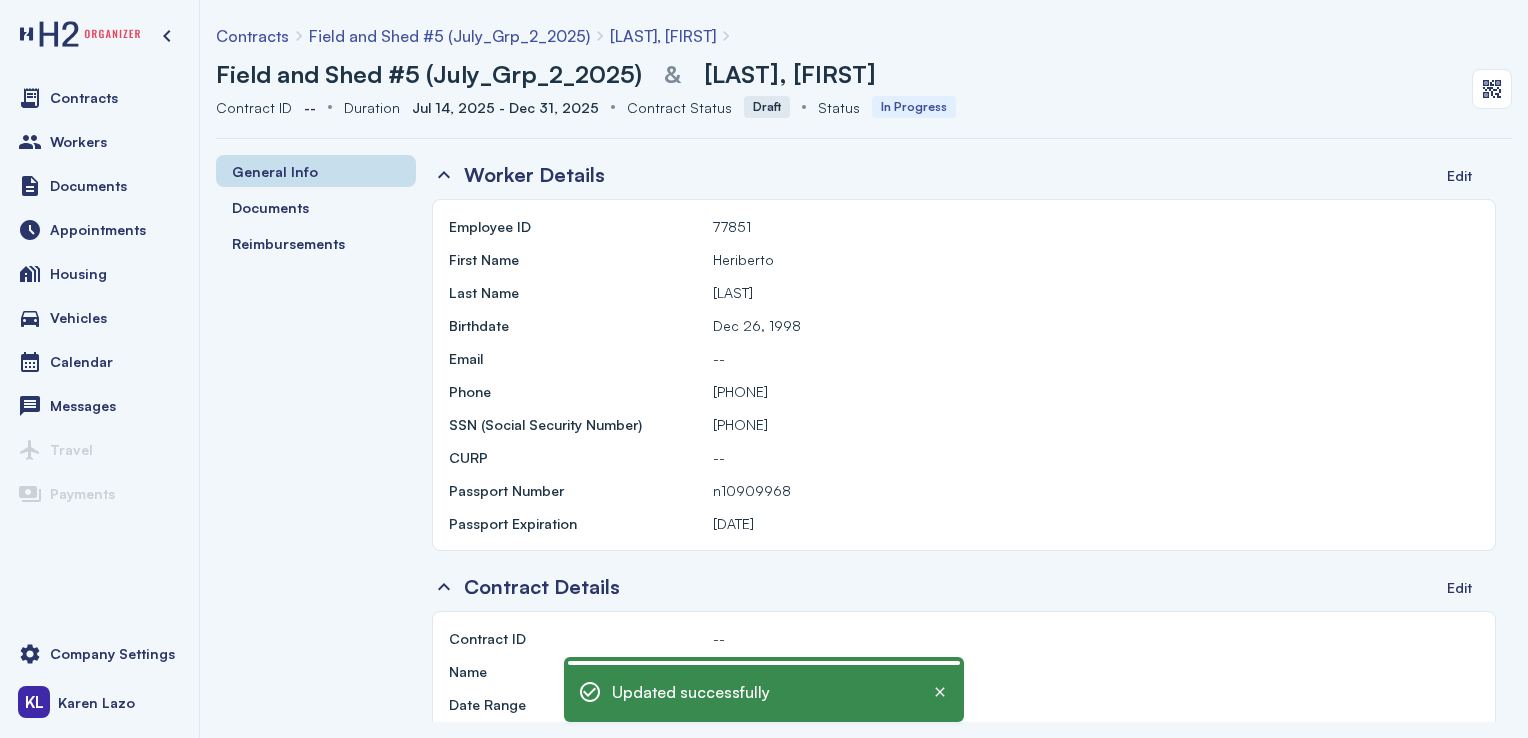 click on "Contracts" at bounding box center (84, 98) 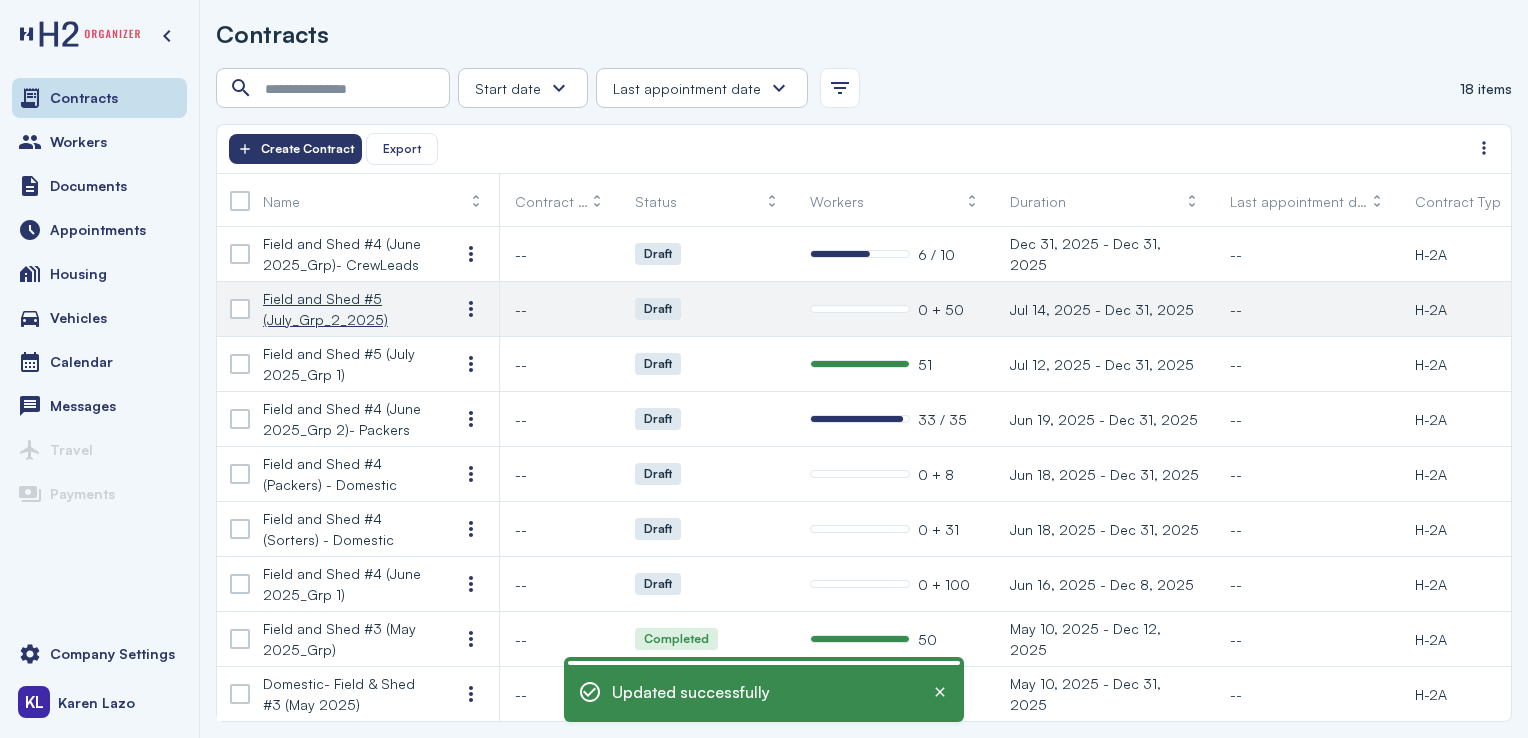 click on "Field and Shed #5 (July_Grp_2_2025)" at bounding box center (345, 309) 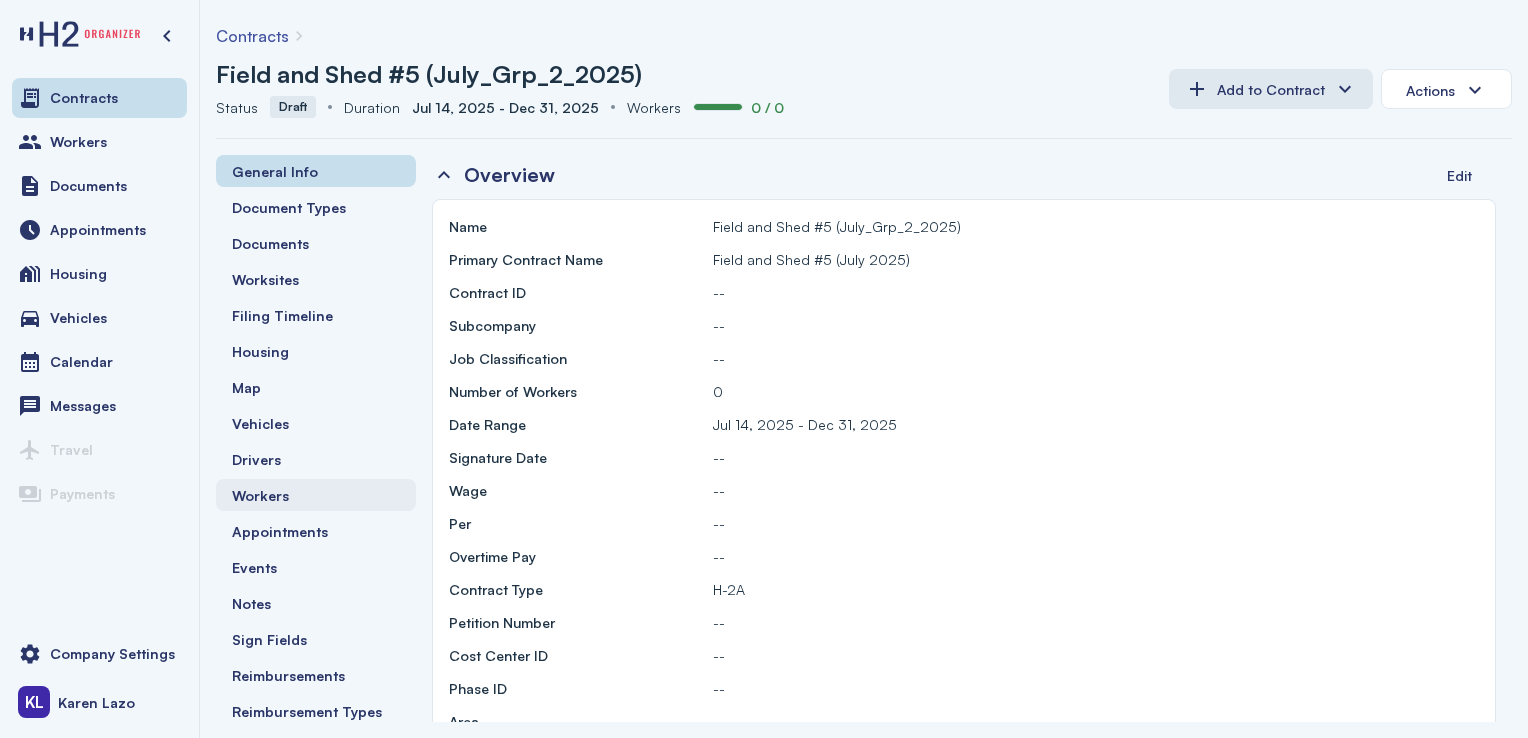 click on "Workers" at bounding box center [316, 495] 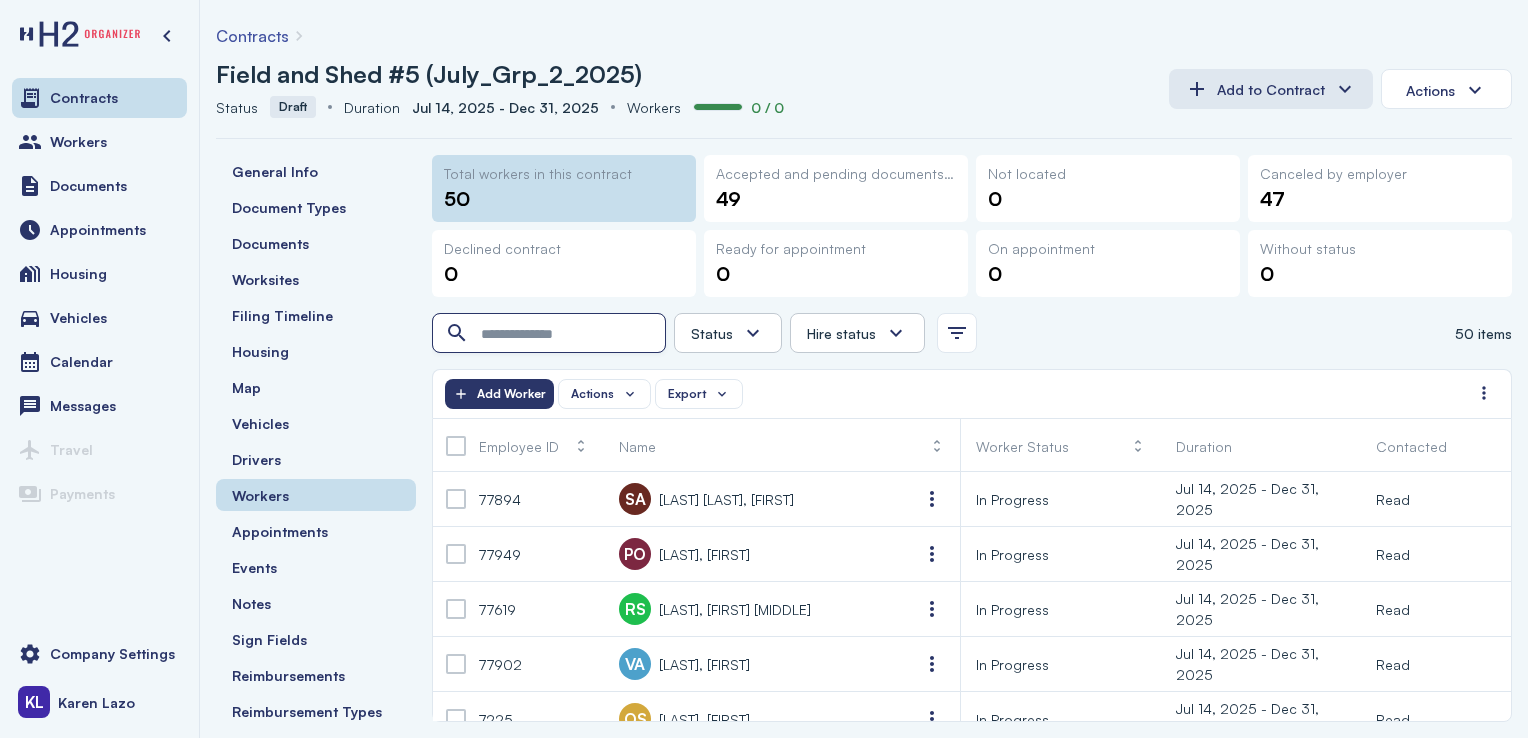 click at bounding box center [551, 334] 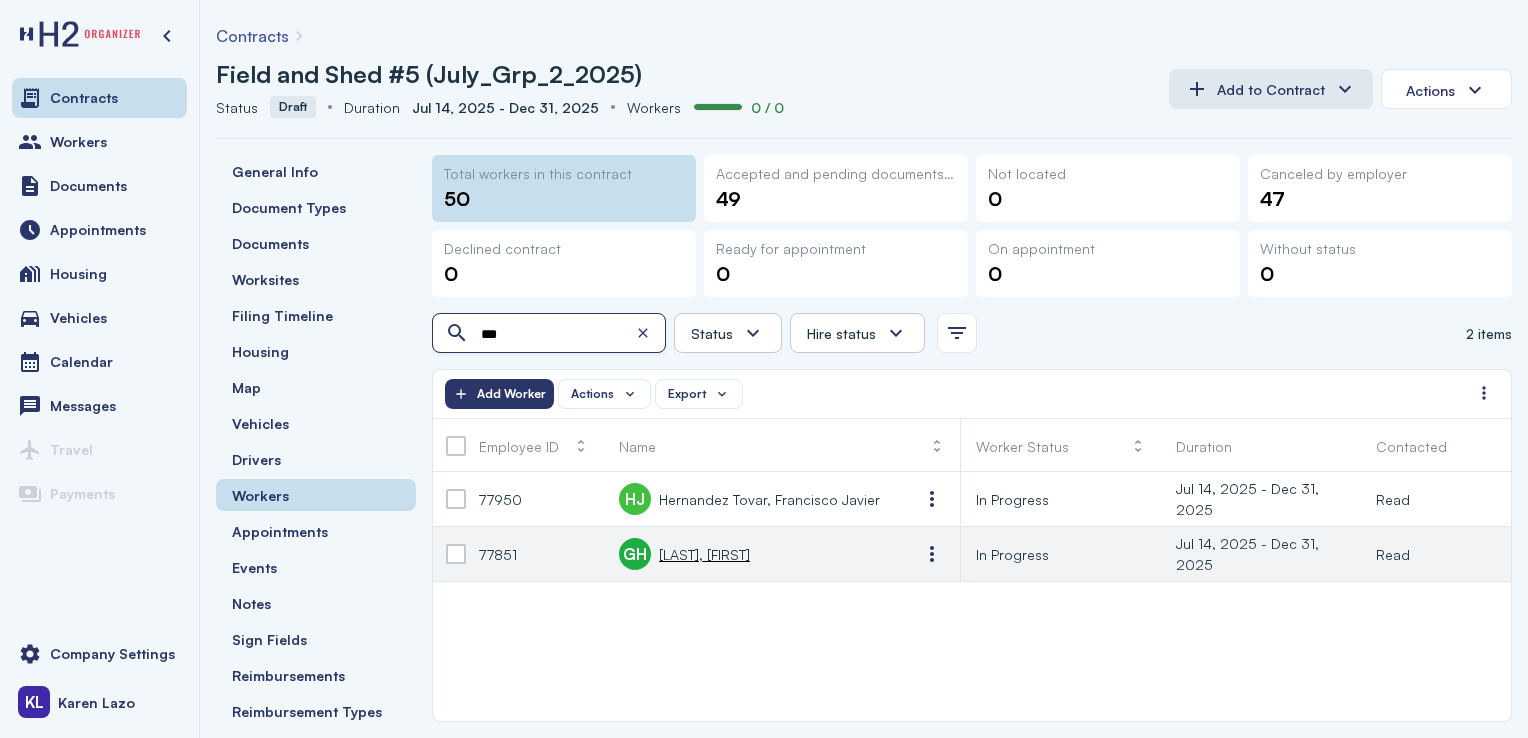 type on "***" 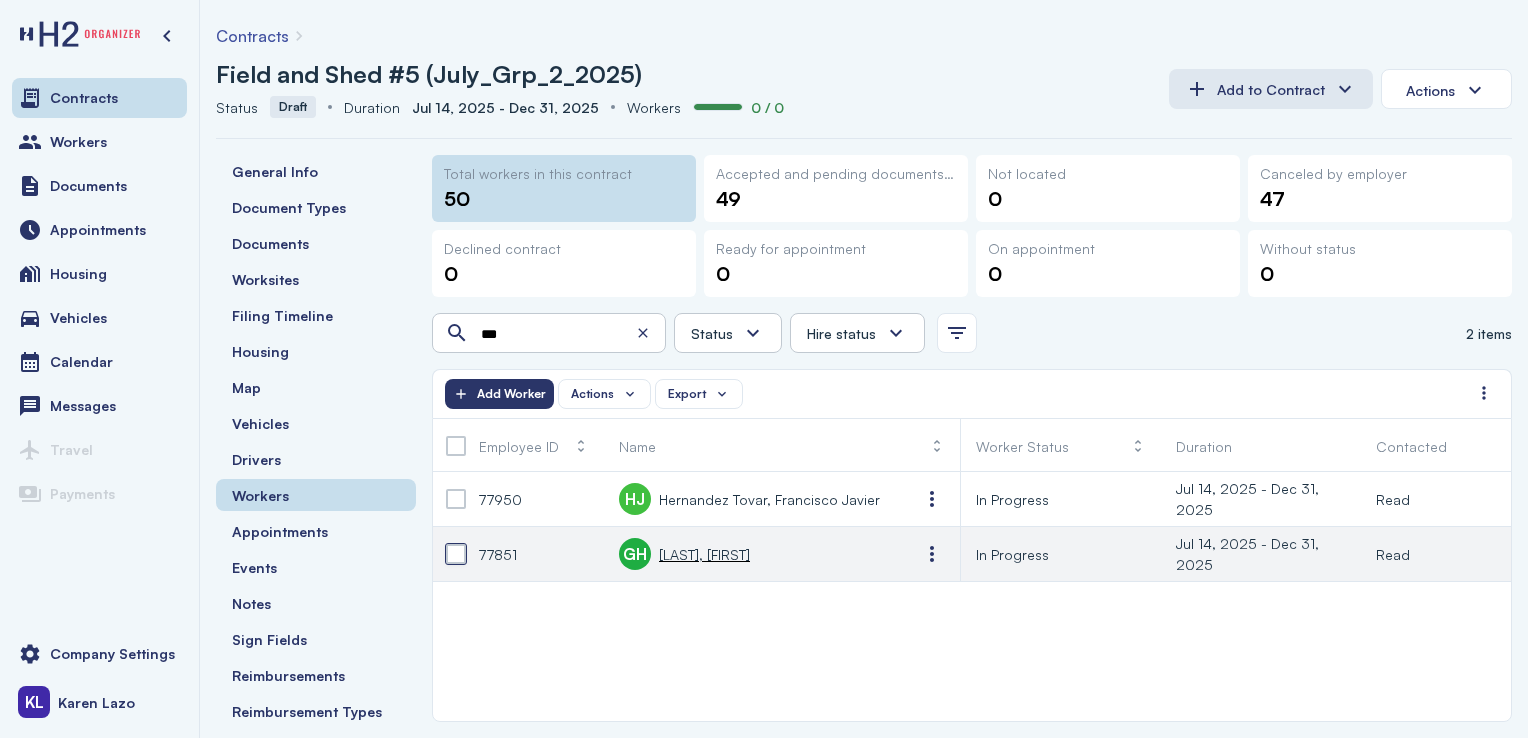 click at bounding box center [456, 554] 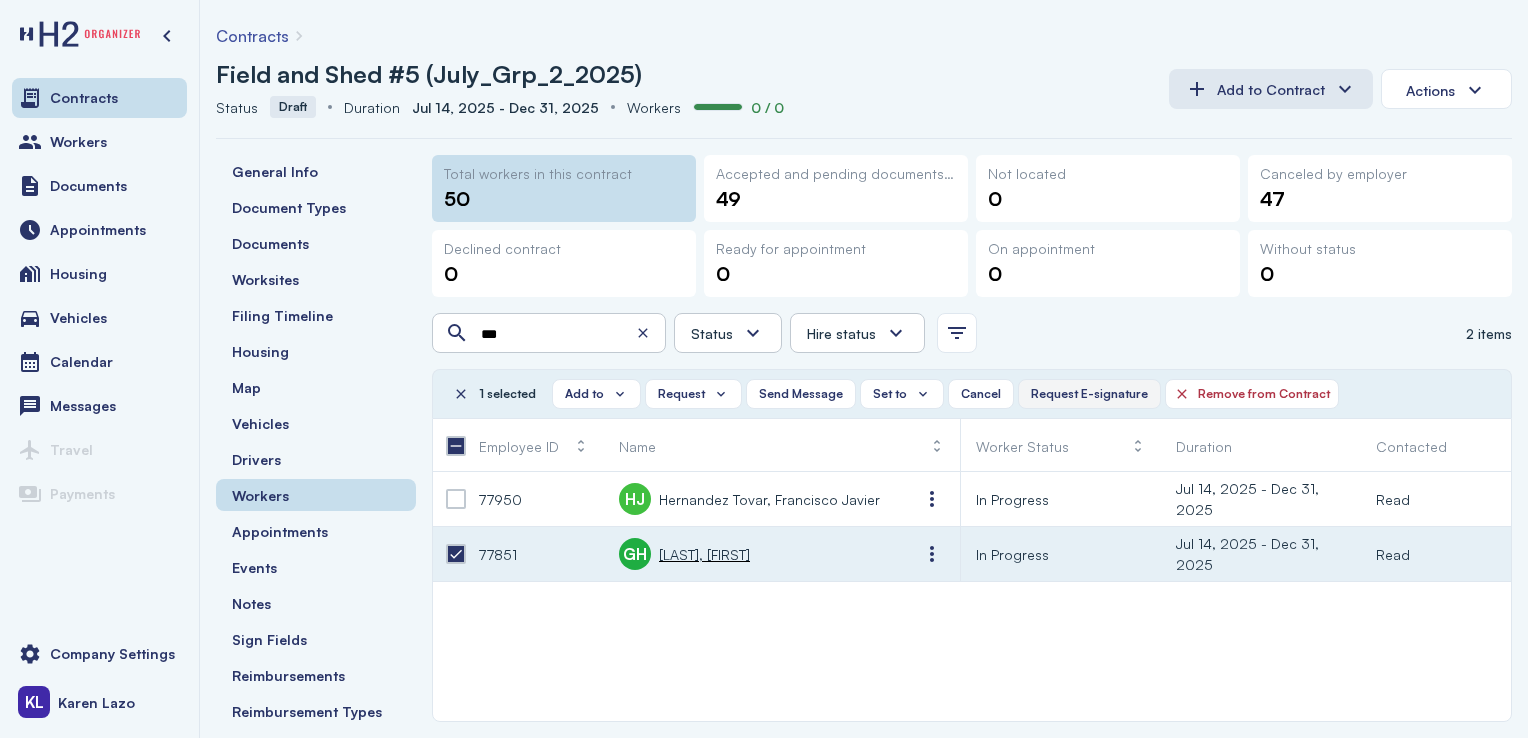 click on "Request E-signature" at bounding box center [1089, 394] 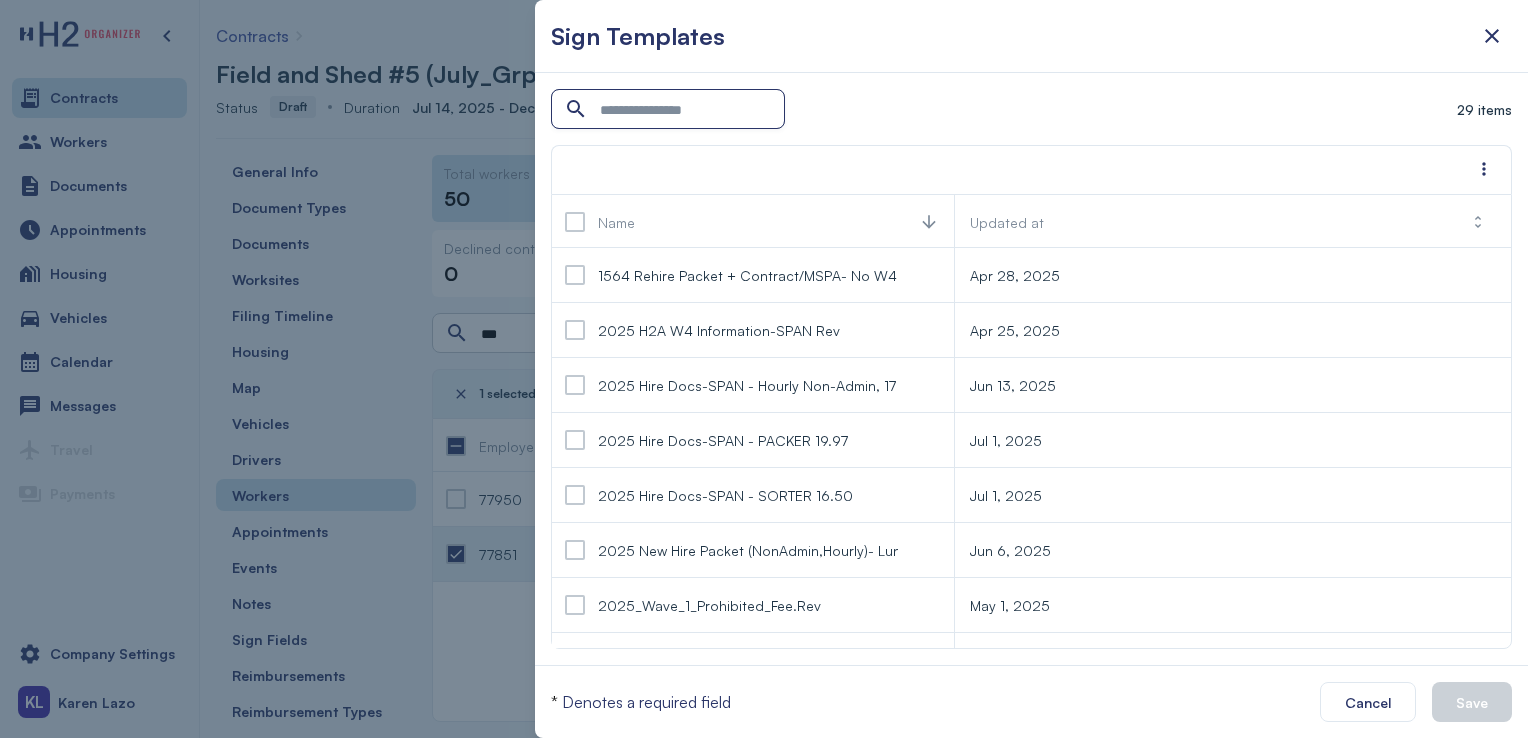 click at bounding box center [670, 110] 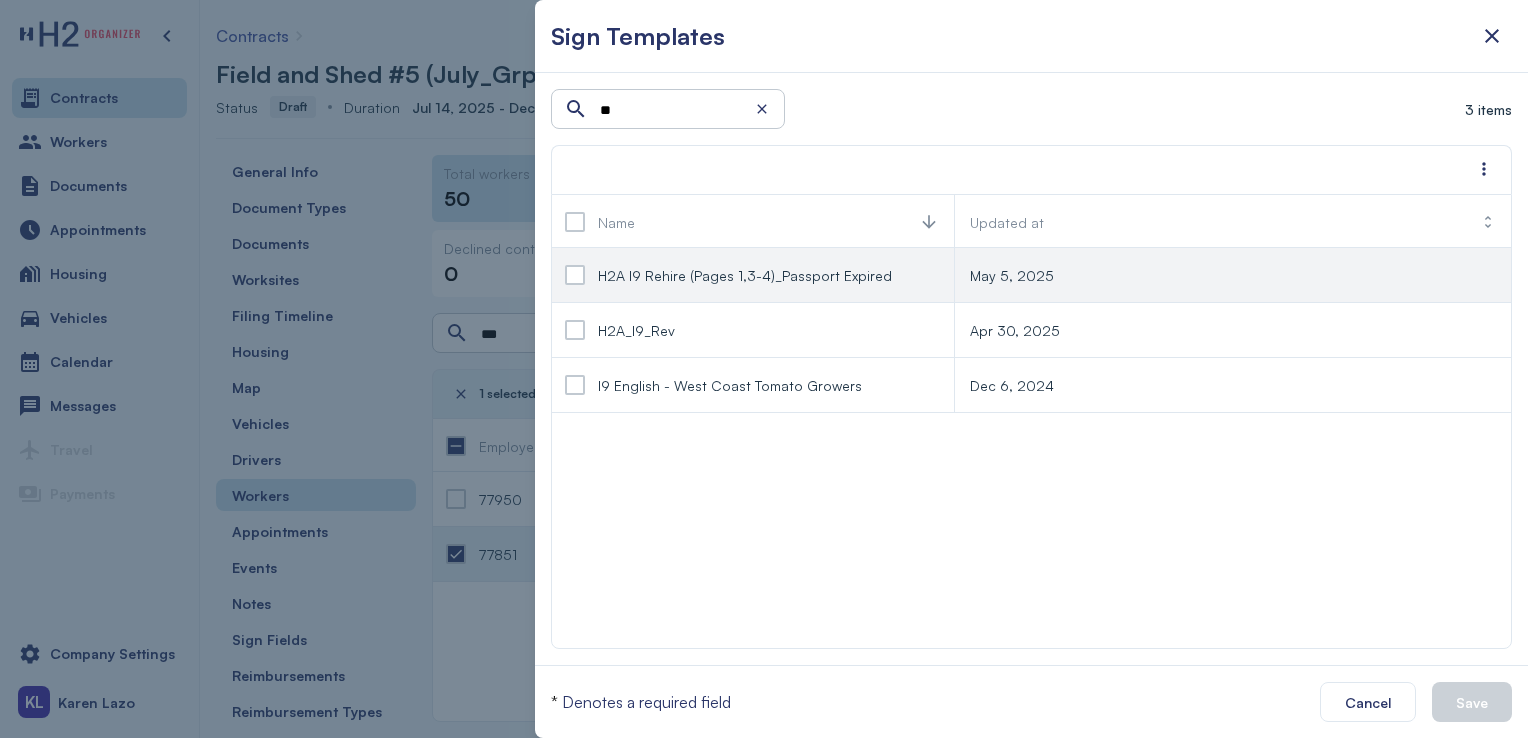 click at bounding box center (575, 275) 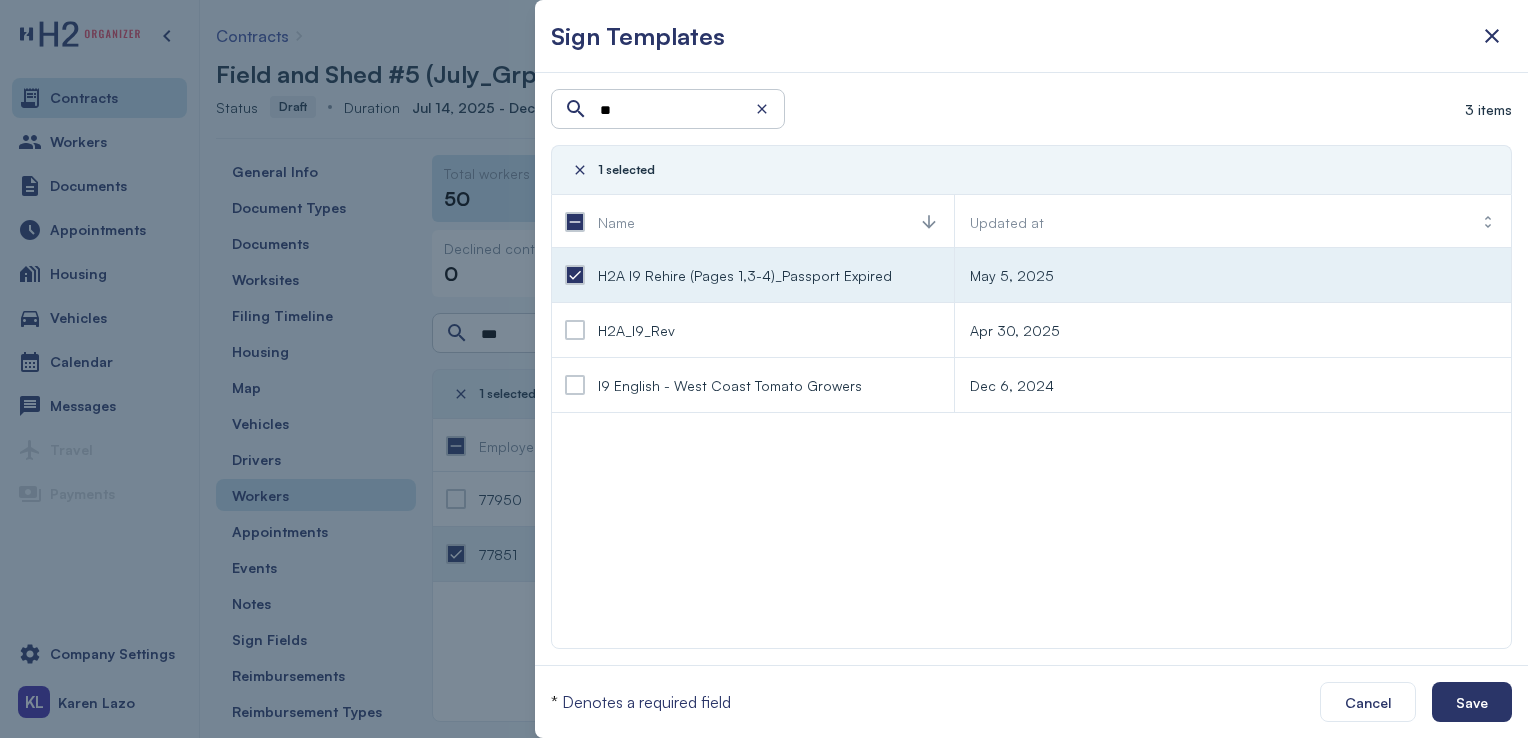 click at bounding box center [575, 275] 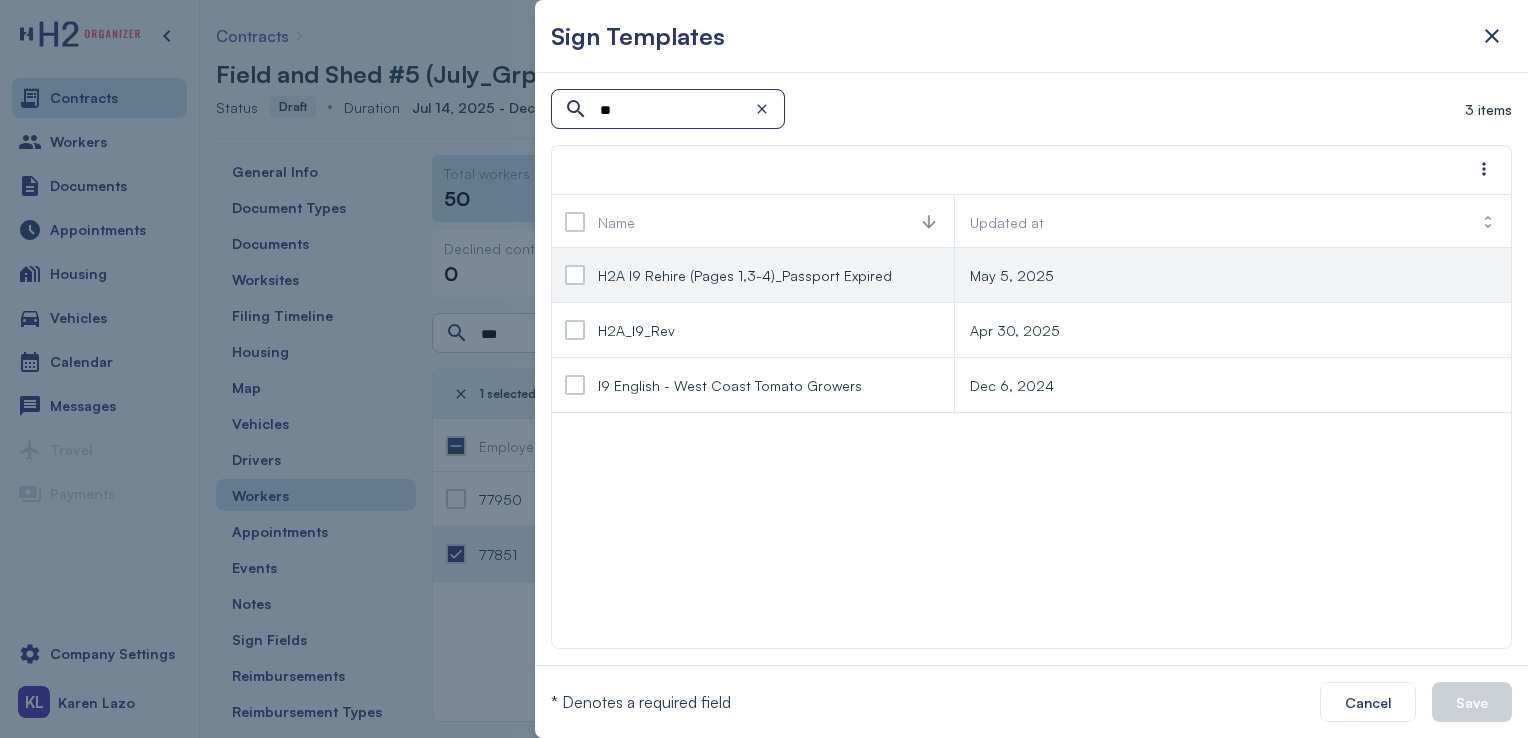 click on "**" at bounding box center [670, 110] 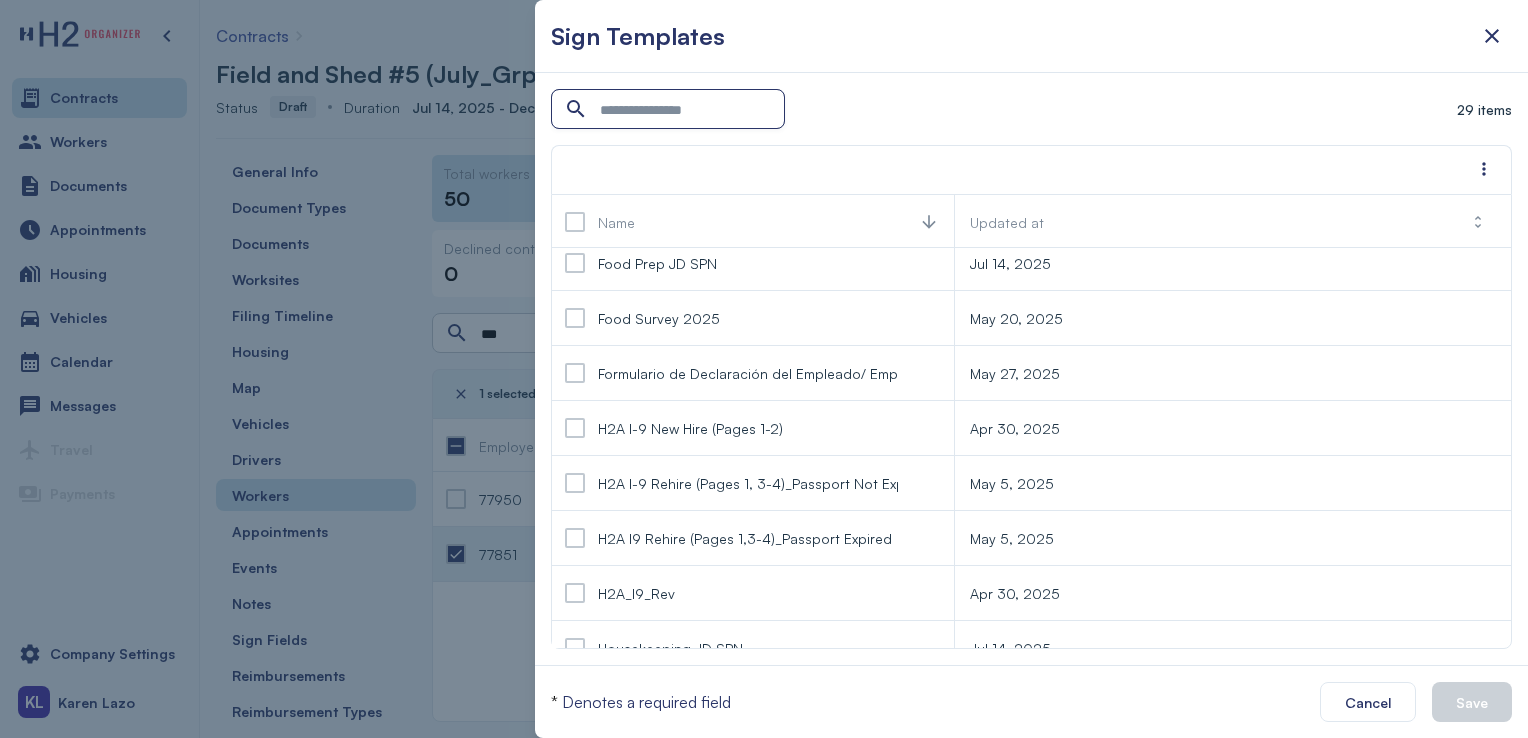 scroll, scrollTop: 561, scrollLeft: 0, axis: vertical 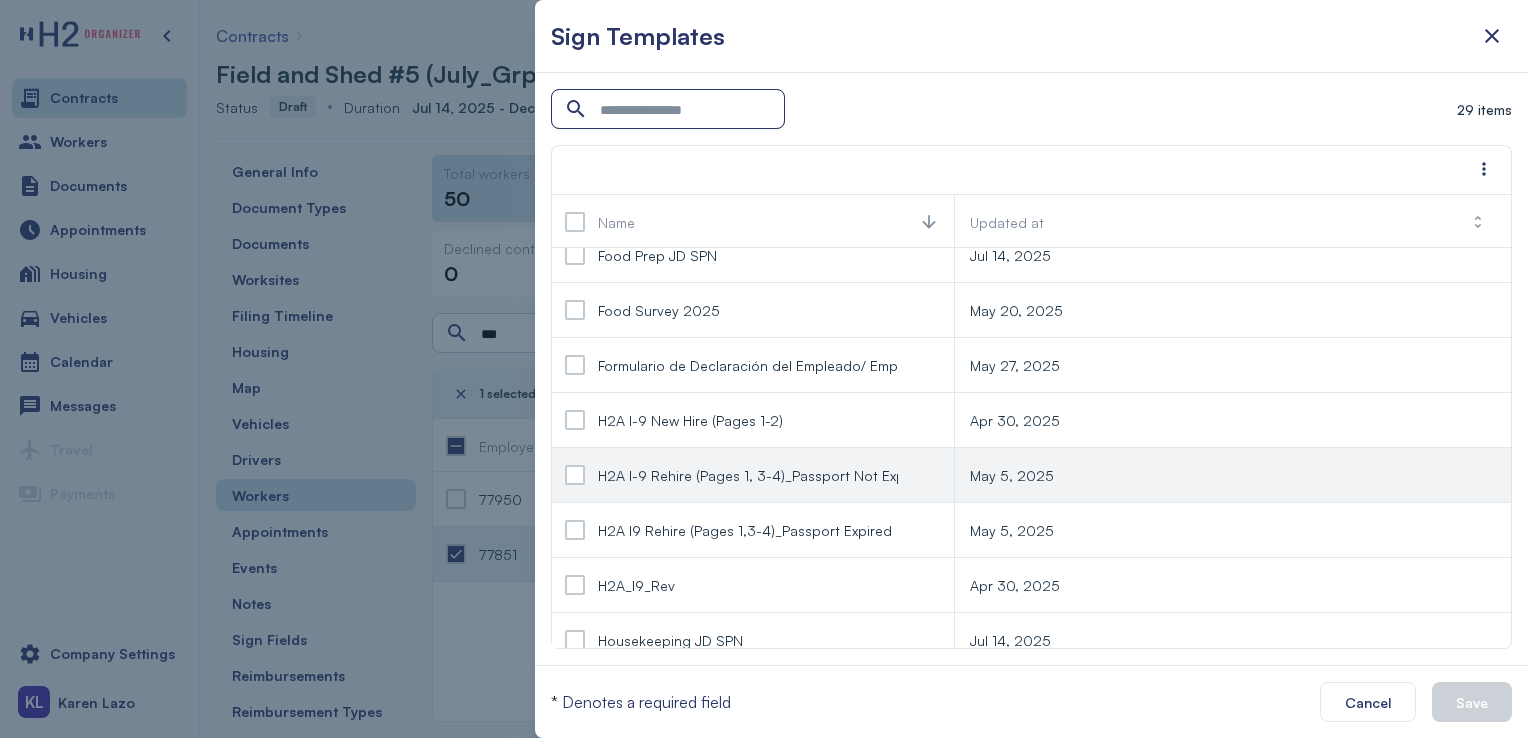 type 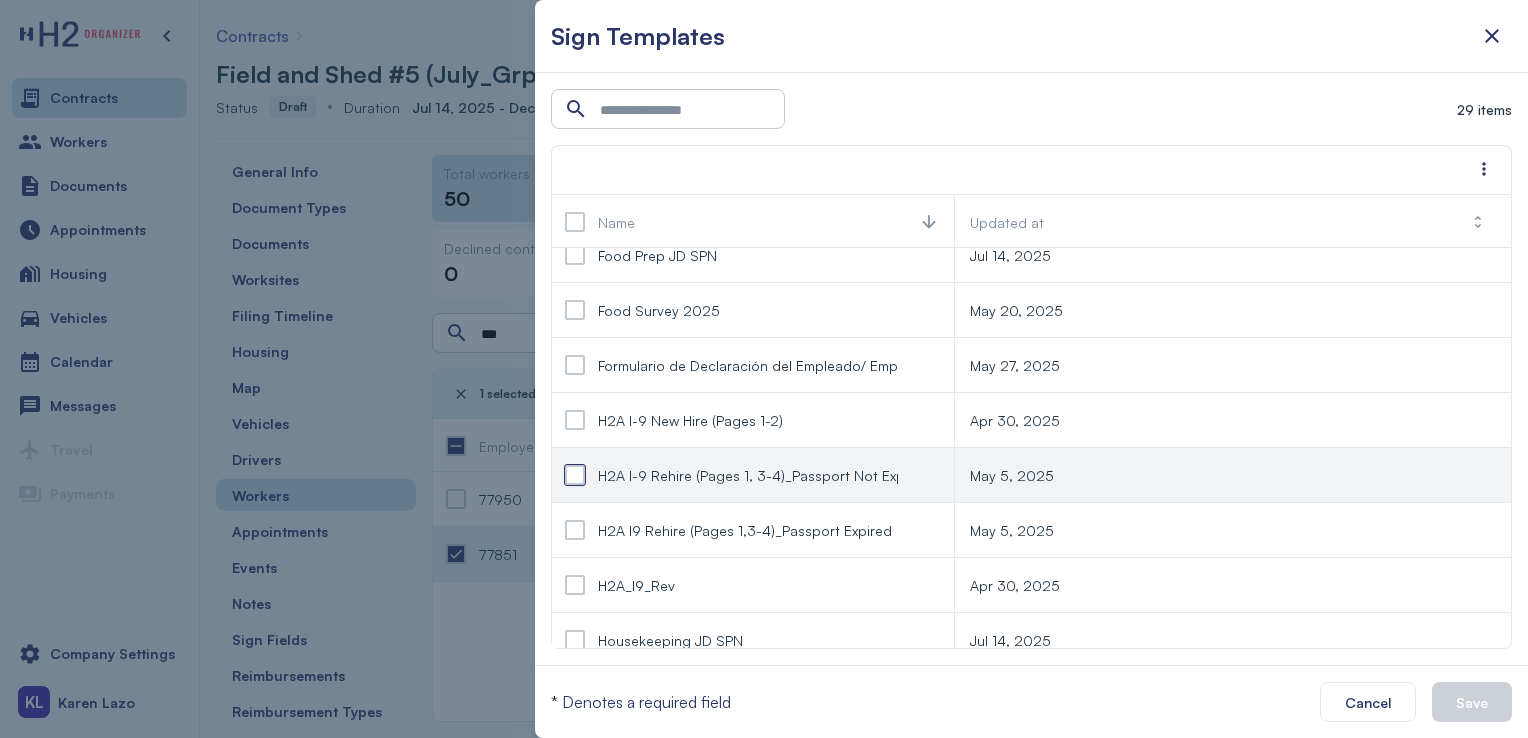 click at bounding box center [575, 475] 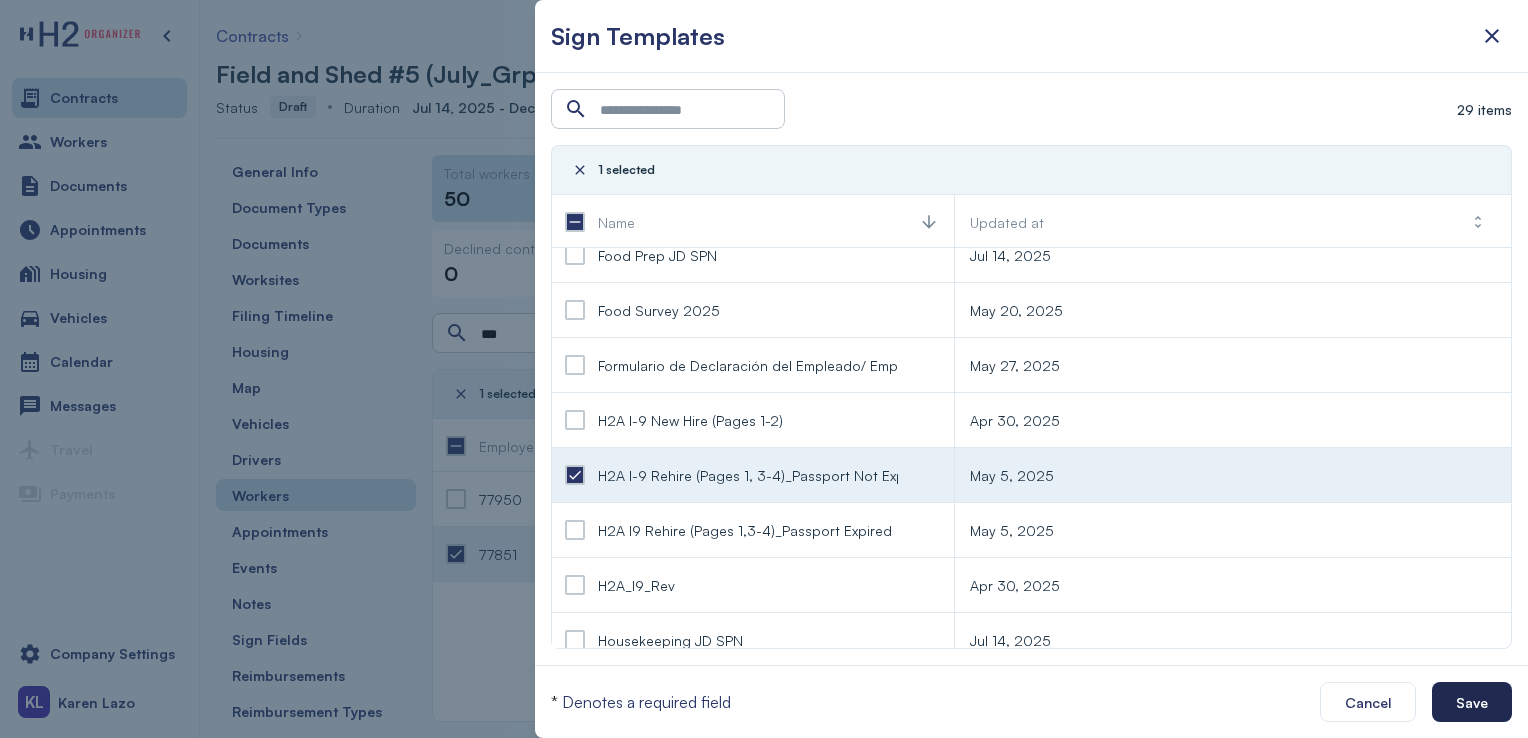 click on "Save" at bounding box center (1472, 702) 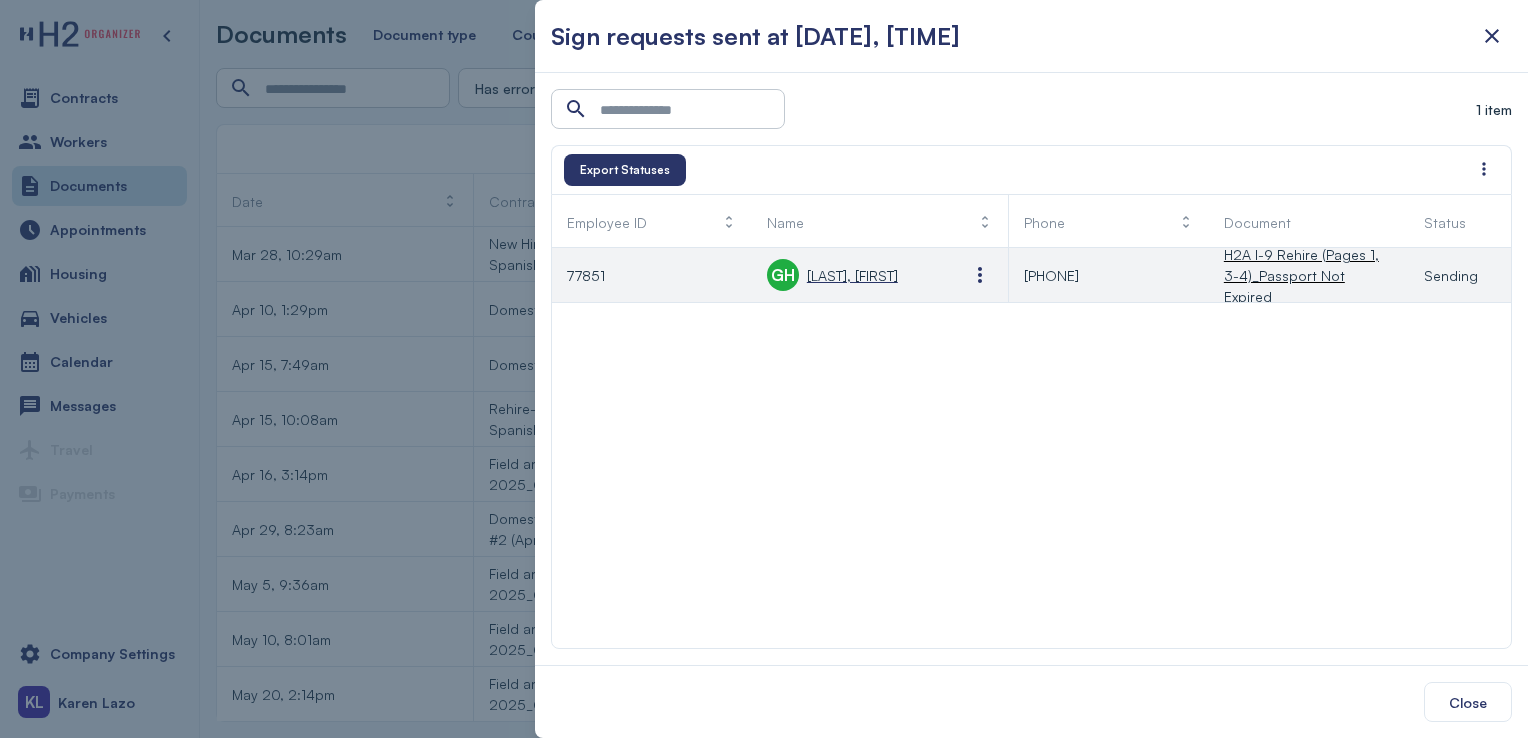 click on "[LAST], [FIRST]" at bounding box center (852, 275) 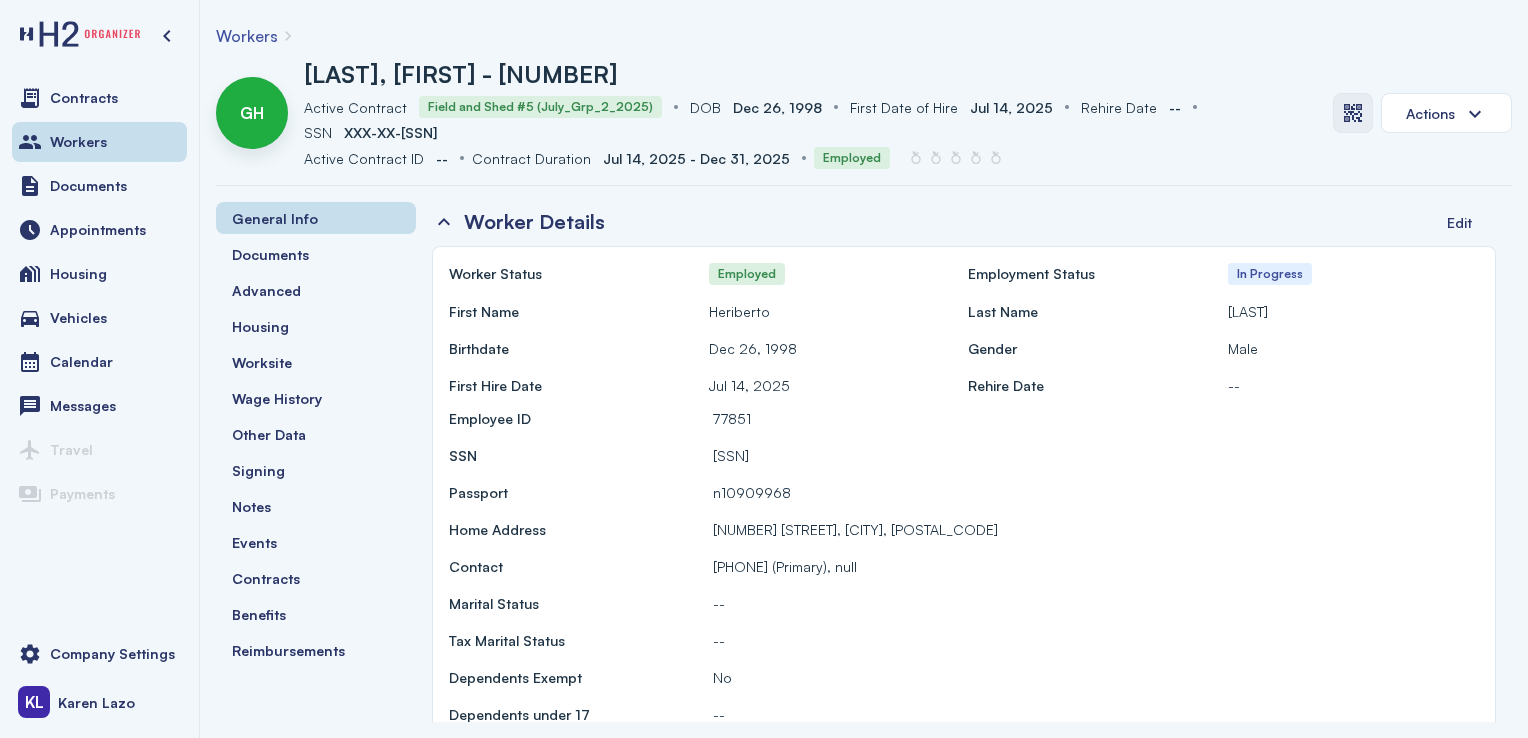 click at bounding box center (1353, 113) 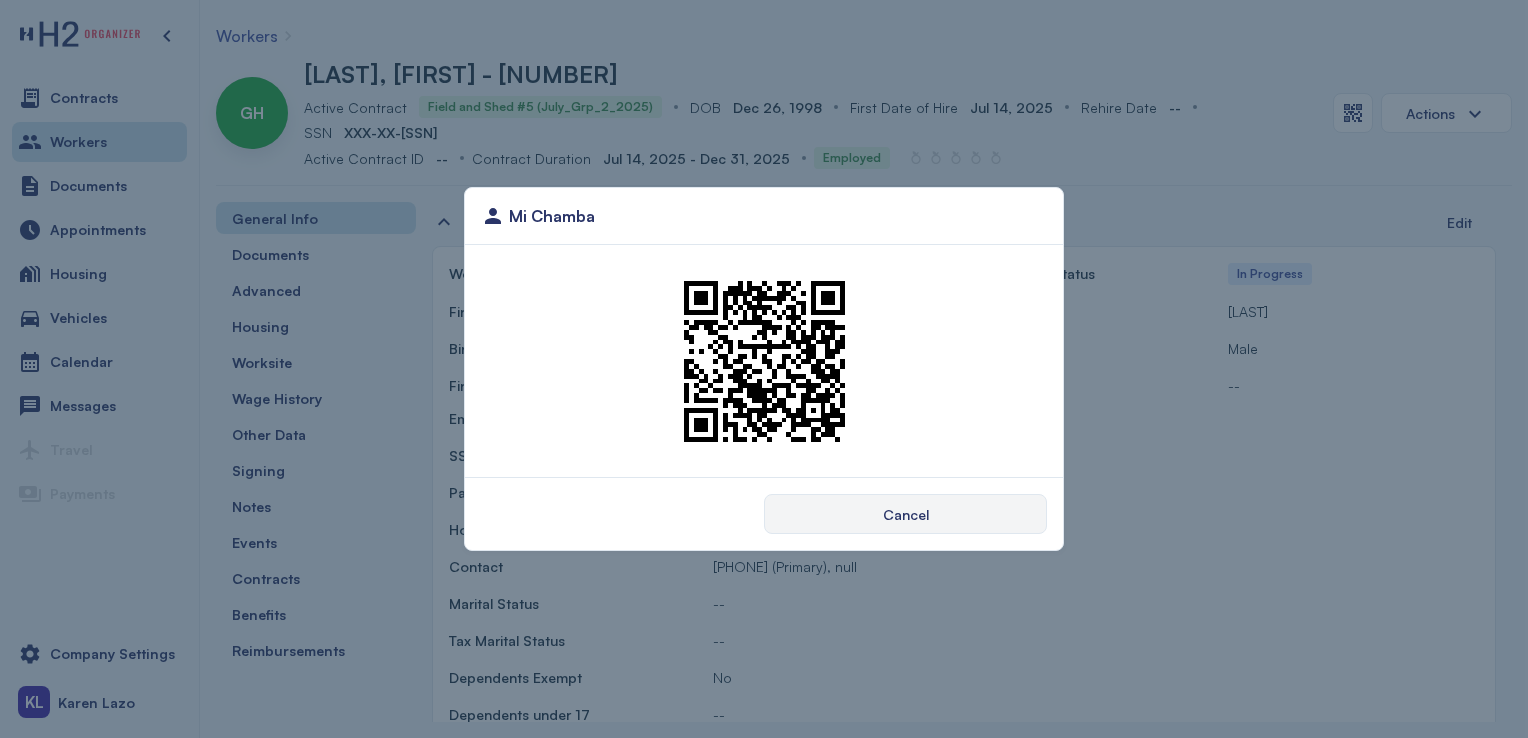click on "Mi Chamba       Cancel" at bounding box center (764, 369) 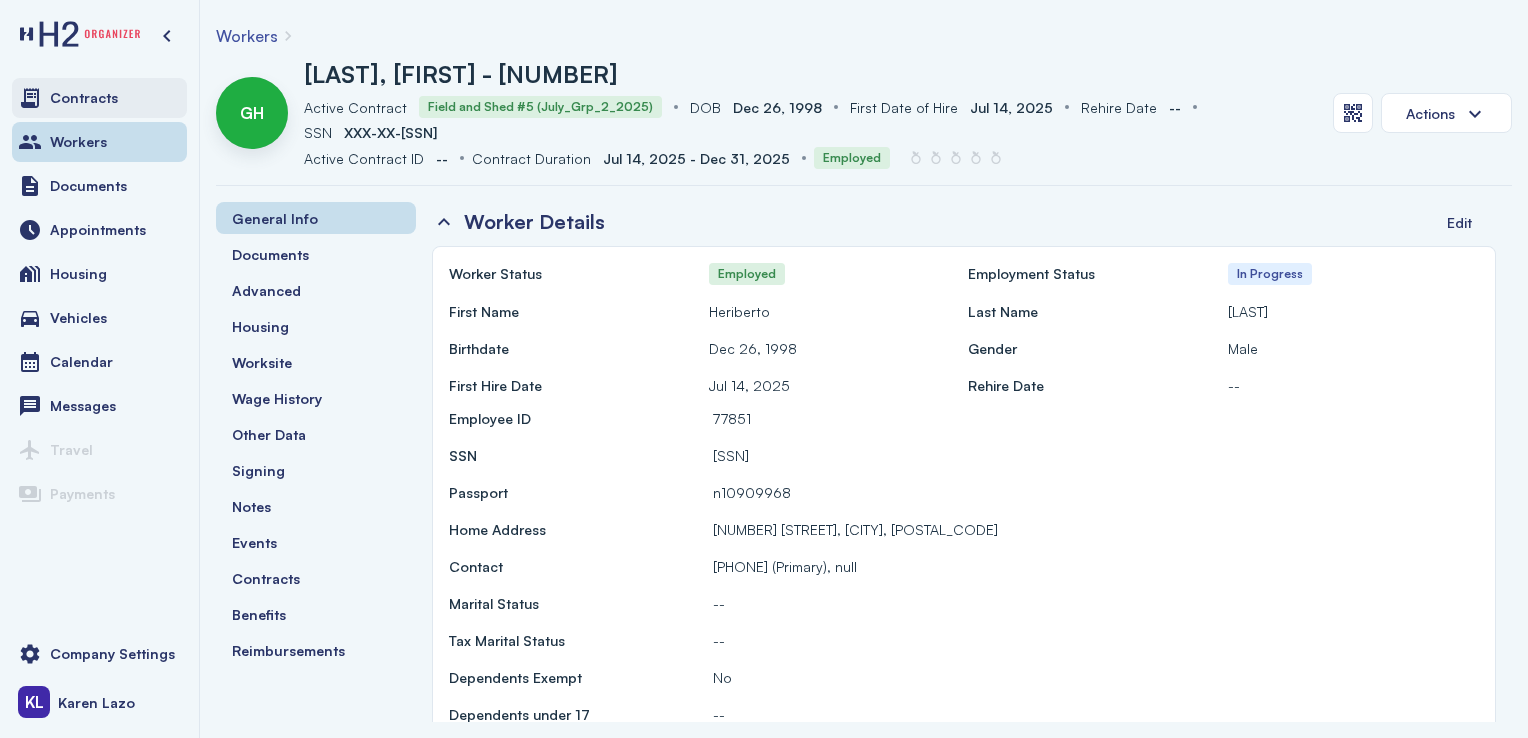 click on "Contracts" at bounding box center [84, 98] 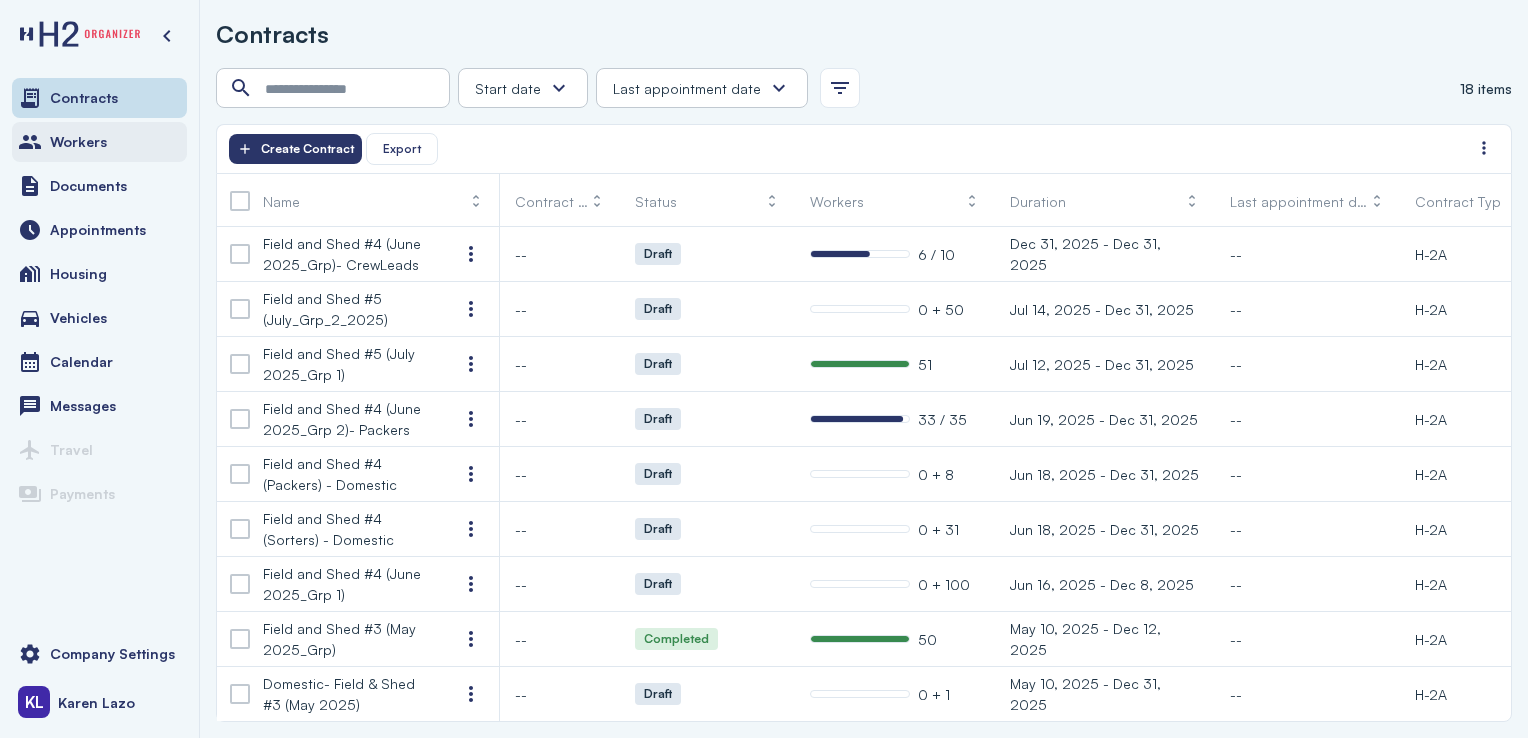 click on "Workers" at bounding box center [99, 142] 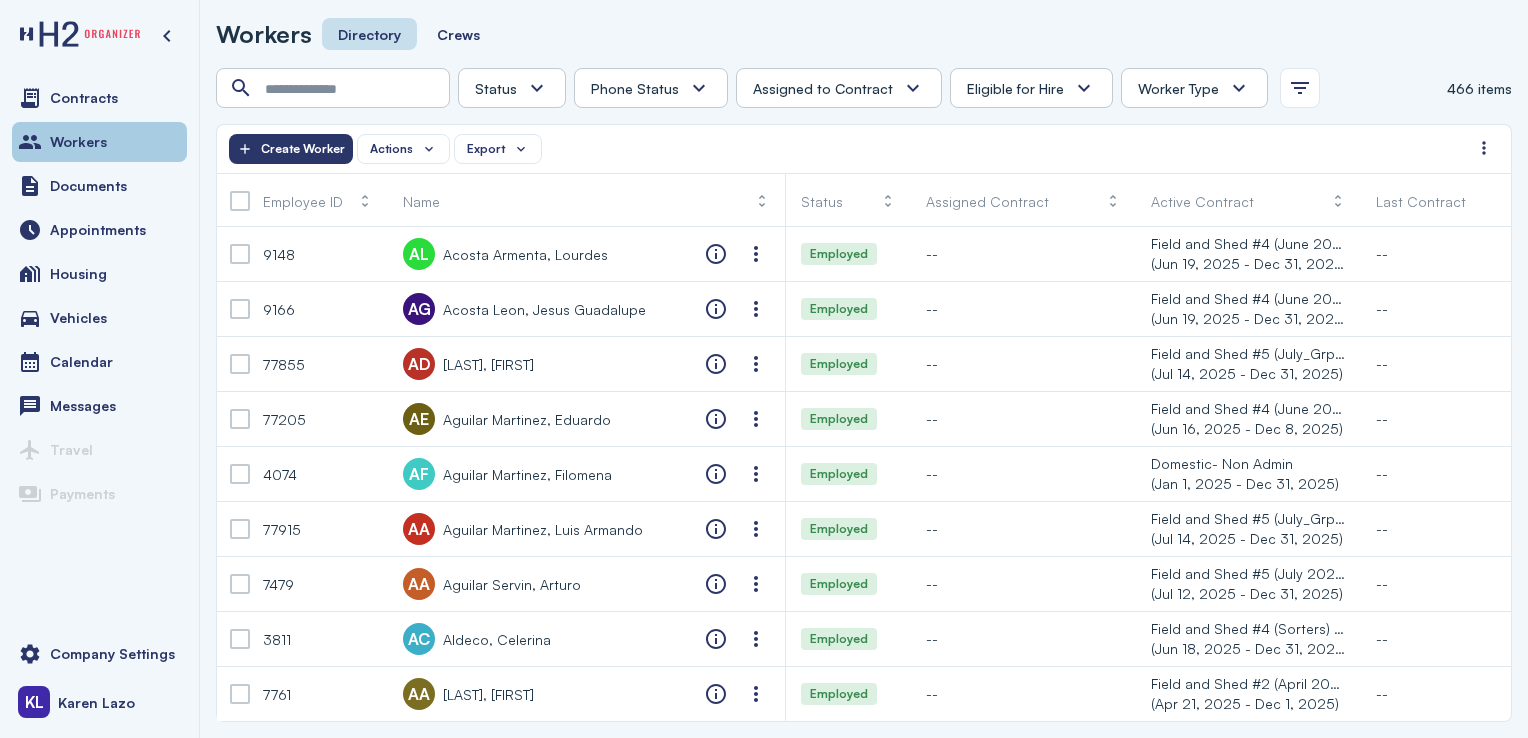 click on "Contracts" at bounding box center (99, 98) 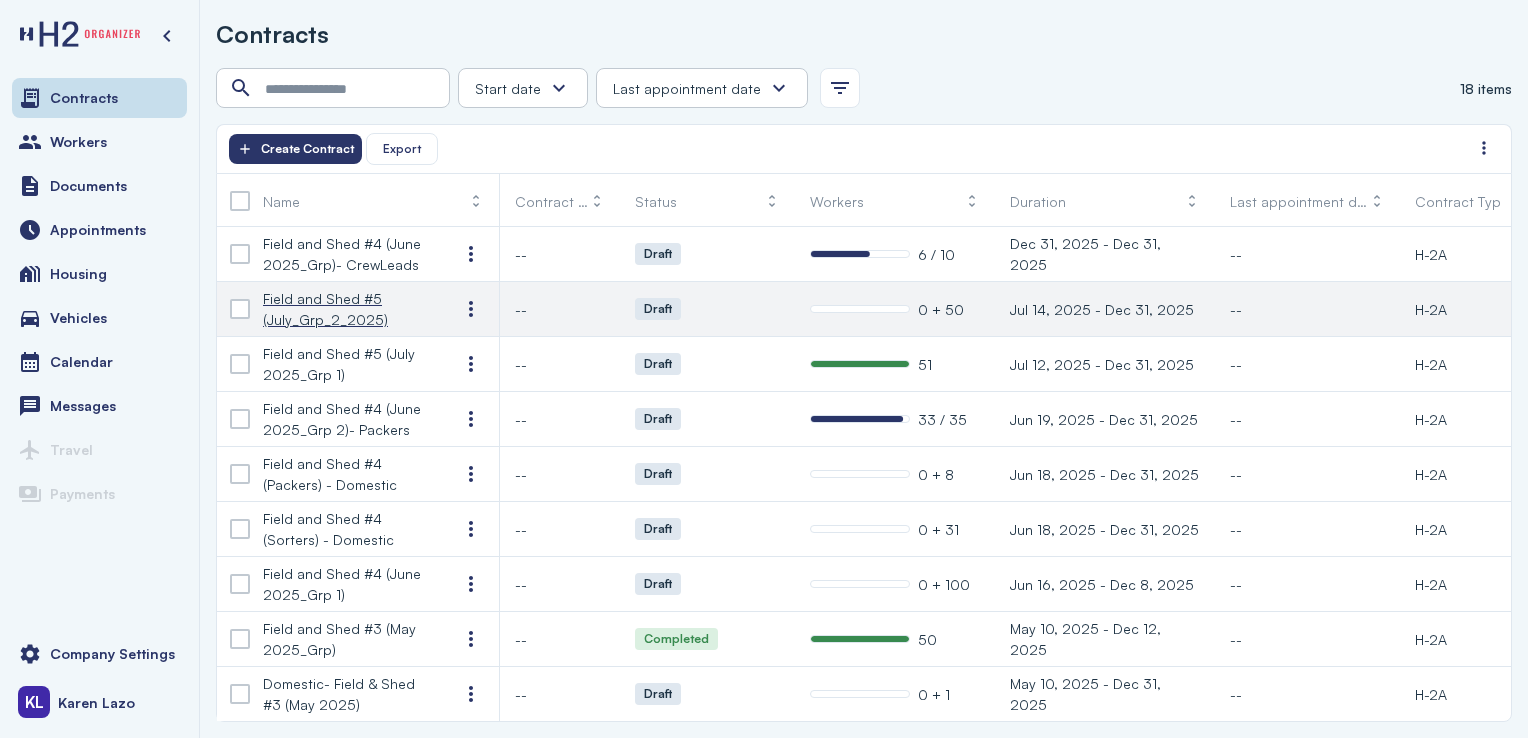 click on "Field and Shed #5 (July_Grp_2_2025)" at bounding box center [345, 309] 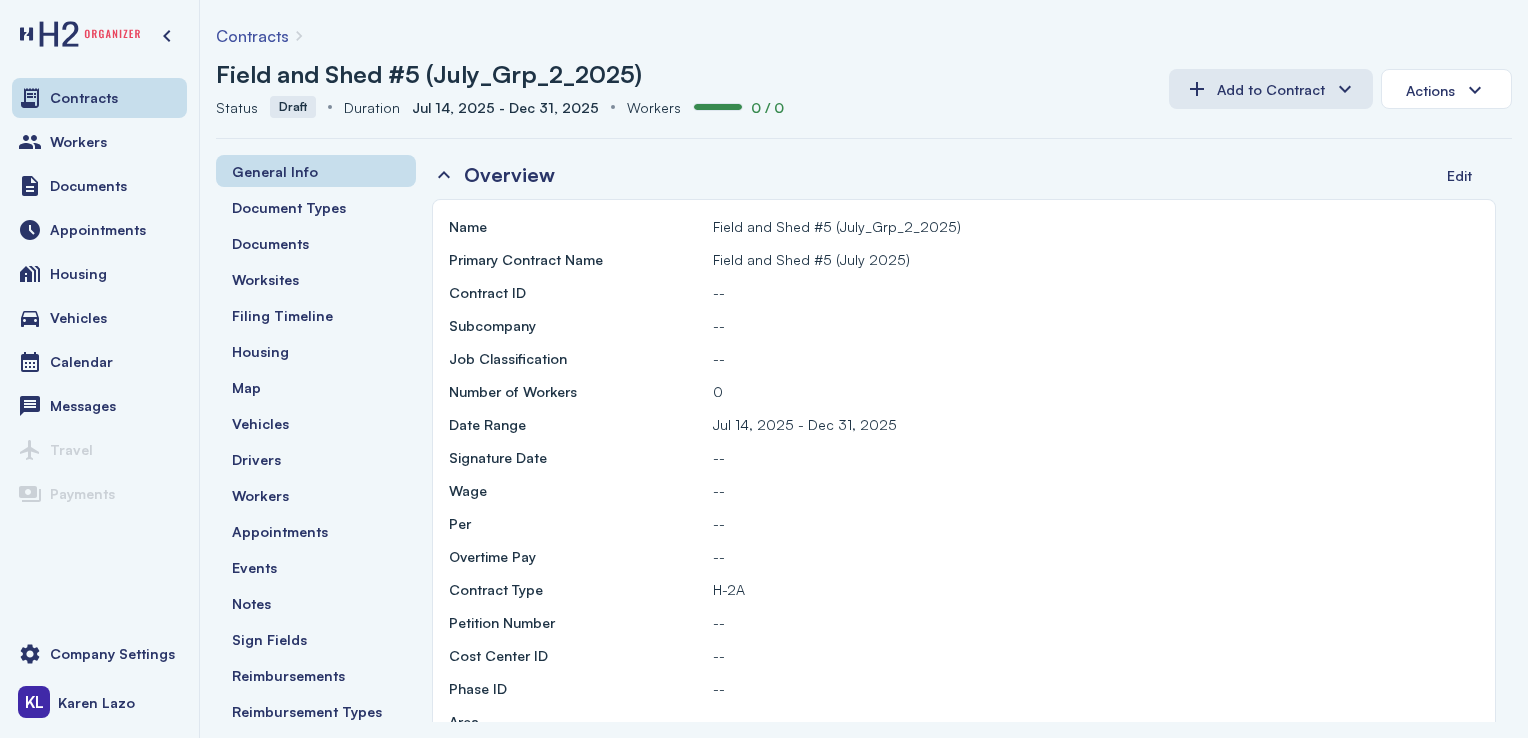 scroll, scrollTop: 40, scrollLeft: 0, axis: vertical 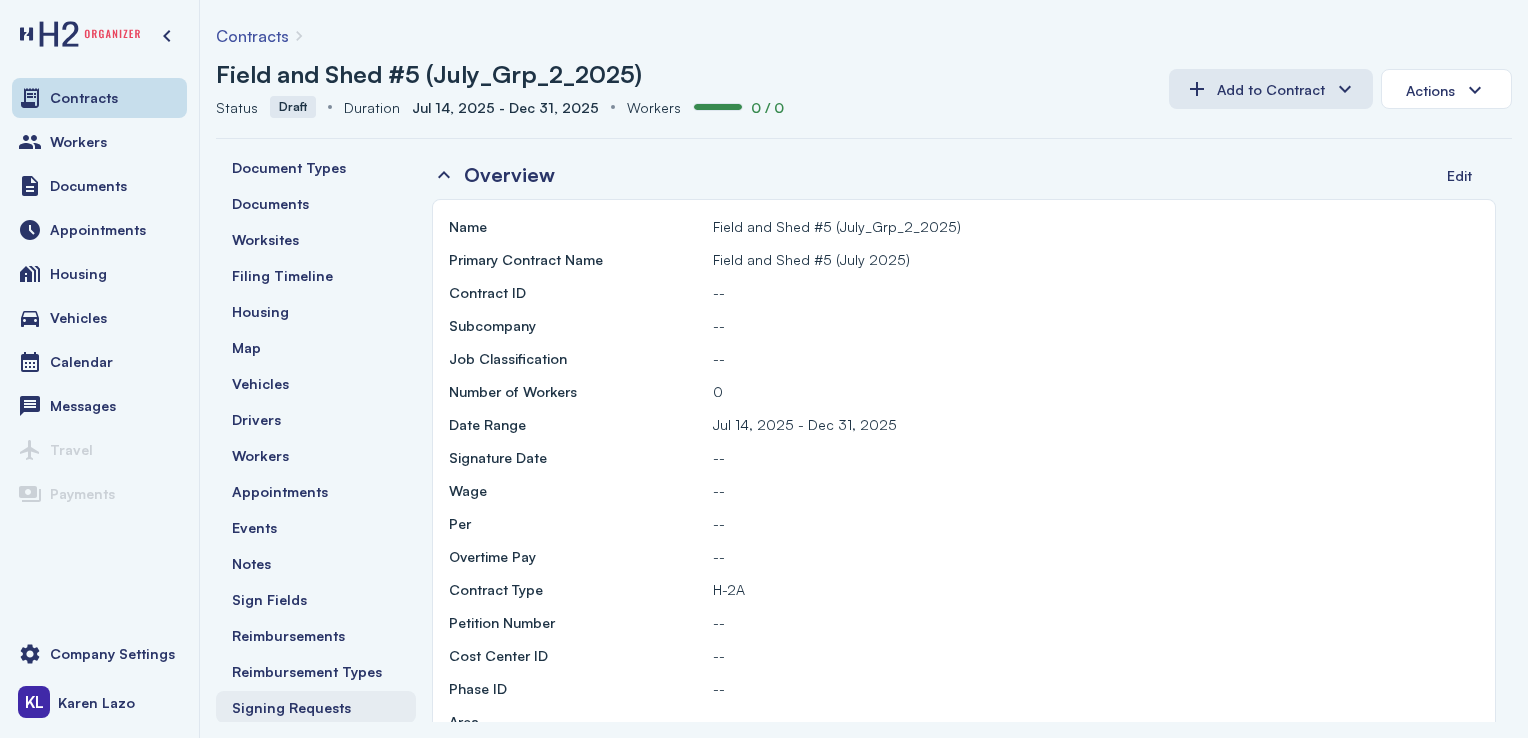 click on "Signing Requests" at bounding box center (291, 707) 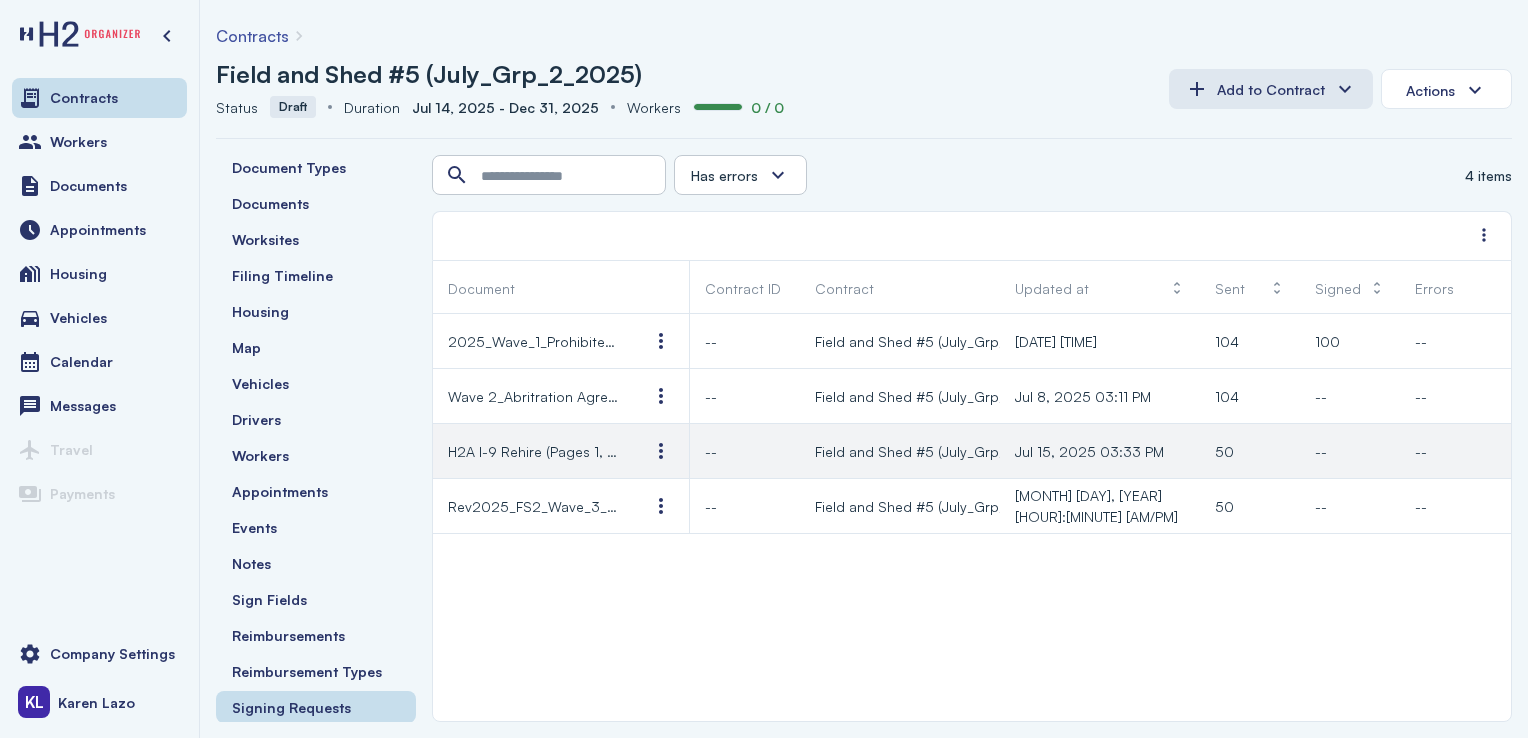 click on "H2A I-9 Rehire (Pages 1, 3-4)_Passport Not Expired" at bounding box center (533, 451) 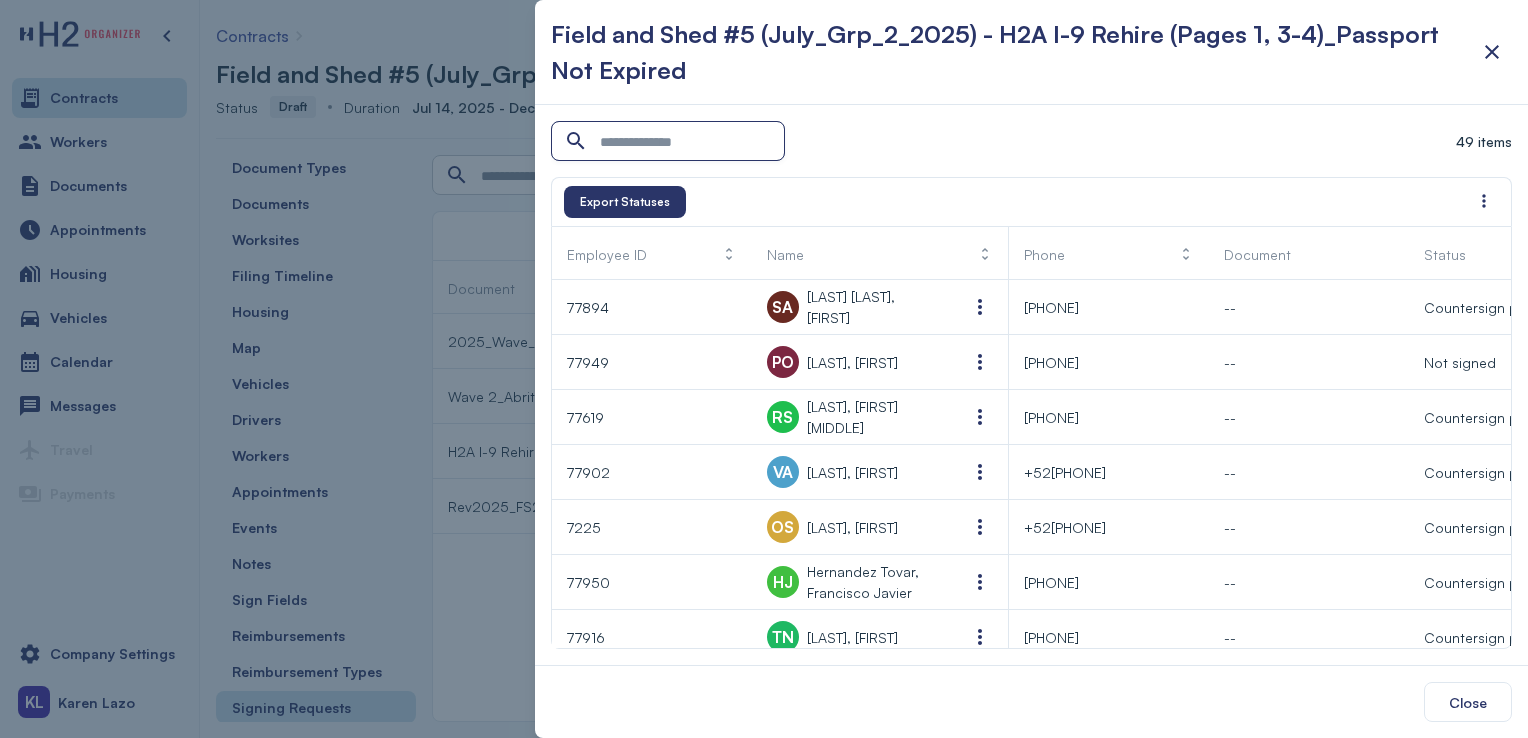 click at bounding box center [670, 142] 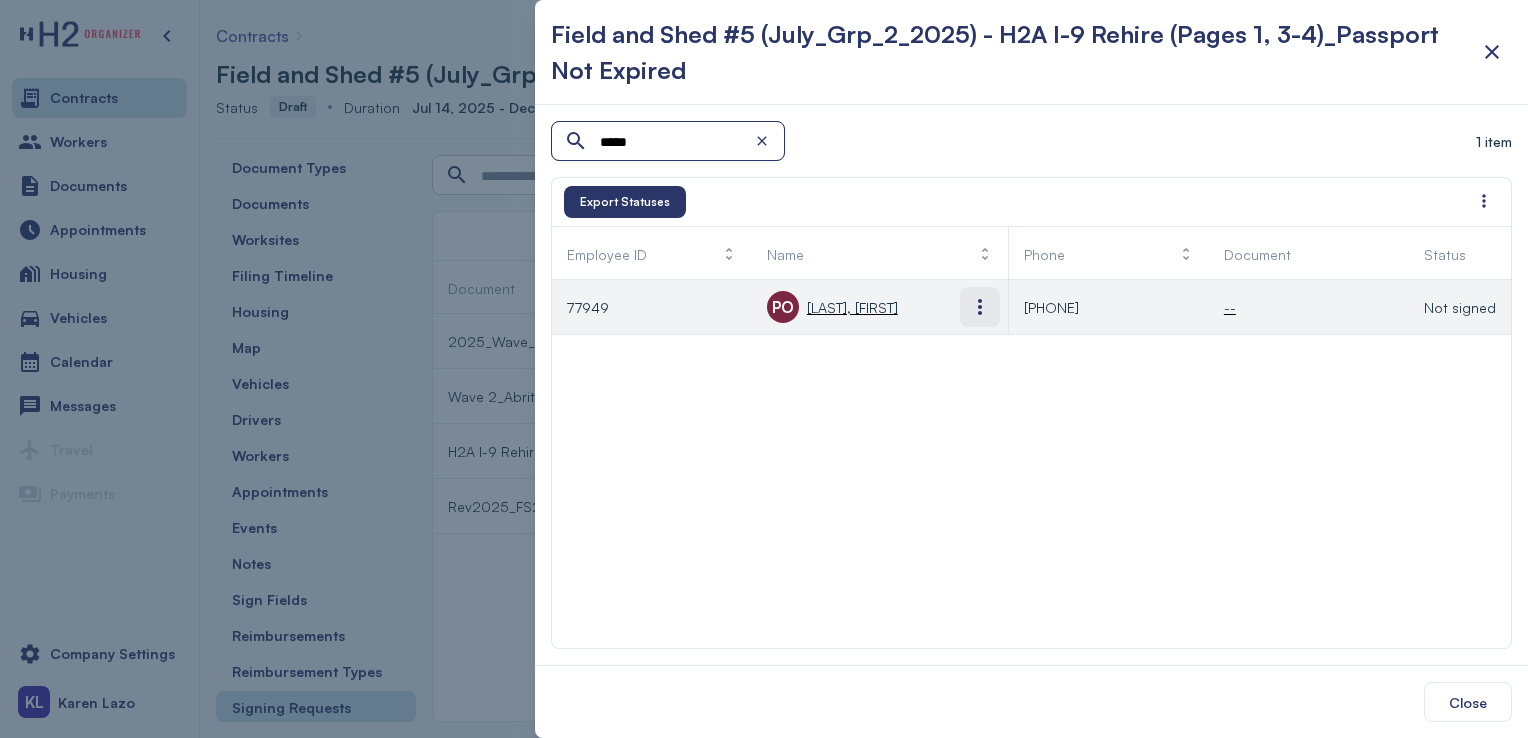 type on "*****" 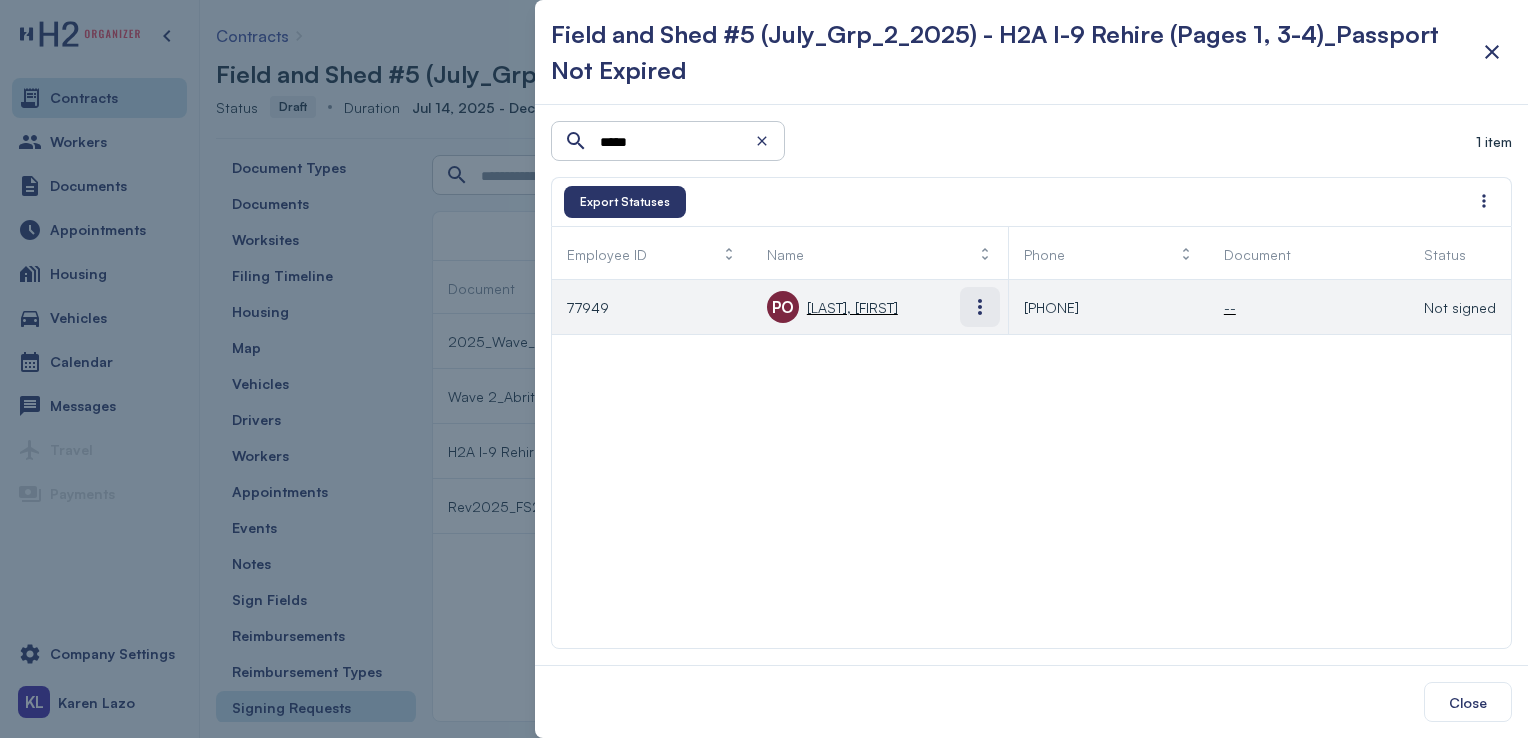click at bounding box center (980, 307) 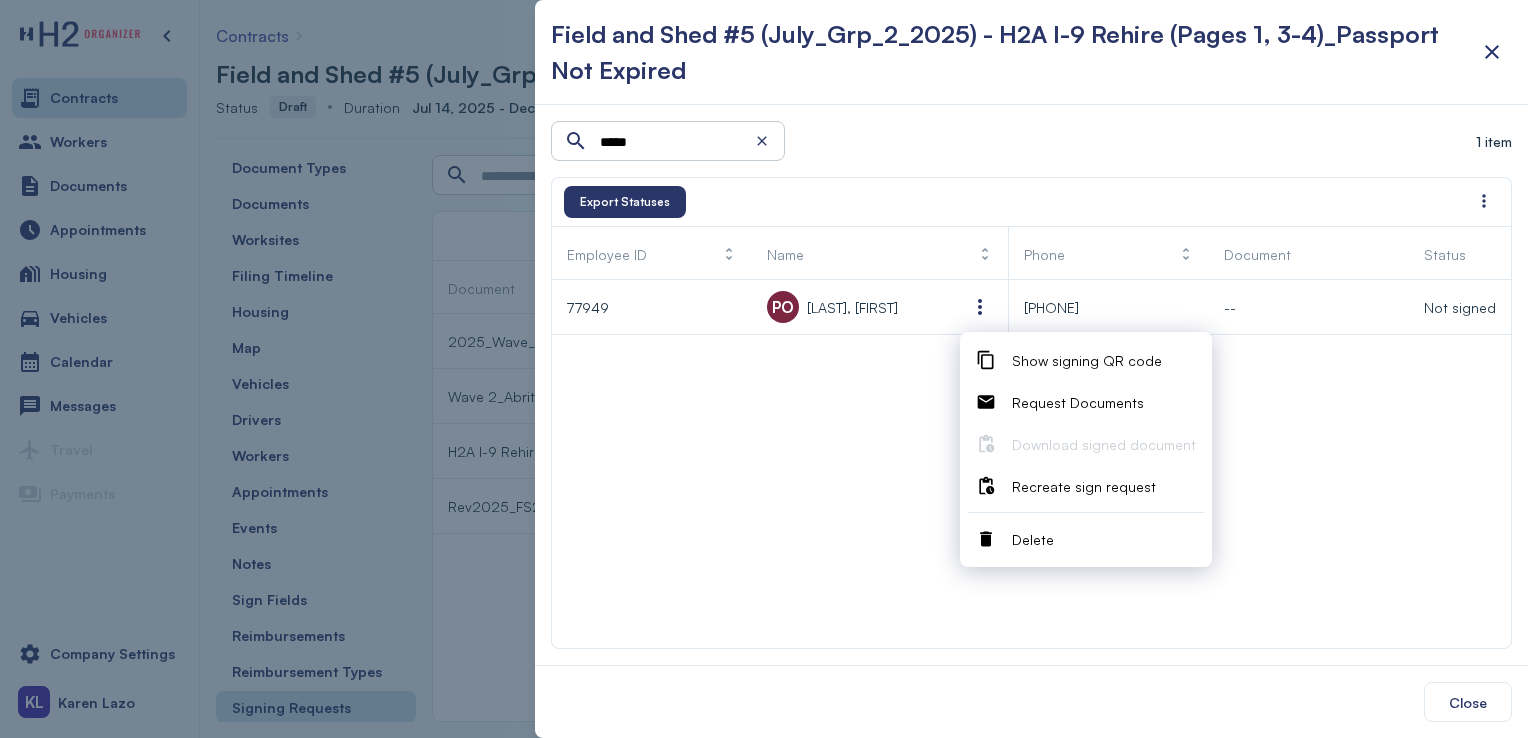 click on "Delete" at bounding box center [1033, 539] 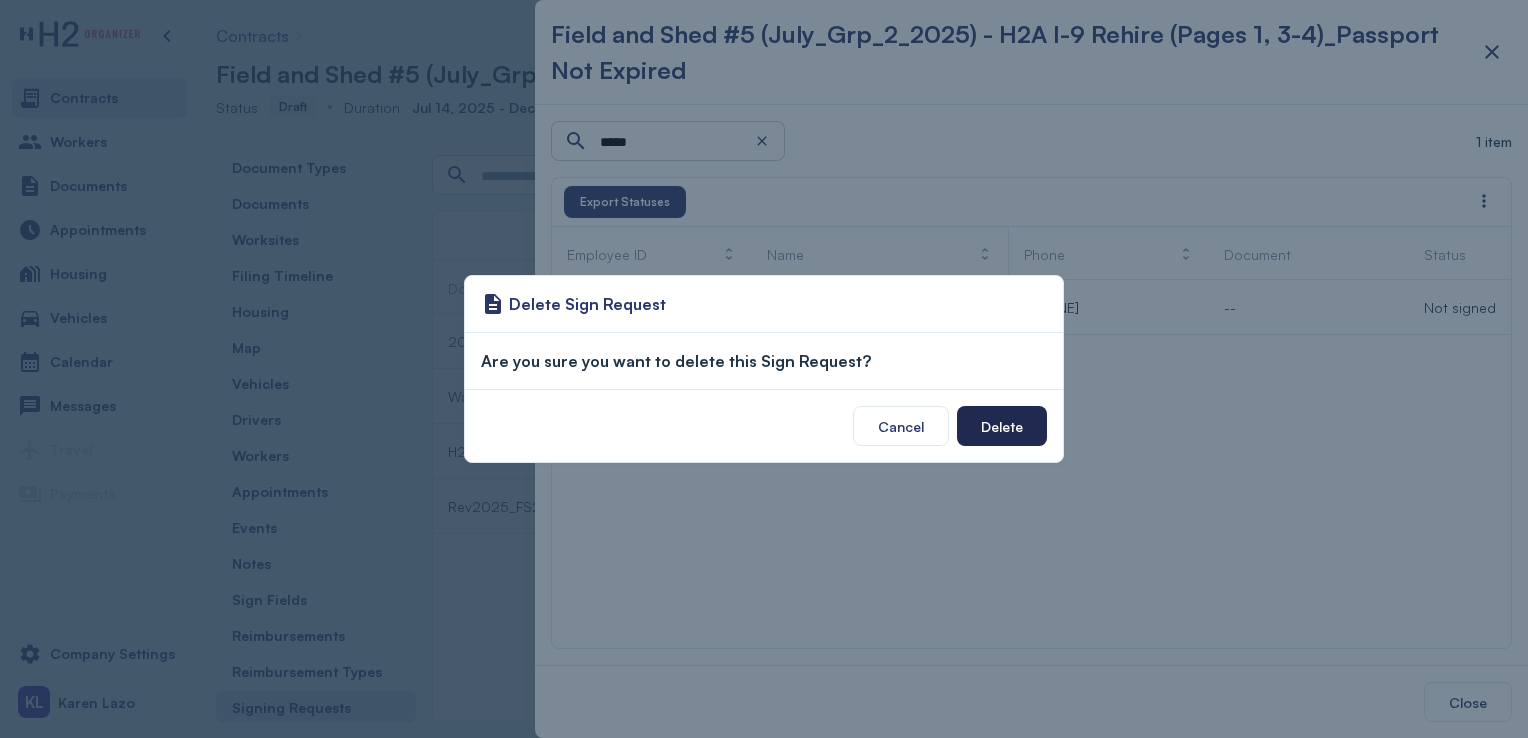click on "Delete" at bounding box center (1002, 426) 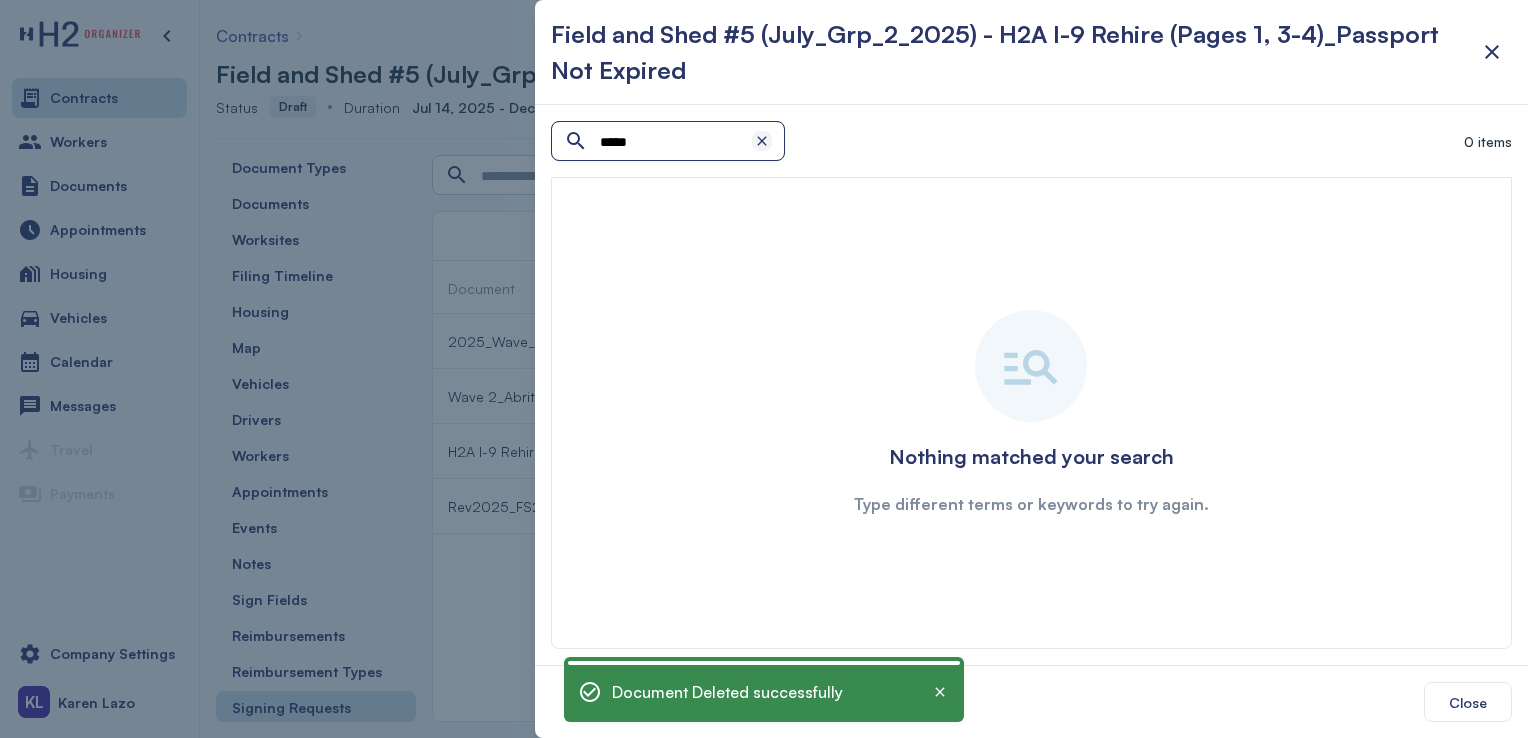 click at bounding box center (762, 141) 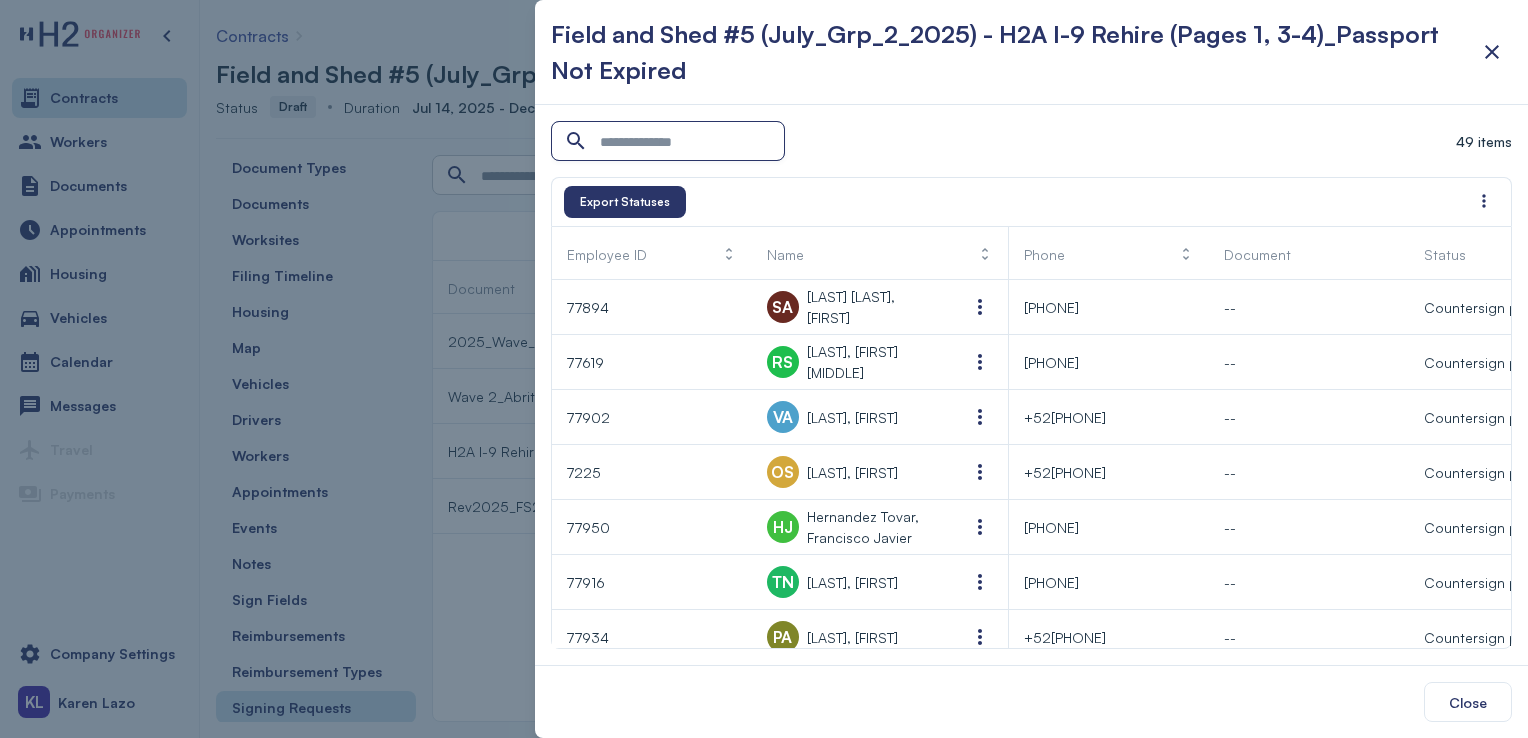 click at bounding box center [670, 142] 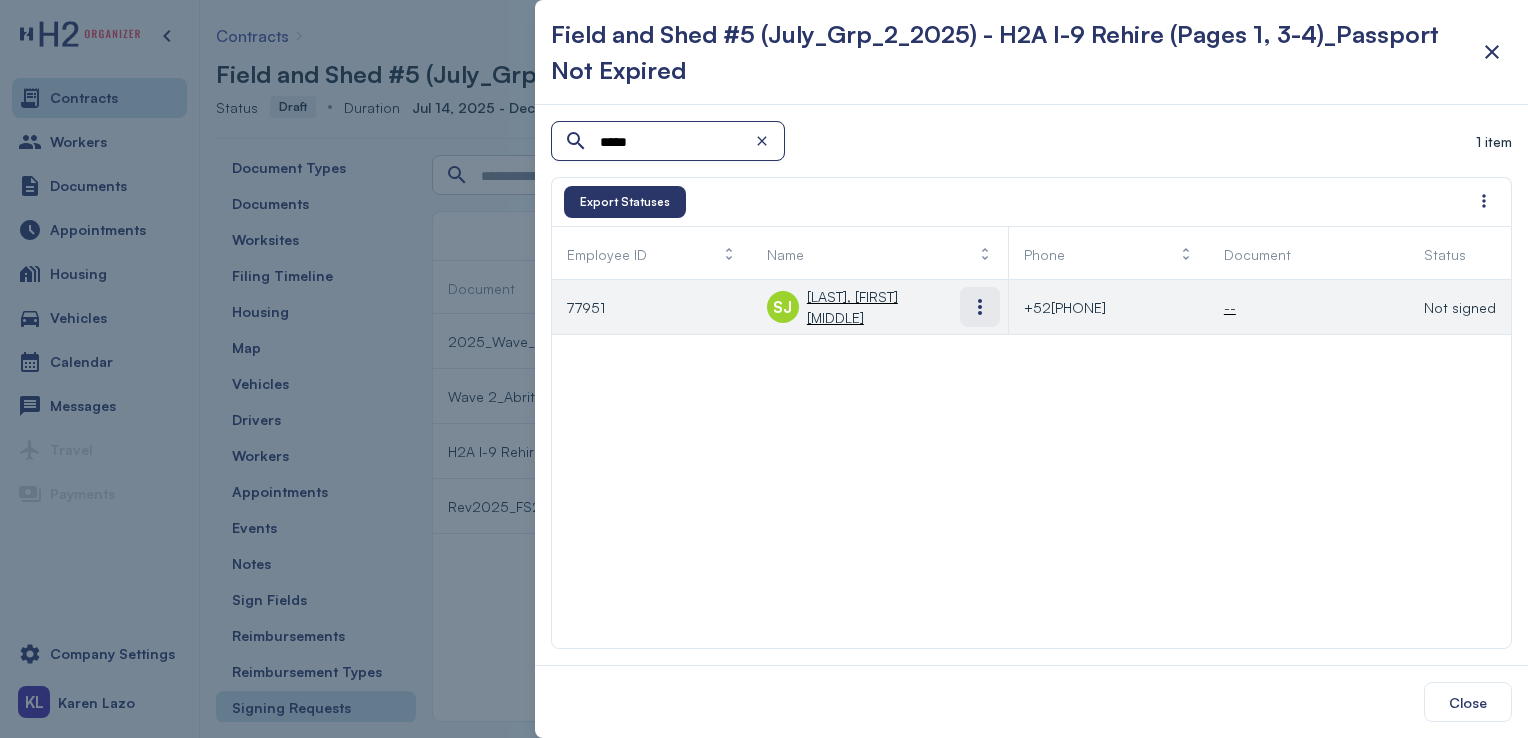 type on "*****" 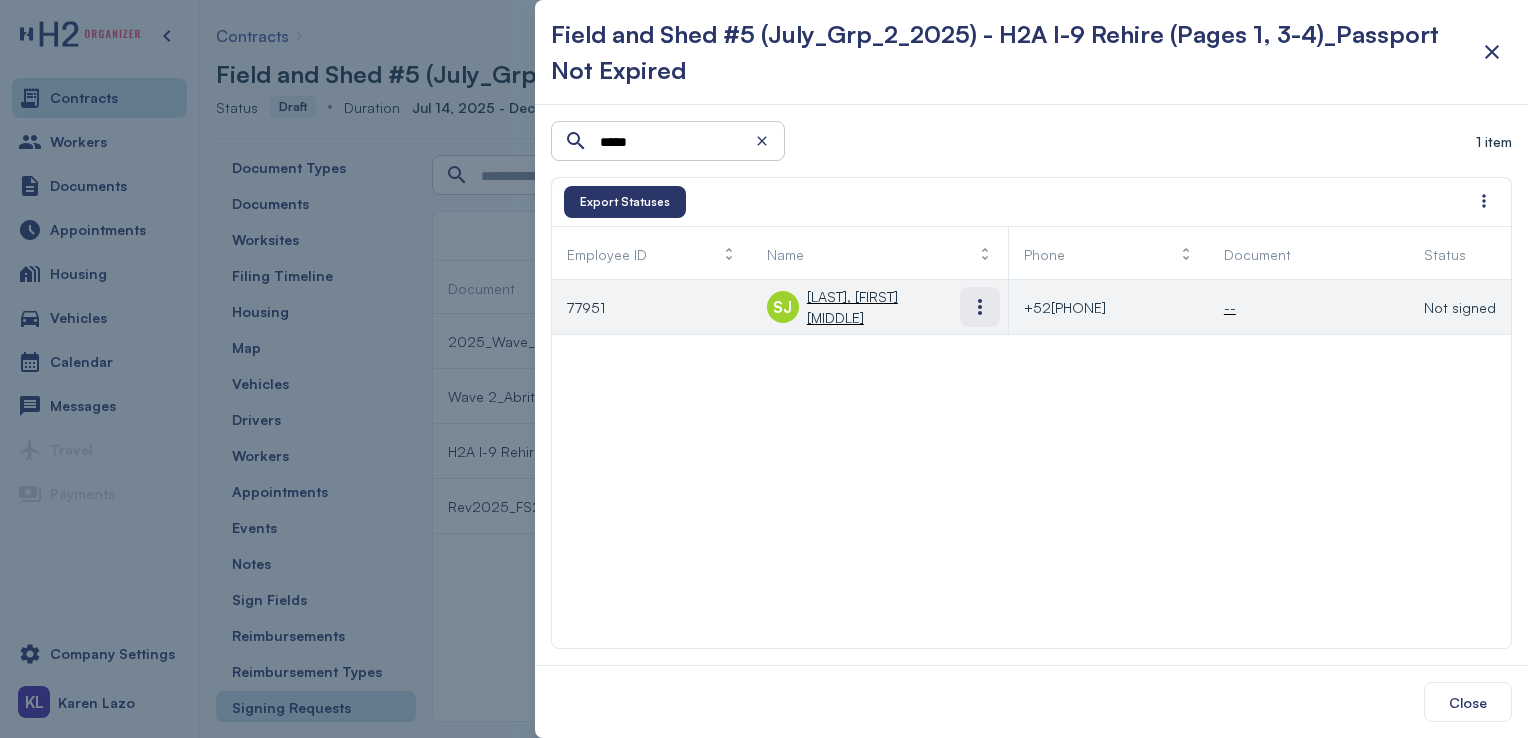 click at bounding box center (980, 307) 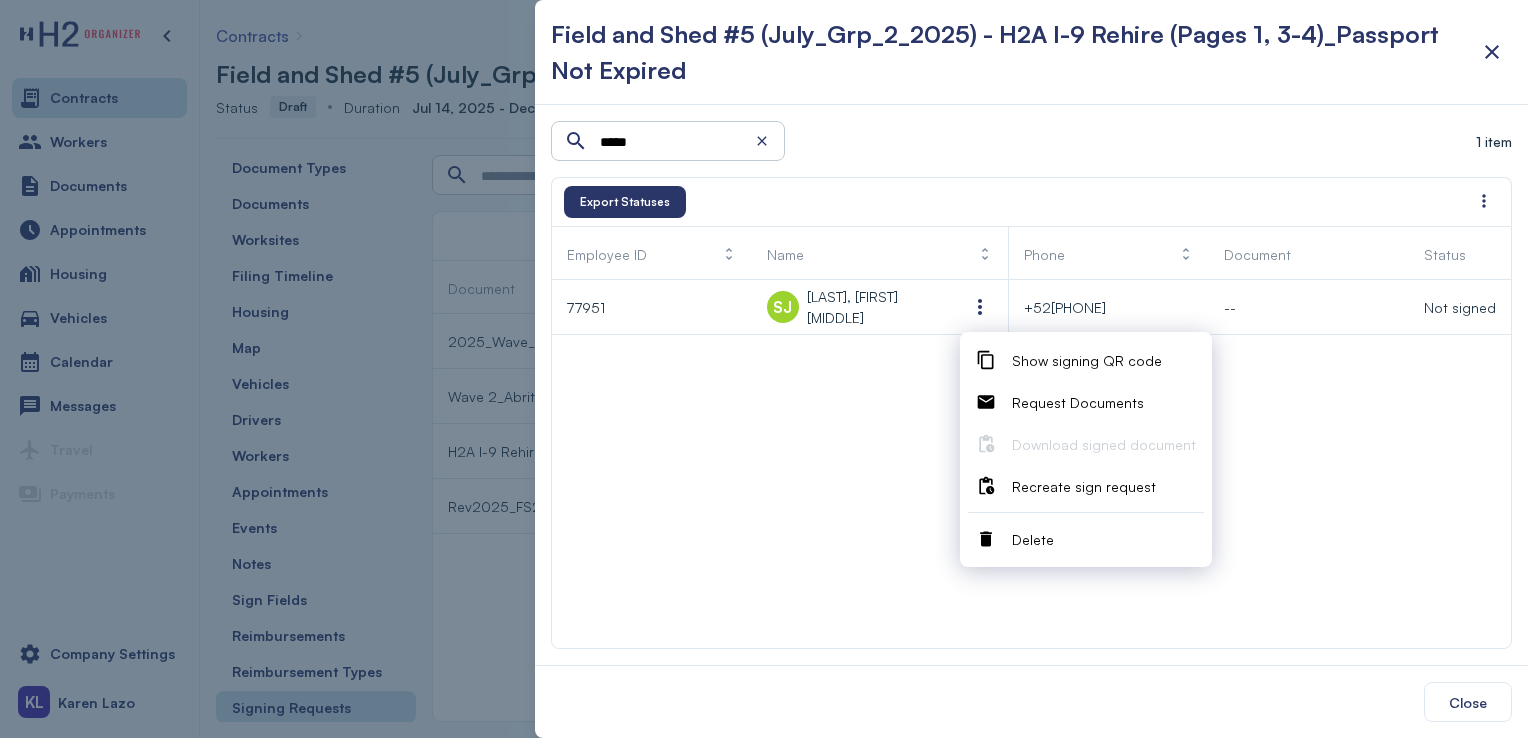 click on "Delete" at bounding box center [1104, 539] 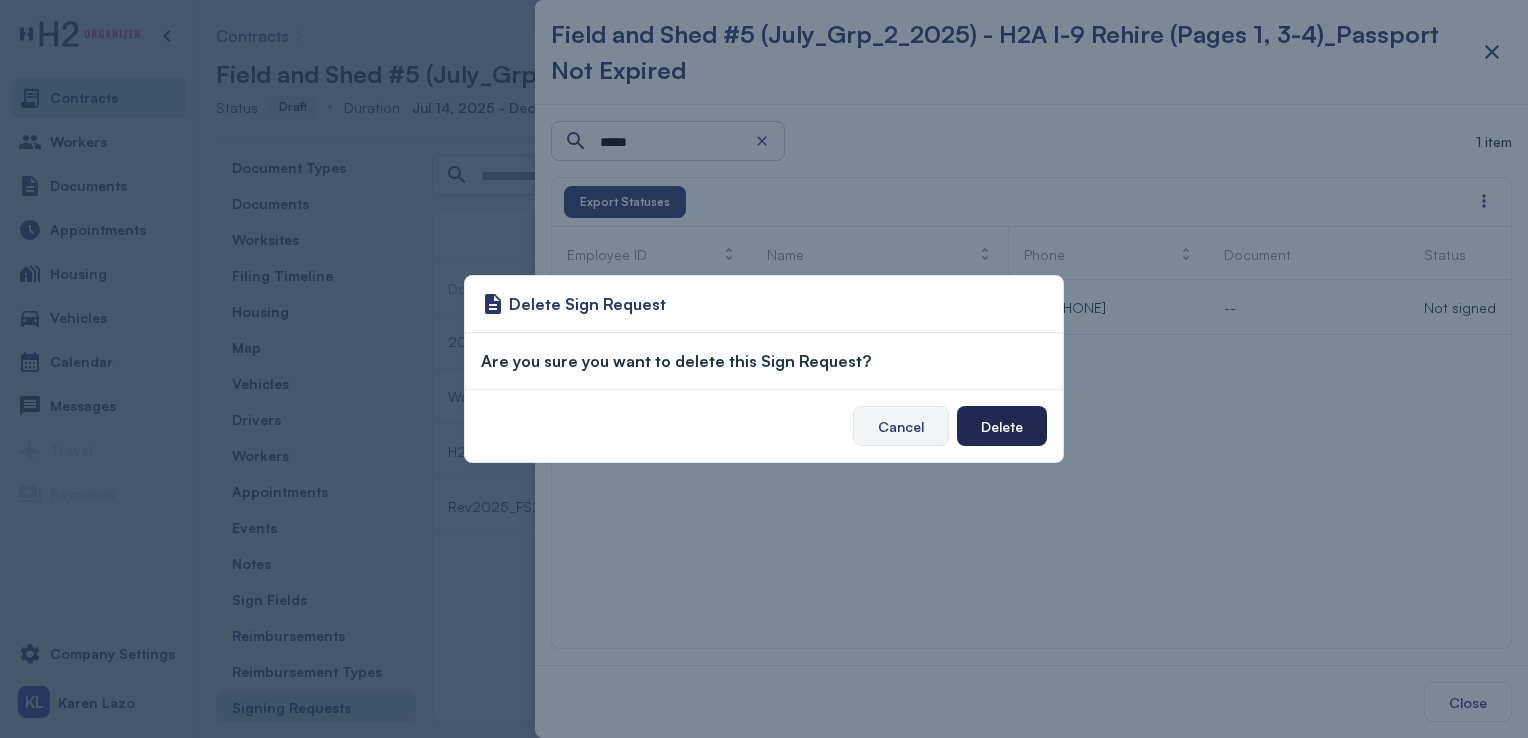 click on "Delete" at bounding box center [1002, 426] 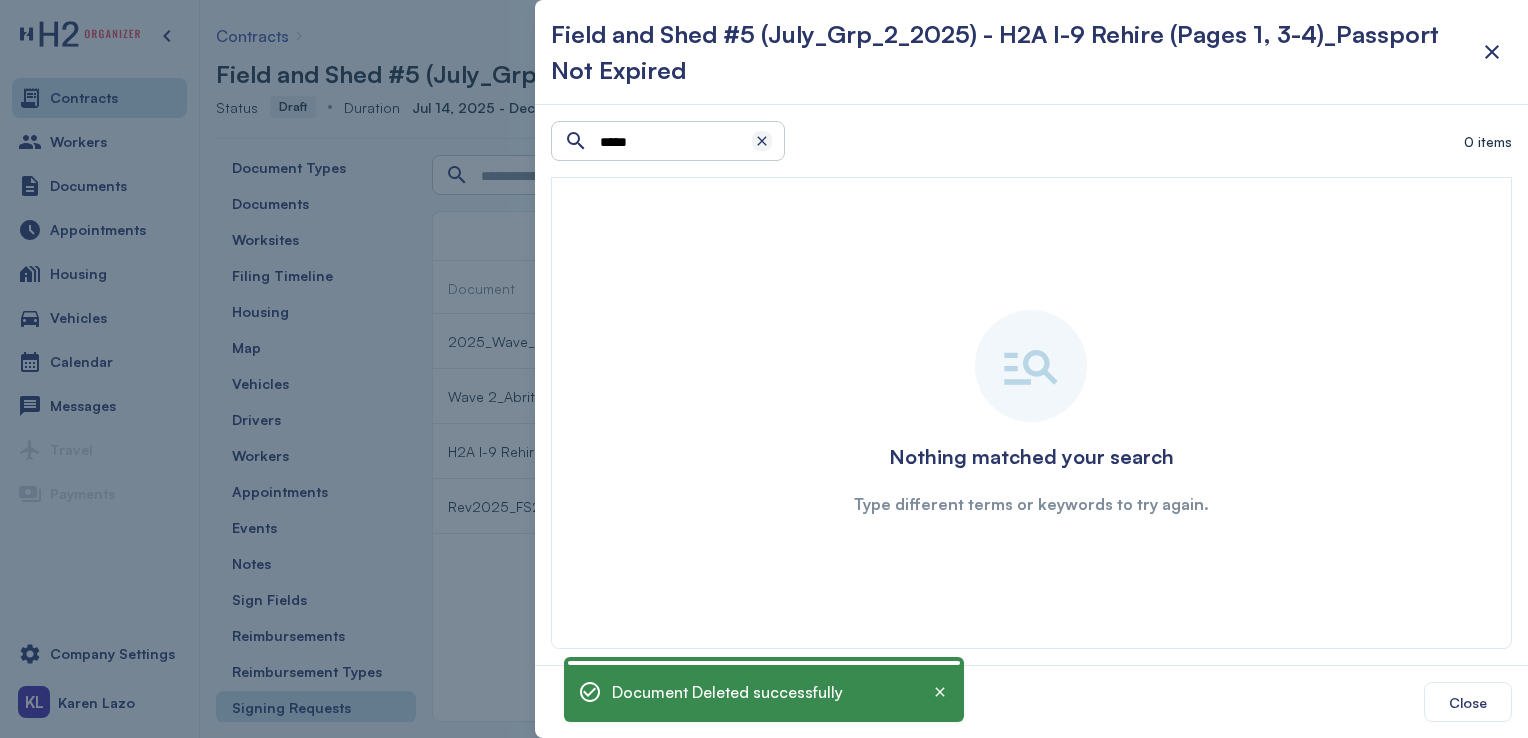 click at bounding box center [762, 141] 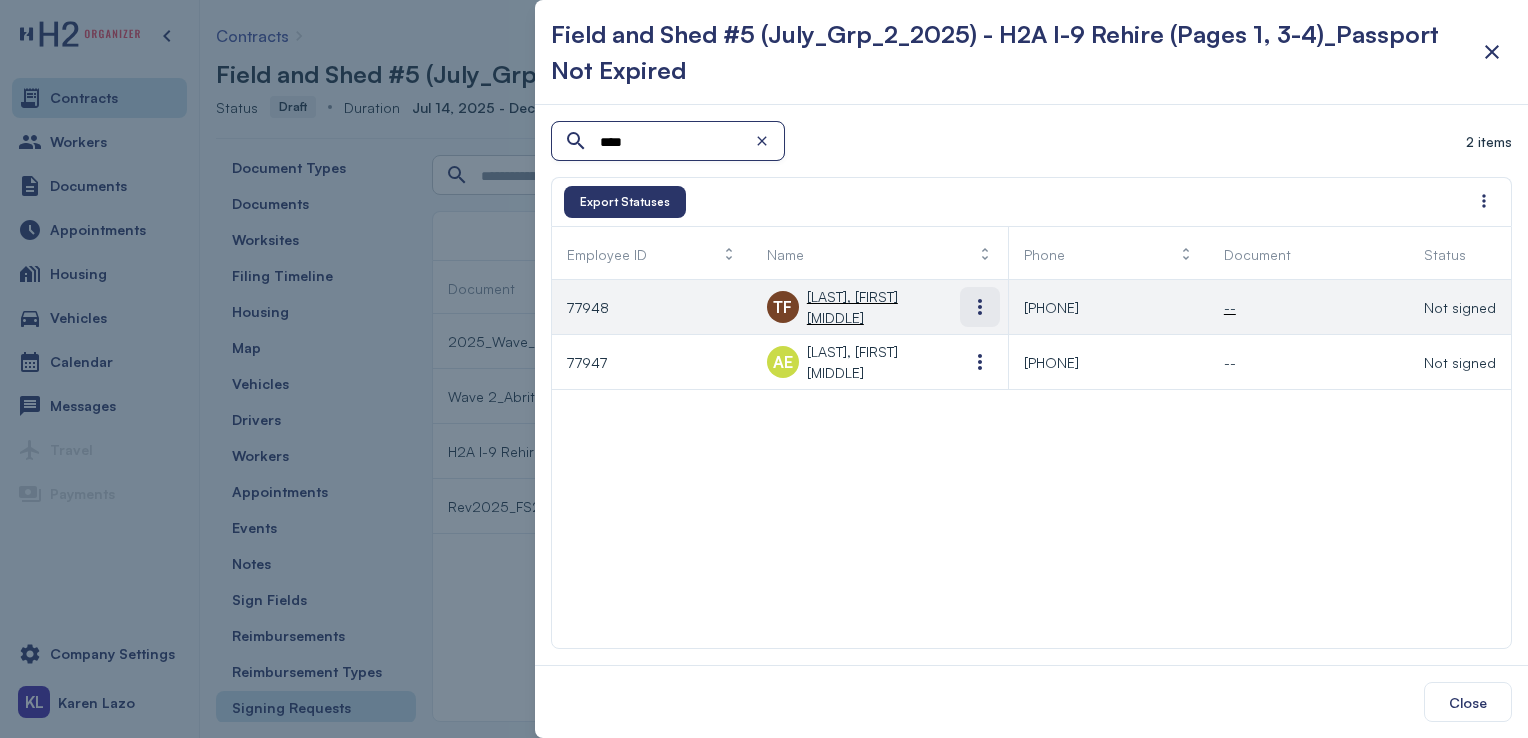 type on "****" 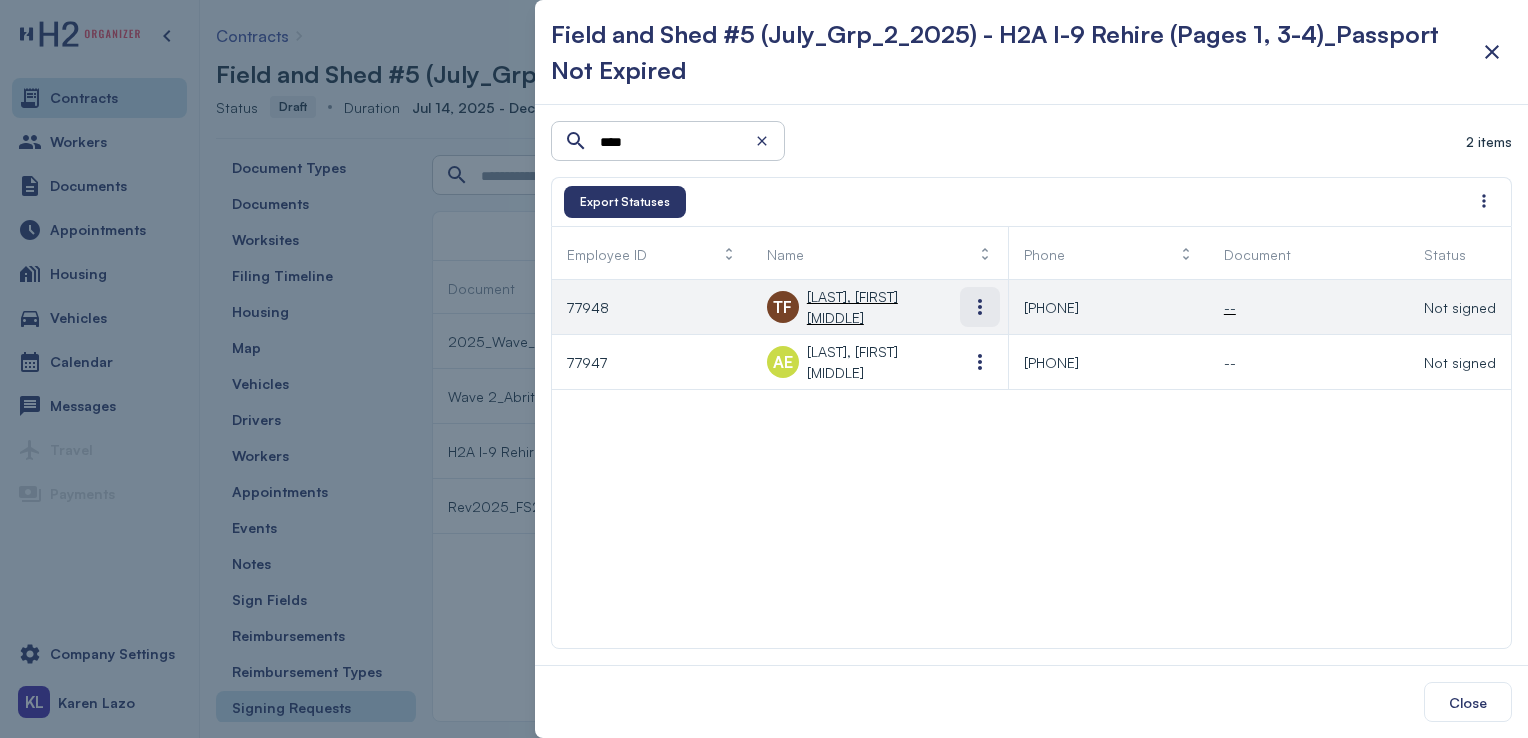click at bounding box center [980, 307] 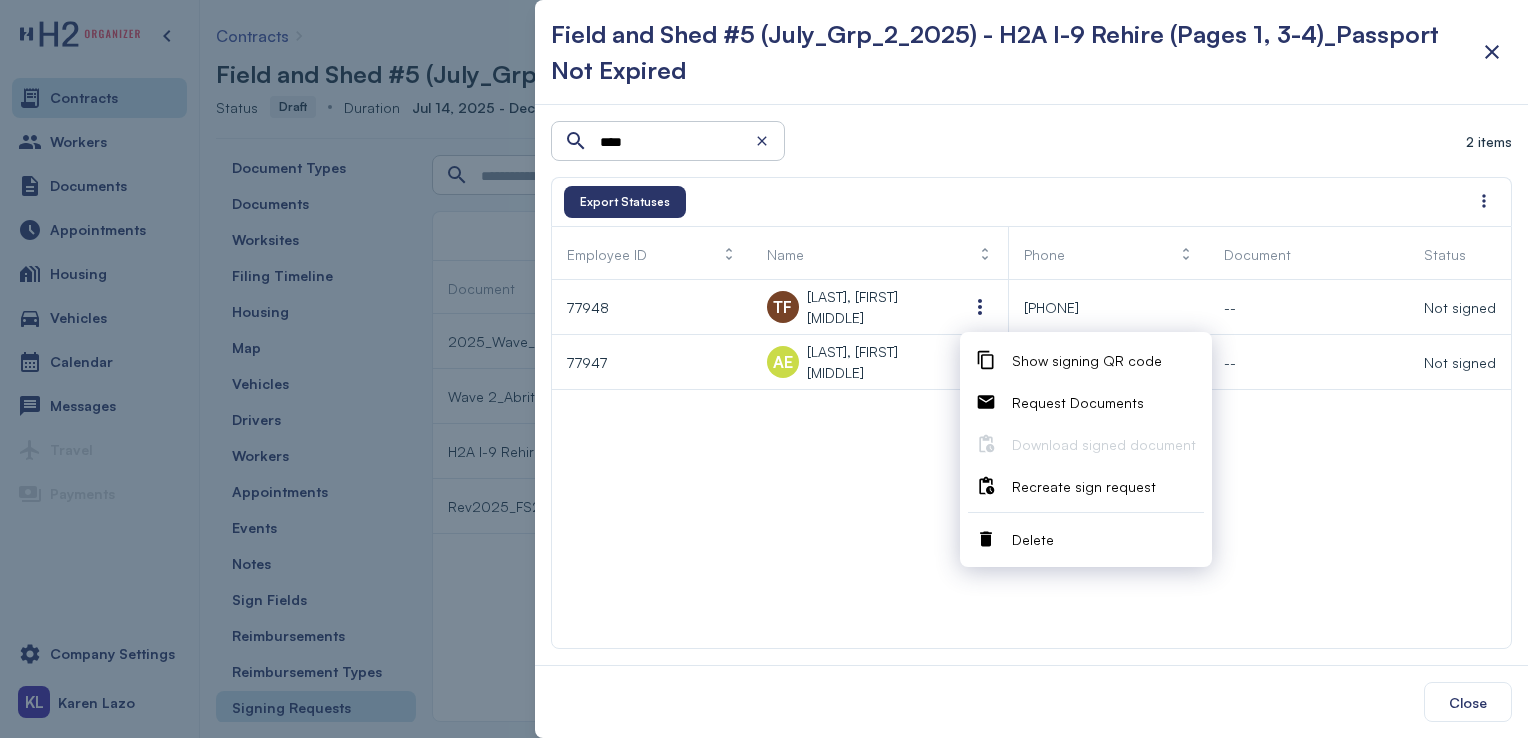 click on "Delete" at bounding box center [1104, 539] 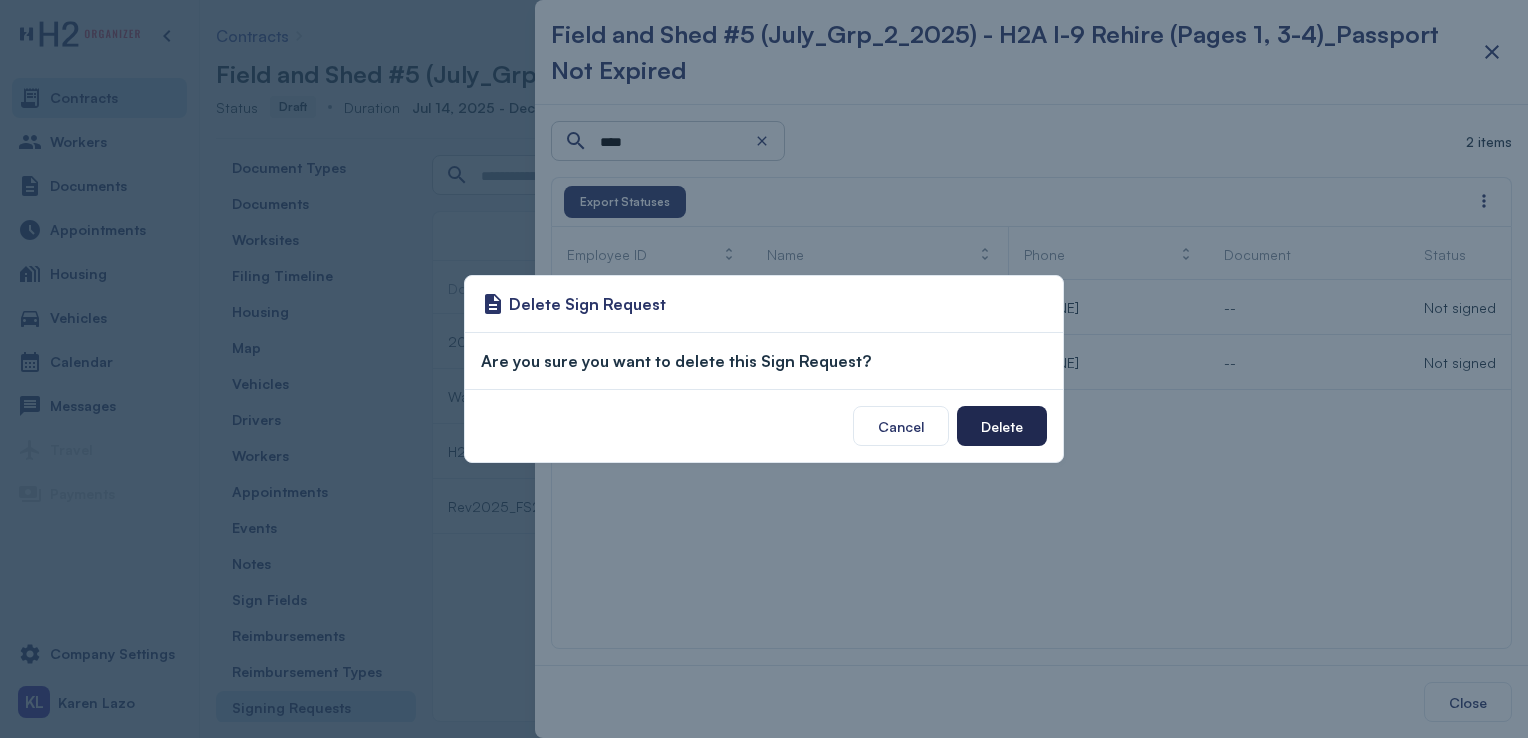 click on "Delete" at bounding box center (1002, 426) 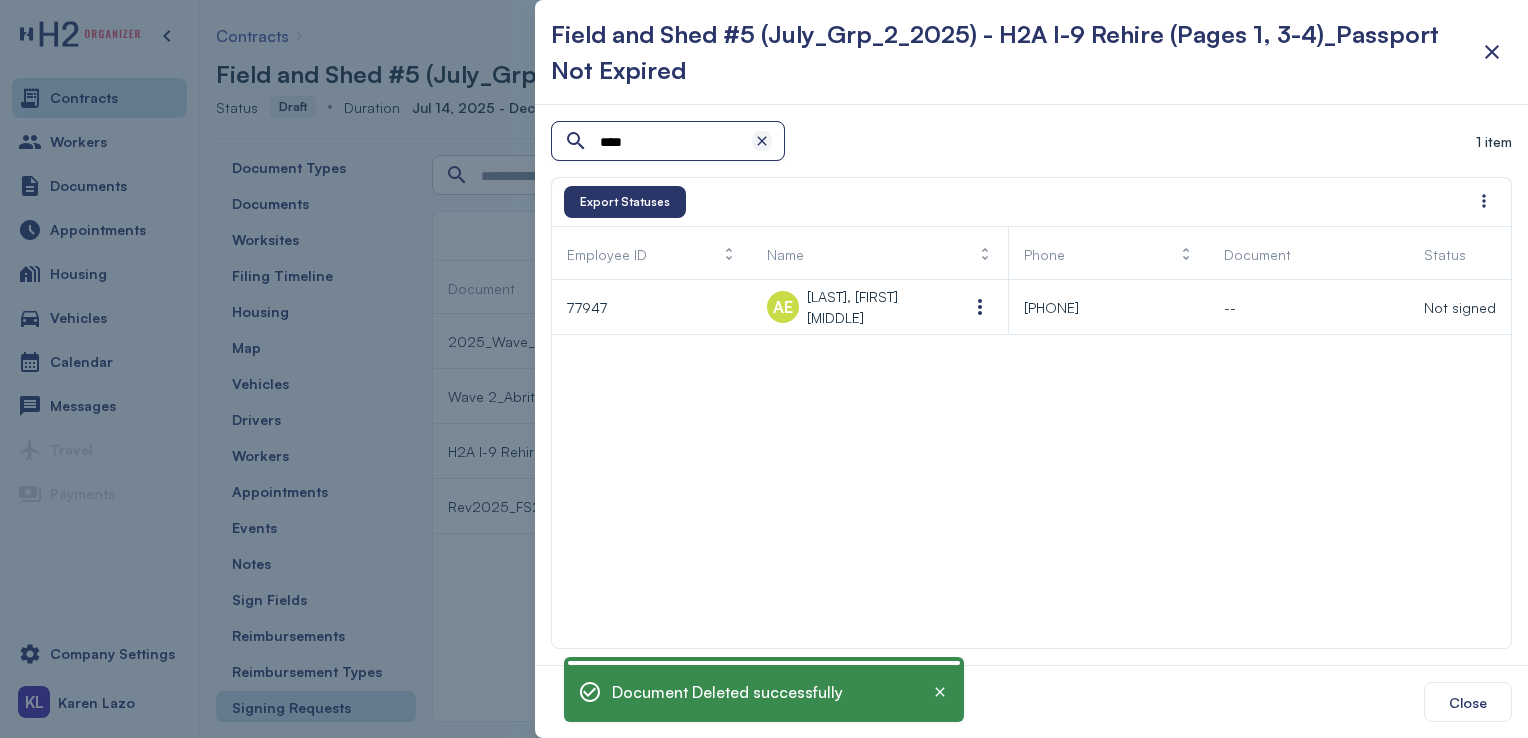 click at bounding box center [762, 141] 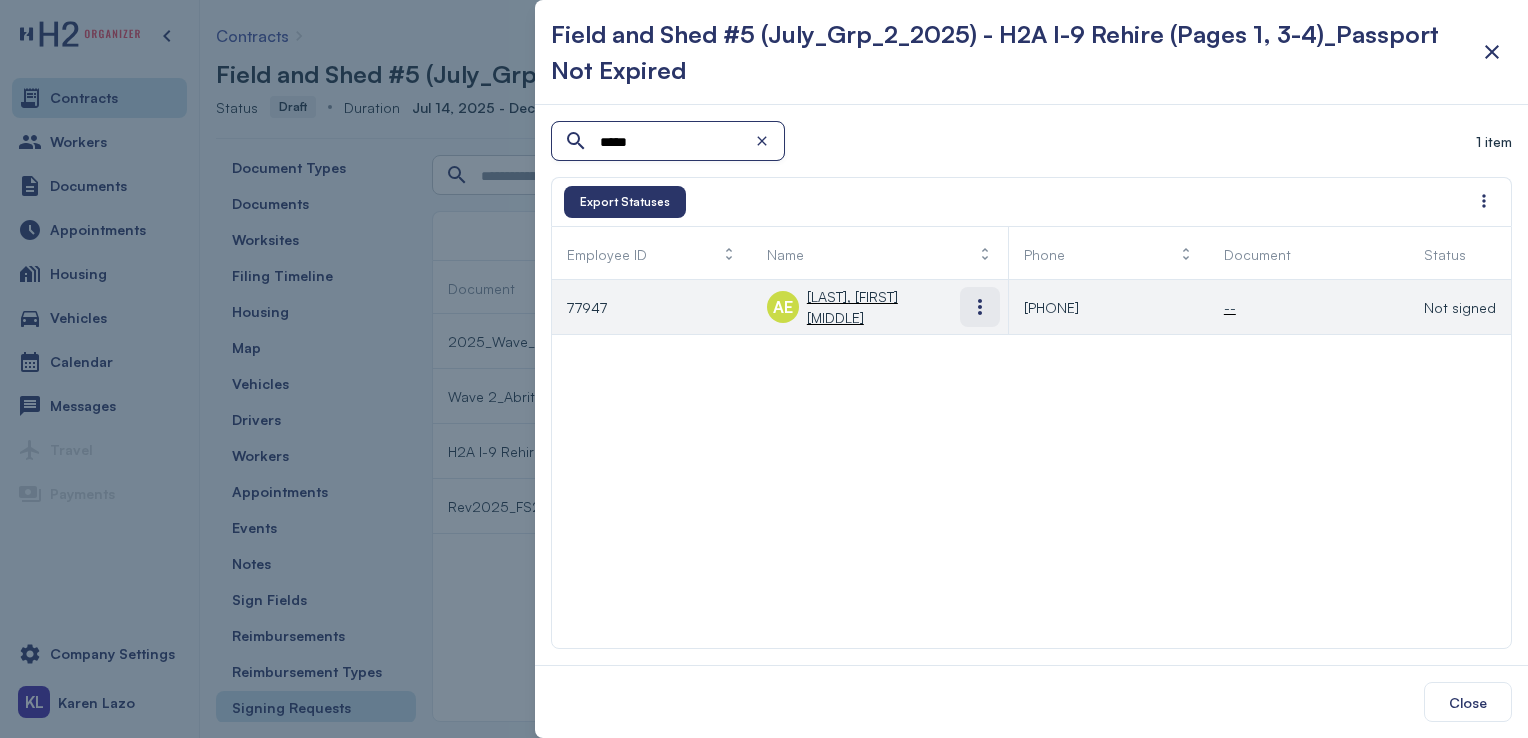 type on "*****" 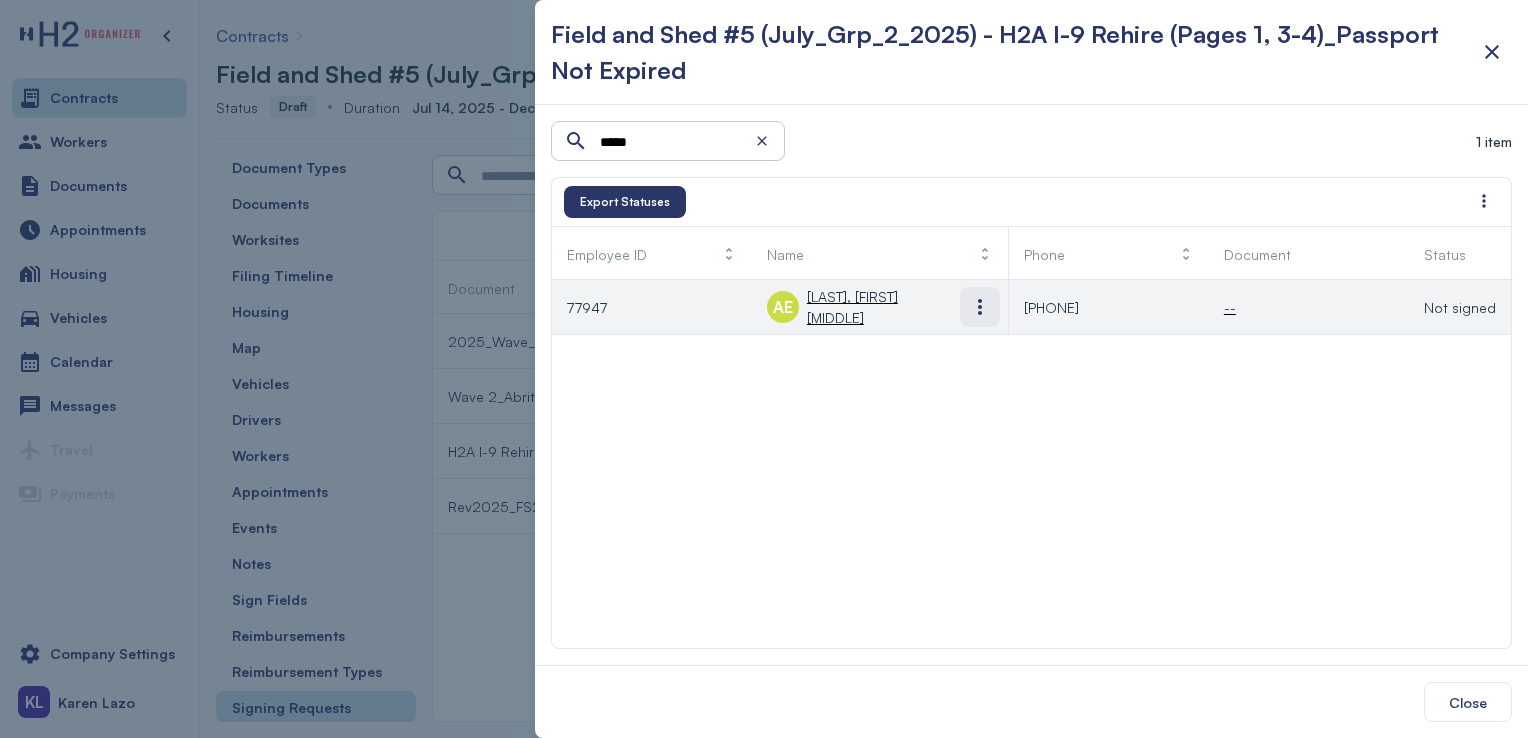 click at bounding box center [980, 307] 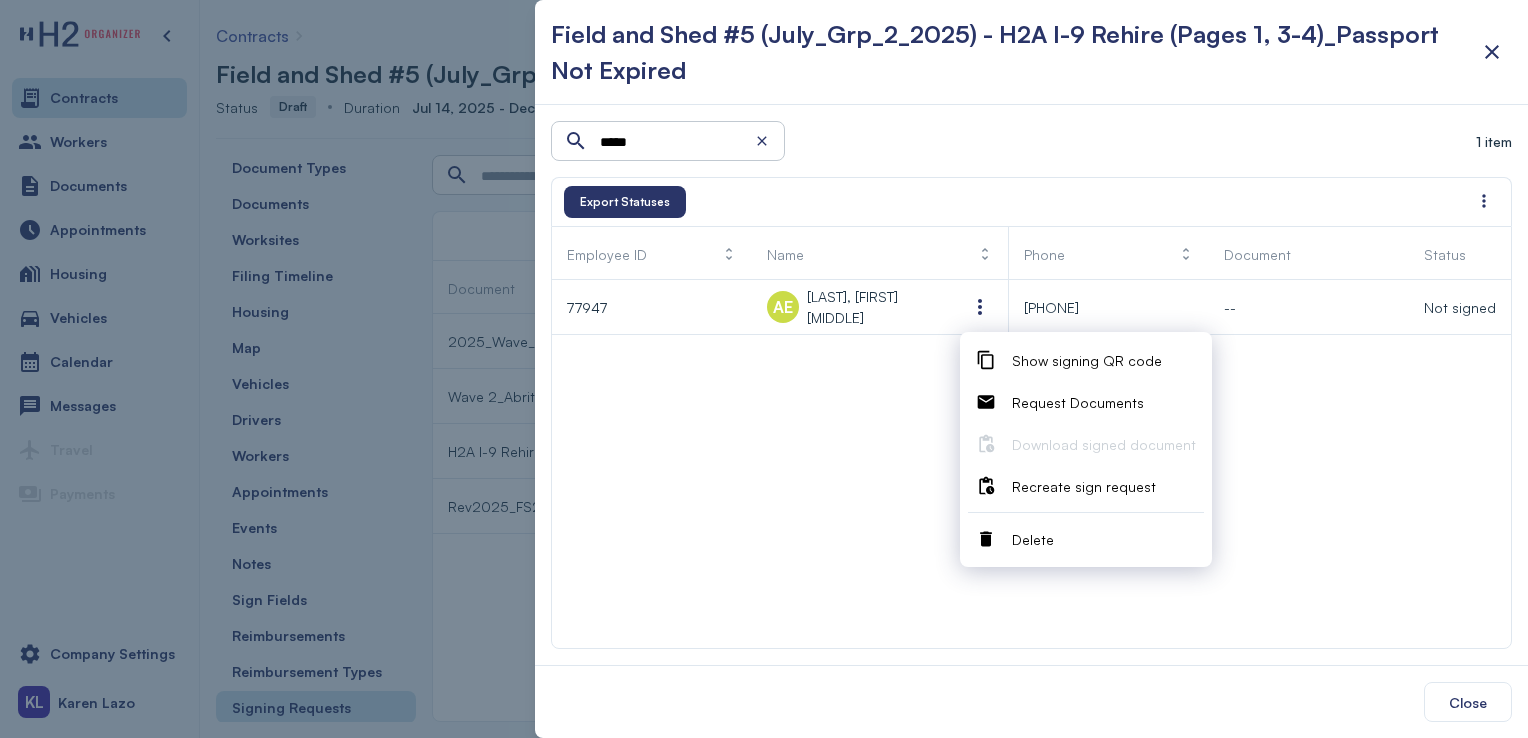 click on "Delete" at bounding box center [1104, 539] 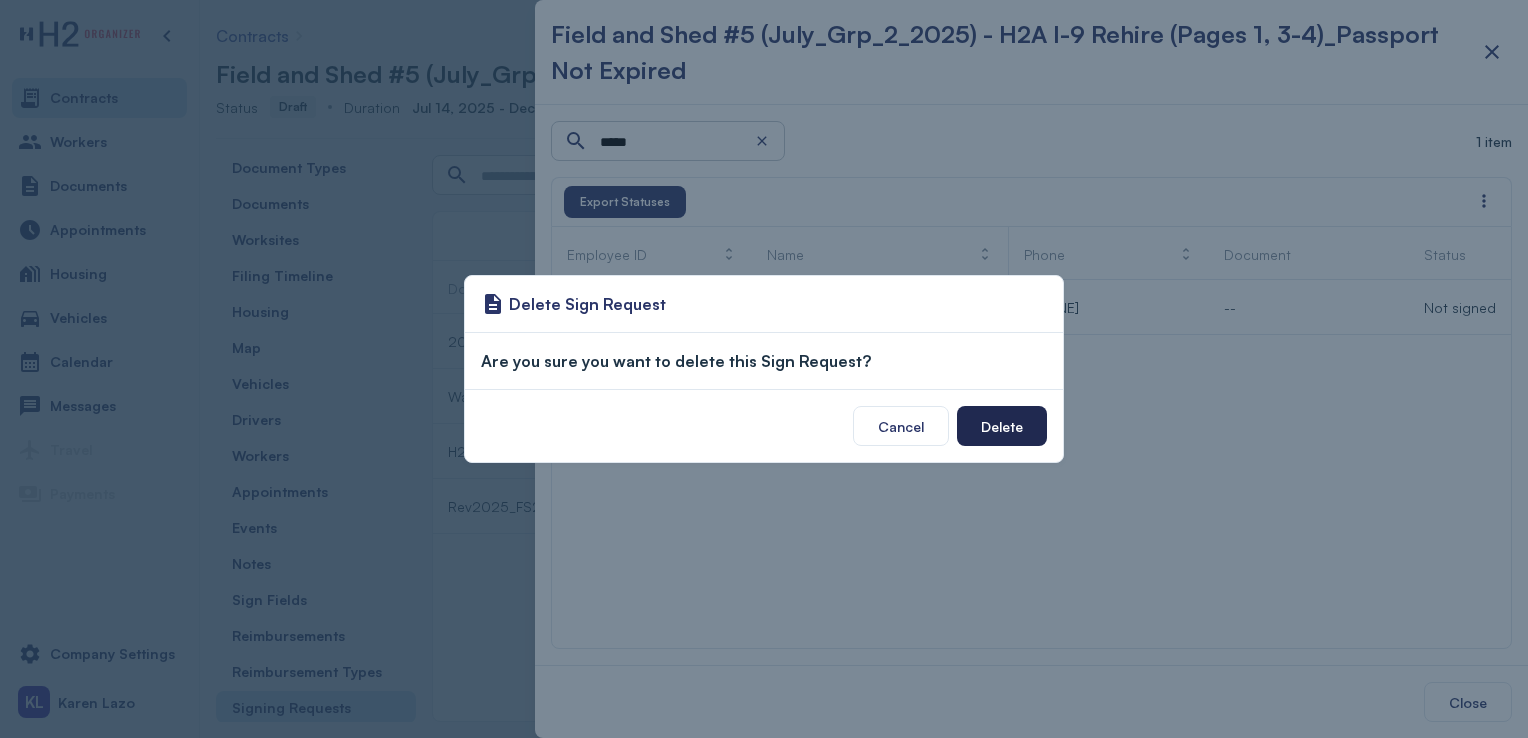click on "Delete" at bounding box center (1002, 426) 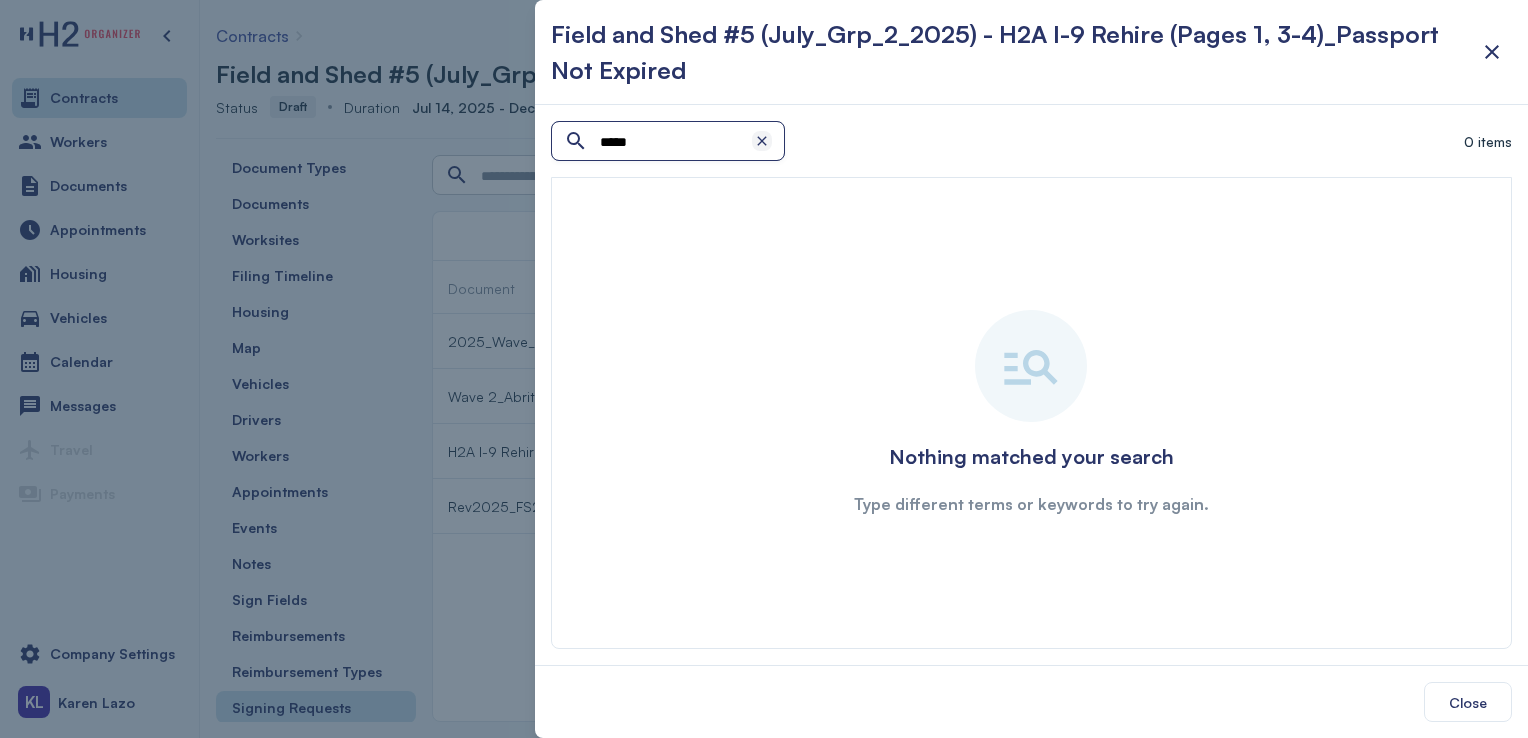 click at bounding box center [762, 141] 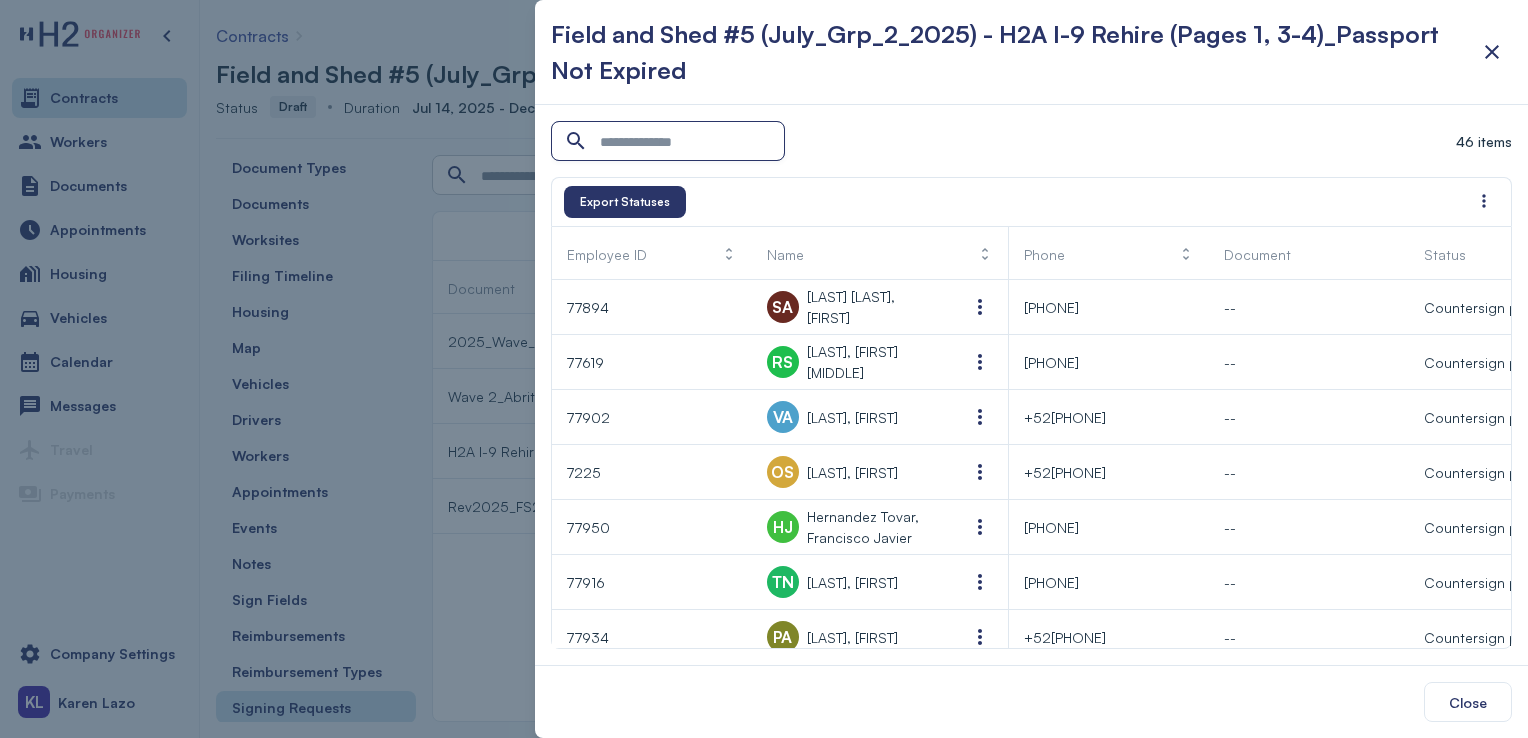 click at bounding box center (764, 369) 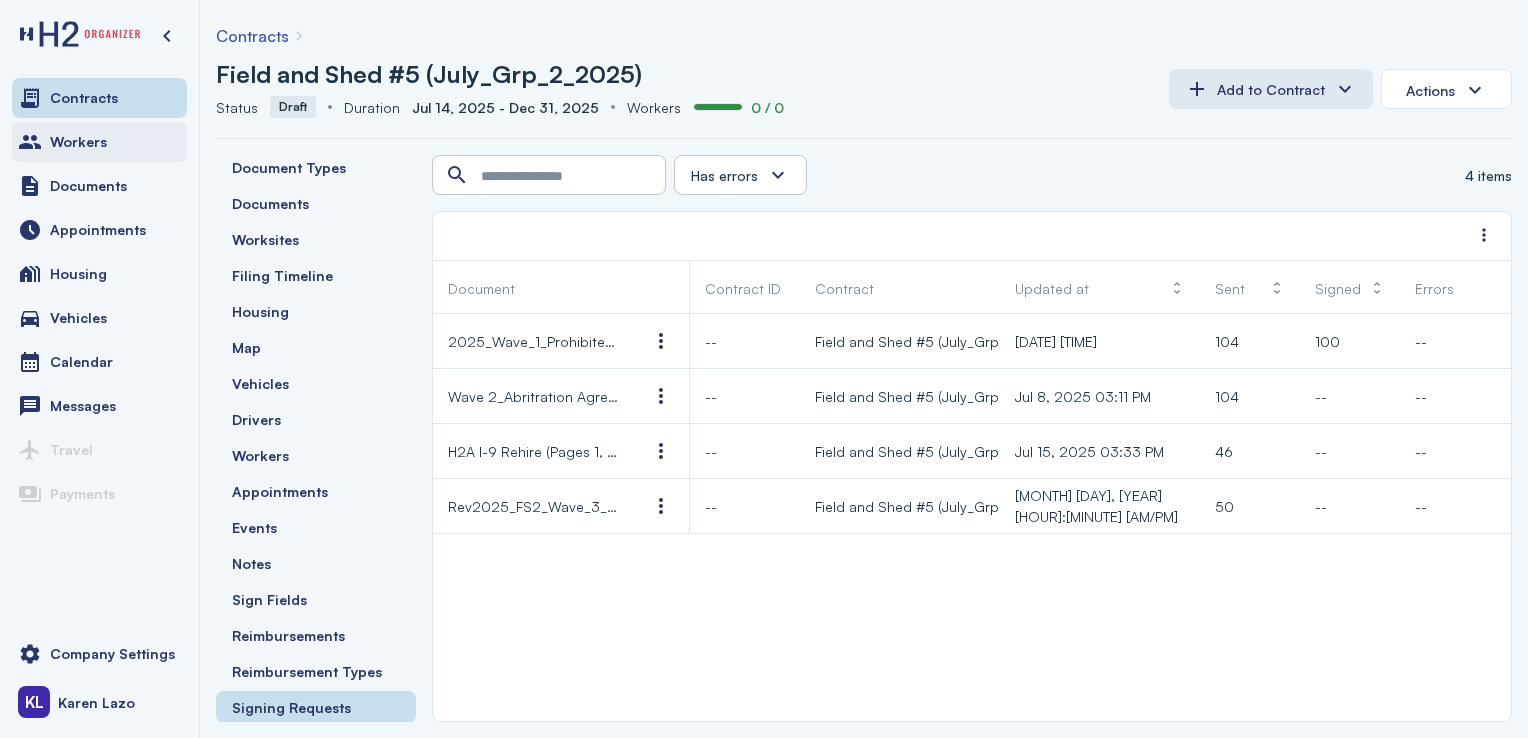 click on "Workers" at bounding box center (99, 142) 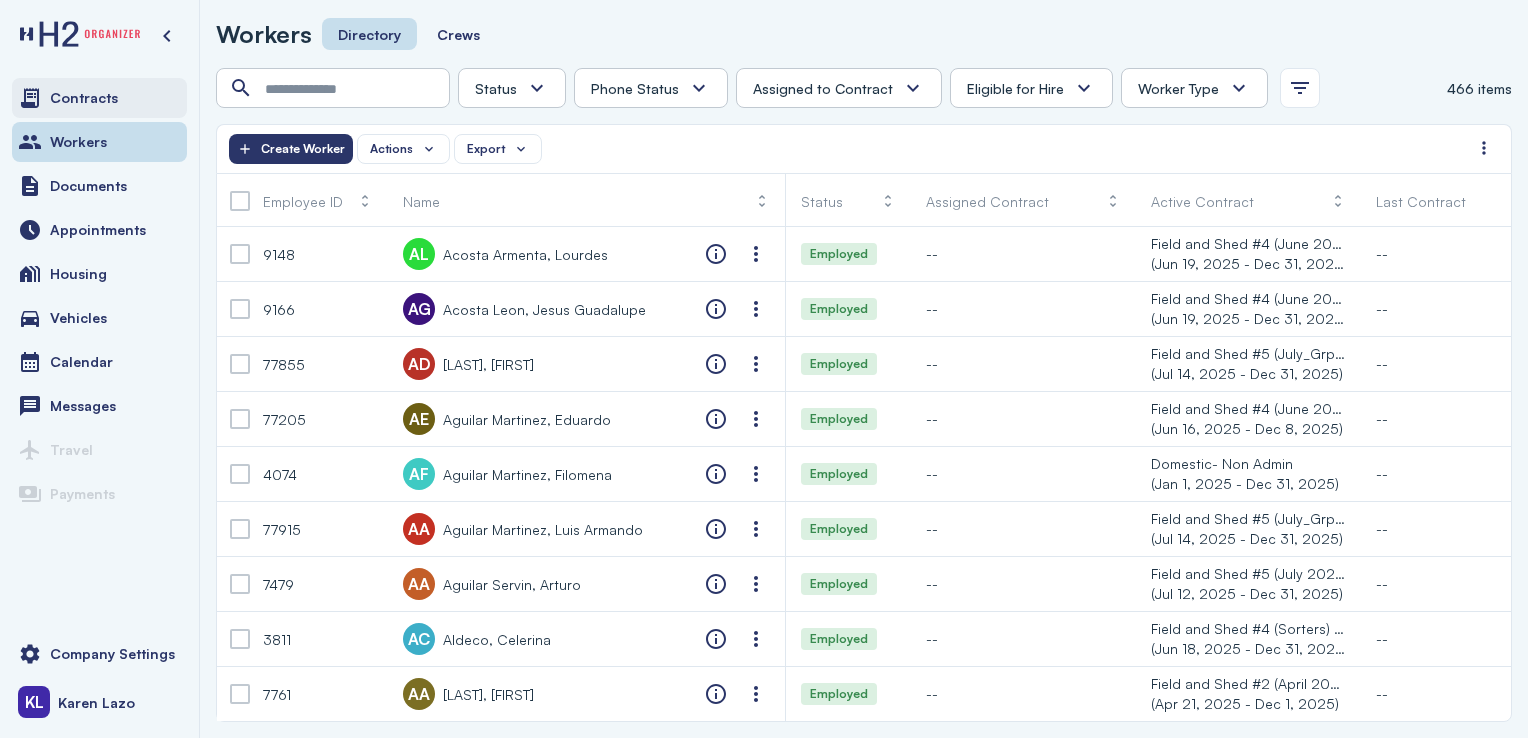 click on "Contracts" at bounding box center (99, 98) 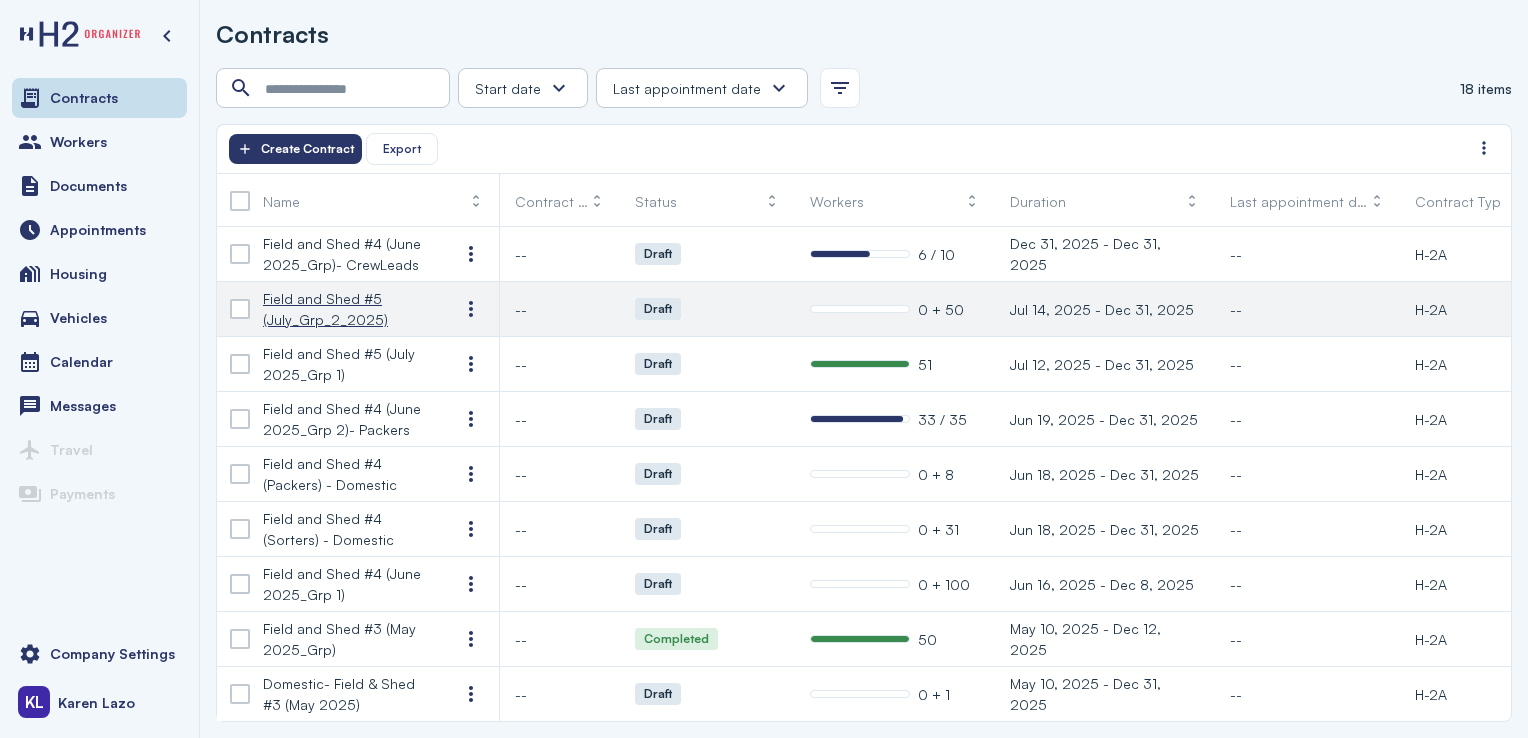 click on "Field and Shed #5 (July_Grp_2_2025)" at bounding box center (345, 309) 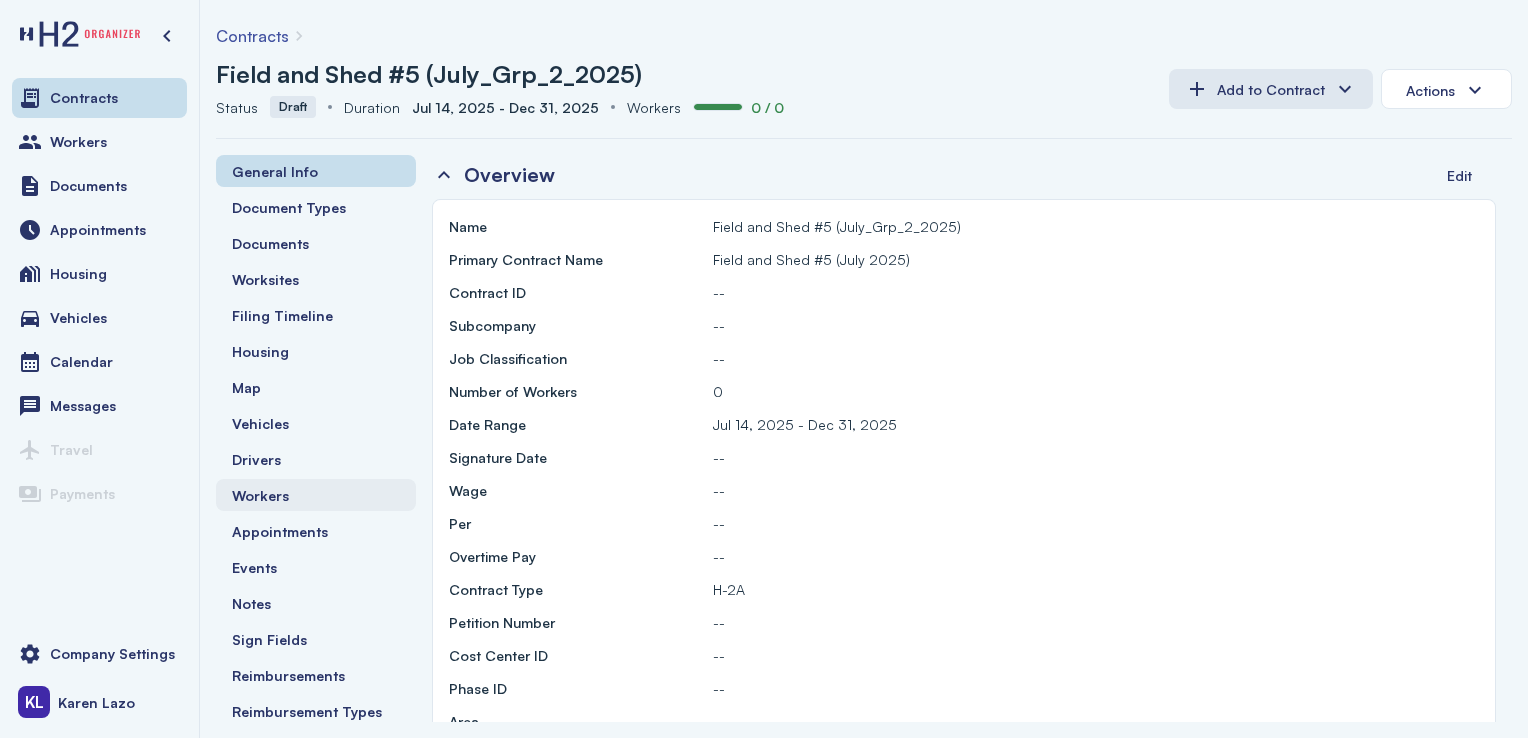 click on "Workers" at bounding box center (316, 495) 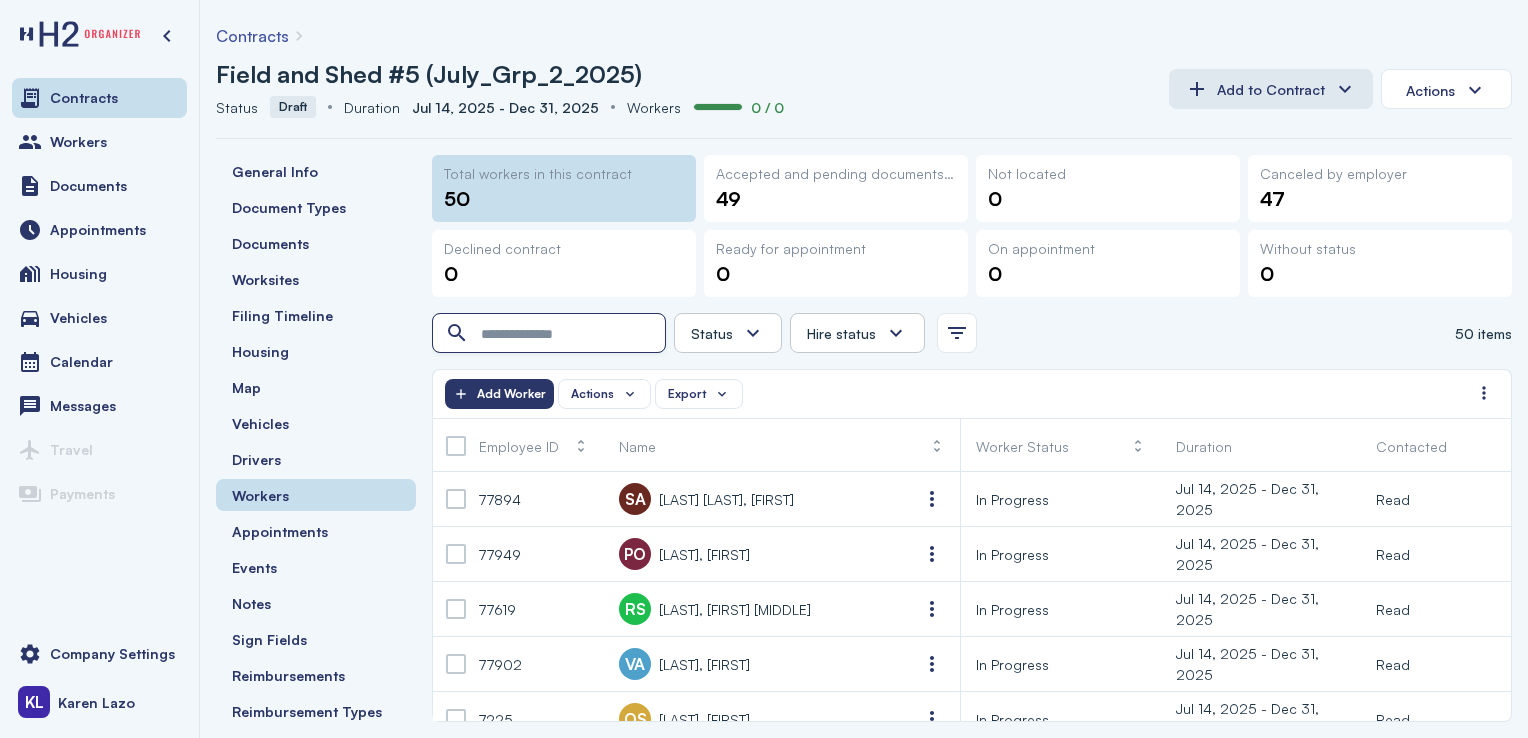 click at bounding box center [551, 334] 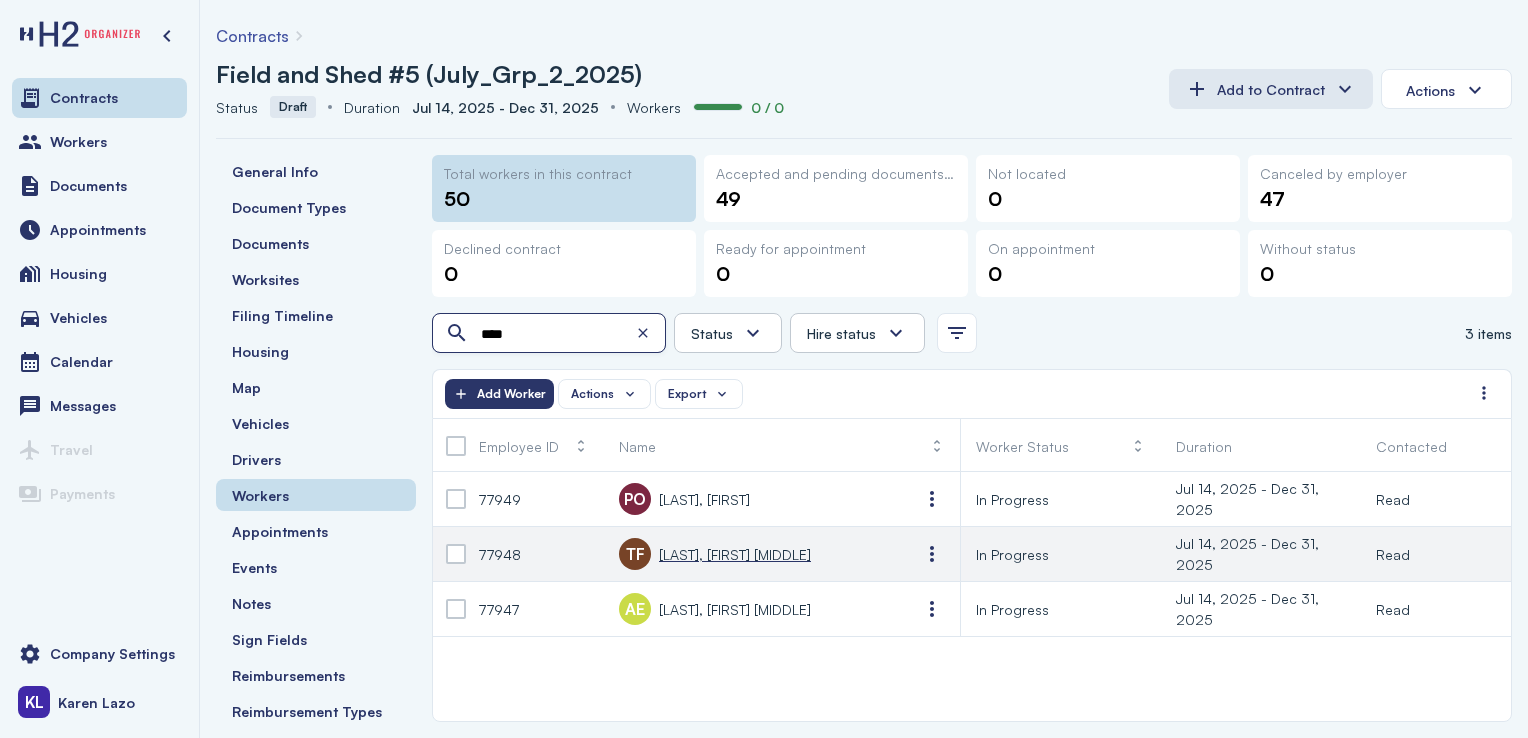 type on "****" 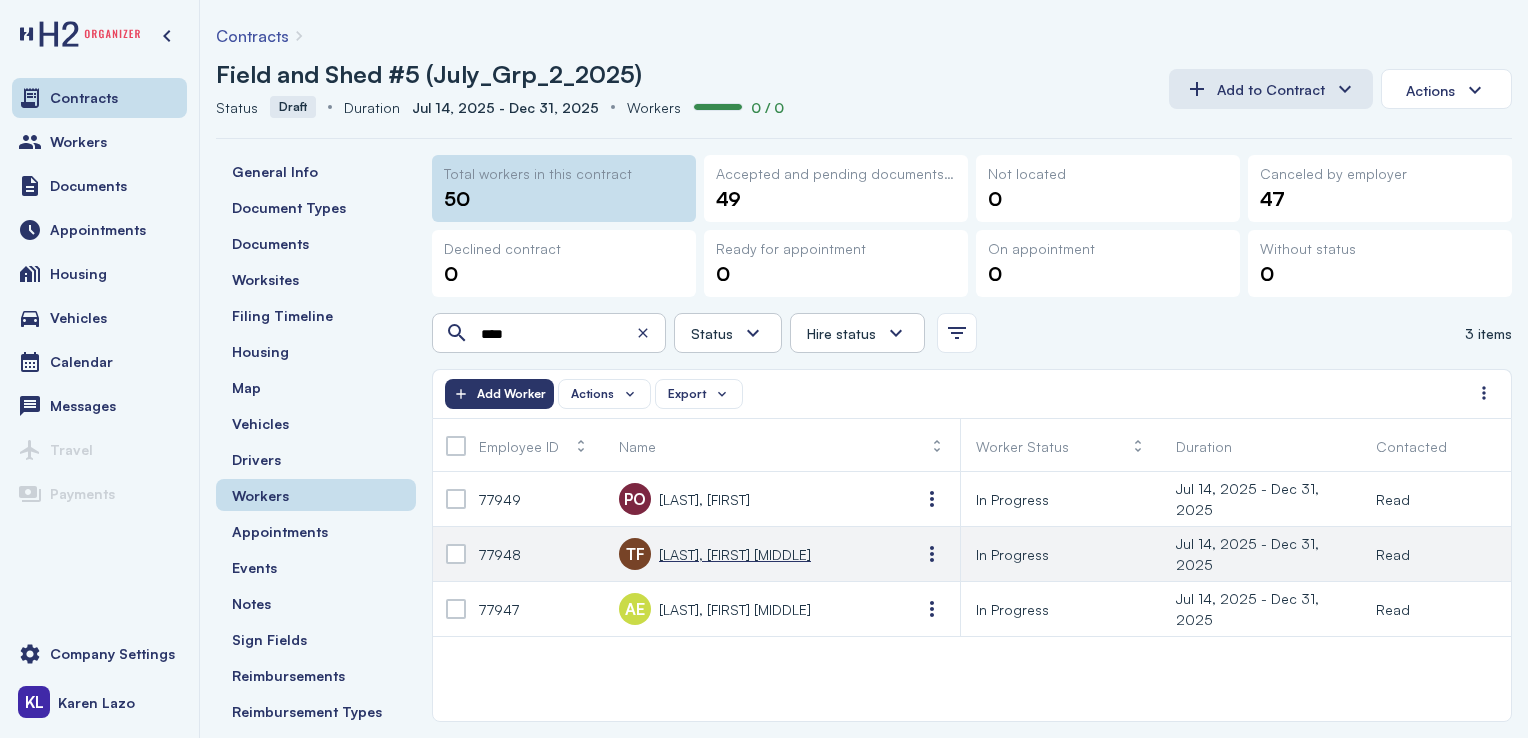 click on "[LAST], [FIRST] [MIDDLE]" at bounding box center [735, 554] 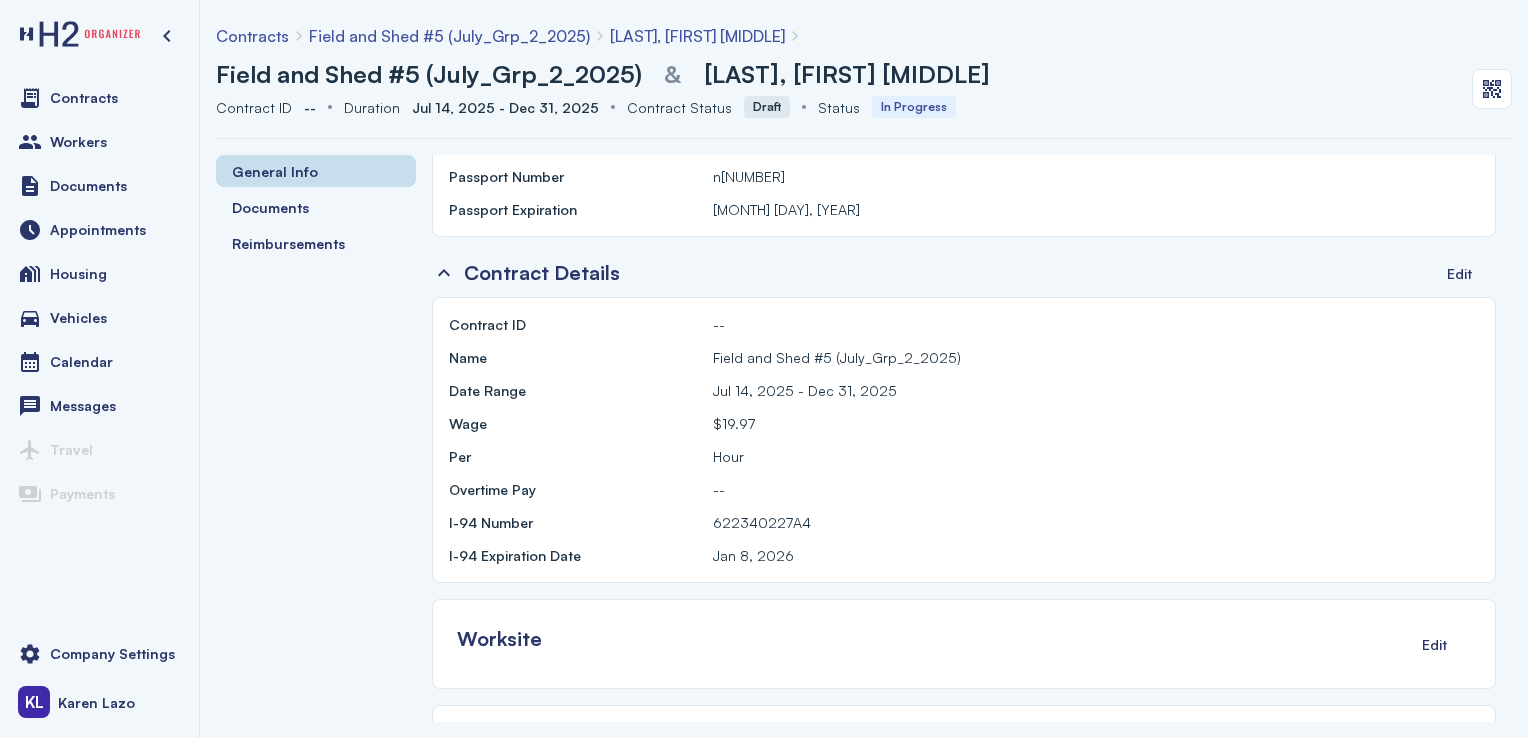 scroll, scrollTop: 0, scrollLeft: 0, axis: both 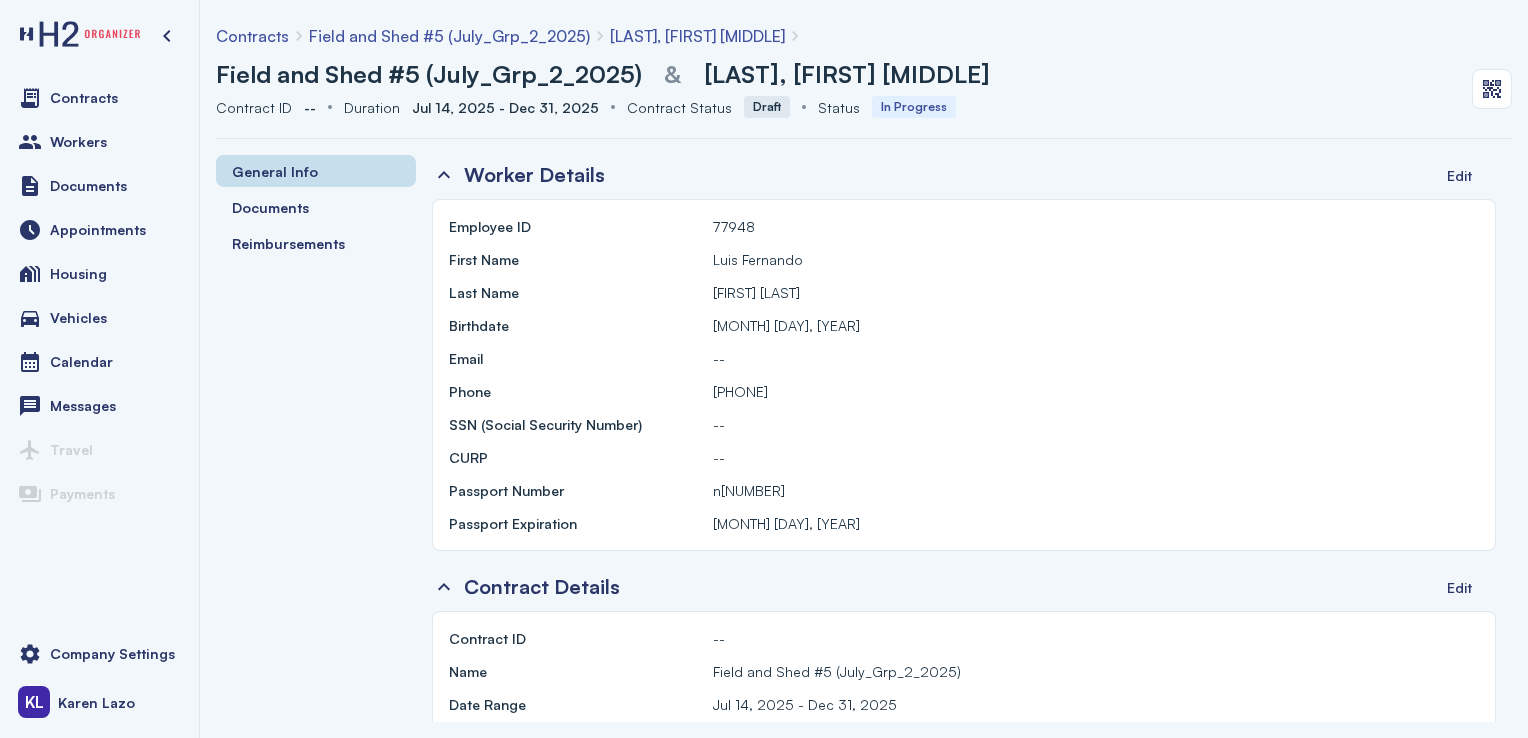 click on "77948" at bounding box center [734, 226] 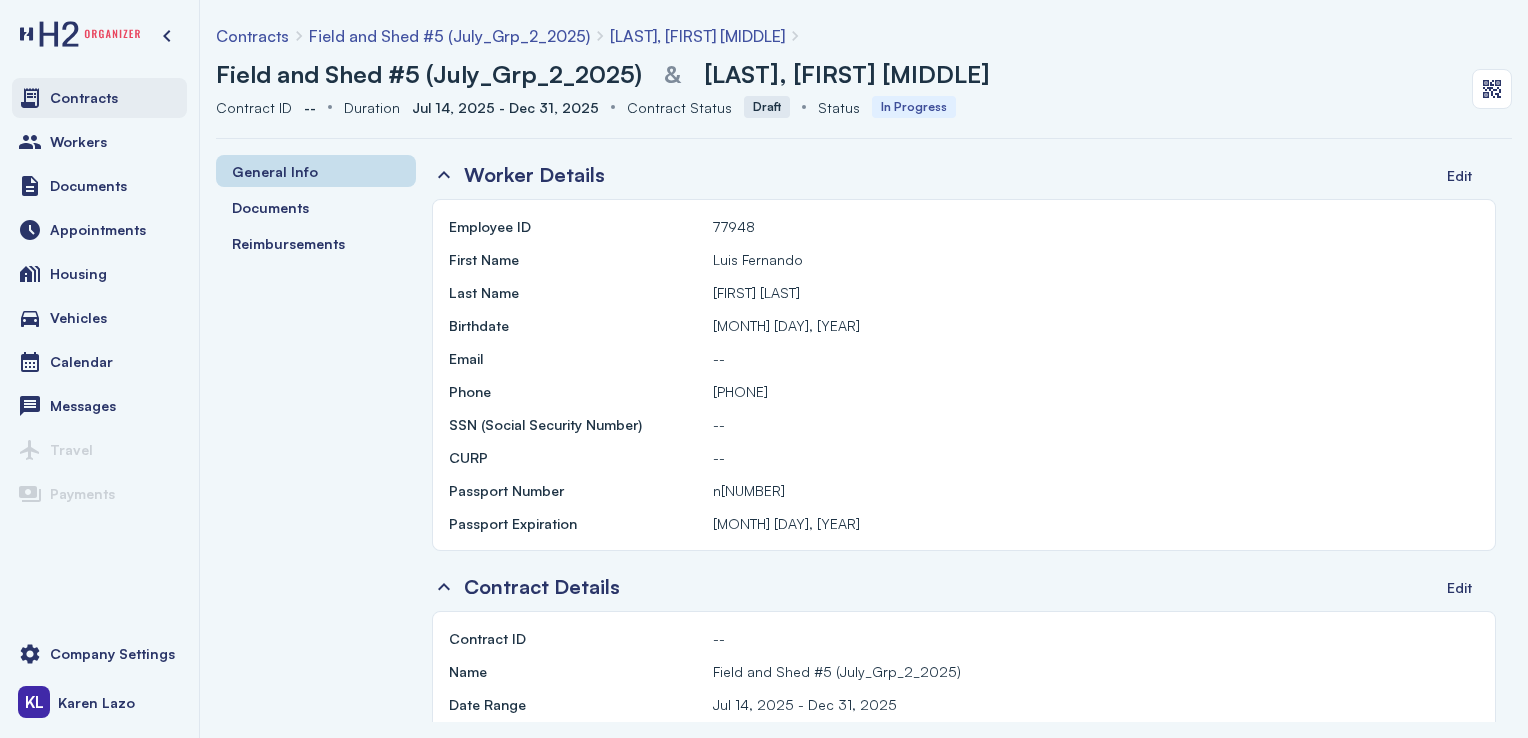 click on "Contracts" at bounding box center (99, 98) 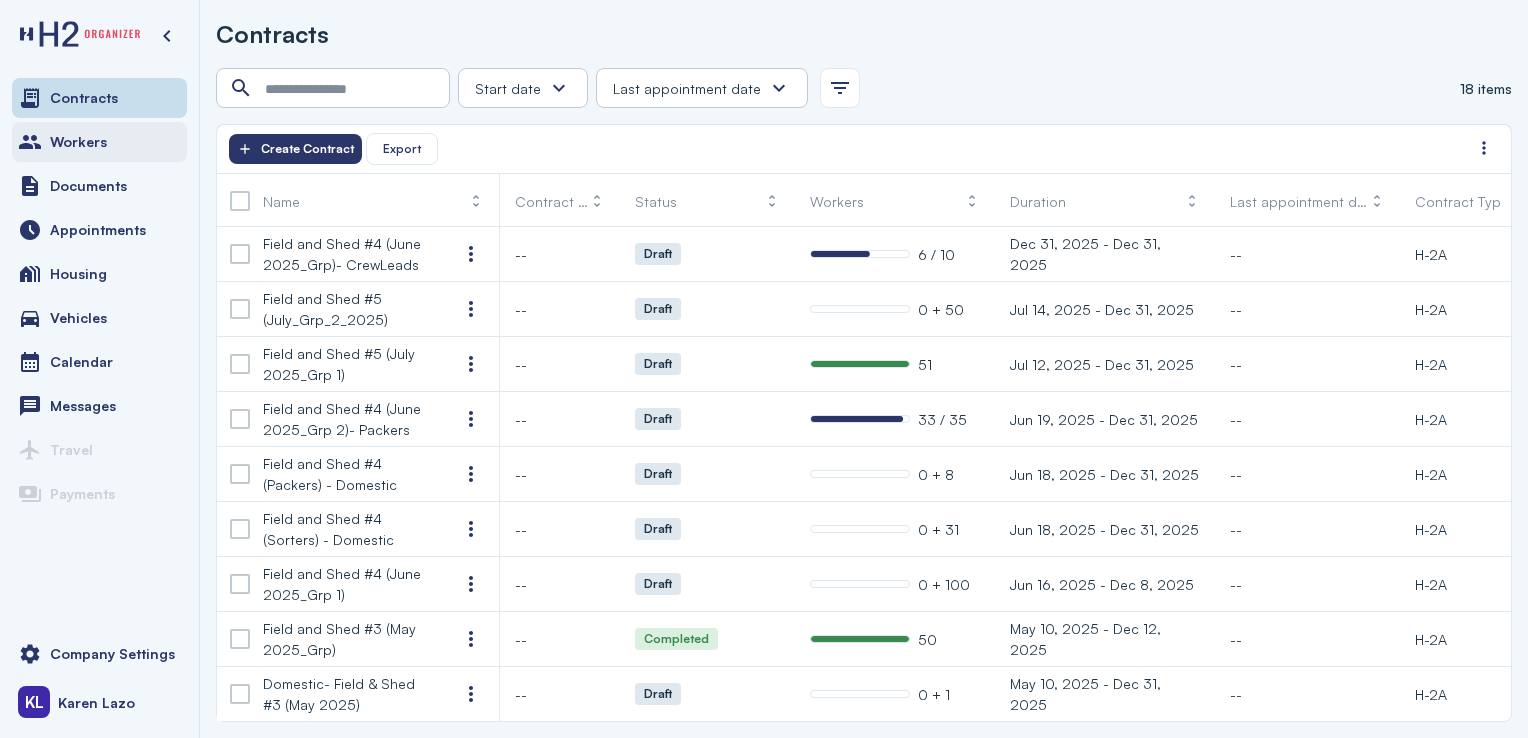 click on "Workers" at bounding box center (99, 142) 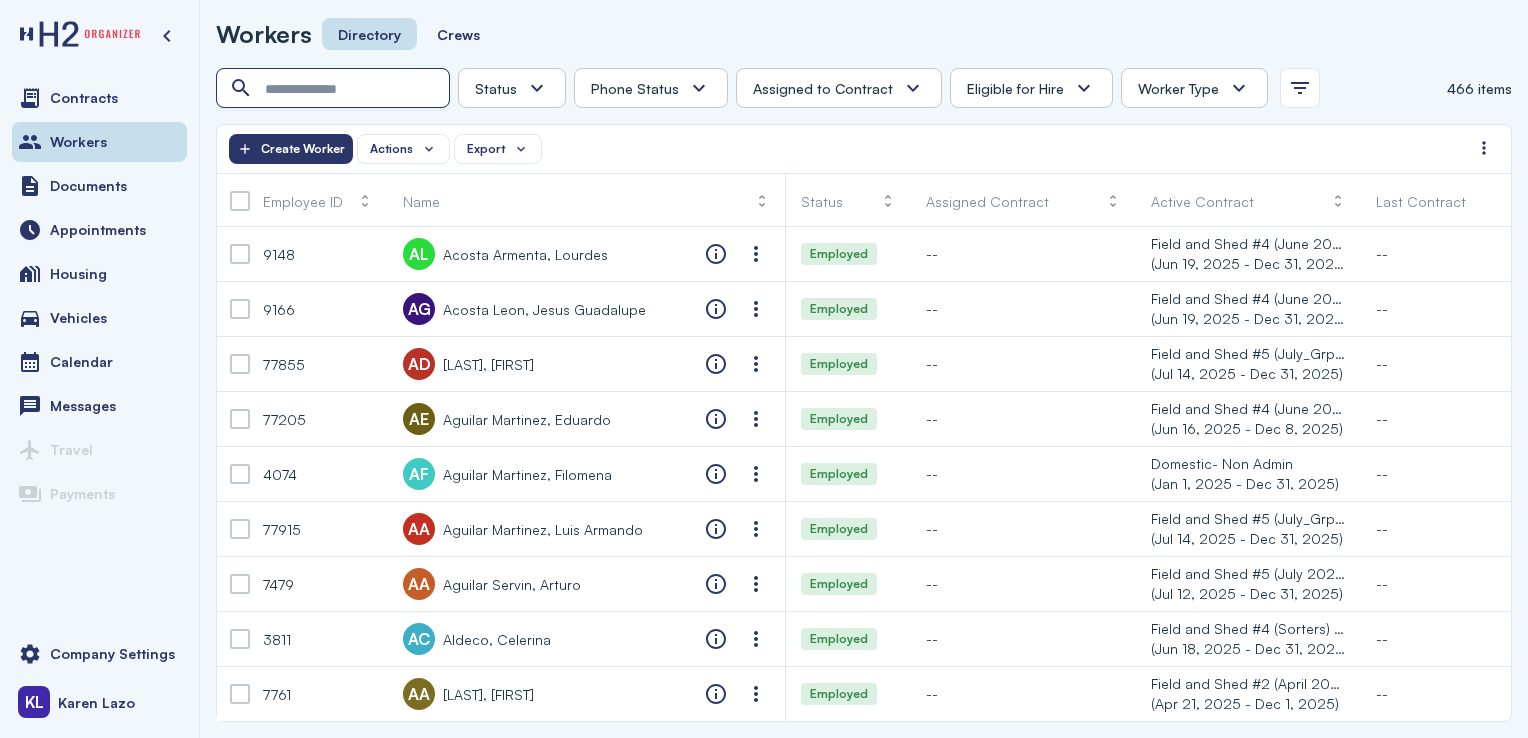 click at bounding box center [335, 89] 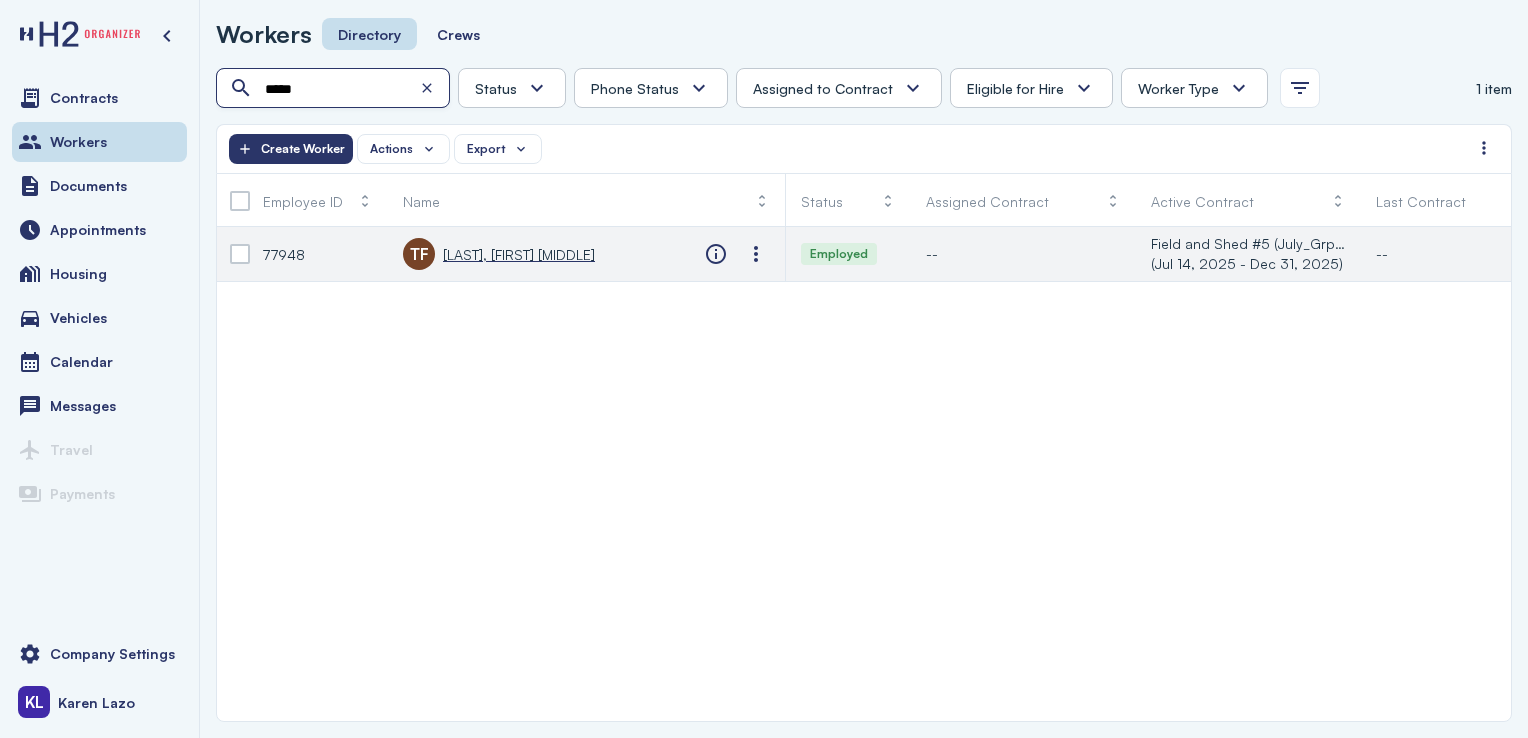 type on "*****" 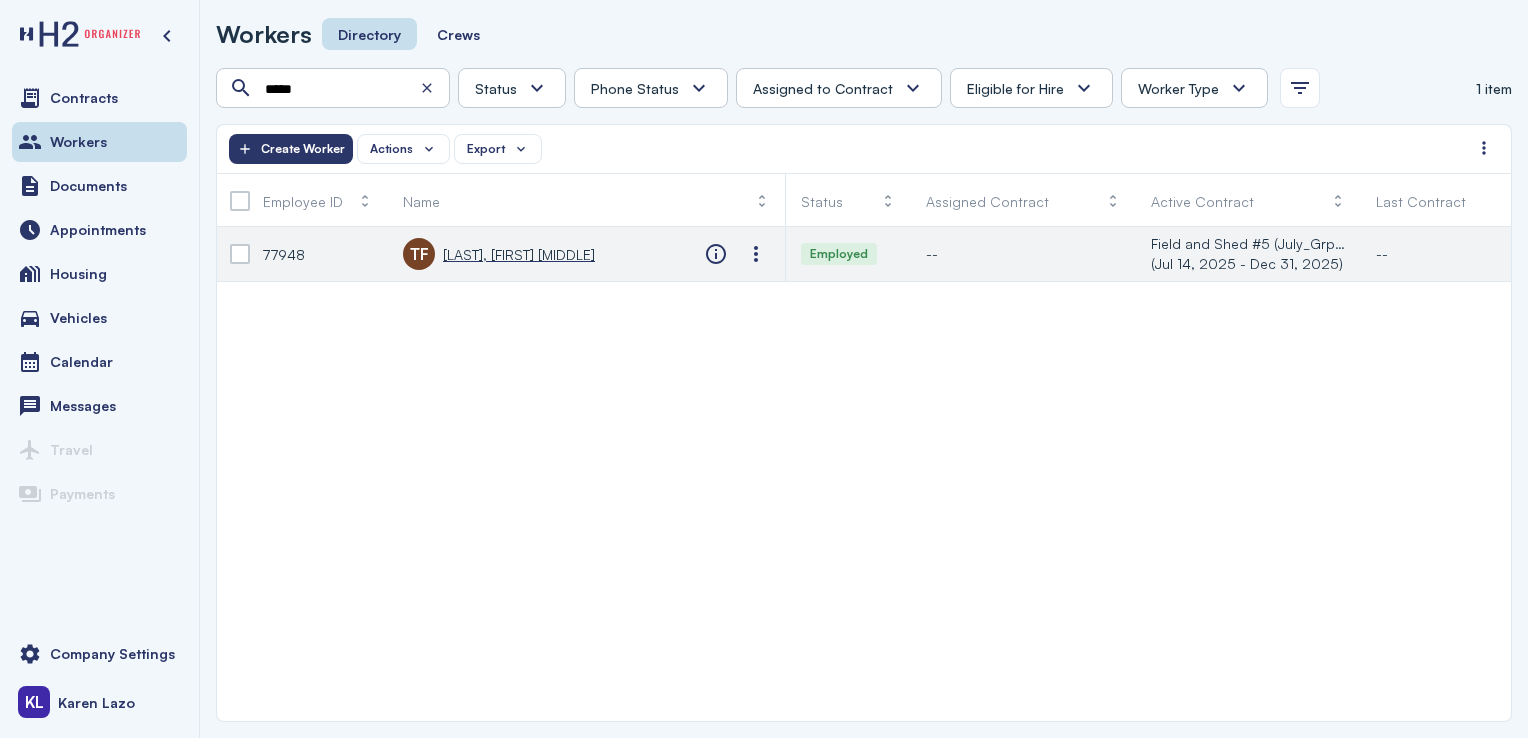 click on "[LAST], [FIRST] [MIDDLE]" at bounding box center (519, 254) 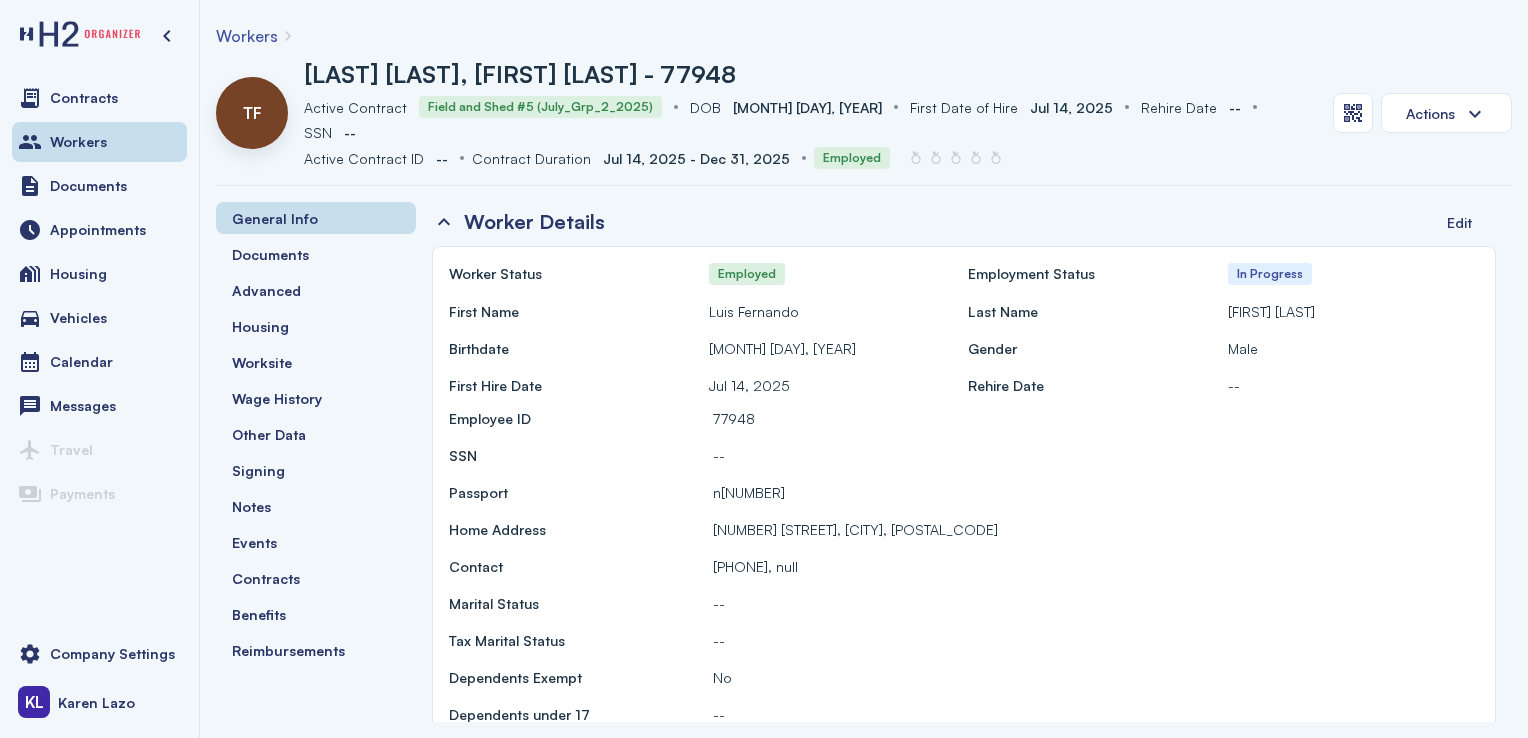 scroll, scrollTop: 138, scrollLeft: 0, axis: vertical 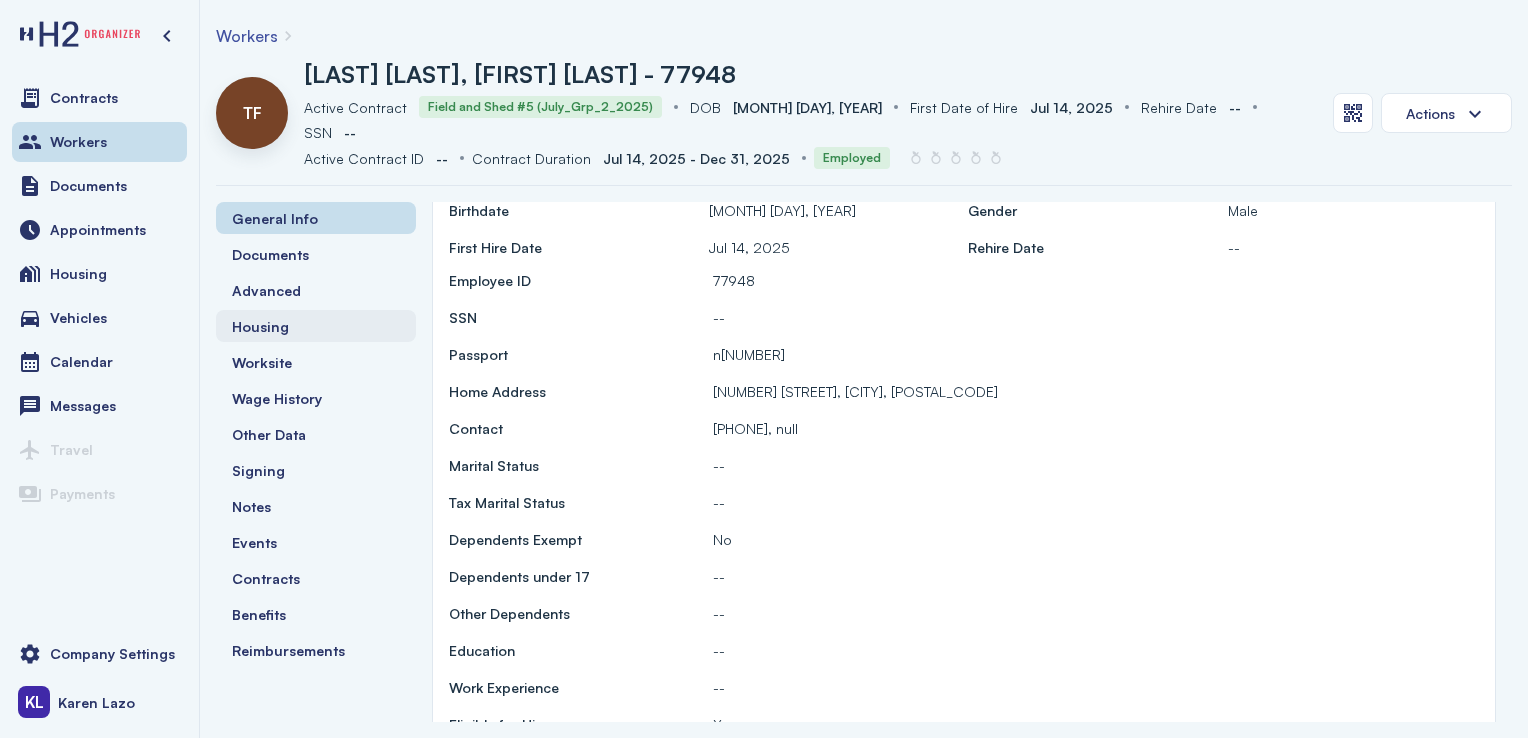 click on "Housing" at bounding box center [316, 326] 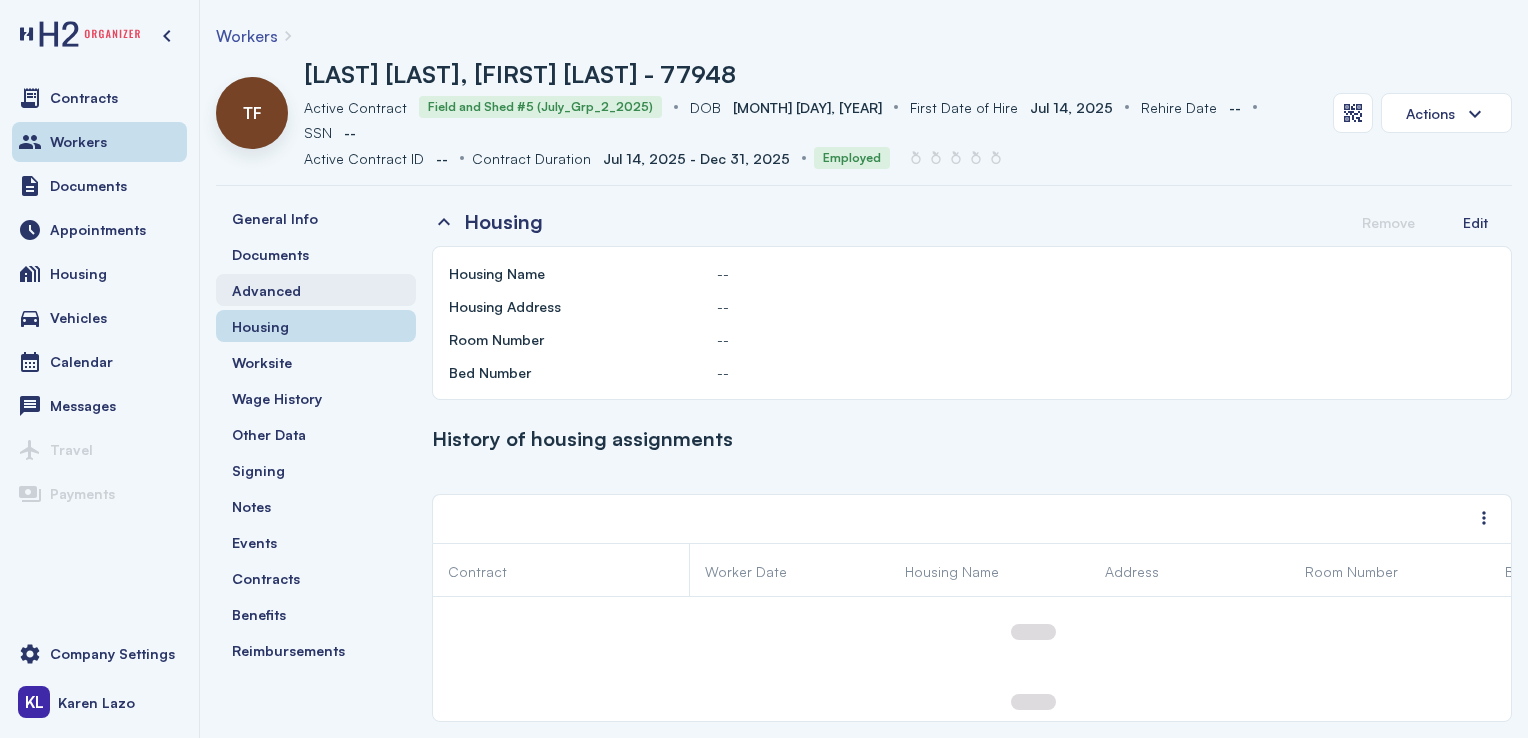 click on "Advanced" at bounding box center (316, 290) 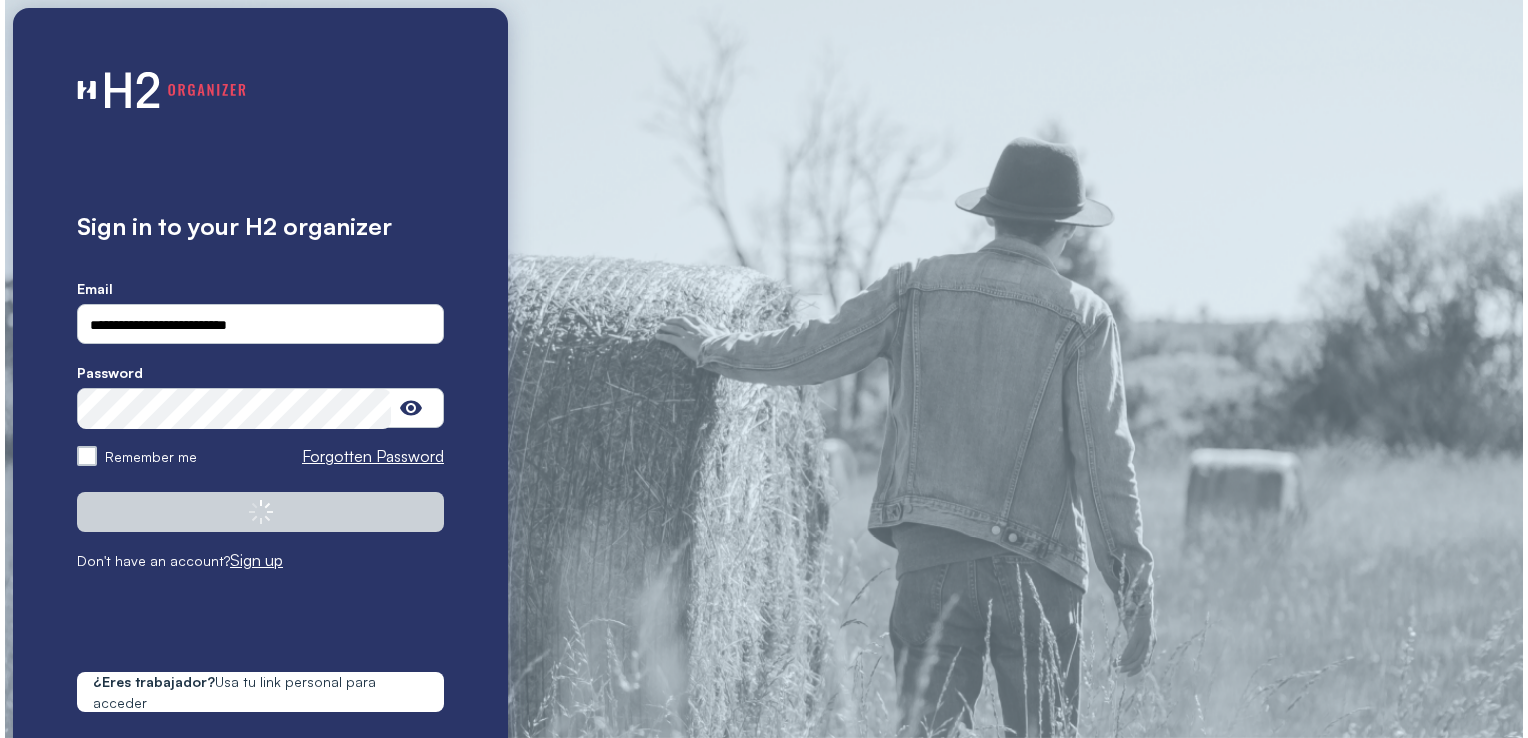 scroll, scrollTop: 0, scrollLeft: 0, axis: both 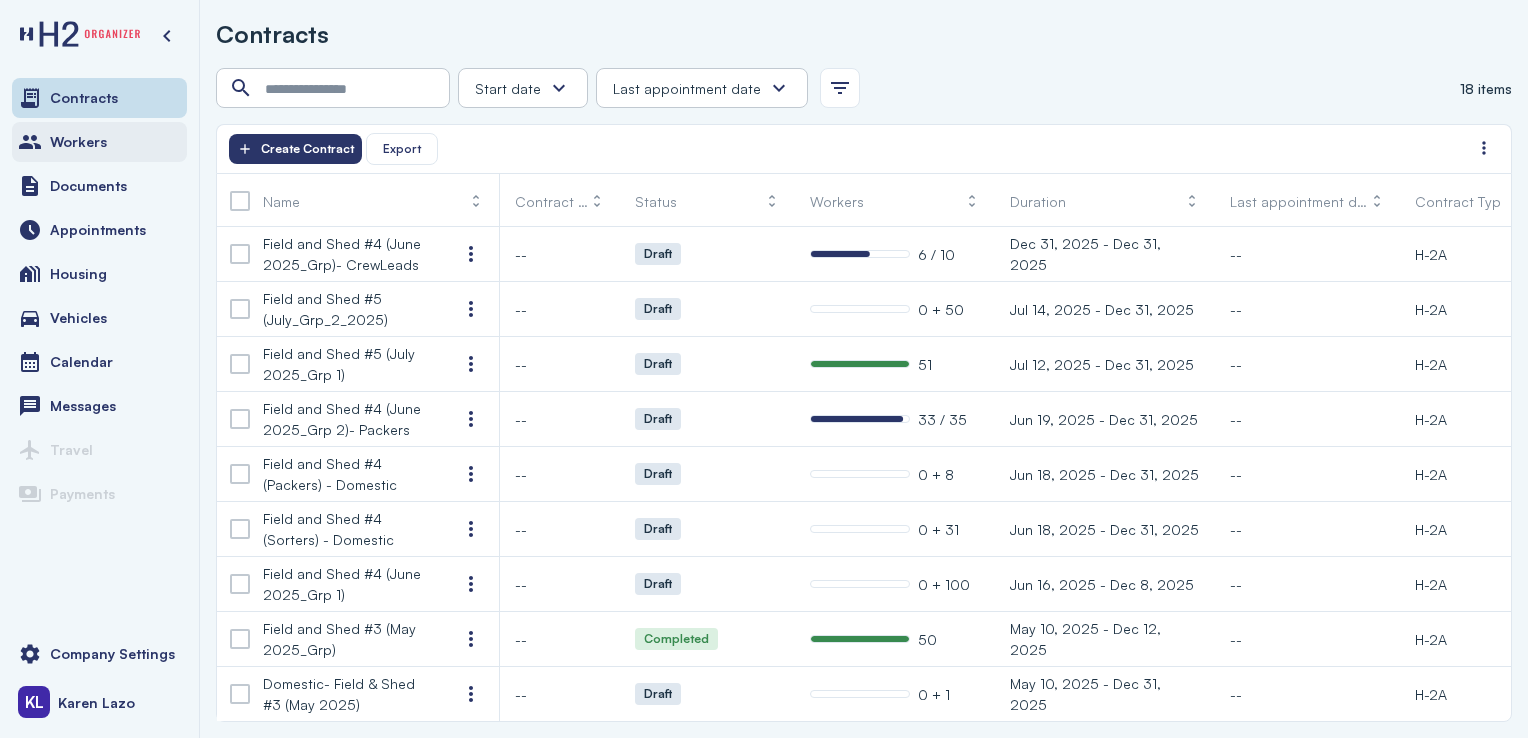 click on "Workers" at bounding box center [99, 142] 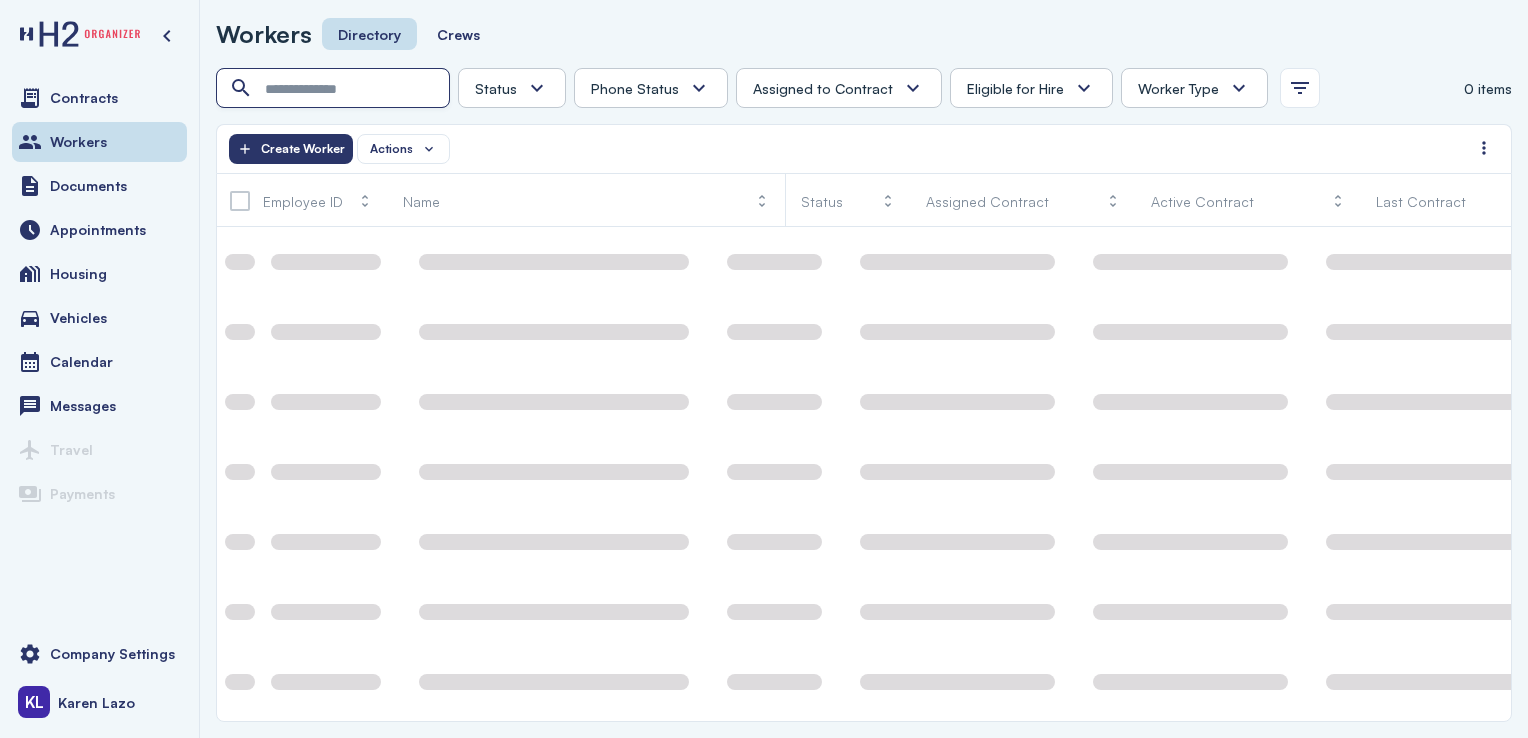 click at bounding box center (335, 89) 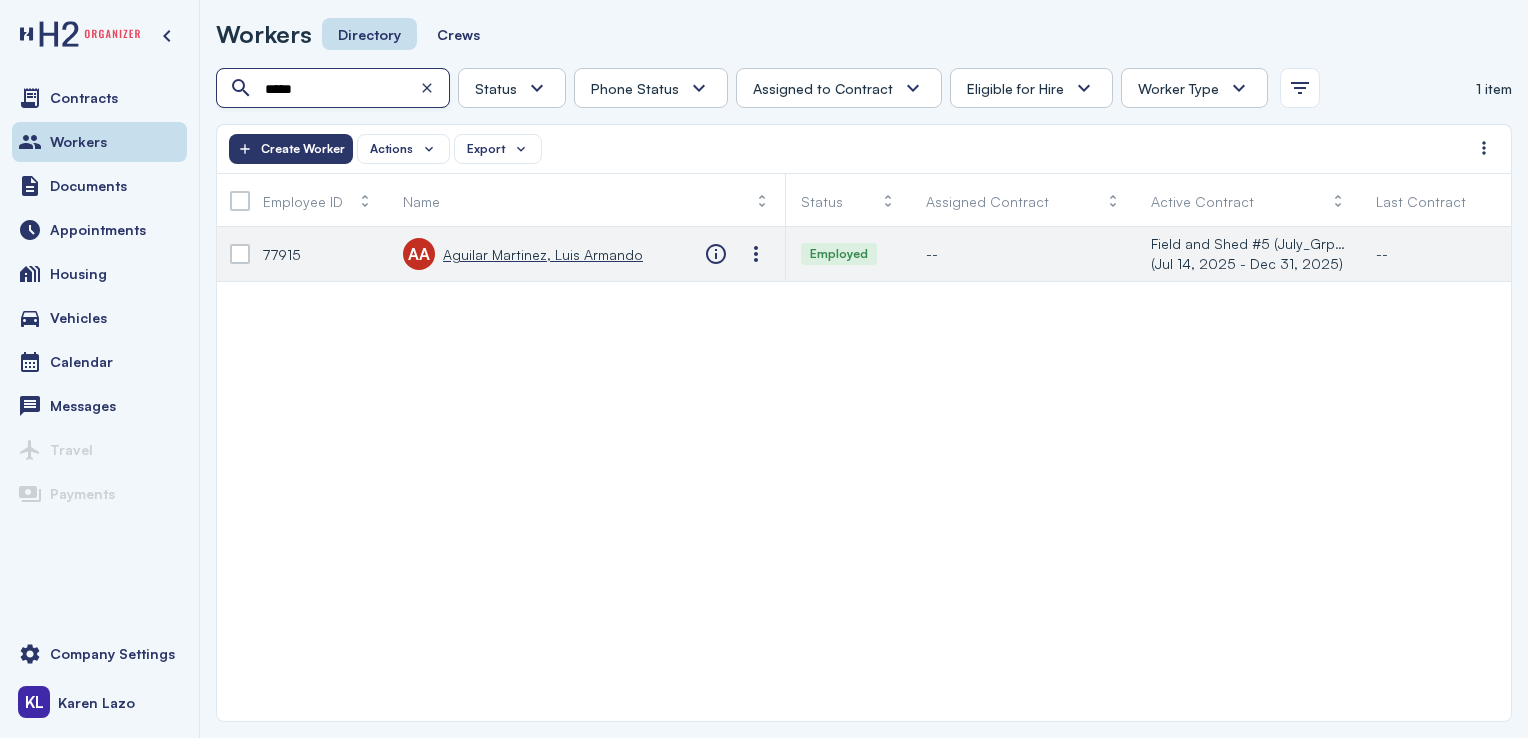 type on "*****" 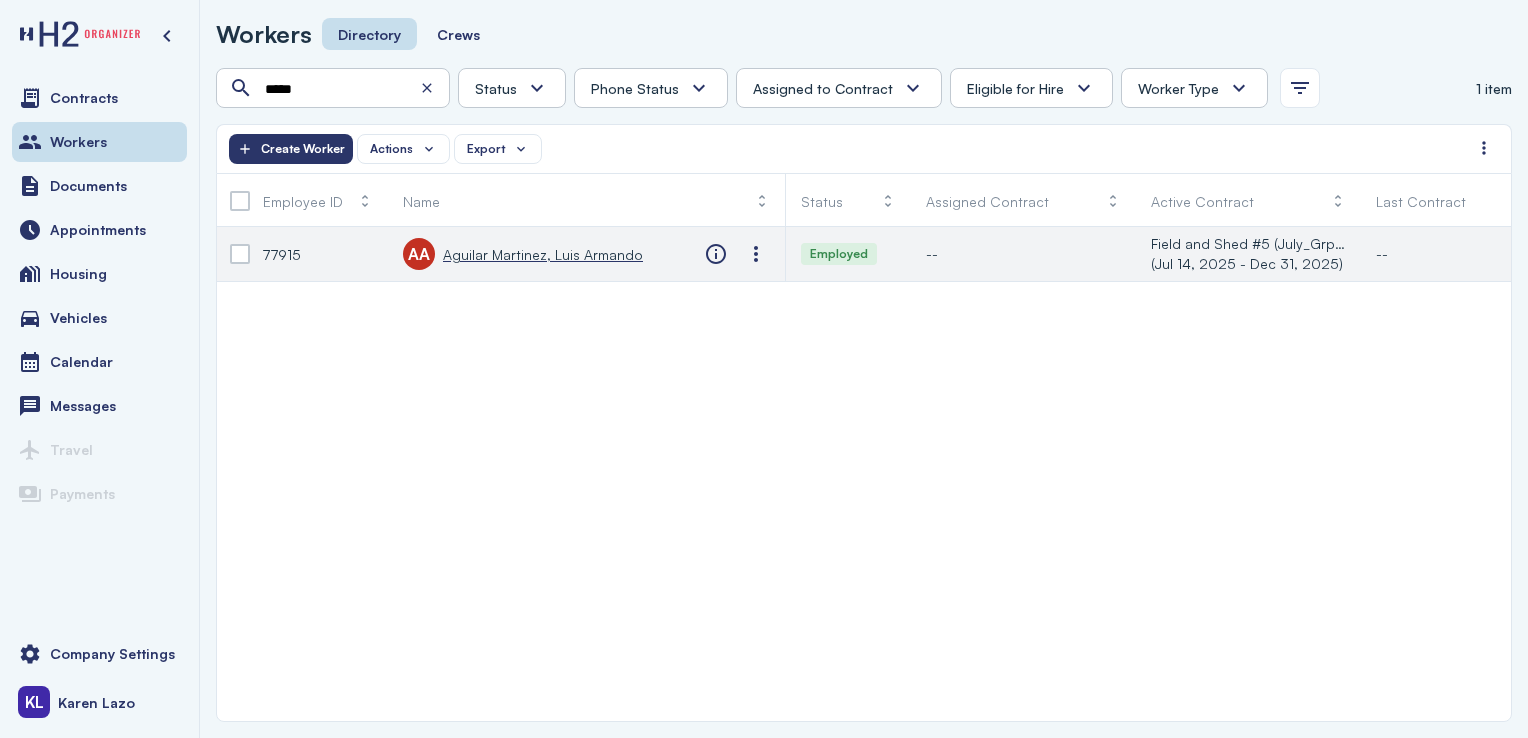 click on "Aguilar Martinez, Luis Armando" at bounding box center (543, 254) 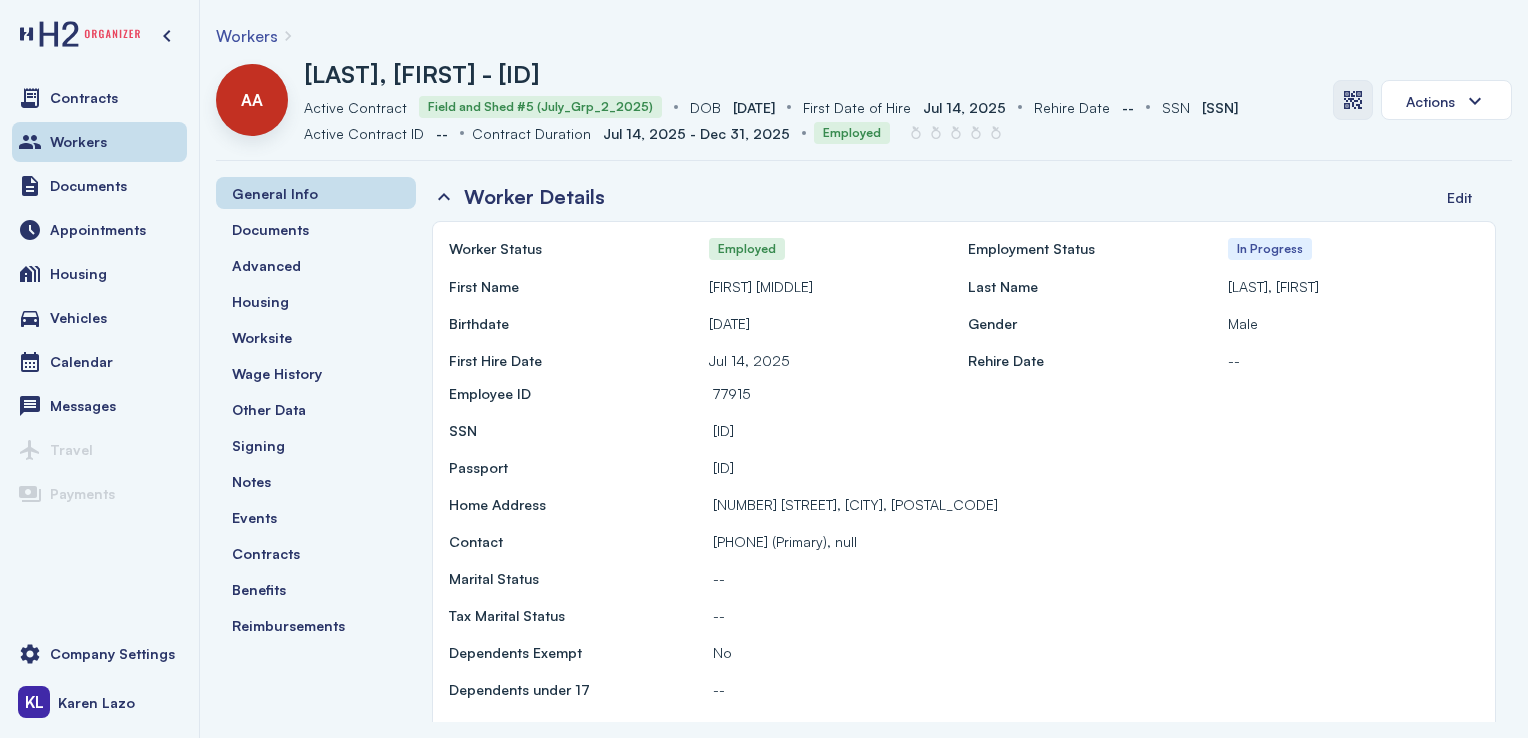 click at bounding box center (1353, 100) 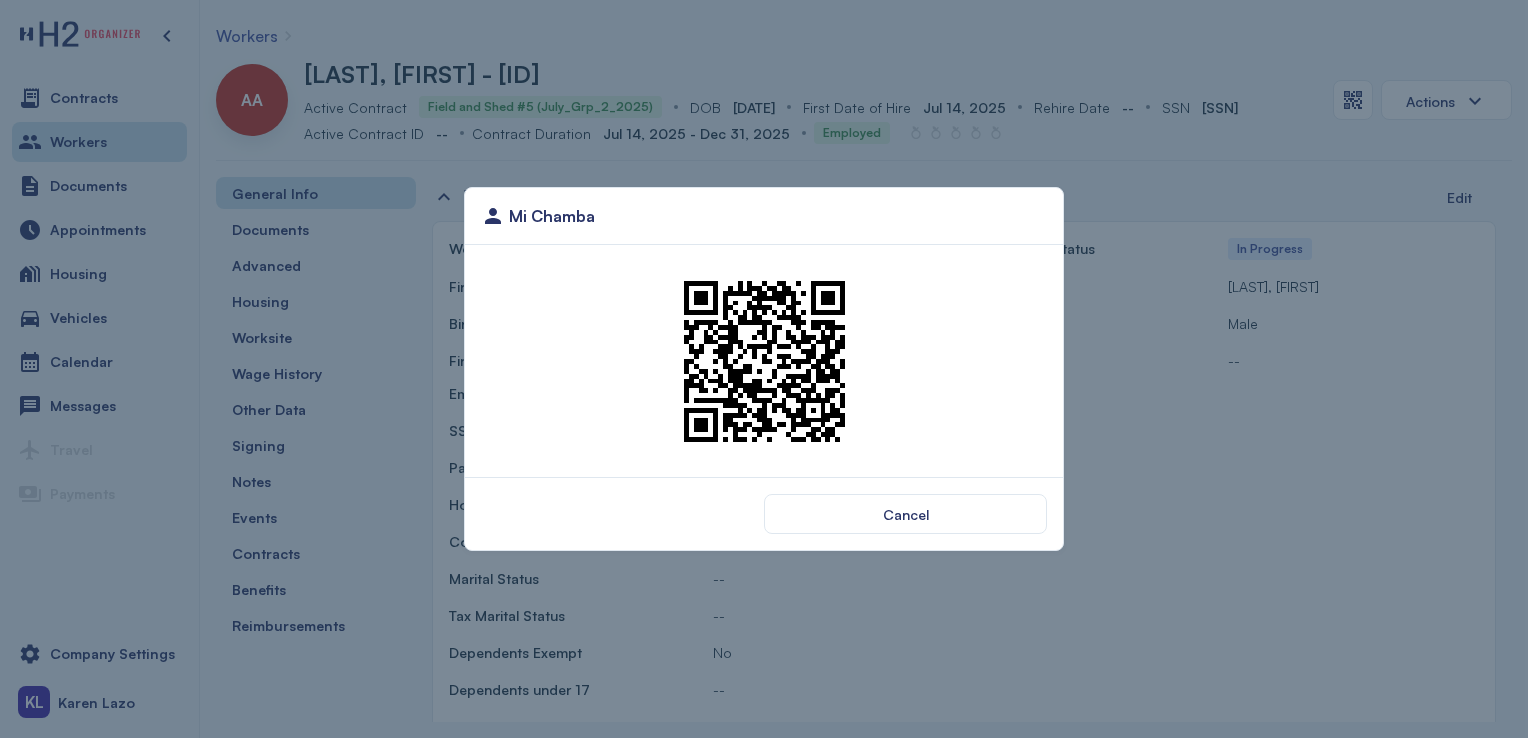 click at bounding box center [764, 361] 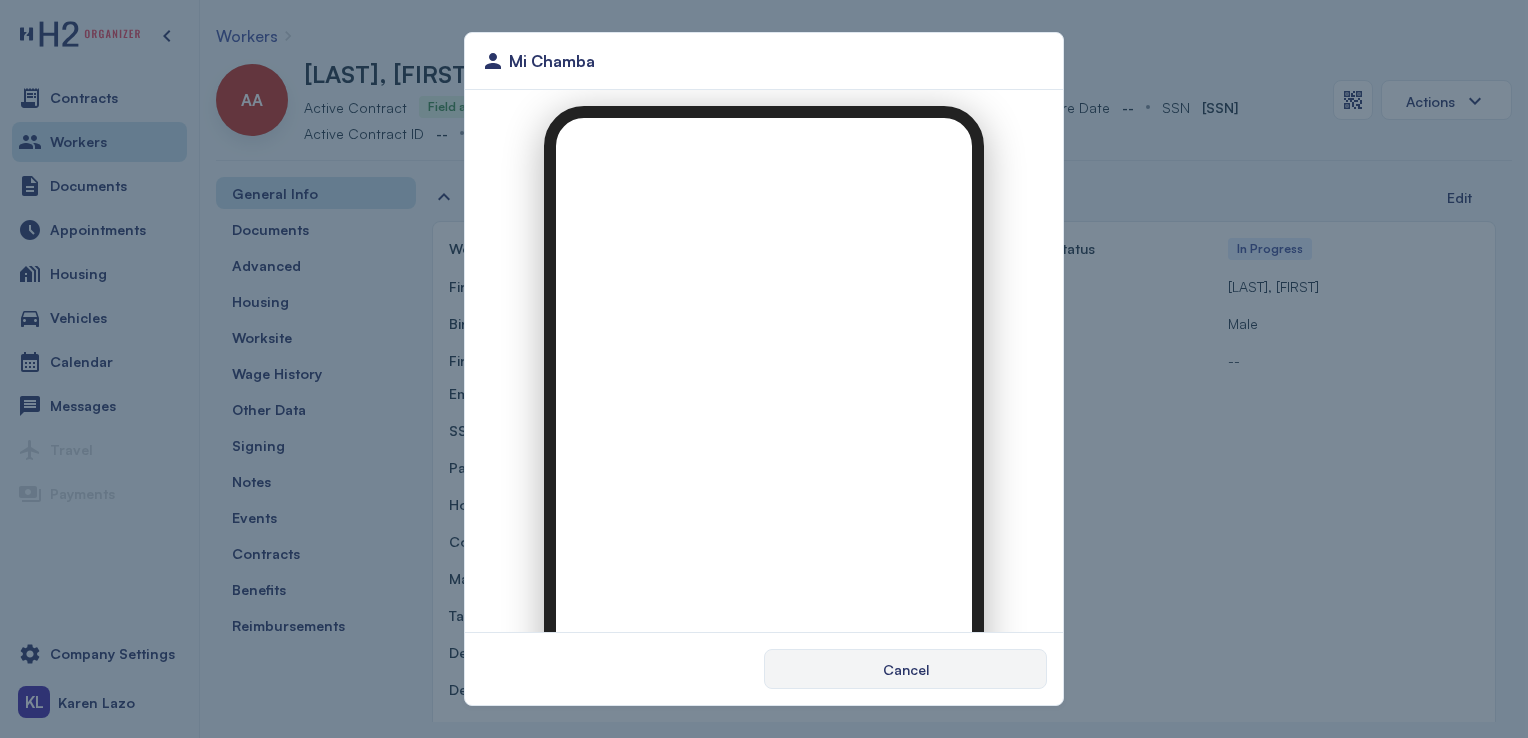 scroll, scrollTop: 0, scrollLeft: 0, axis: both 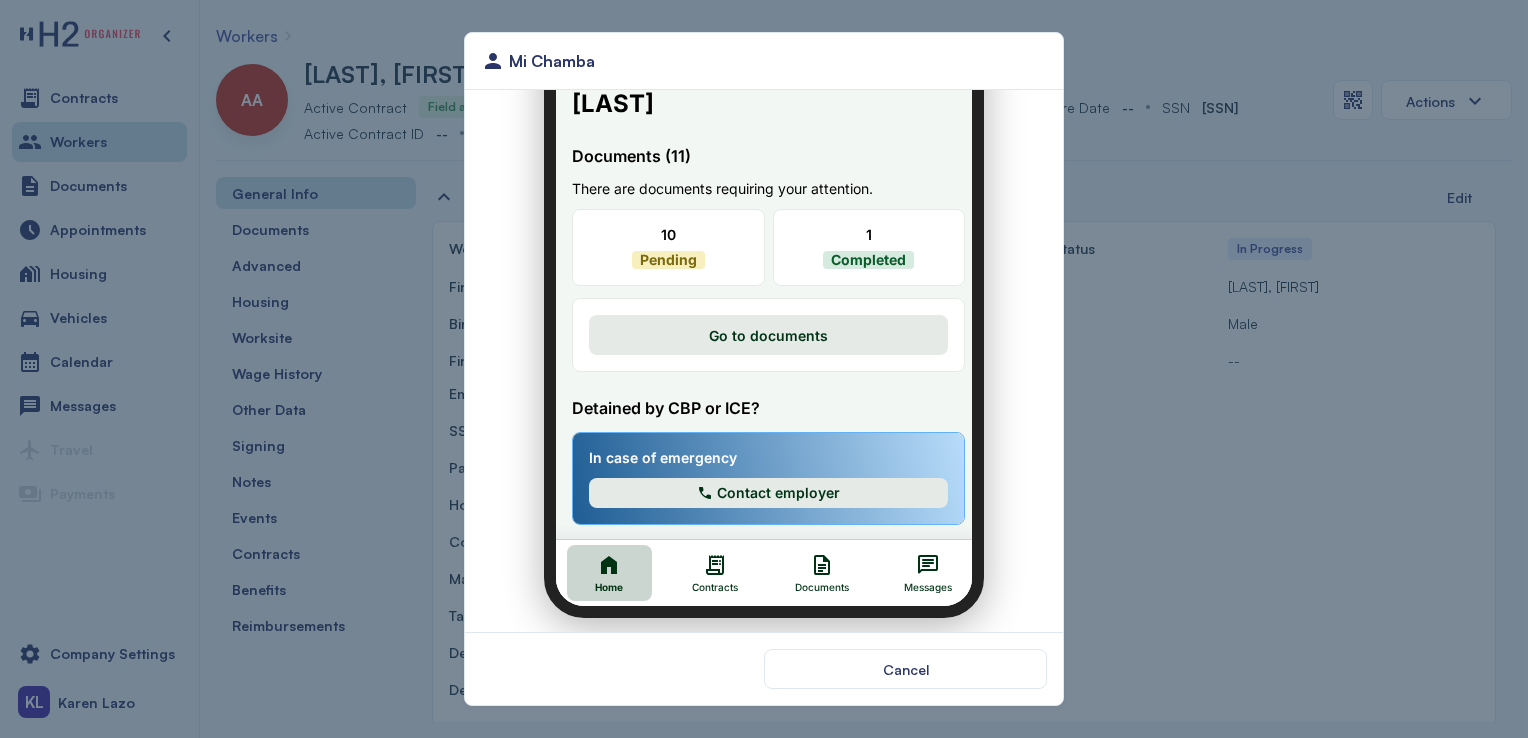 click on "Documents" at bounding box center [809, 561] 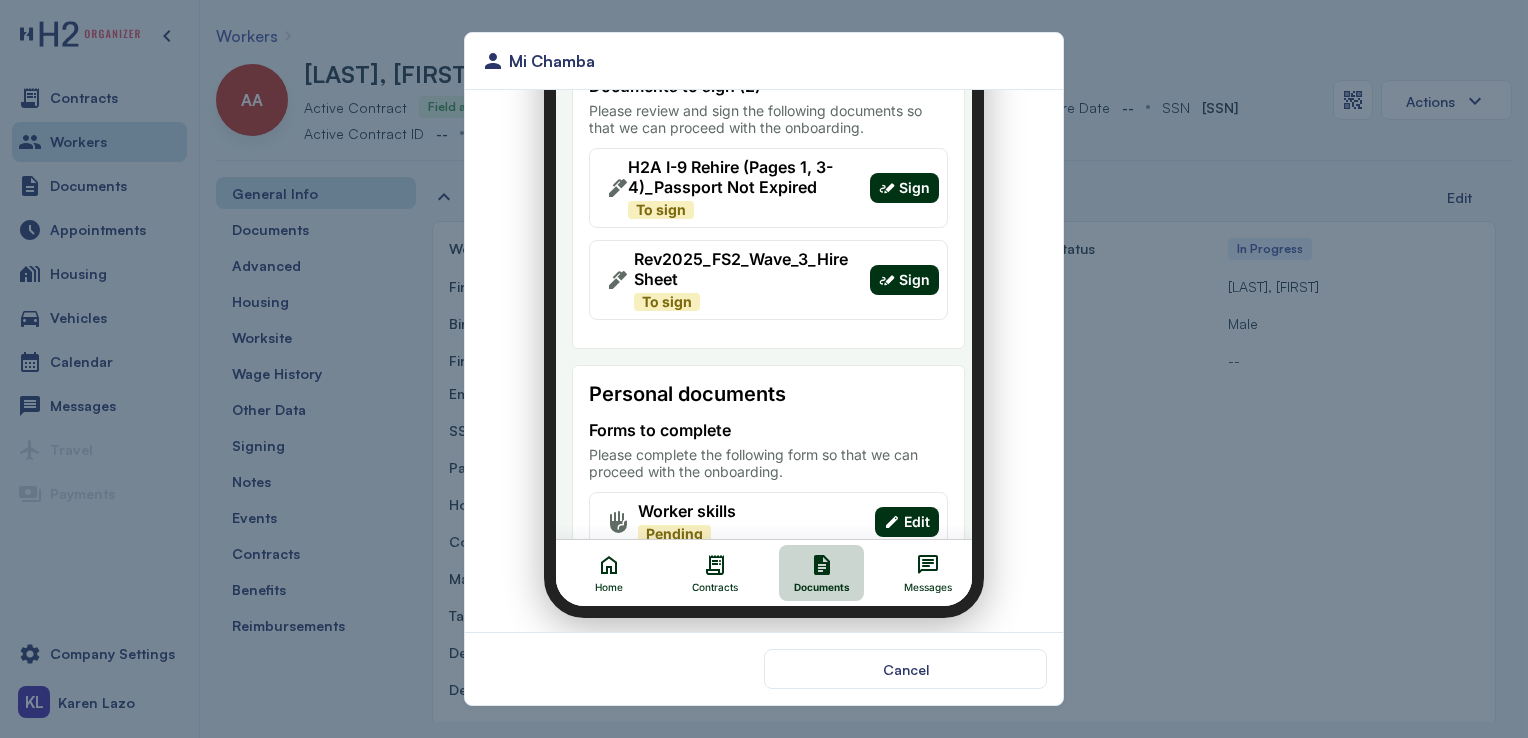click on "Sign" at bounding box center (902, 176) 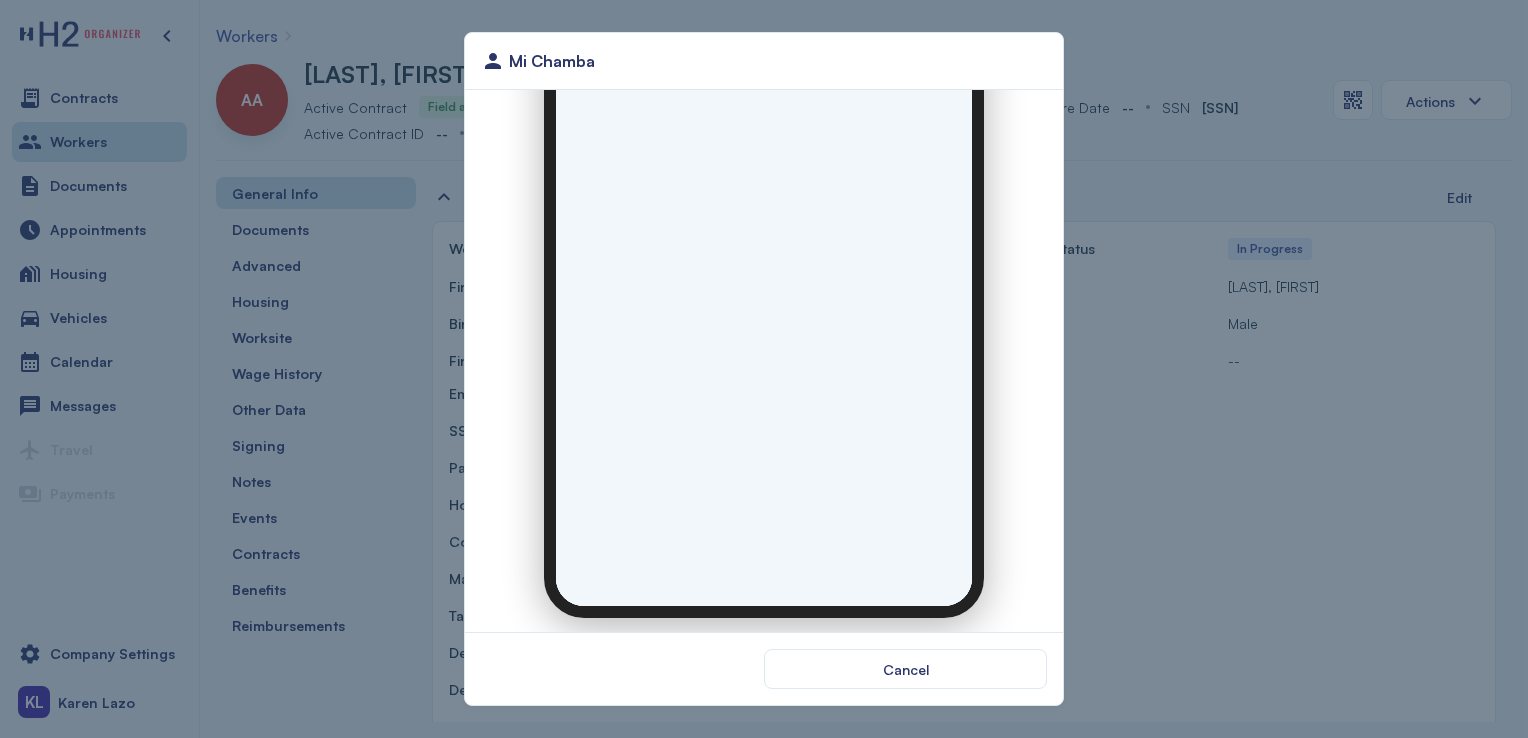 scroll, scrollTop: 0, scrollLeft: 0, axis: both 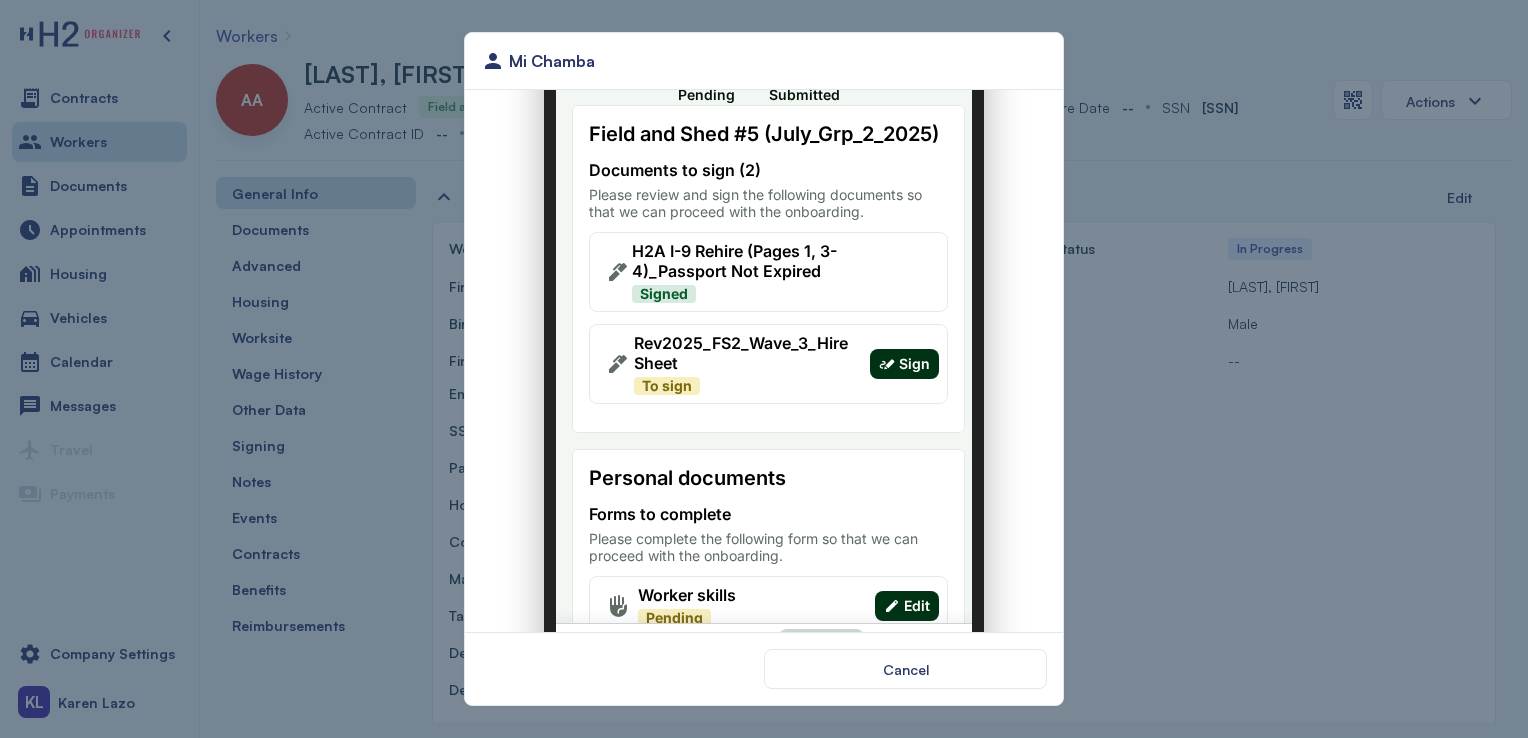 click on "Sign" at bounding box center (902, 352) 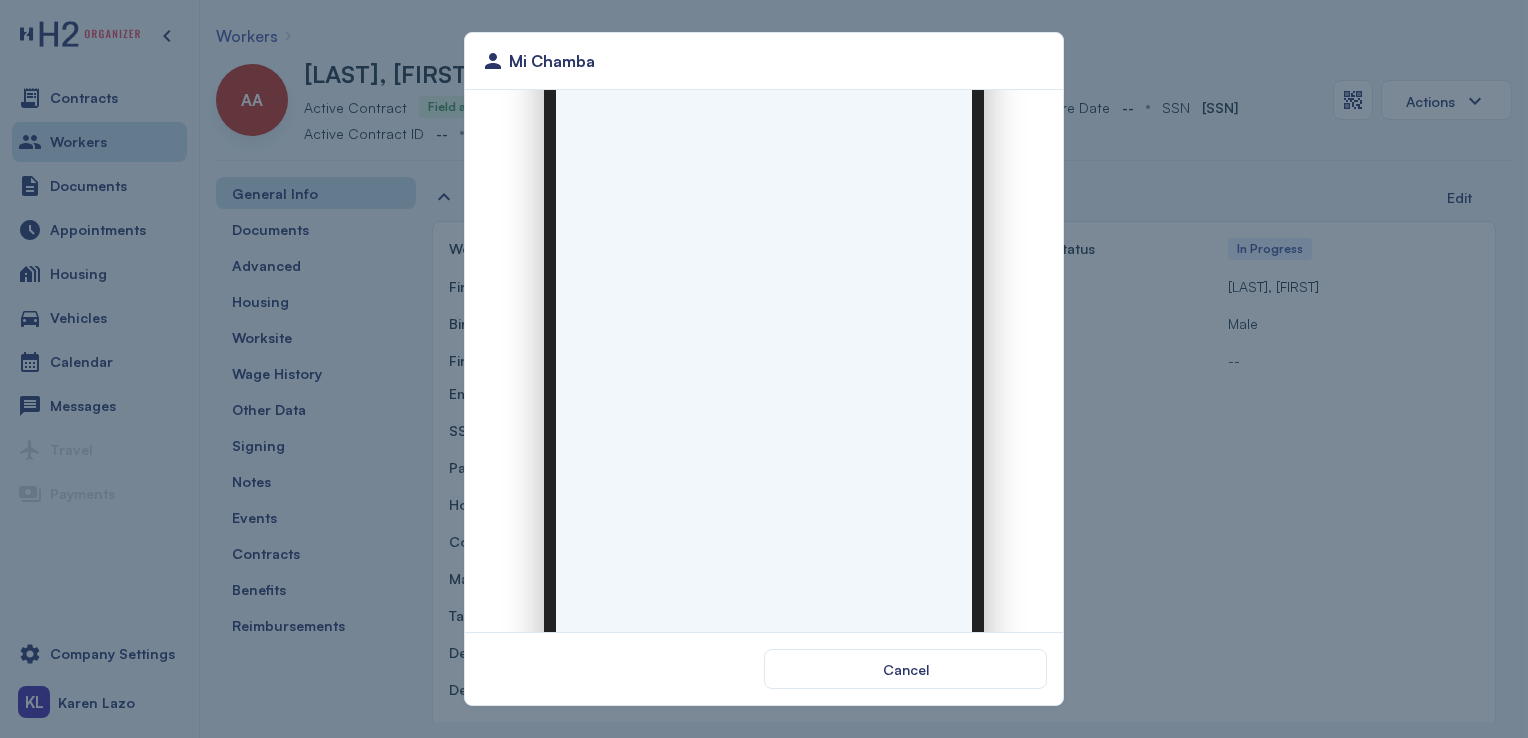 scroll, scrollTop: 0, scrollLeft: 0, axis: both 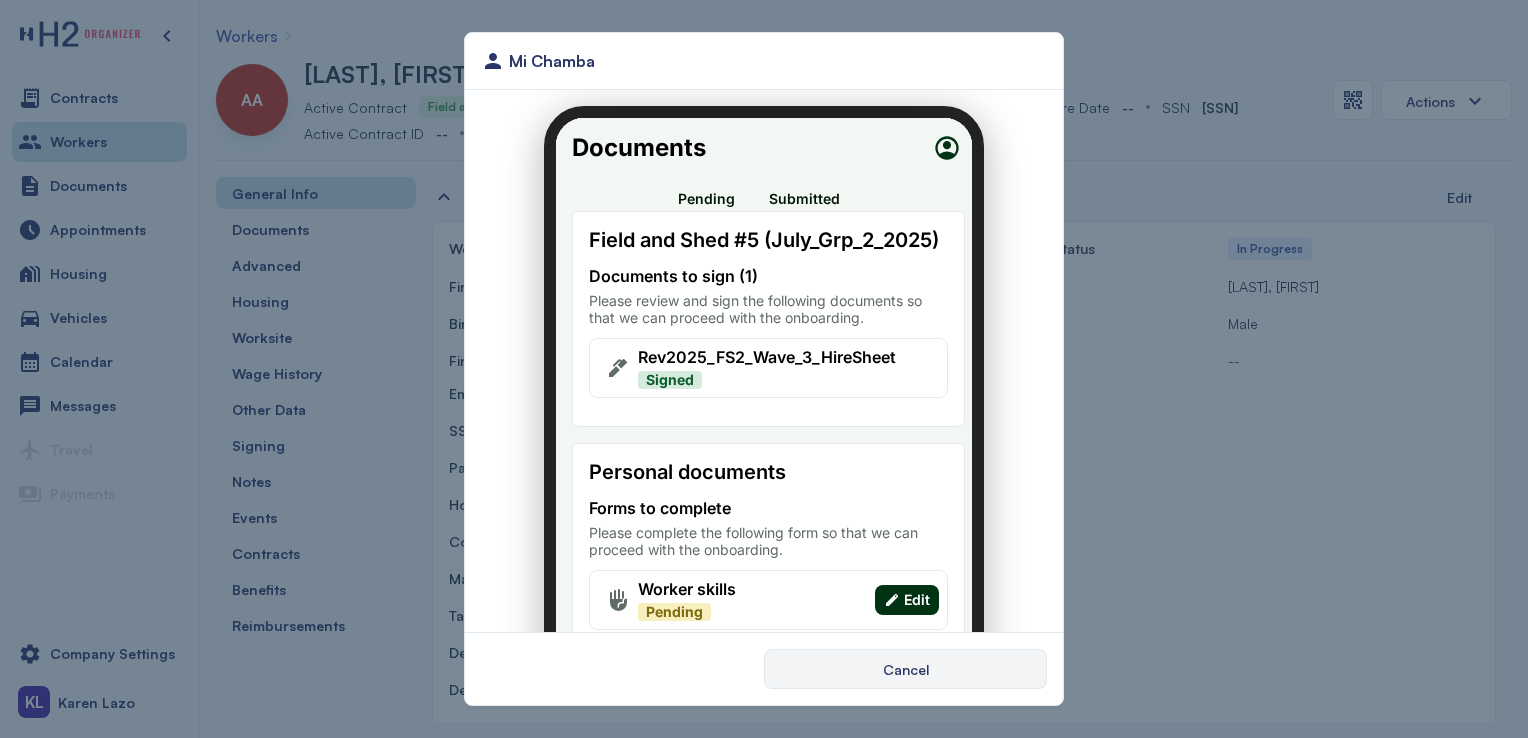 click on "Cancel" at bounding box center (906, 669) 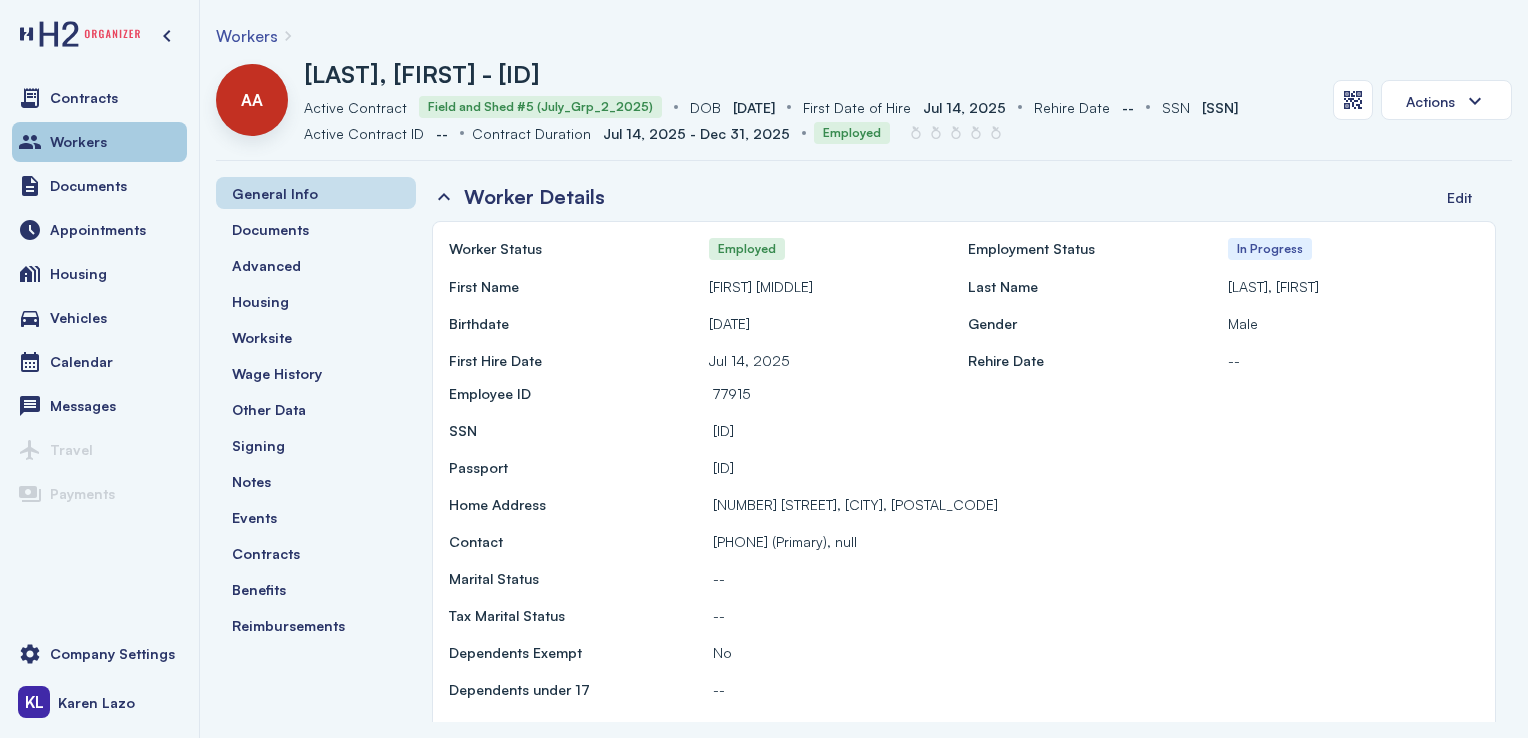 click on "Workers" at bounding box center (99, 142) 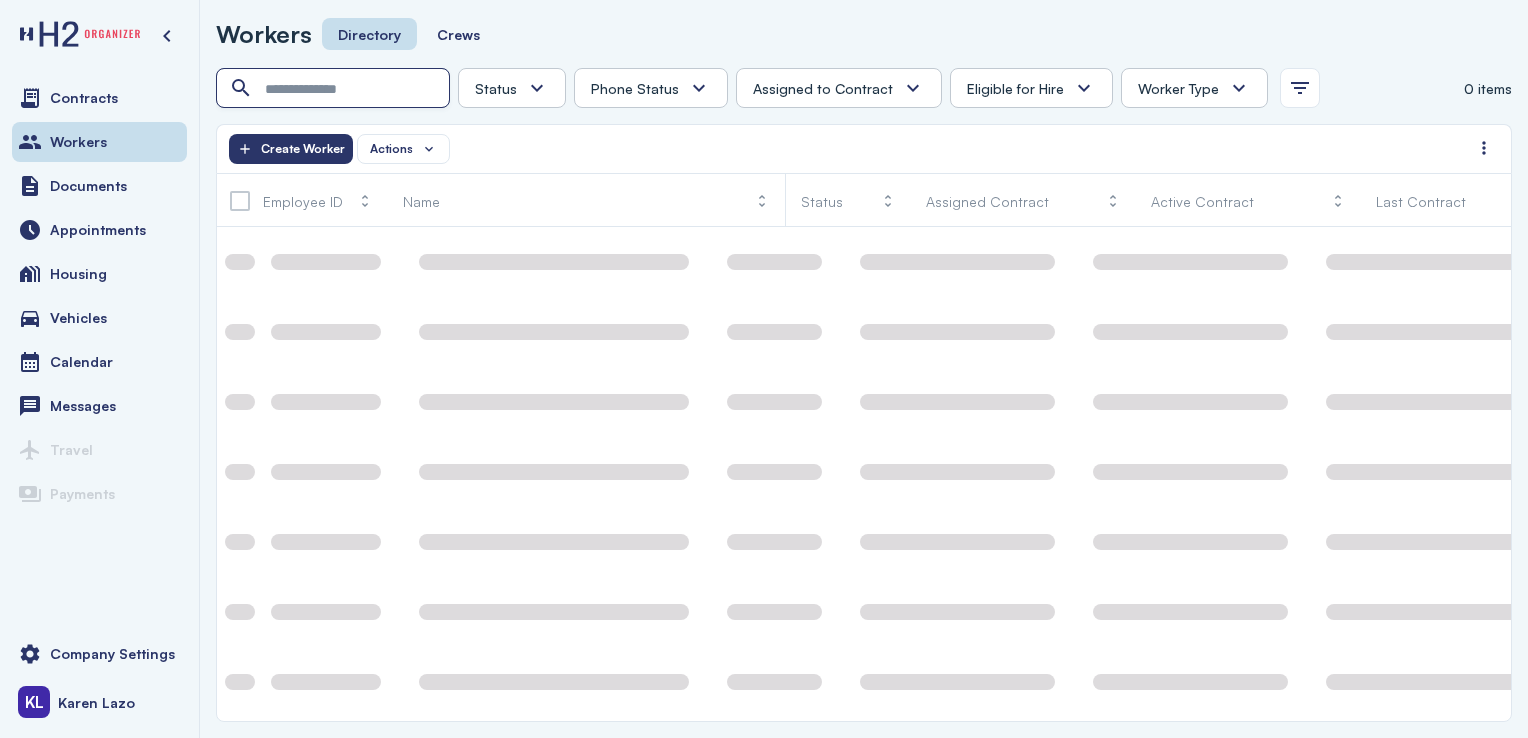 click at bounding box center [335, 89] 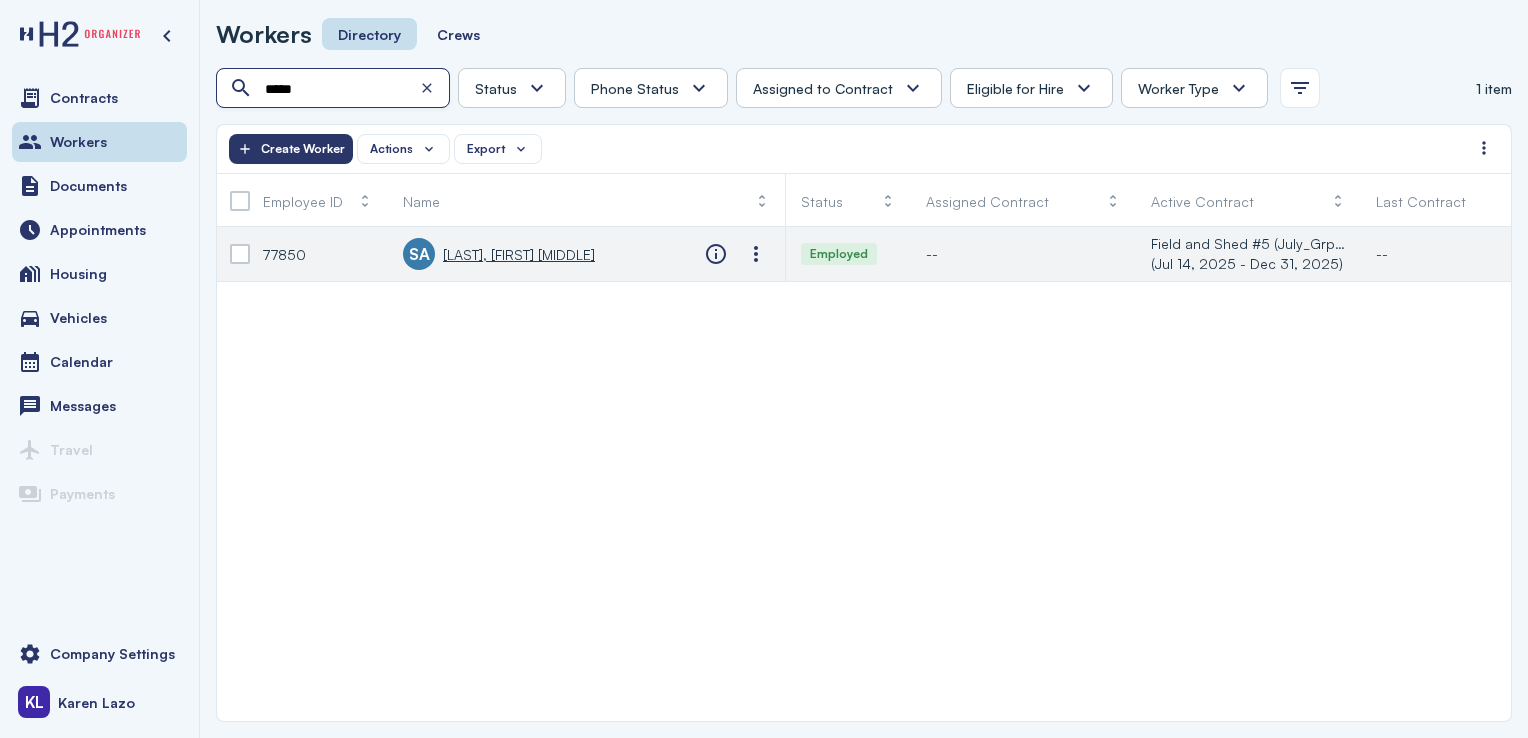 type on "*****" 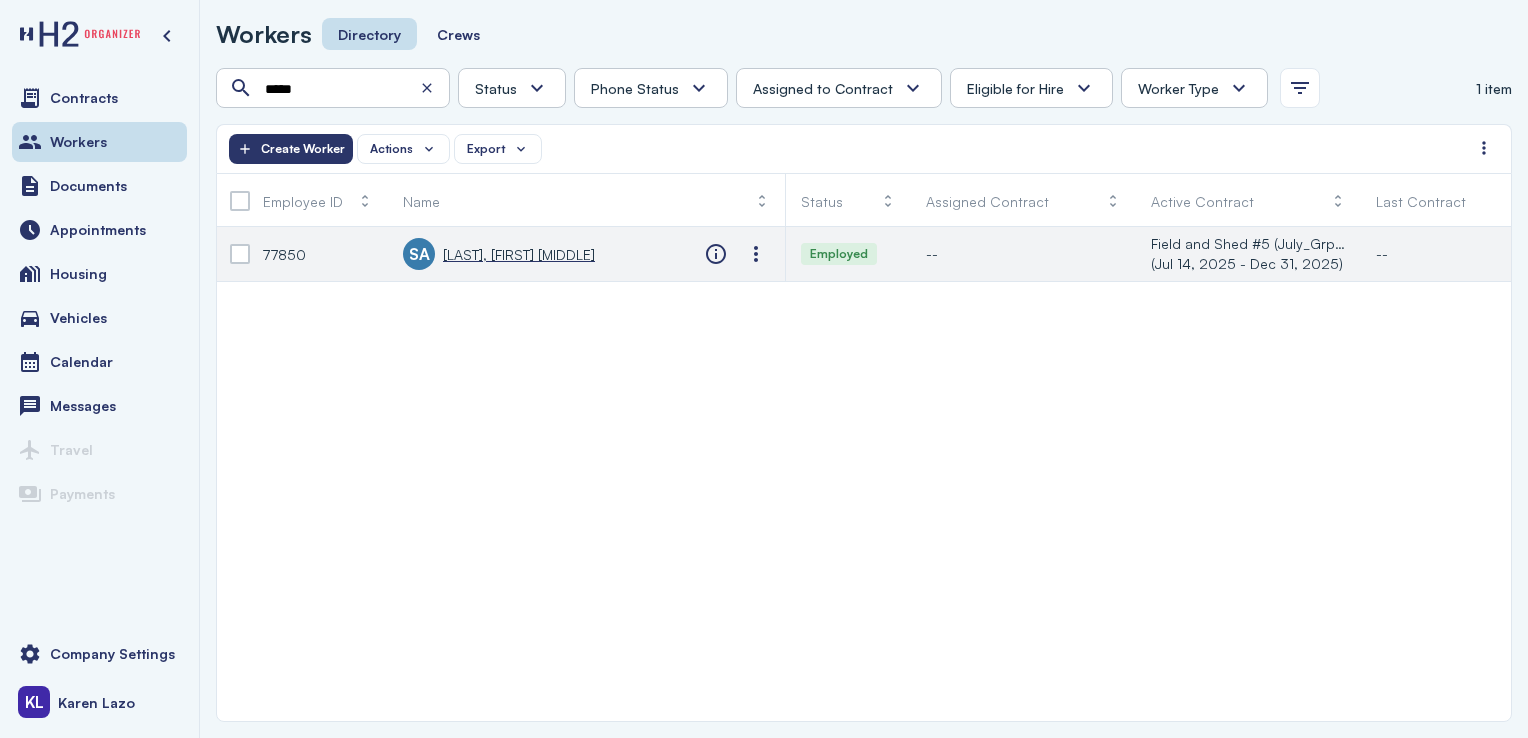 click on "[LAST], [FIRST] [MIDDLE]" at bounding box center [519, 254] 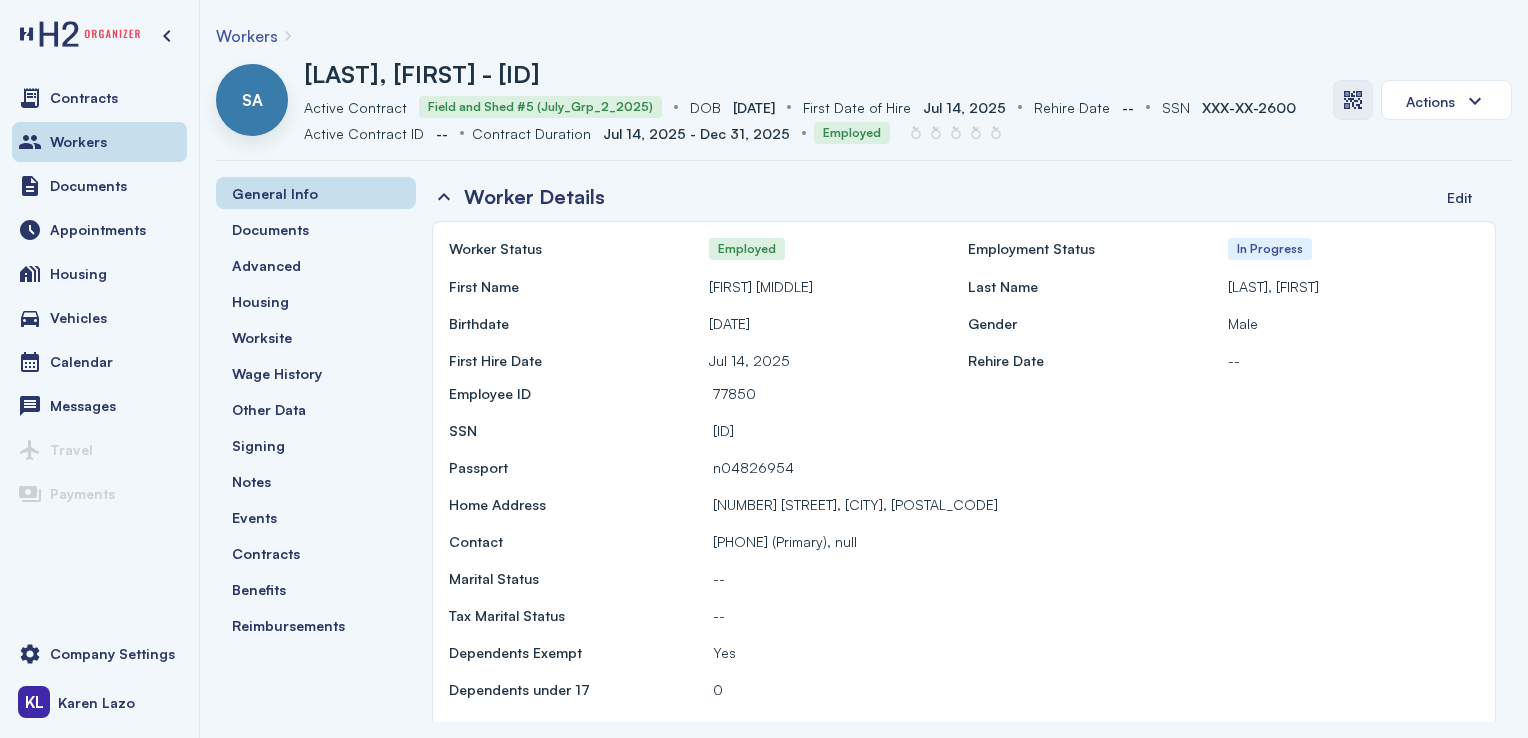 click at bounding box center (1353, 100) 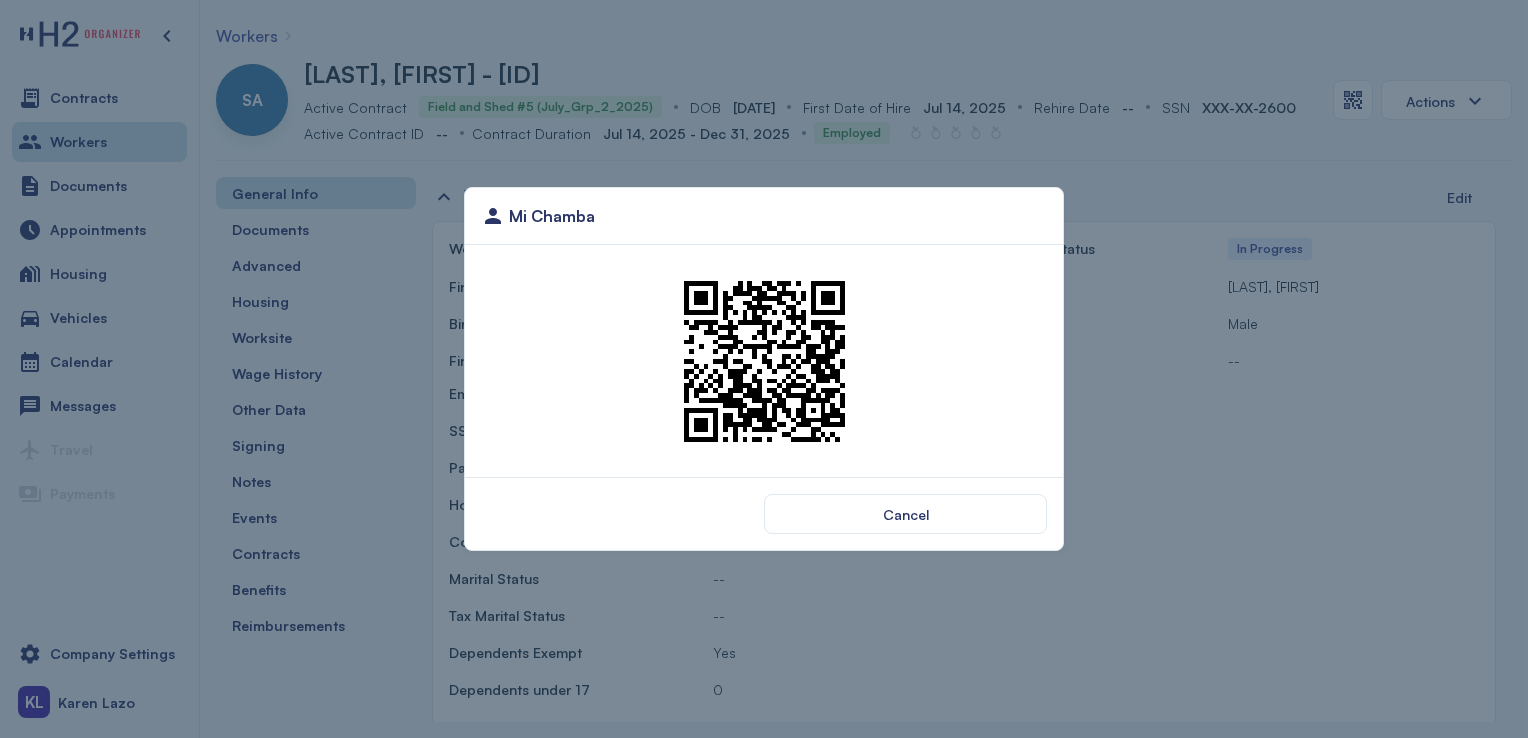 click at bounding box center [764, 361] 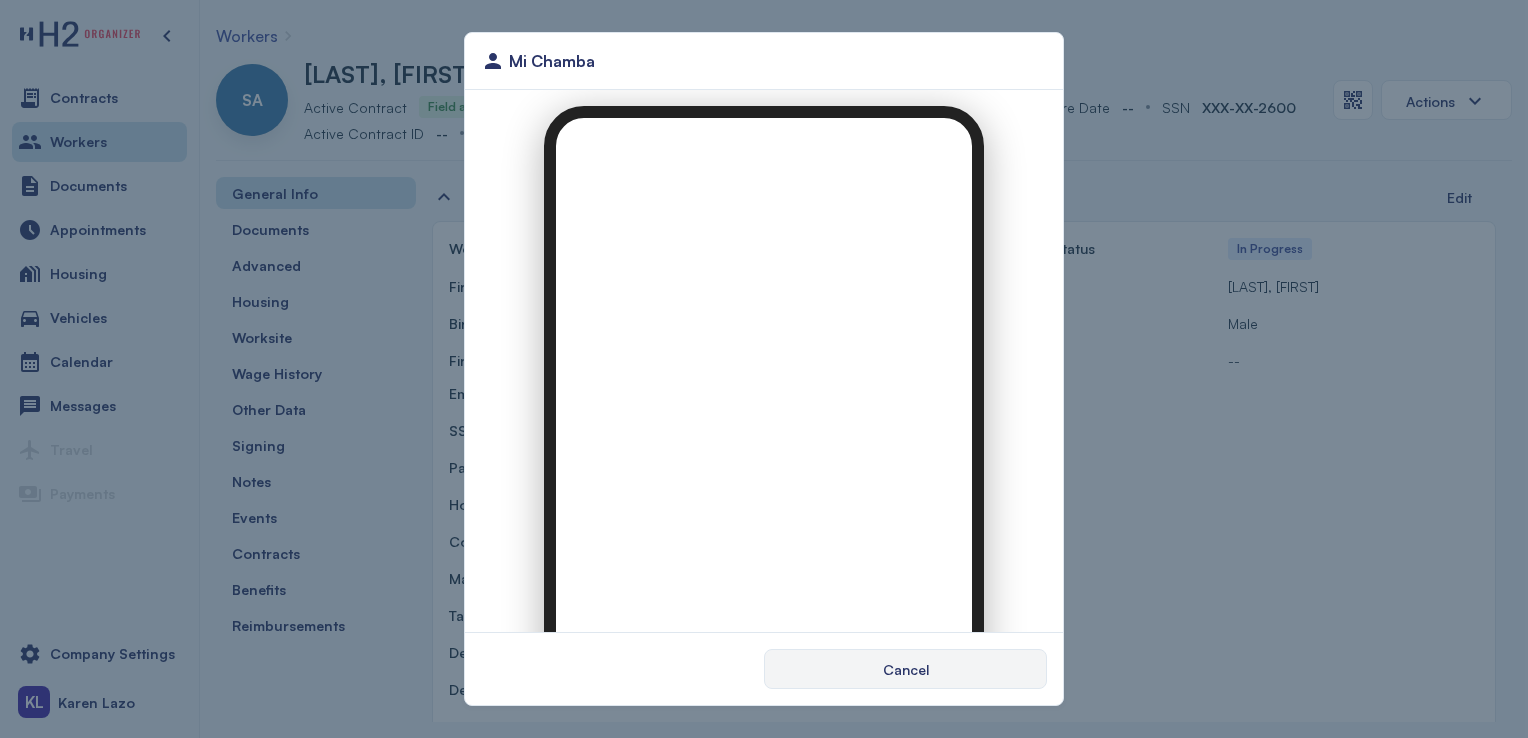 scroll, scrollTop: 0, scrollLeft: 0, axis: both 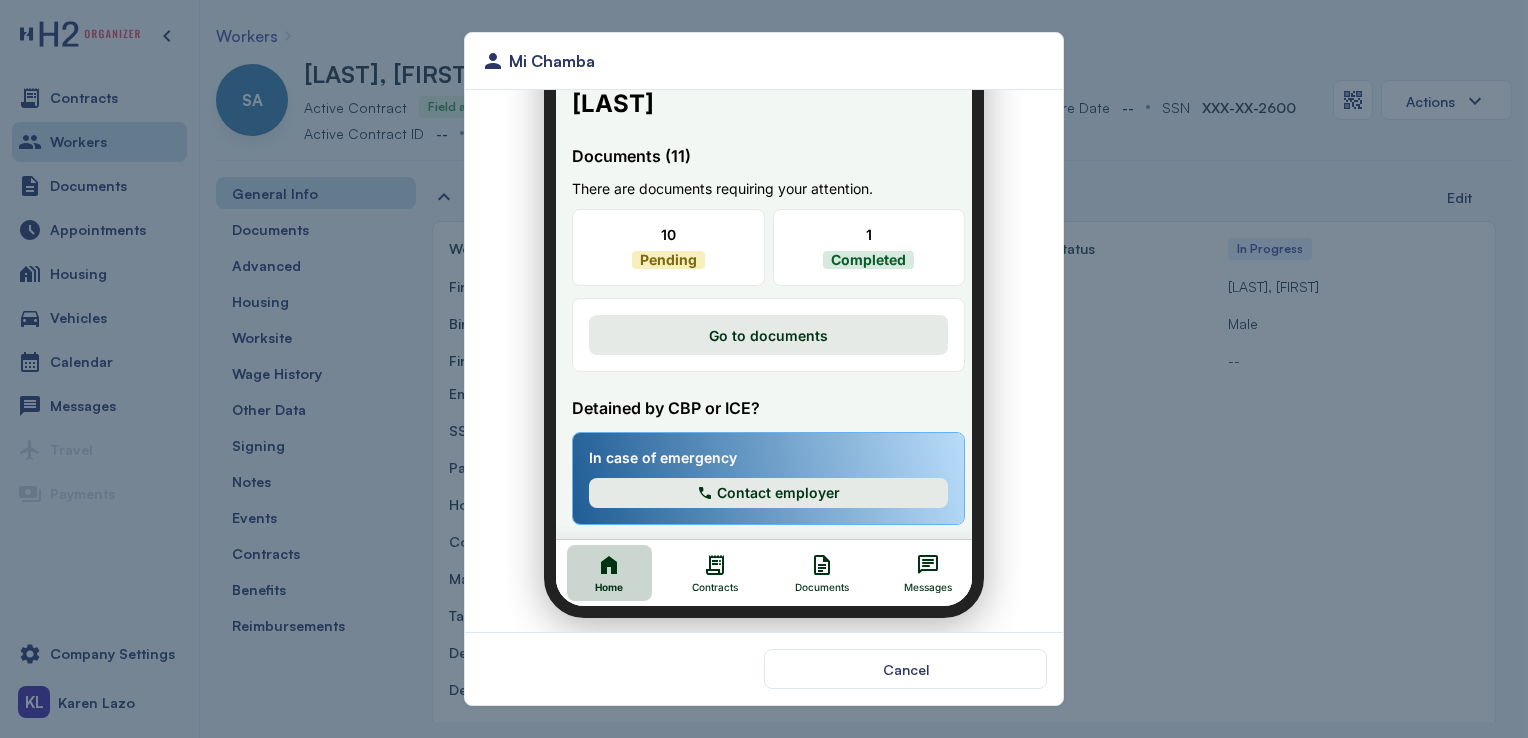 click on "Contracts" at bounding box center (703, 561) 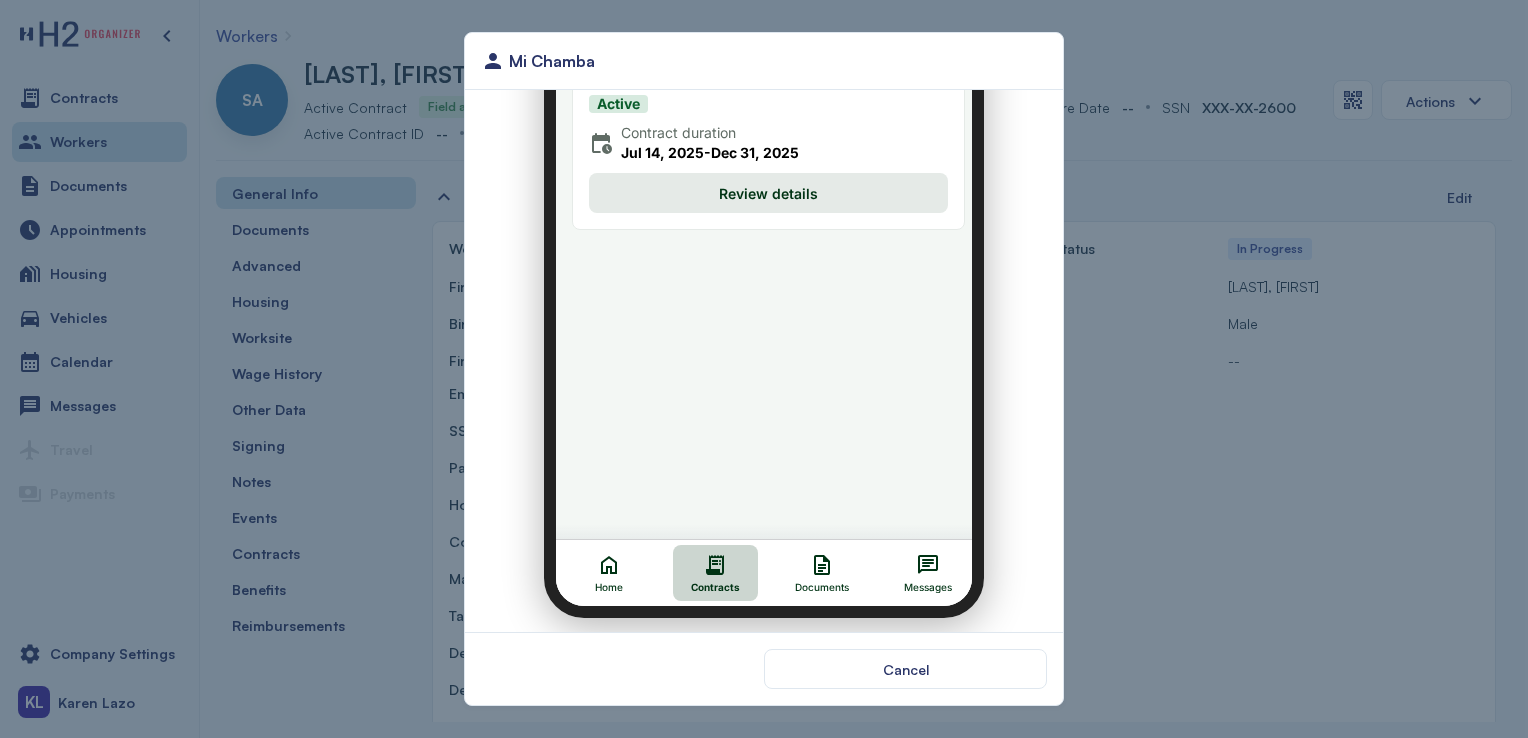 click on "Review details" at bounding box center [756, 181] 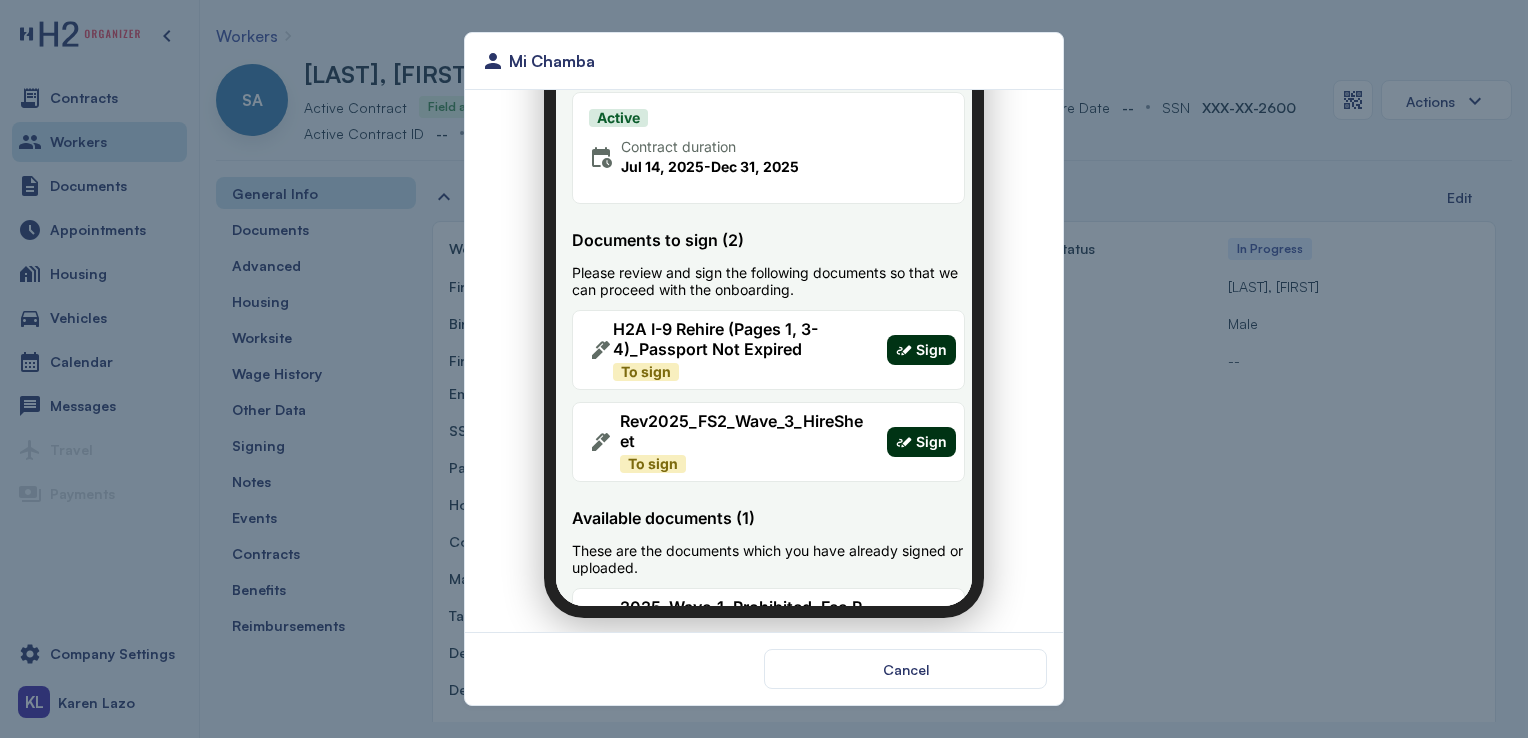 click on "Sign" at bounding box center [919, 338] 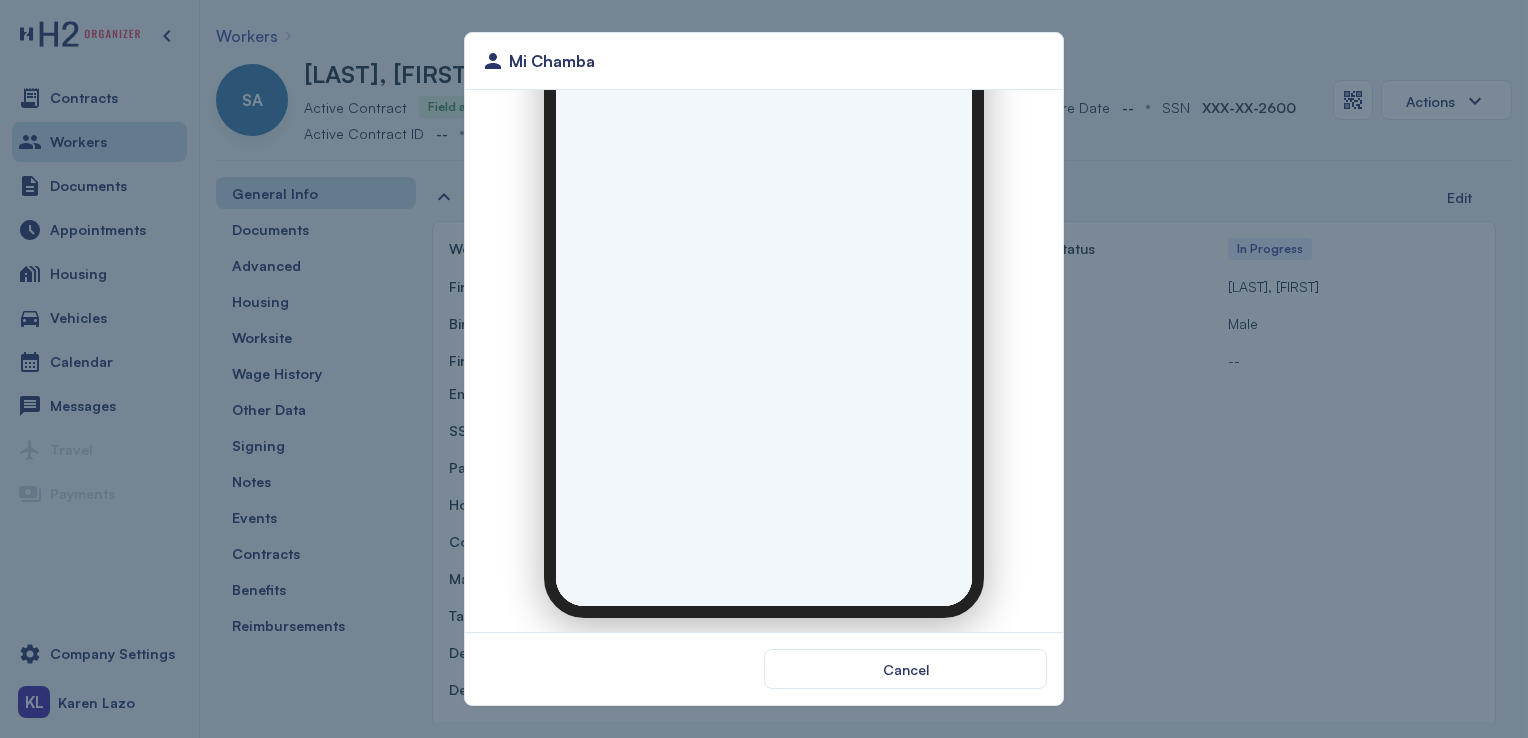scroll, scrollTop: 0, scrollLeft: 0, axis: both 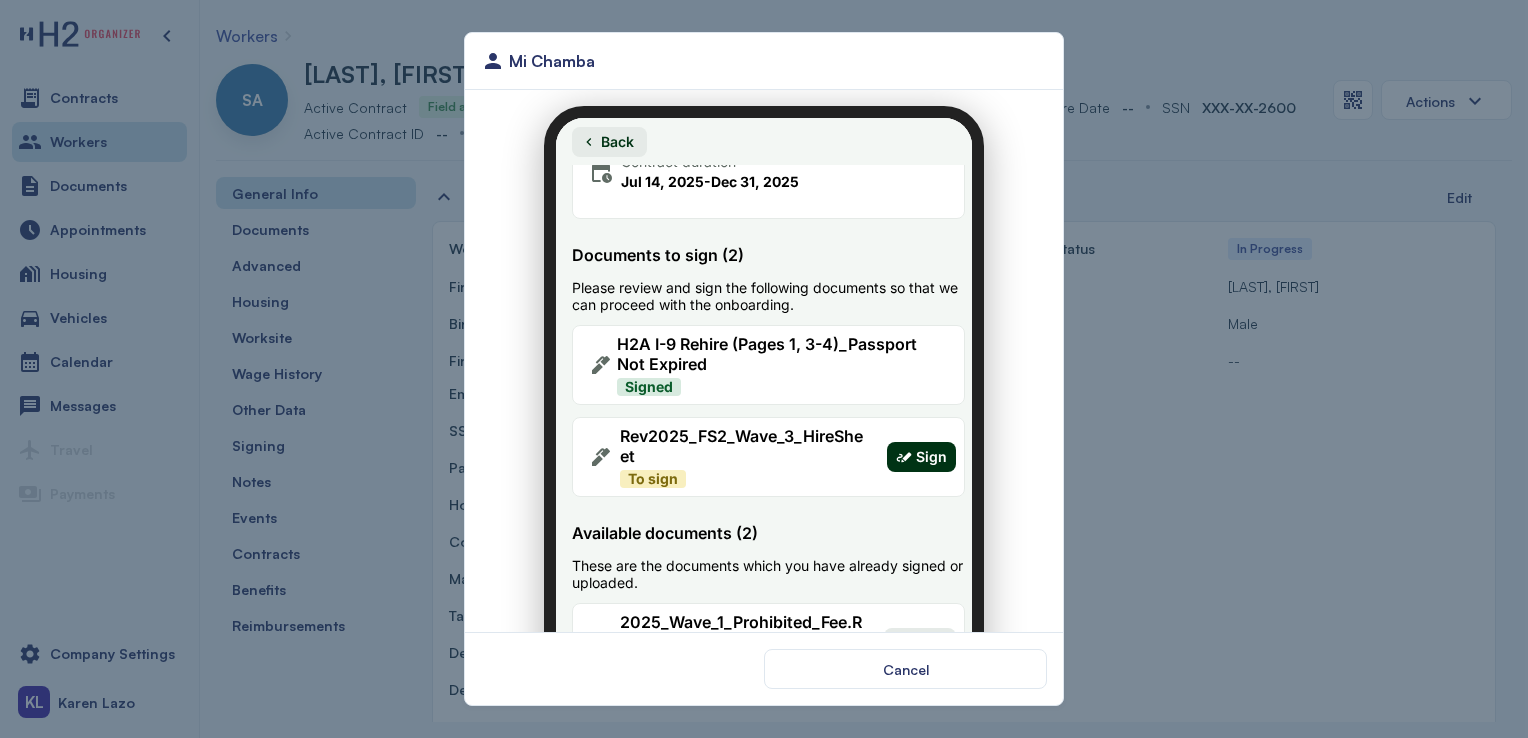 click on "Sign" at bounding box center (919, 445) 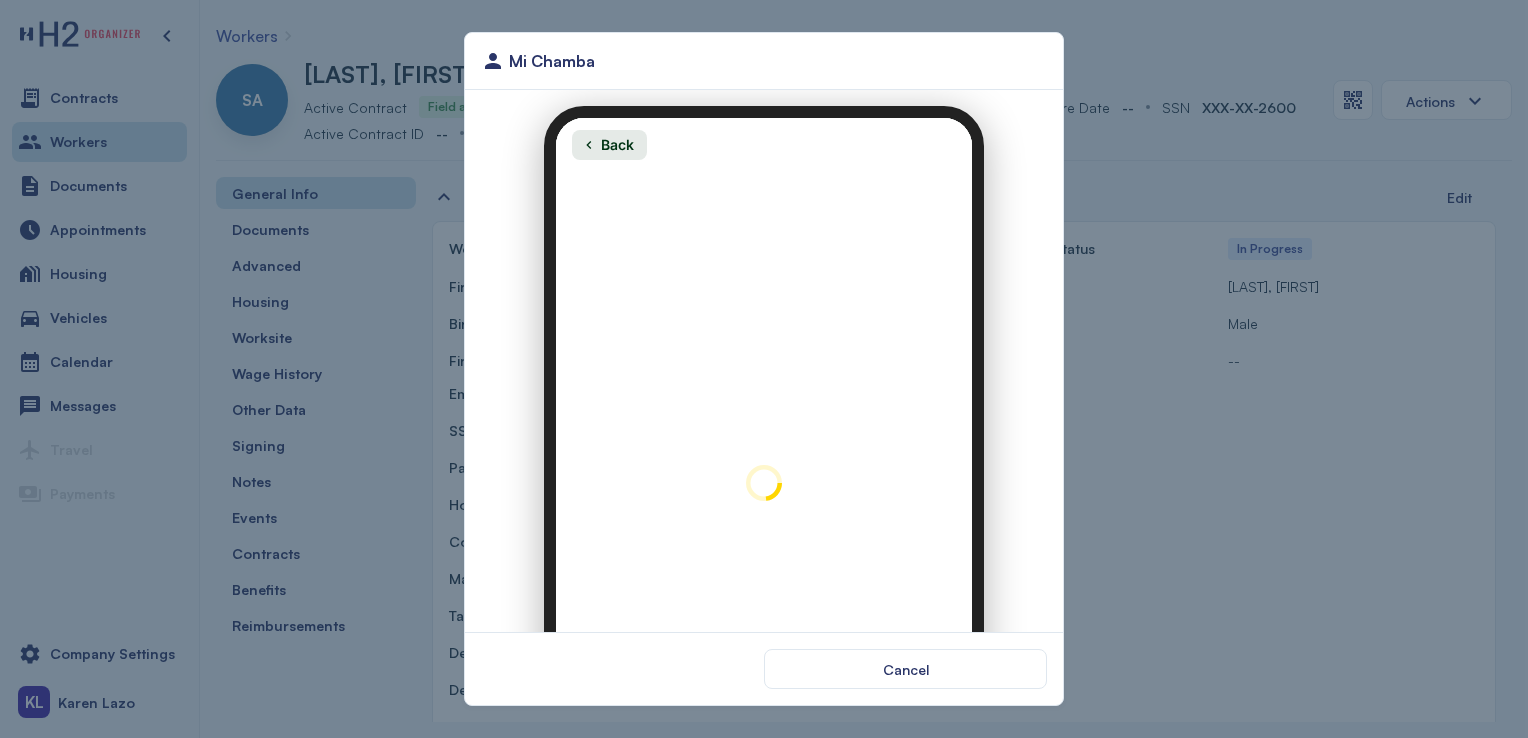 scroll, scrollTop: 0, scrollLeft: 0, axis: both 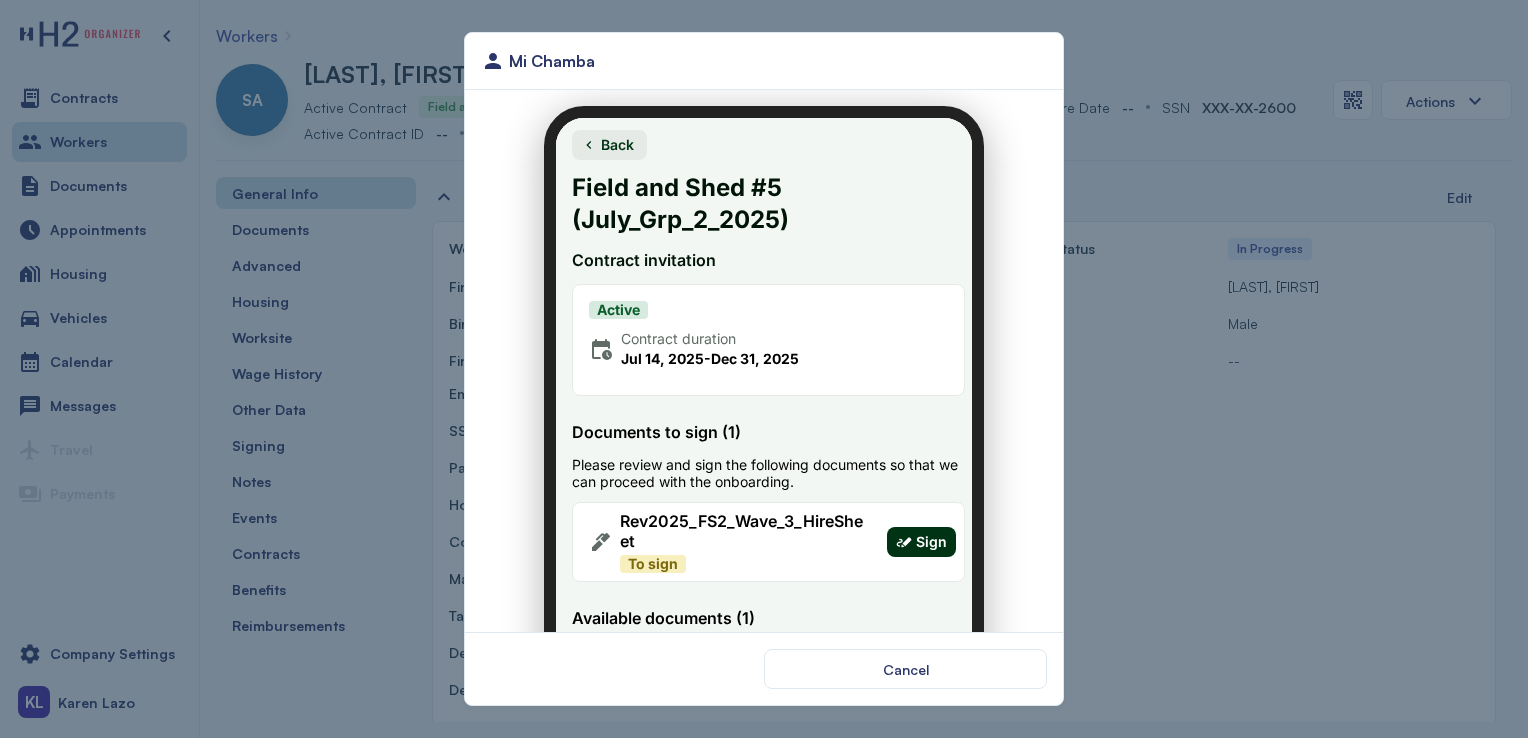 click on "Sign" at bounding box center (919, 530) 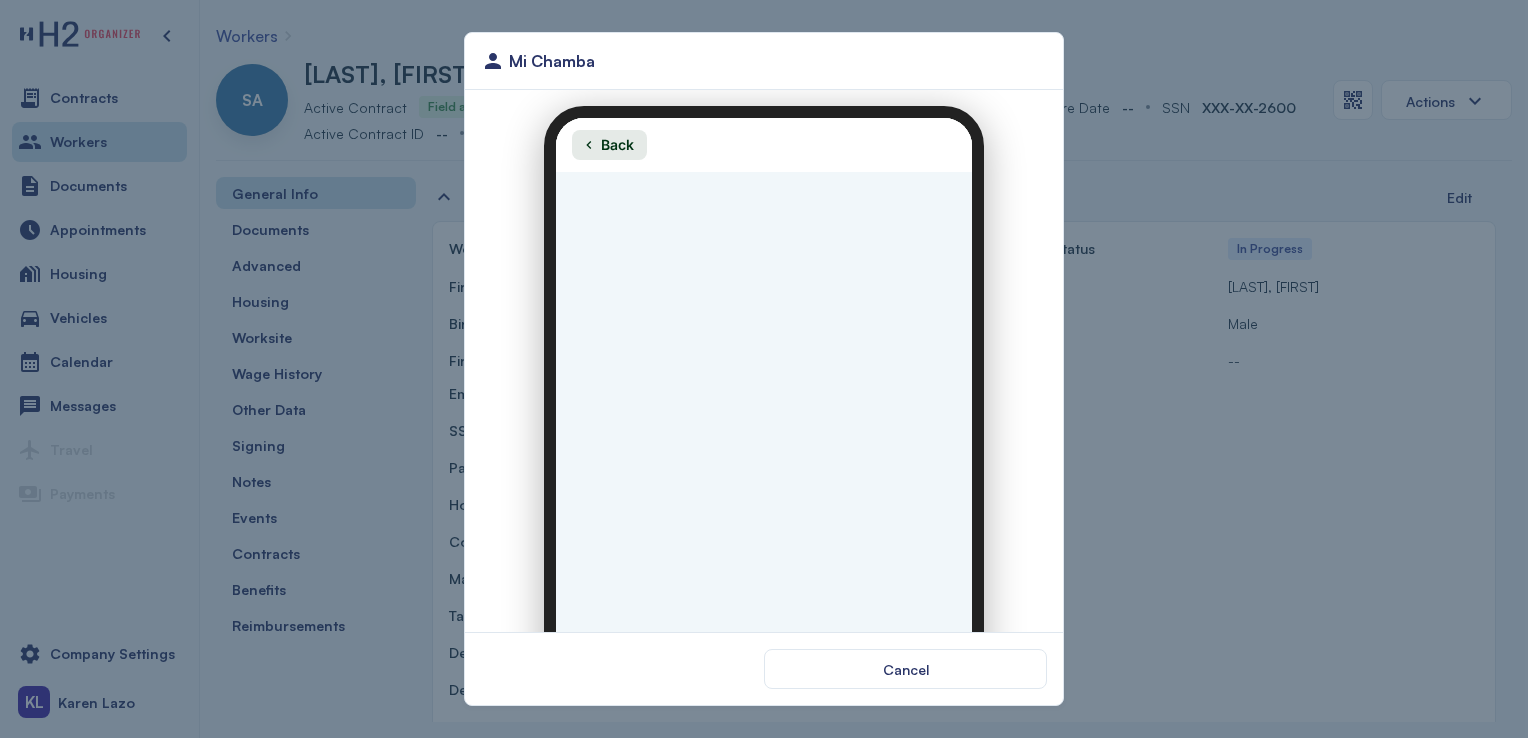 scroll, scrollTop: 0, scrollLeft: 0, axis: both 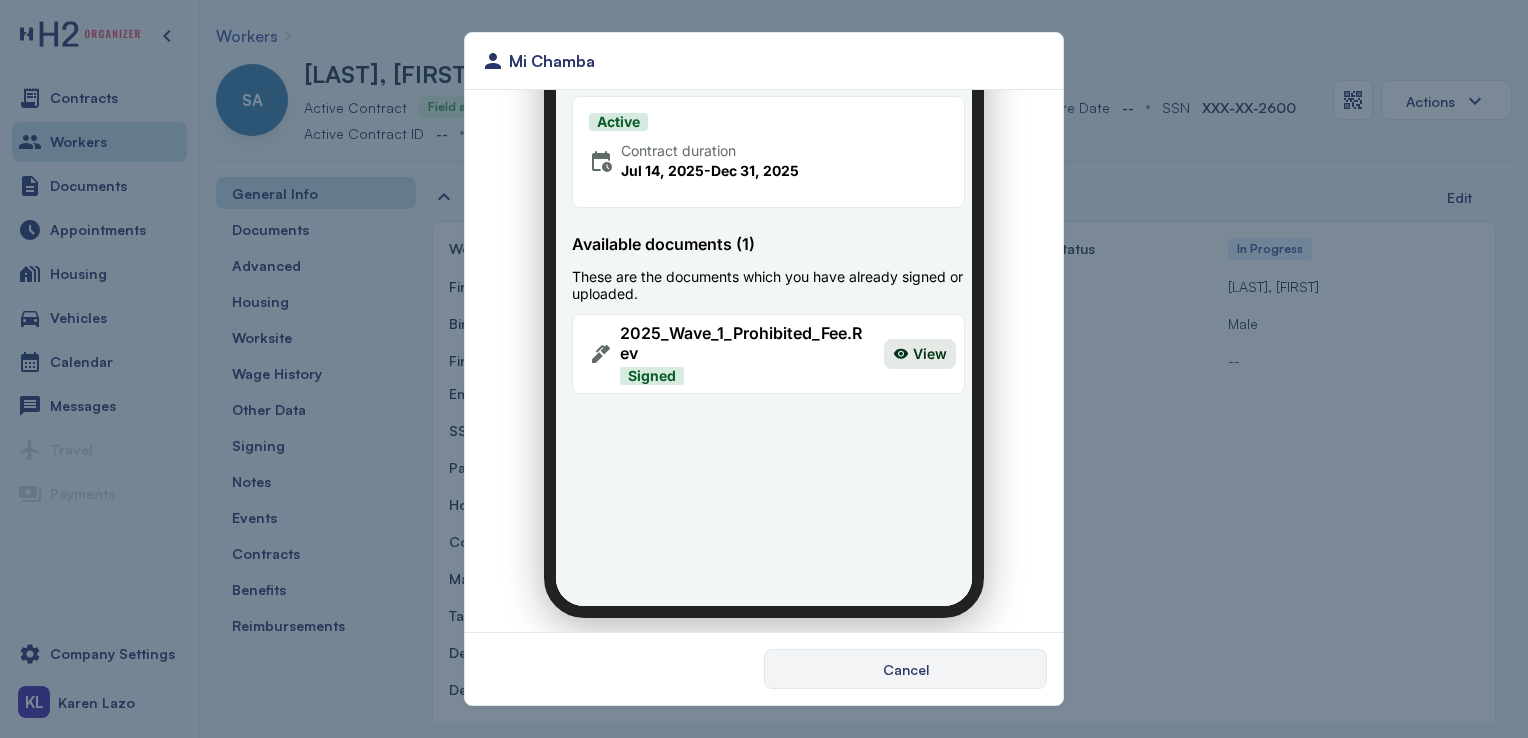 click on "Cancel" at bounding box center (905, 669) 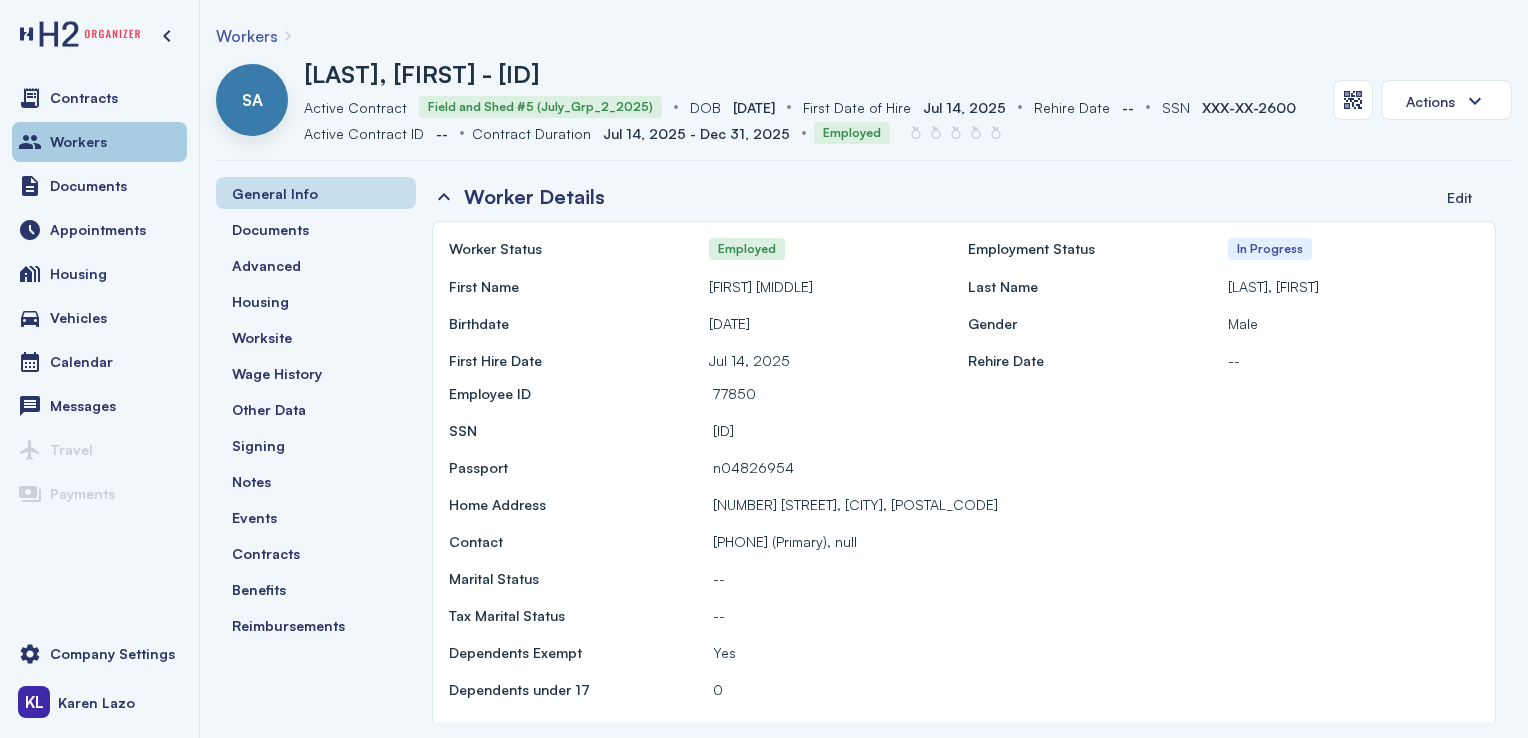 click on "Workers" at bounding box center (99, 142) 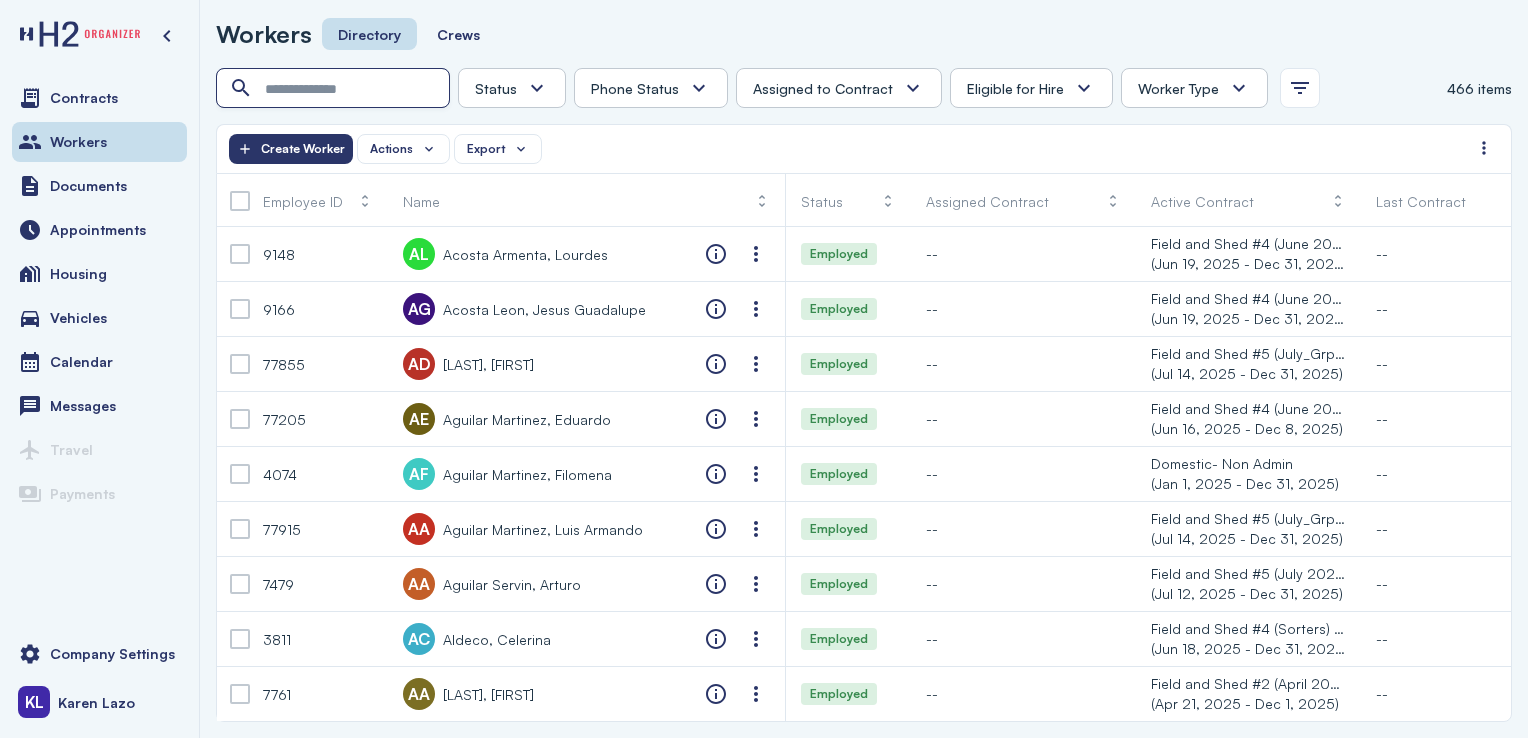 click at bounding box center [335, 89] 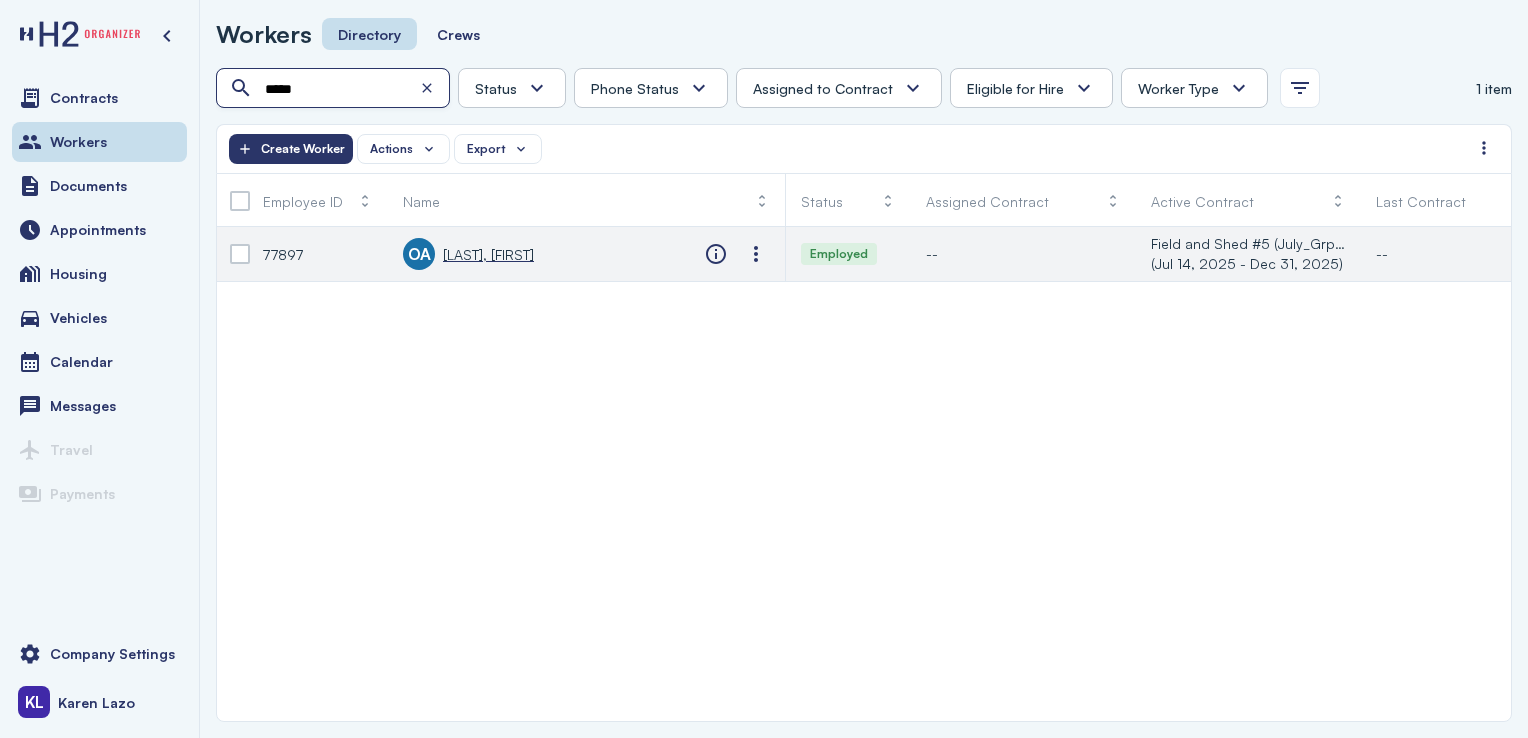 type on "*****" 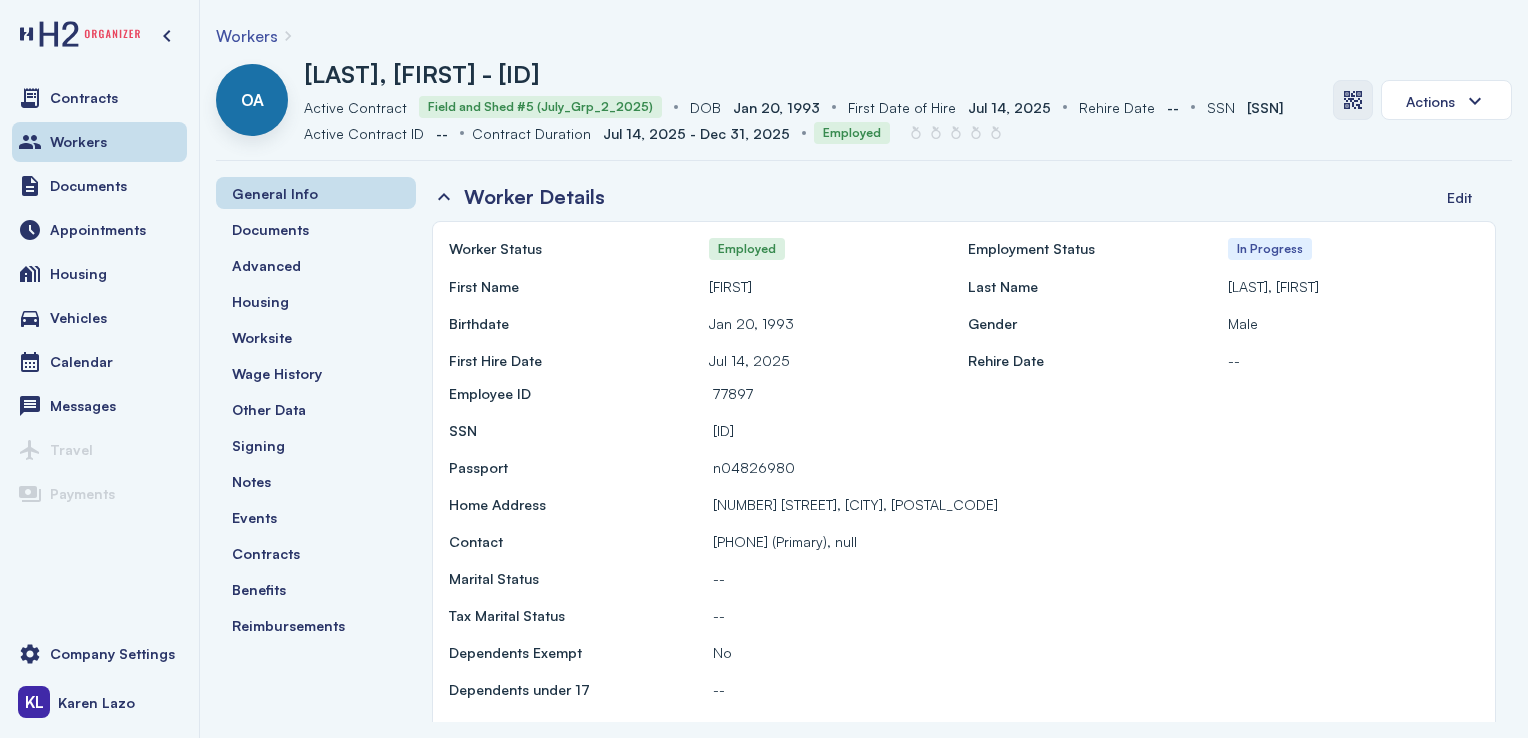 click at bounding box center (1353, 100) 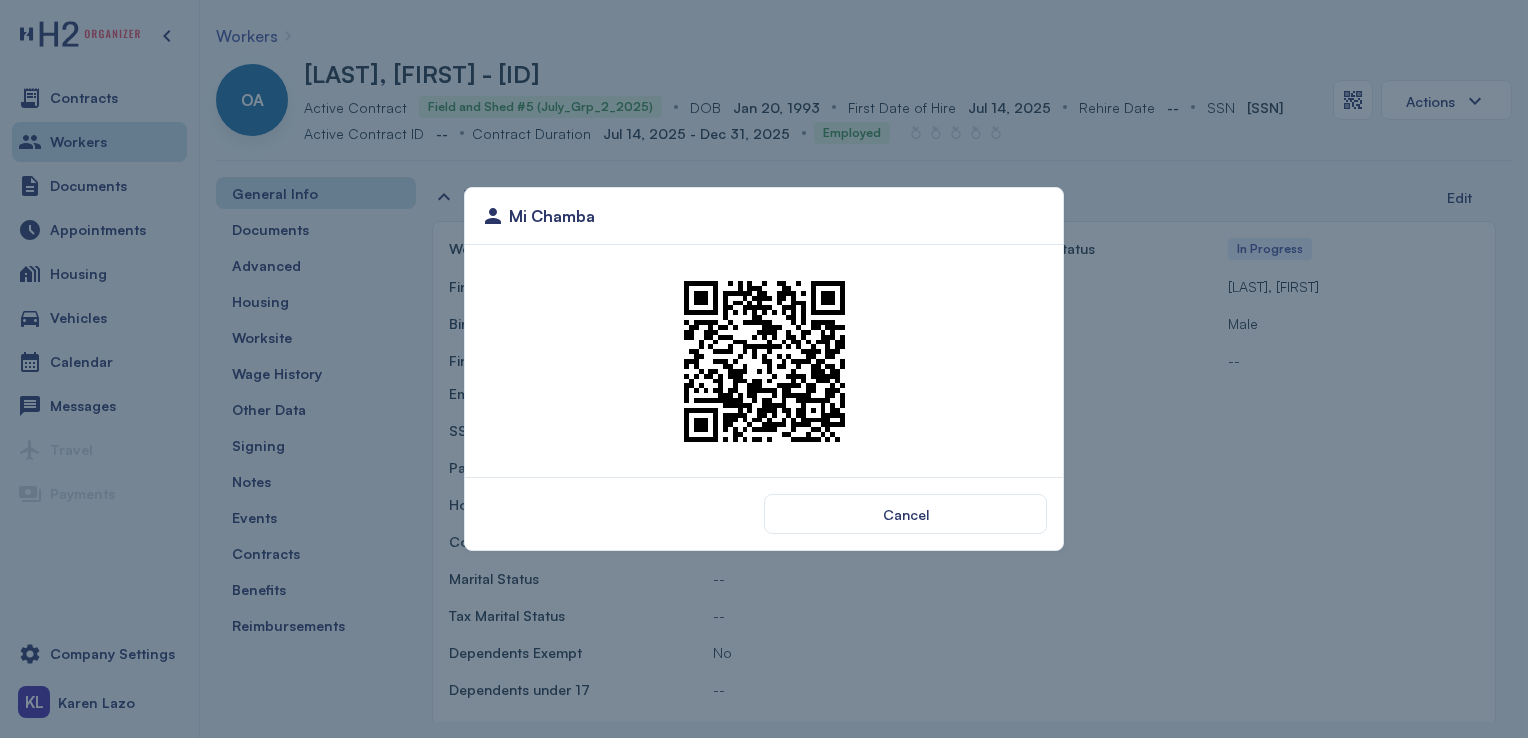 click at bounding box center [764, 361] 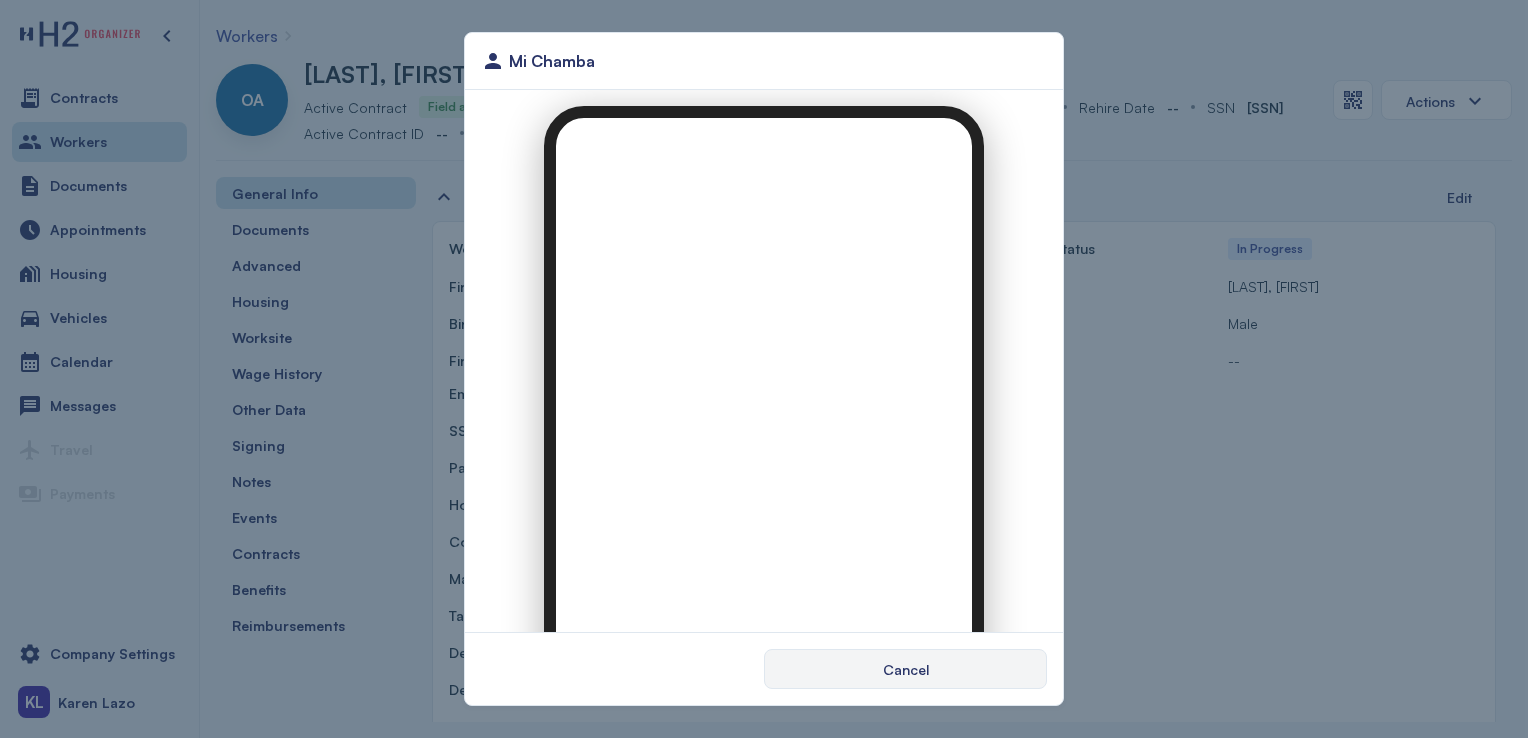 scroll, scrollTop: 0, scrollLeft: 0, axis: both 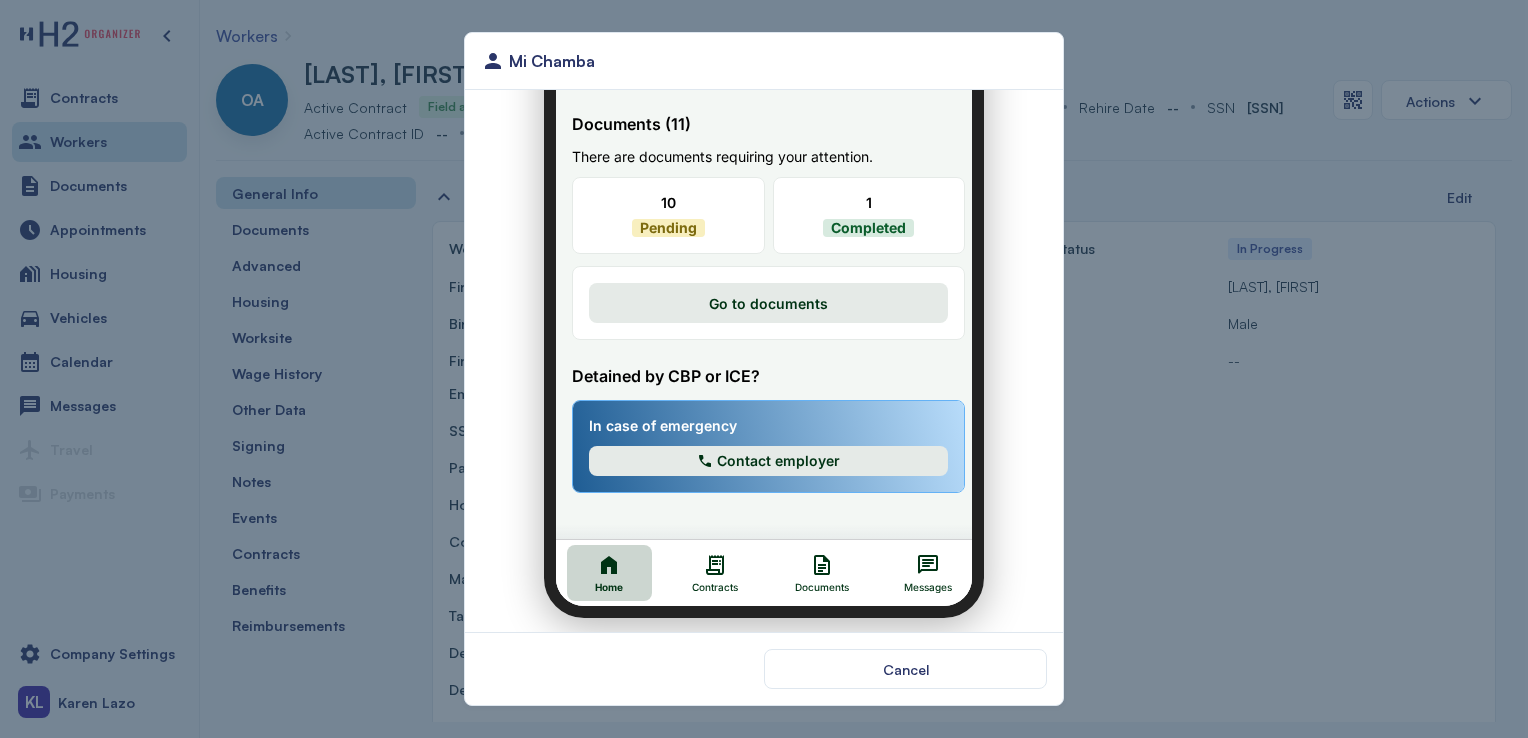 click on "Contracts" at bounding box center [703, 561] 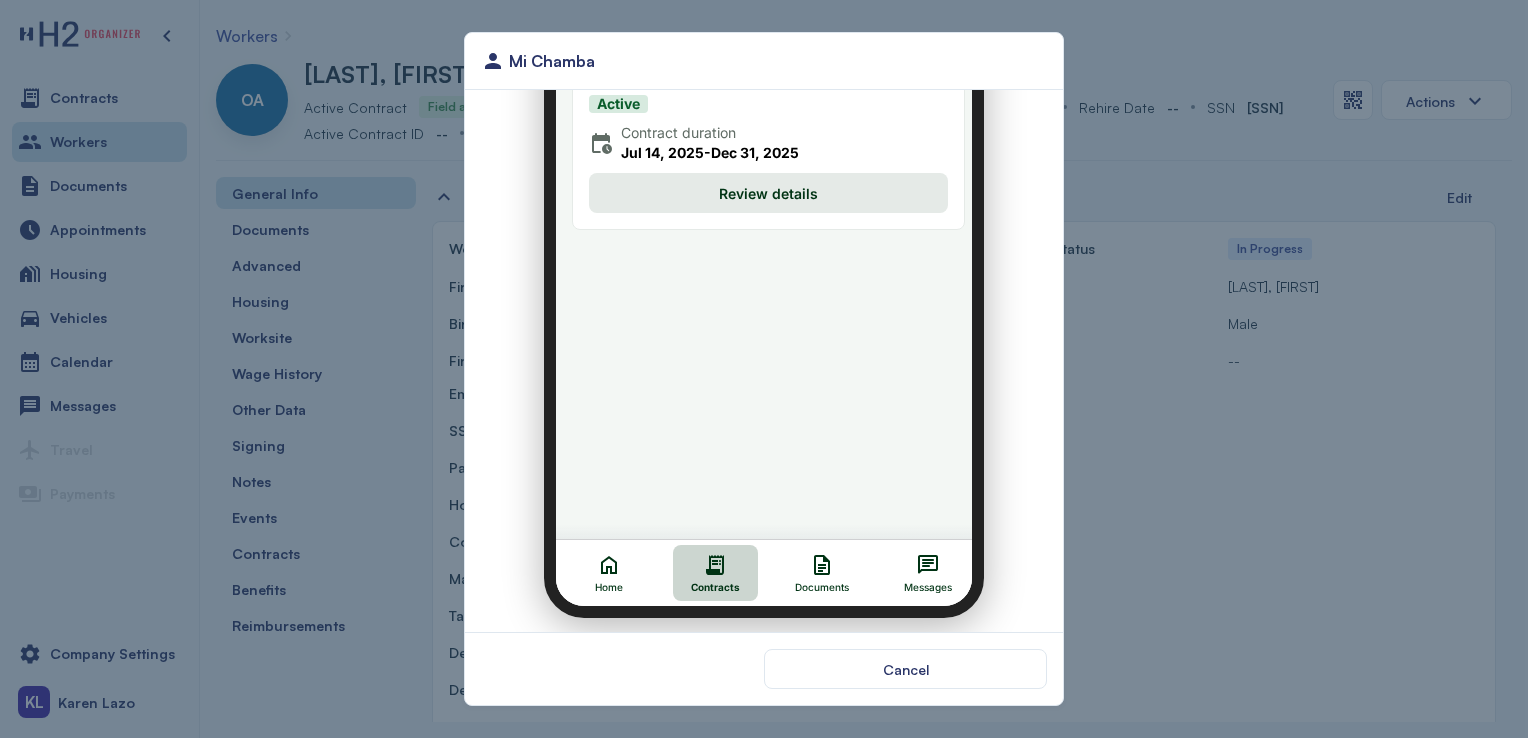 click on "Review details" at bounding box center [756, 181] 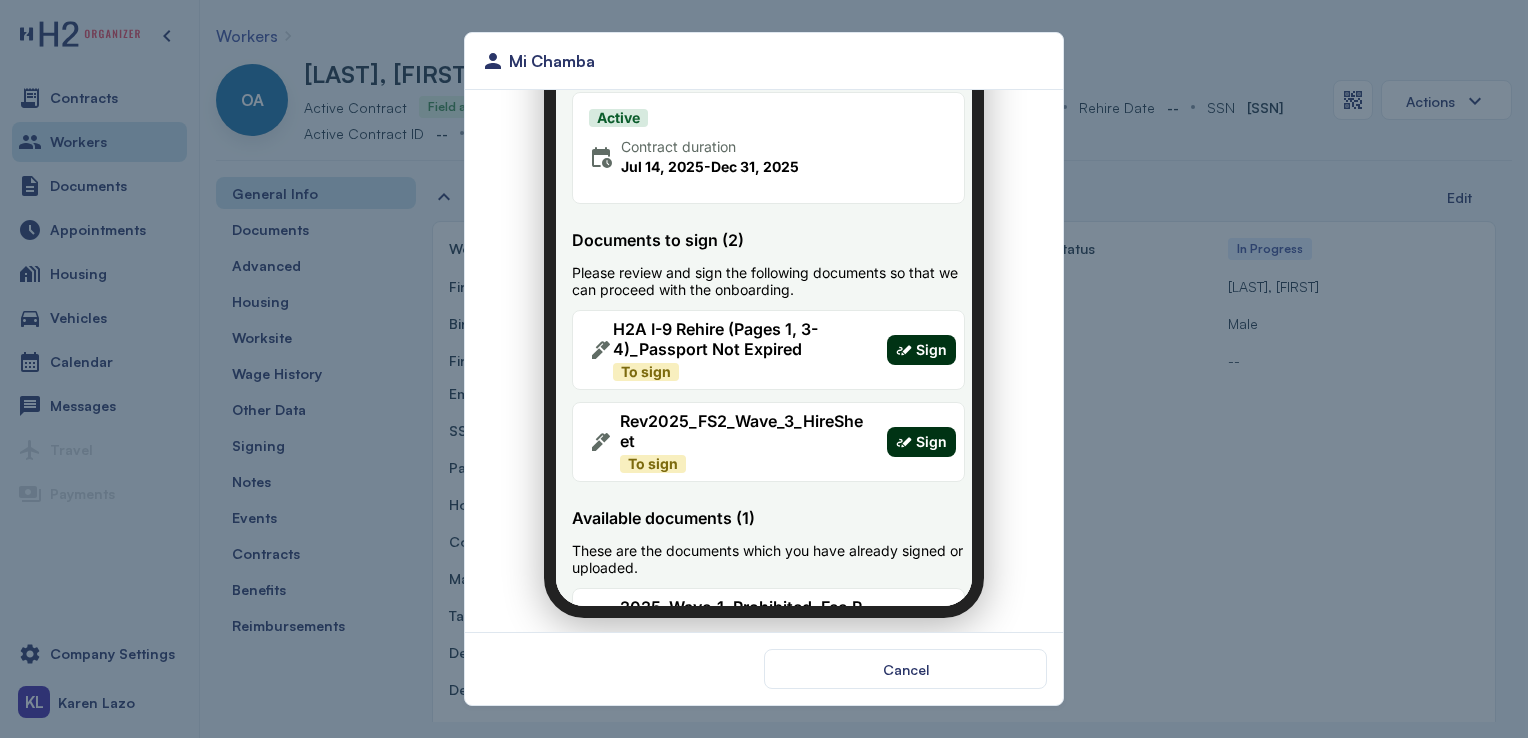 click on "Sign" at bounding box center [917, 338] 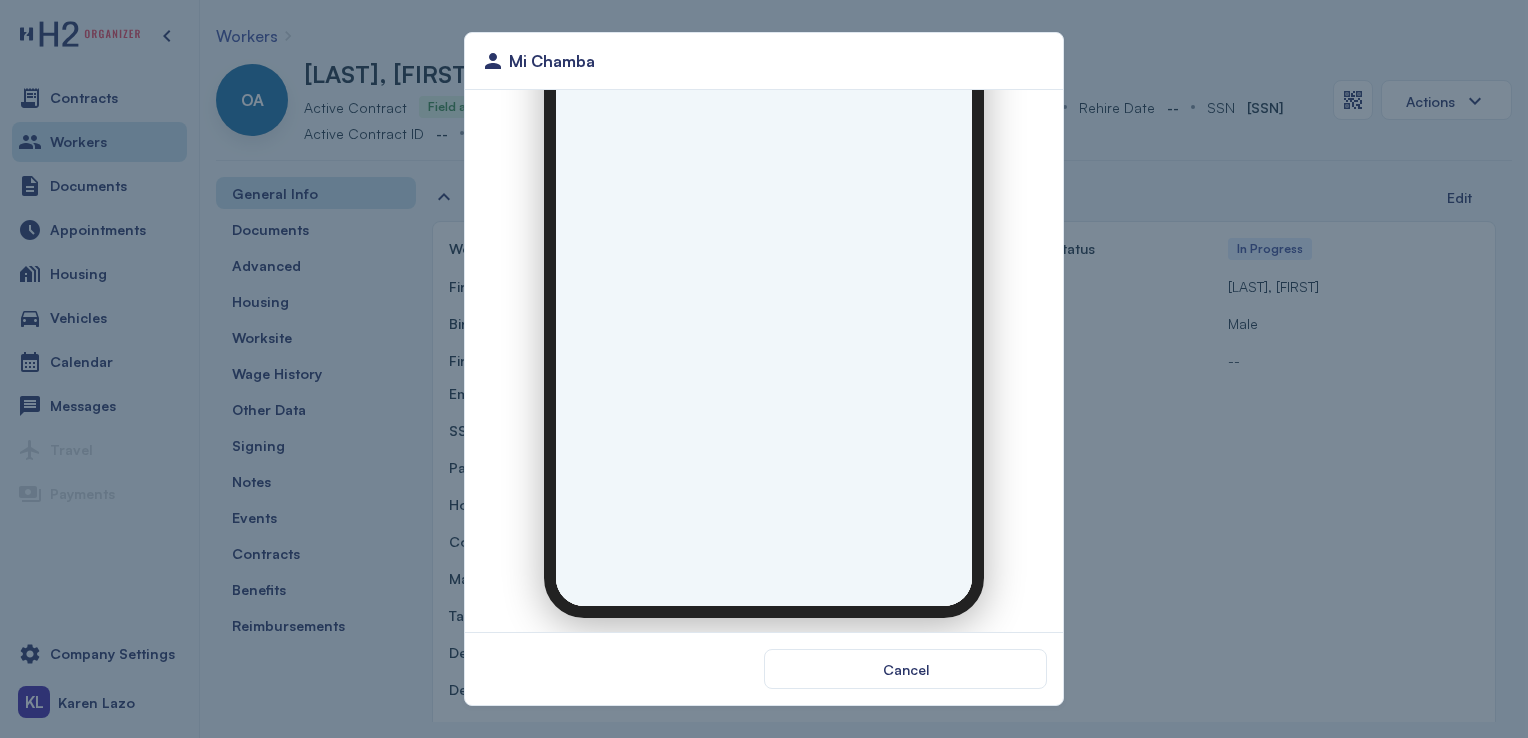 scroll, scrollTop: 0, scrollLeft: 0, axis: both 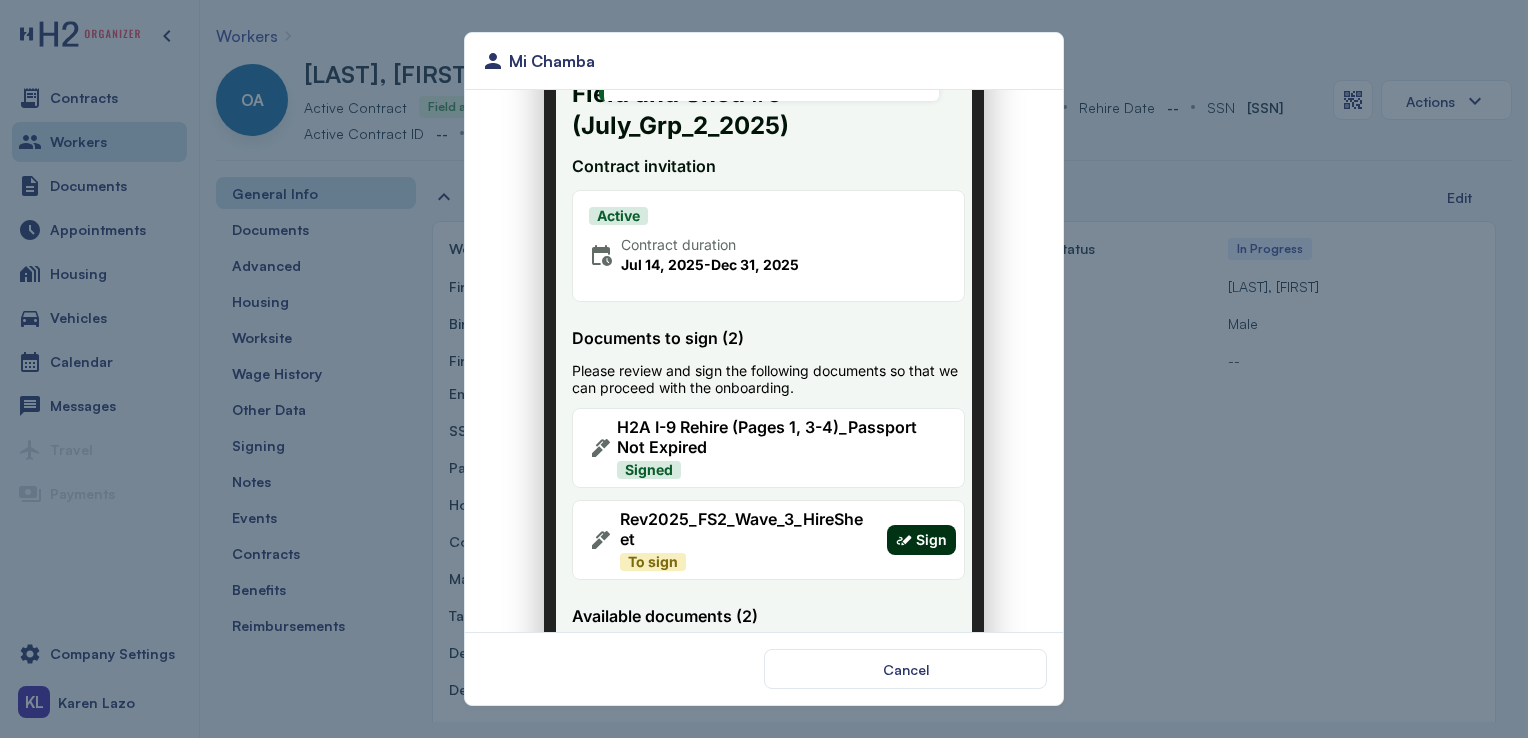 click on "Sign" at bounding box center (919, 528) 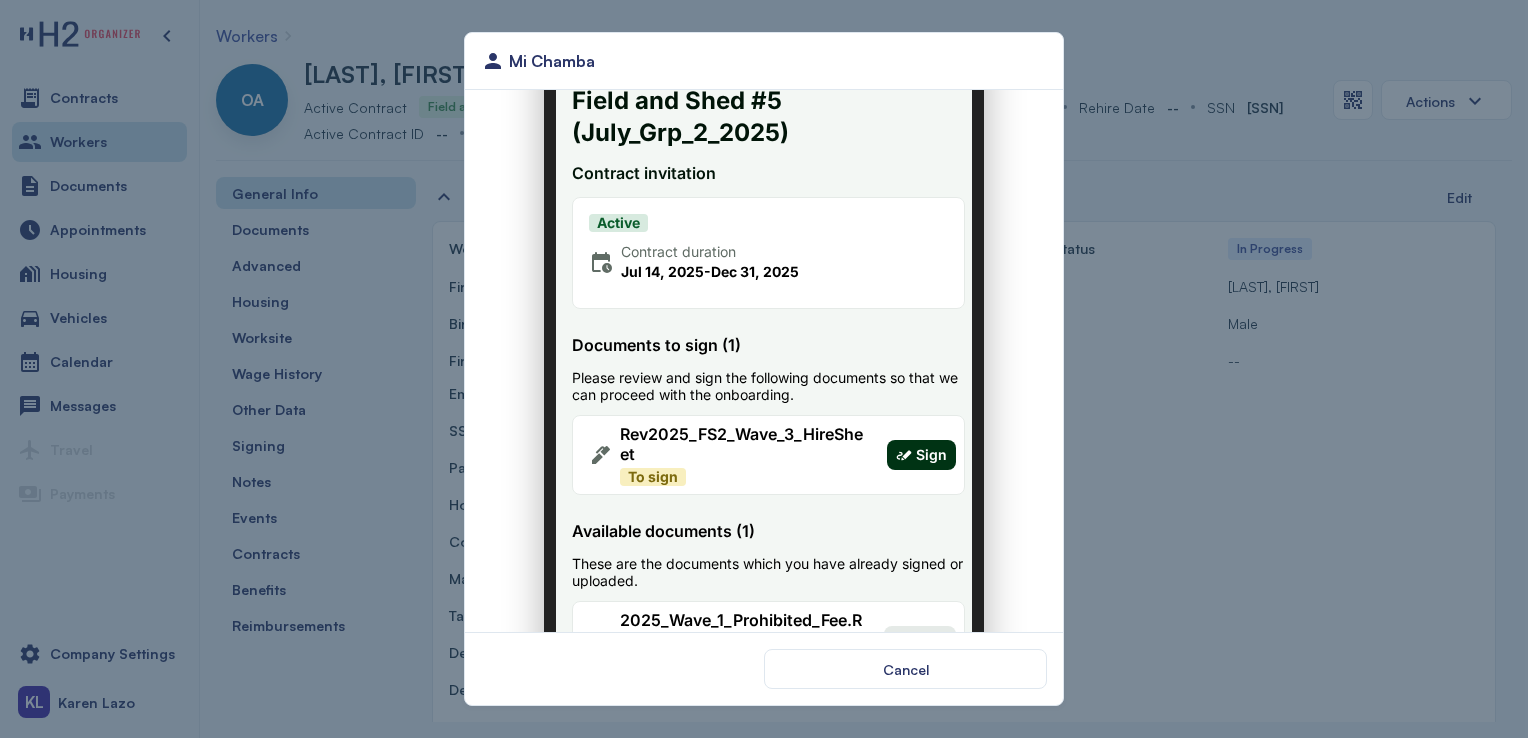 click on "Sign" at bounding box center [919, 443] 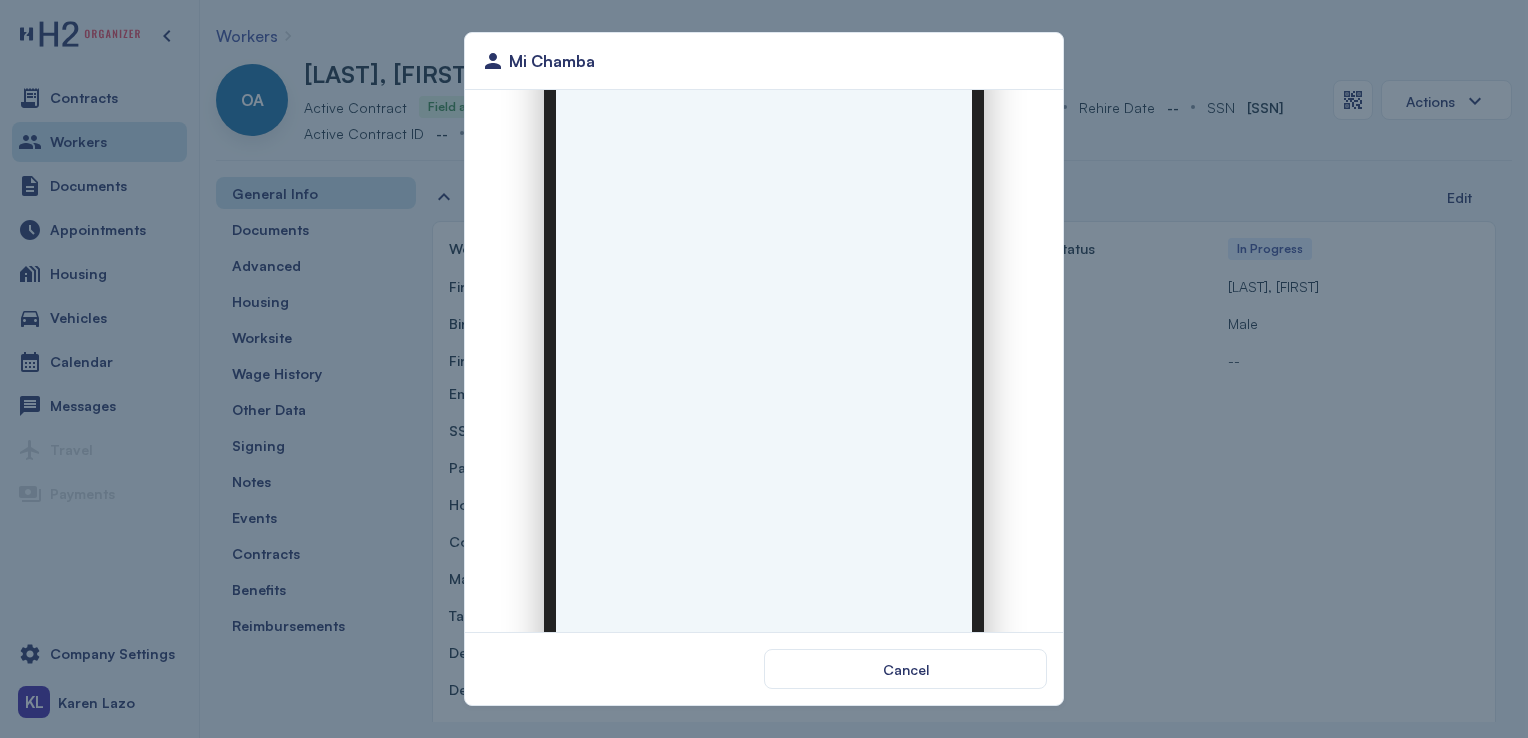 scroll, scrollTop: 0, scrollLeft: 0, axis: both 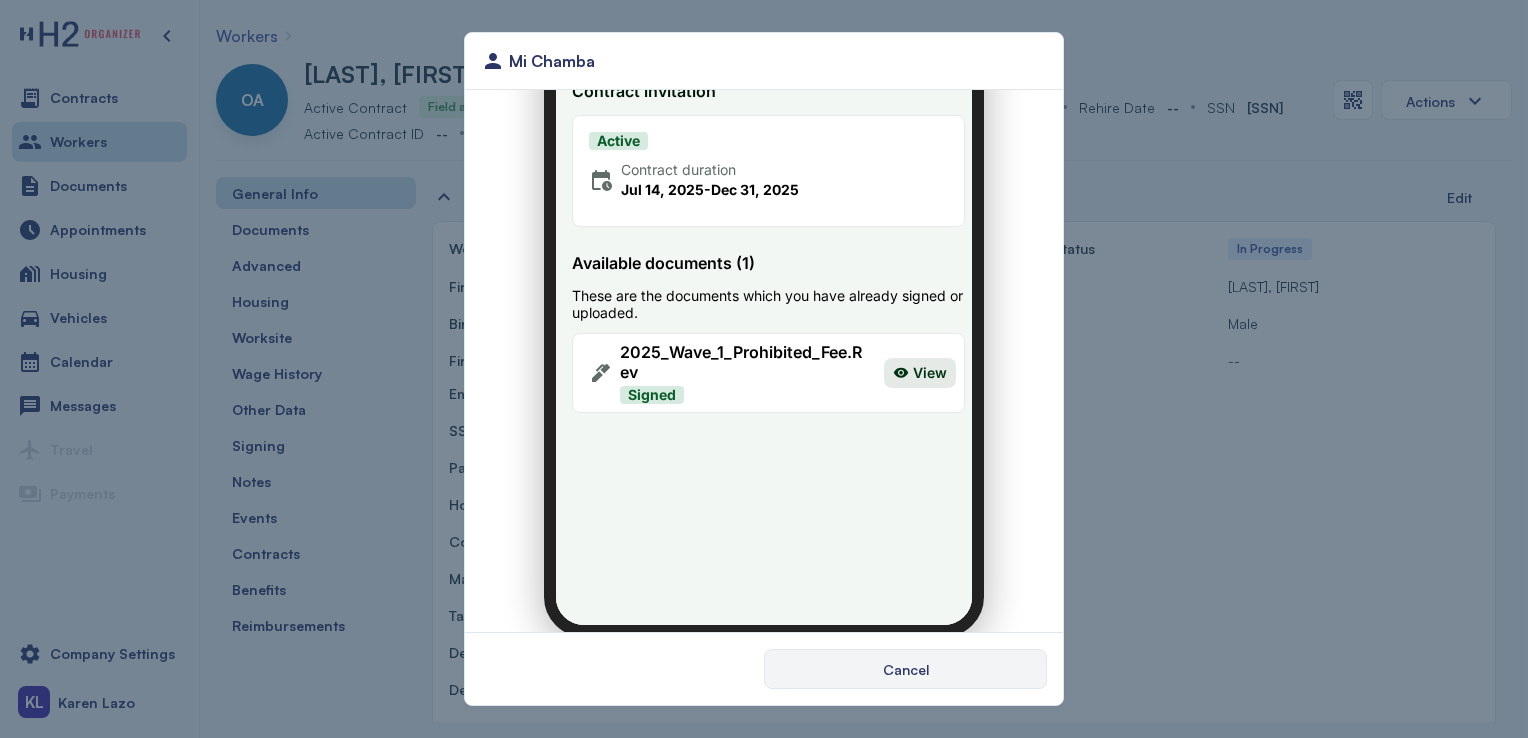 click on "Cancel" at bounding box center (906, 669) 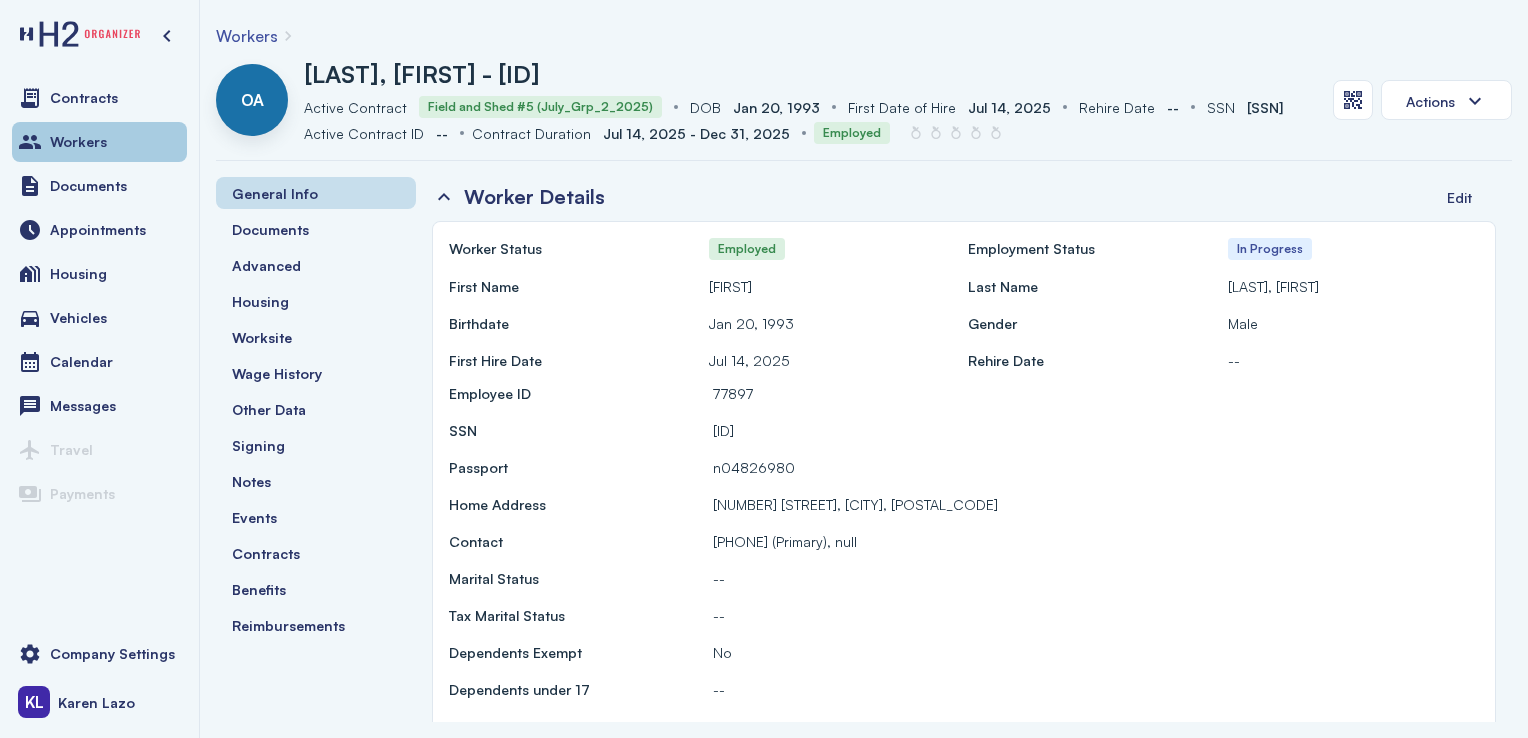 click on "Workers" at bounding box center [99, 142] 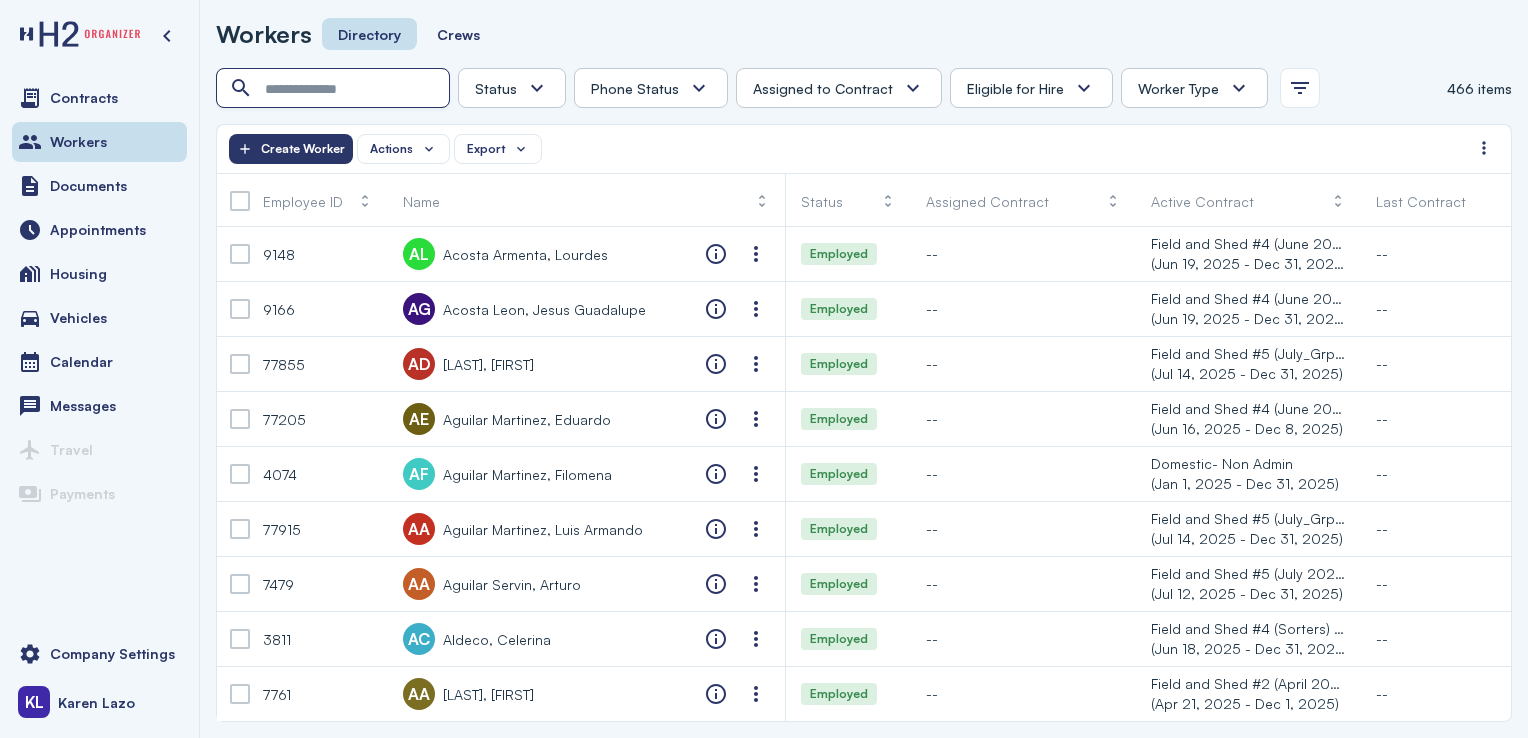 click at bounding box center (335, 89) 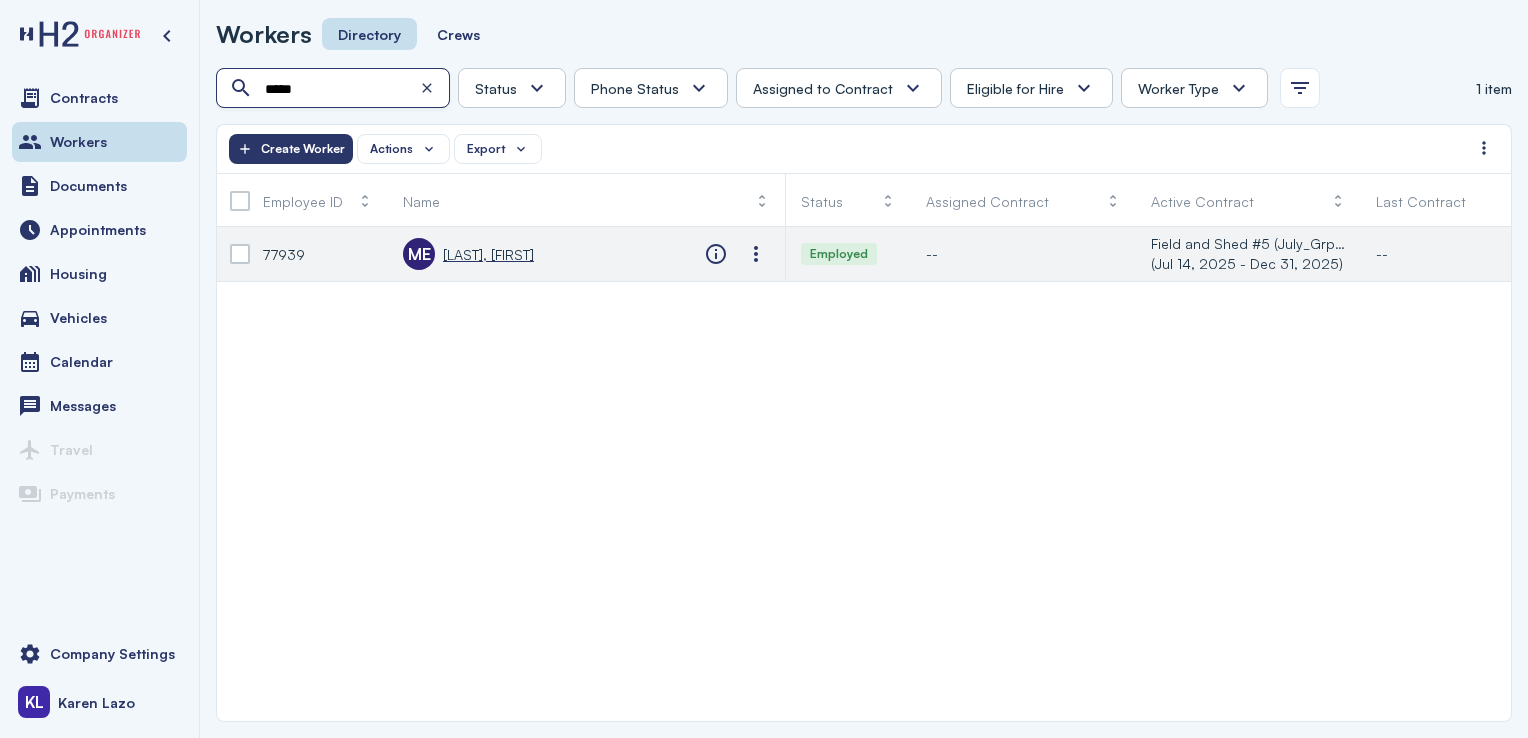type on "*****" 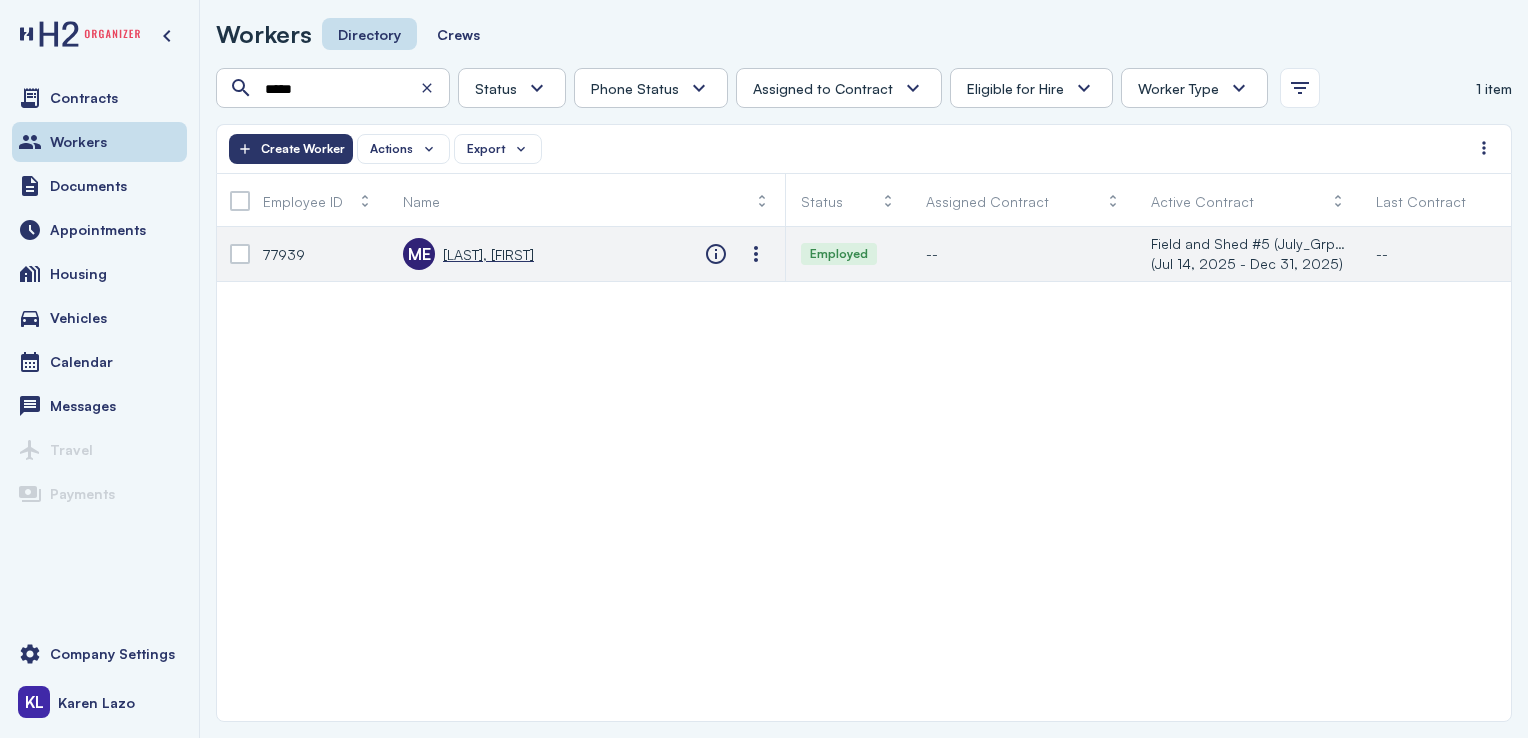 click on "Martinez Diaz, Eleazar" at bounding box center [488, 254] 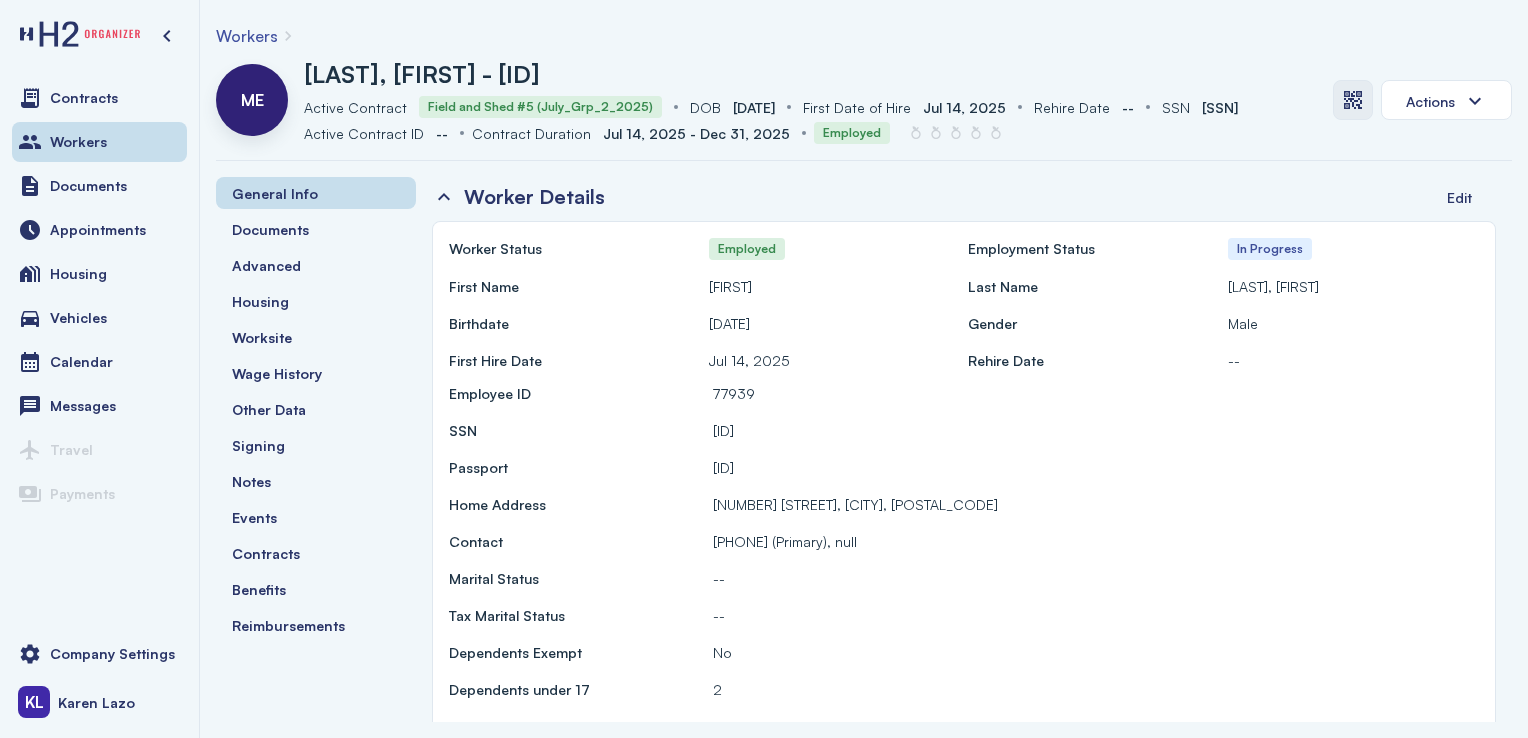 click at bounding box center (1353, 100) 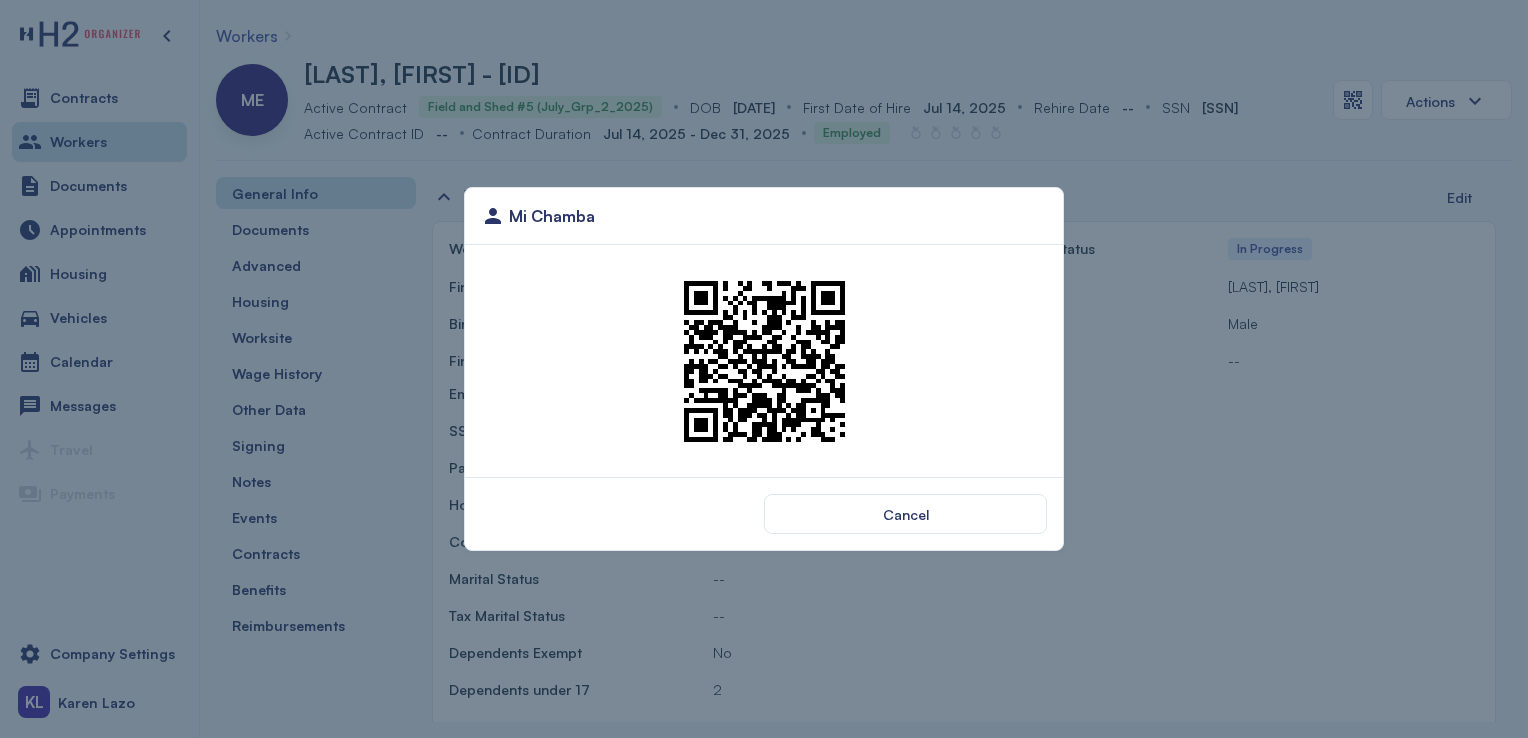 click at bounding box center [764, 361] 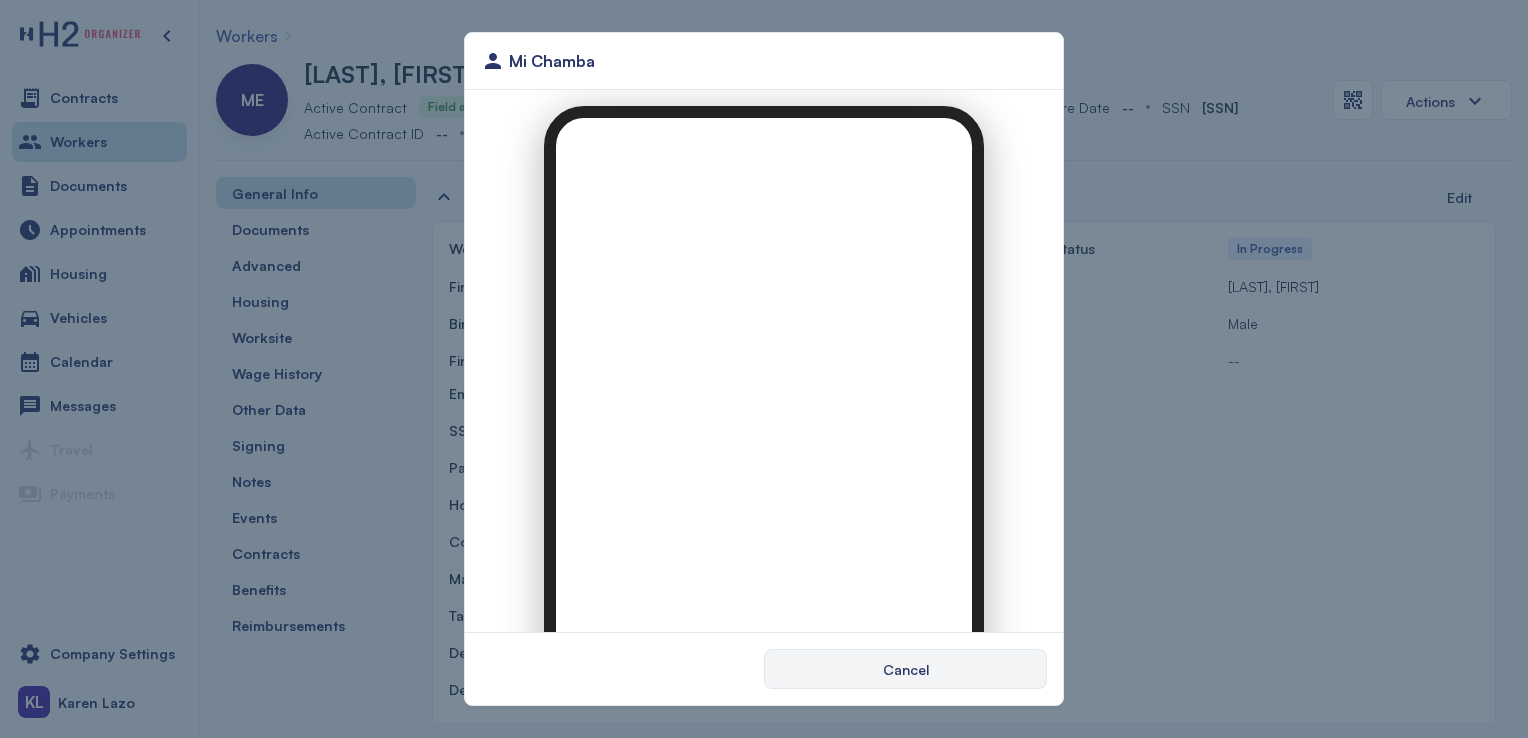 scroll, scrollTop: 0, scrollLeft: 0, axis: both 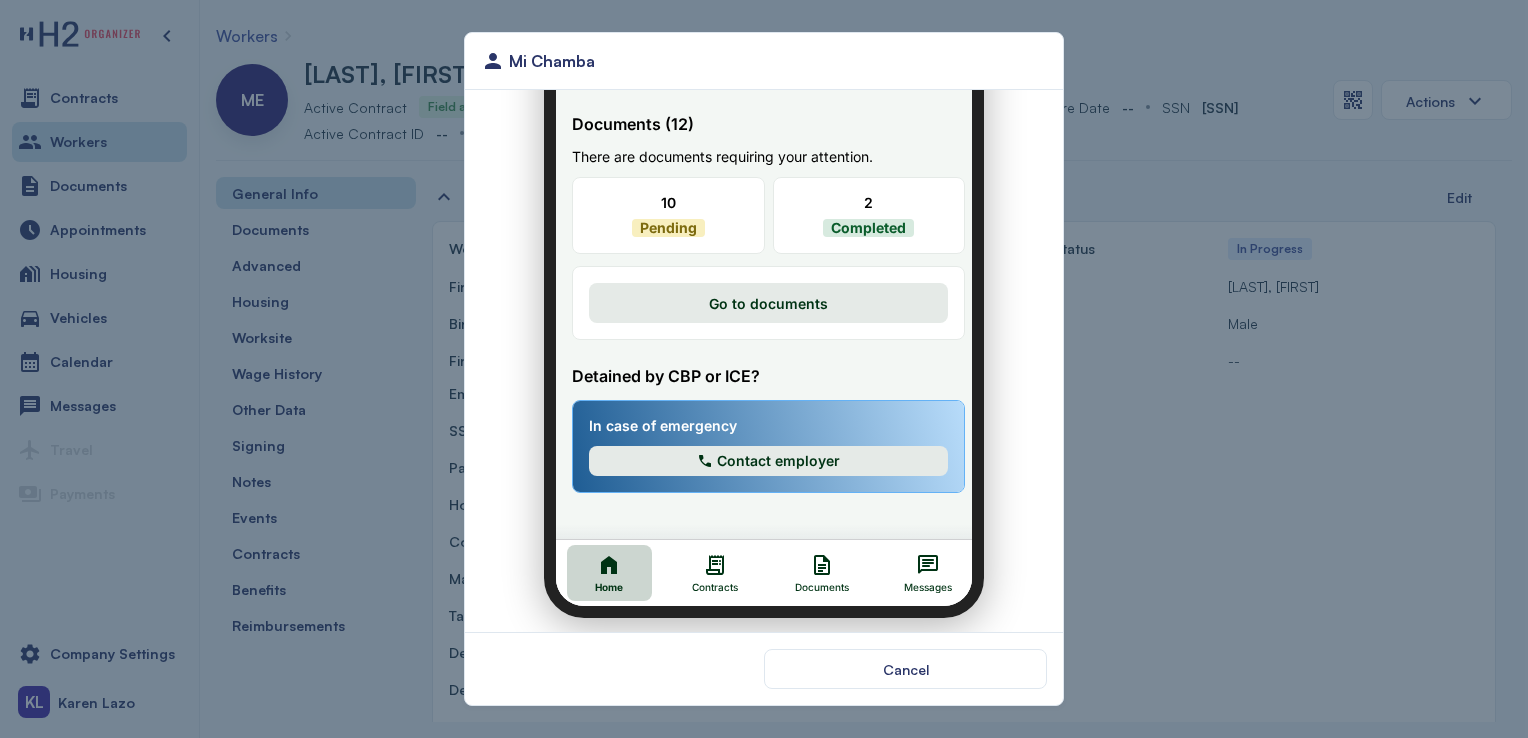 click 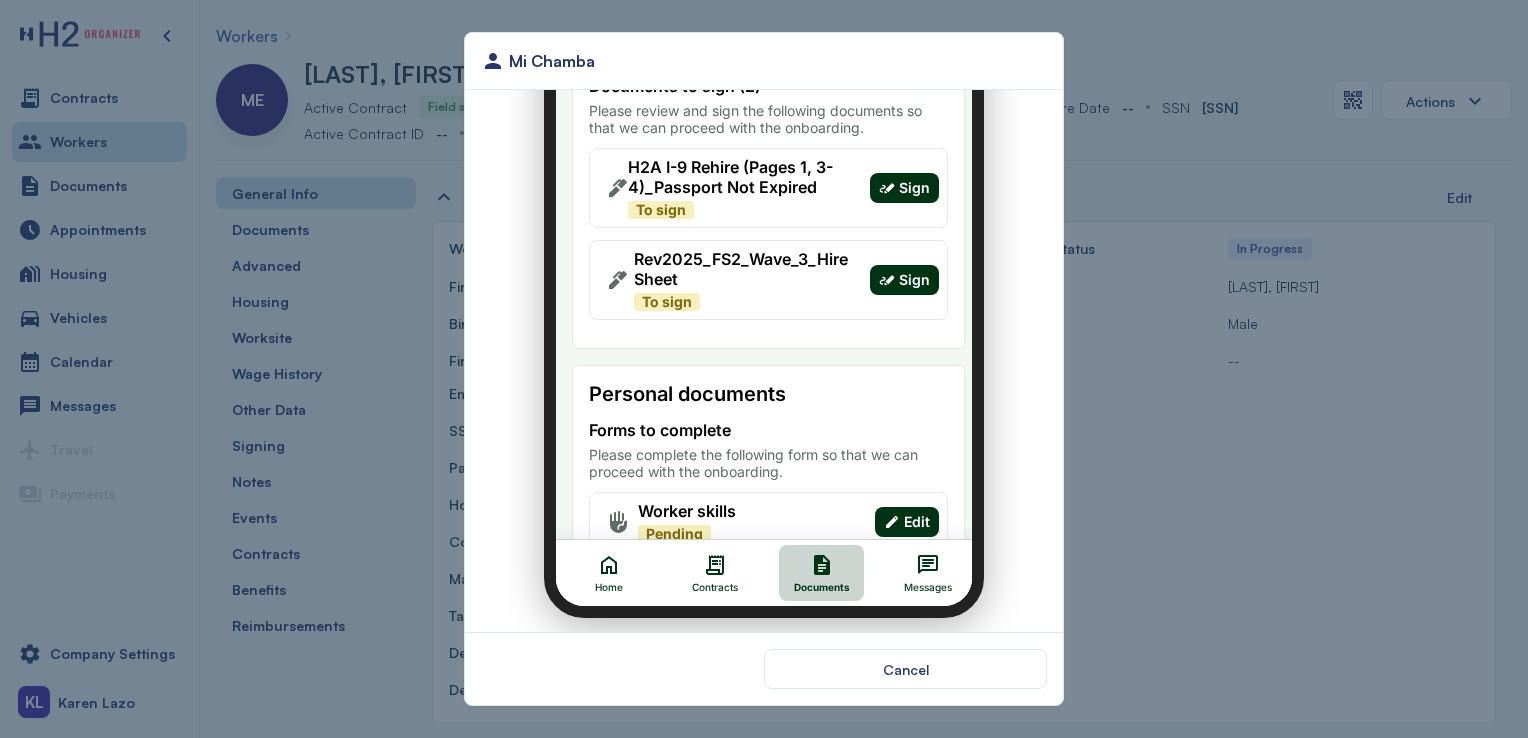 click on "Sign" at bounding box center (902, 176) 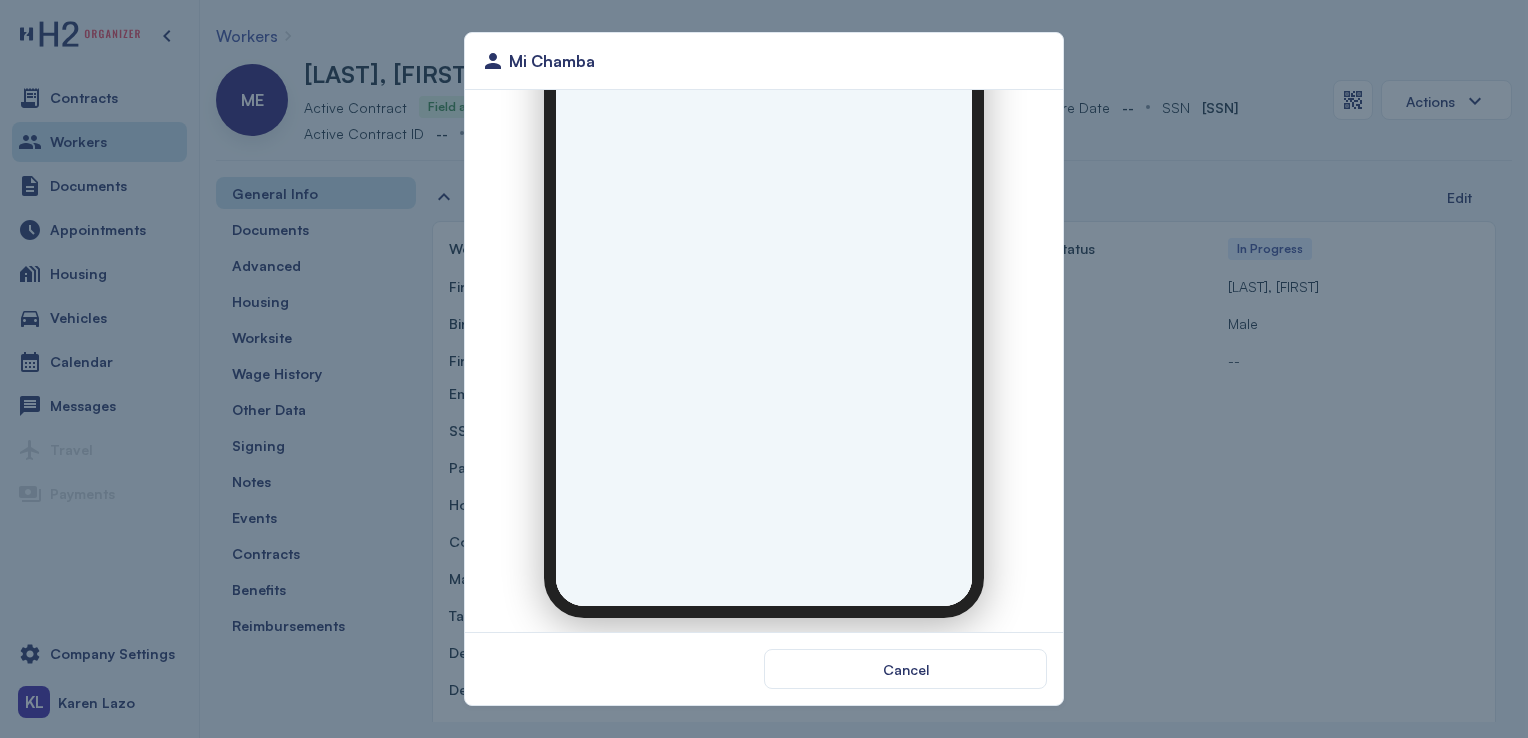 scroll, scrollTop: 0, scrollLeft: 0, axis: both 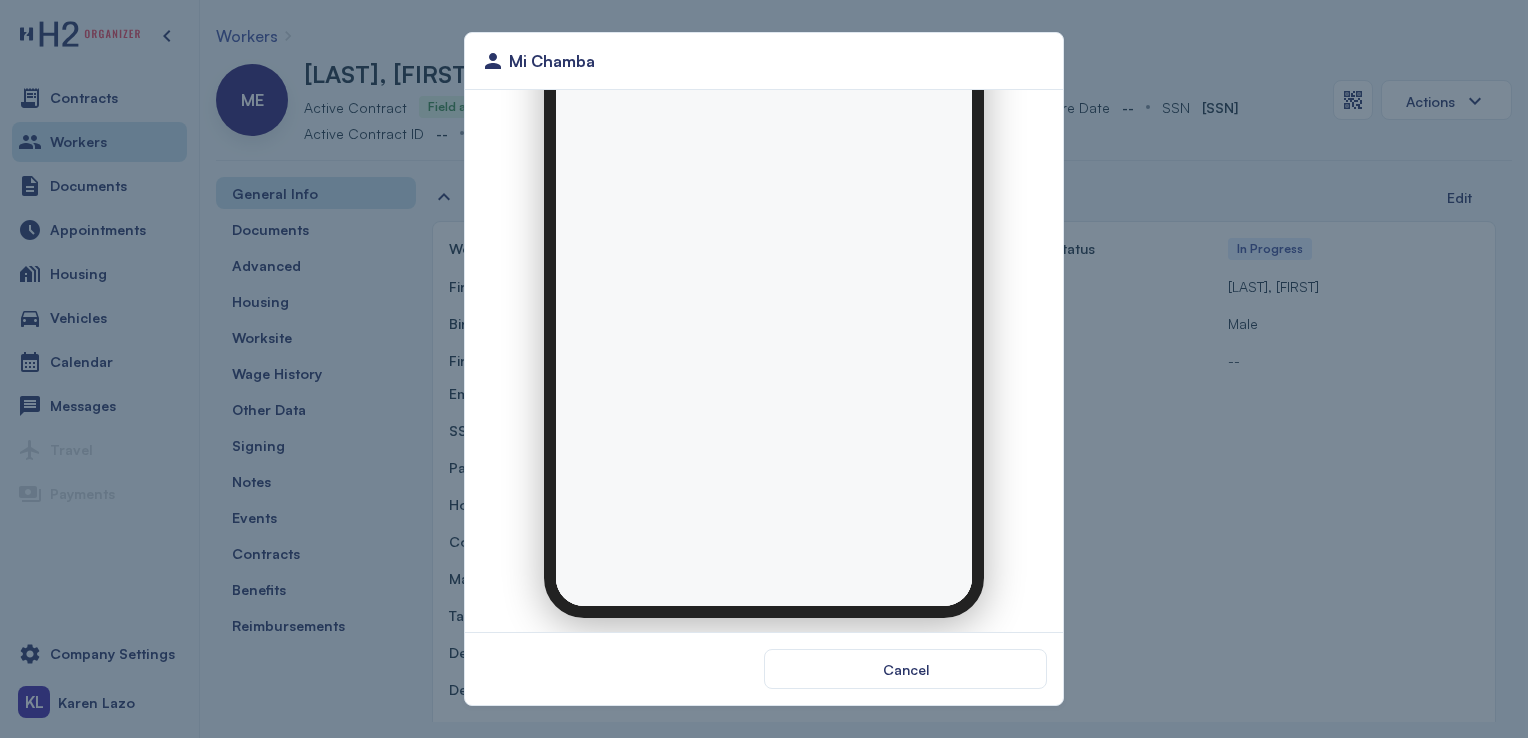click on "Mi Chamba" at bounding box center (764, 61) 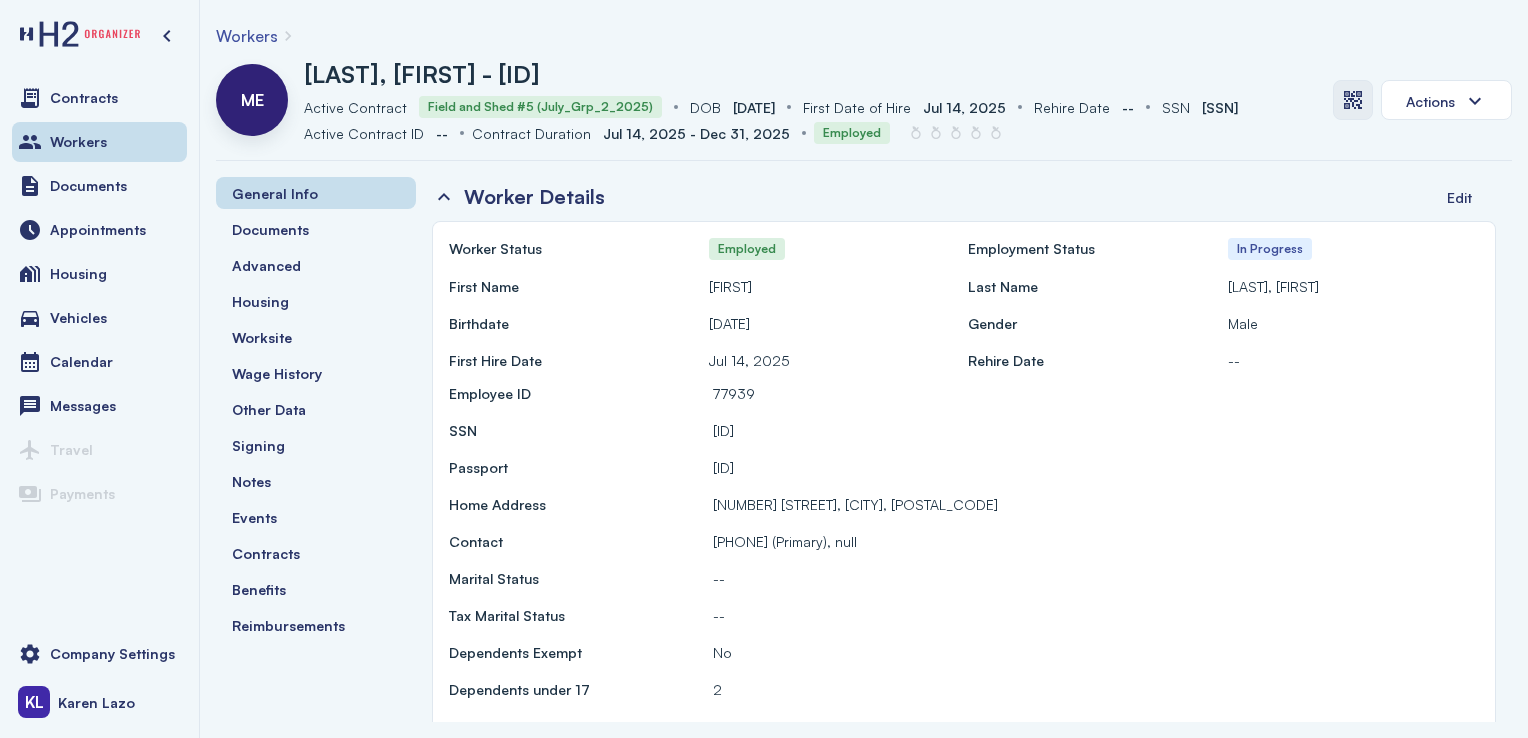 click at bounding box center [1353, 100] 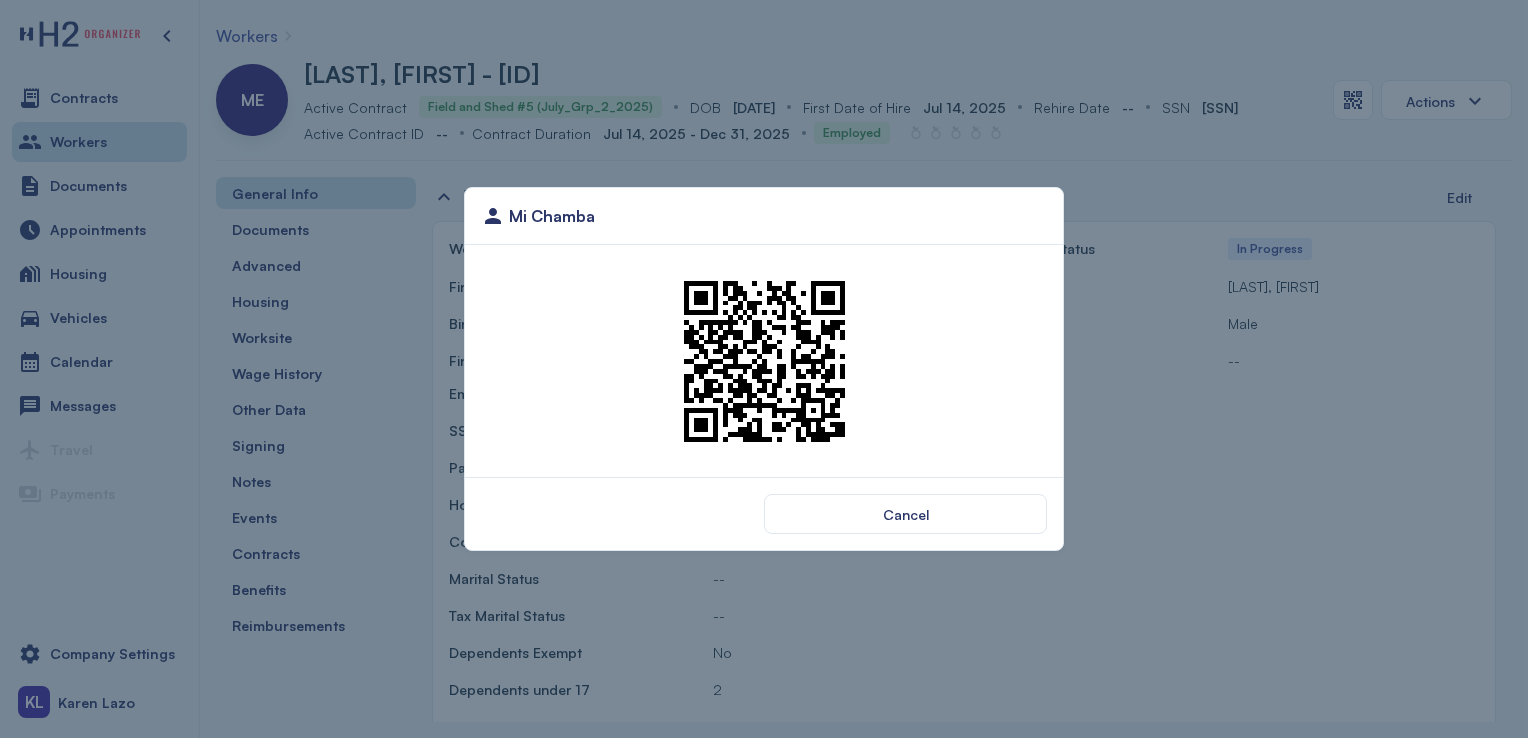 click at bounding box center (764, 361) 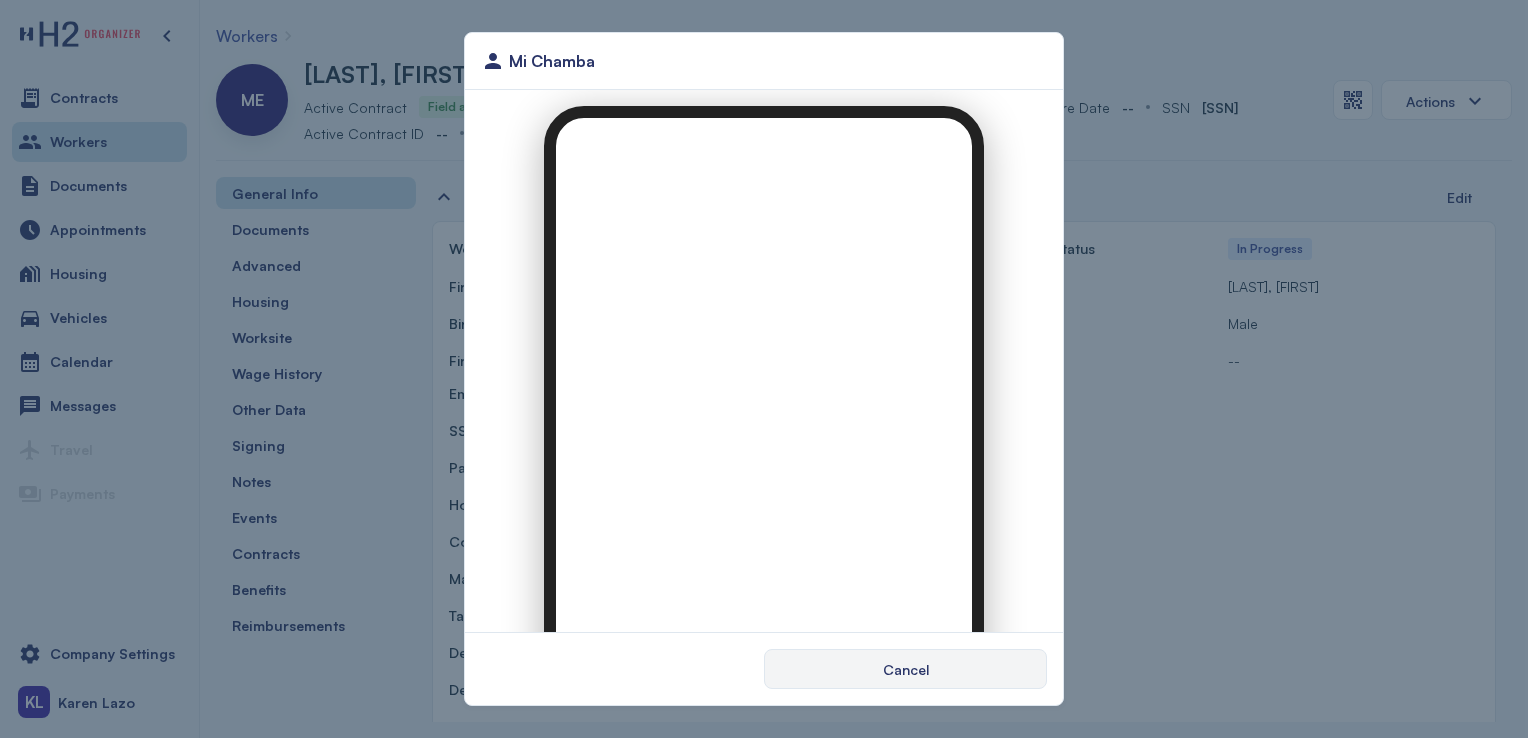 scroll, scrollTop: 0, scrollLeft: 0, axis: both 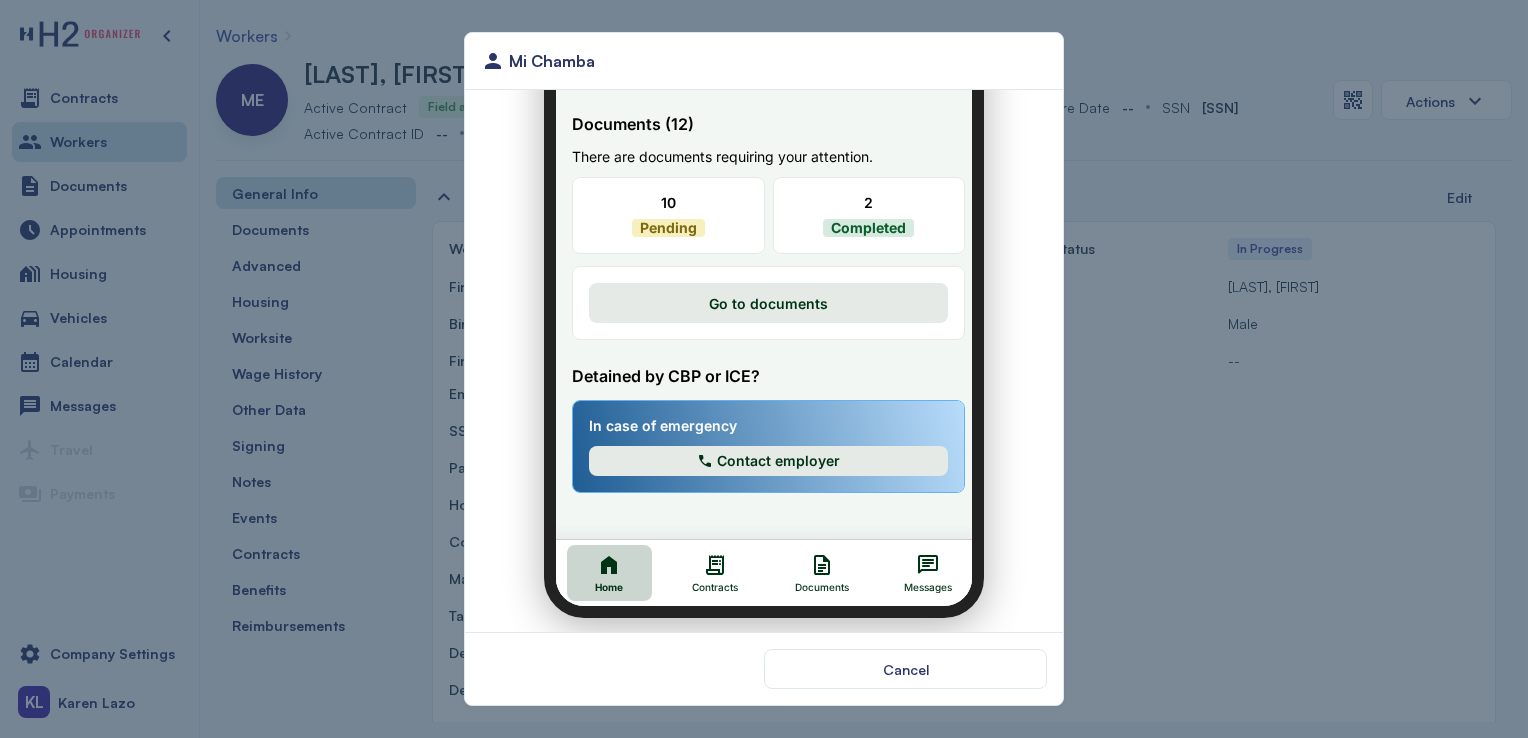 click on "Documents" at bounding box center (810, 575) 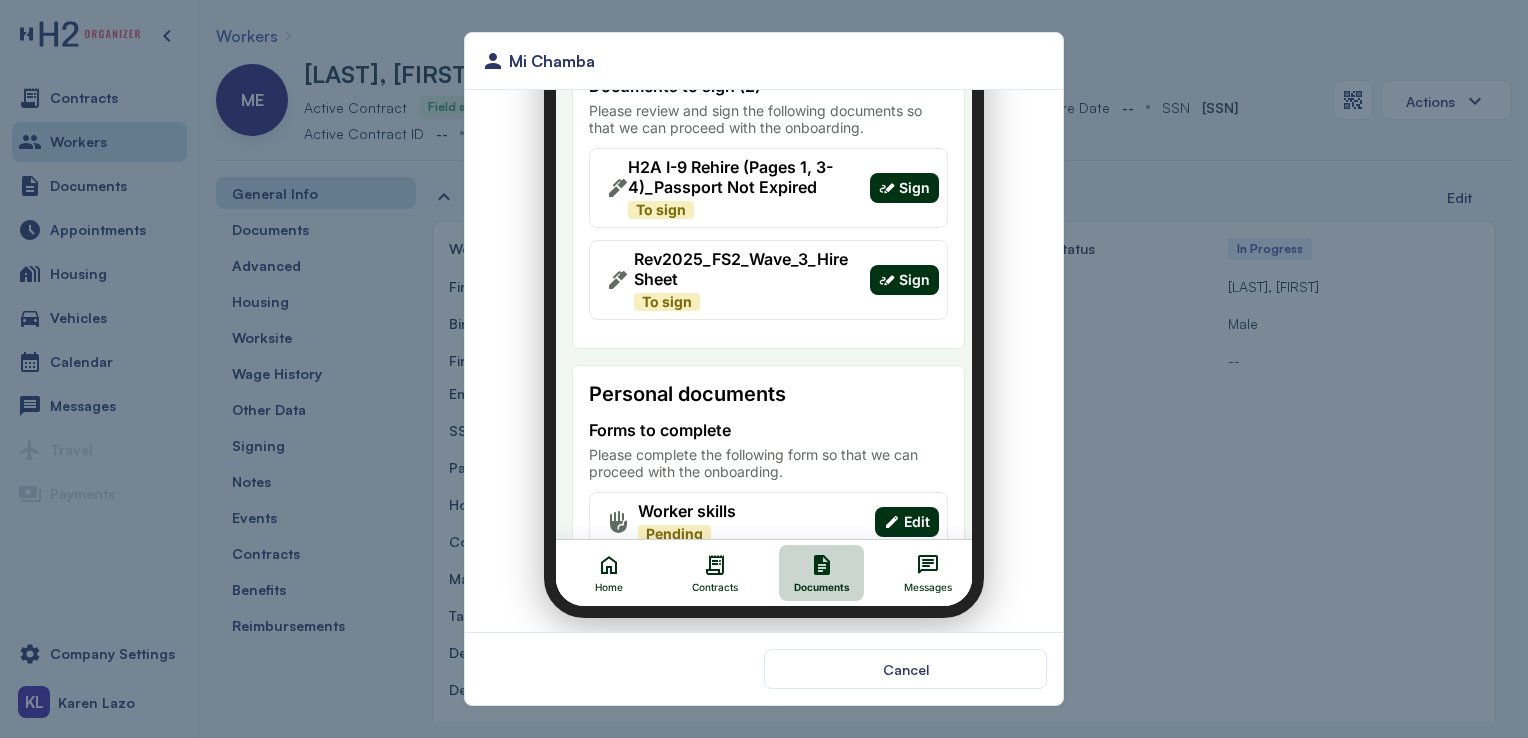 click on "Sign" at bounding box center (892, 176) 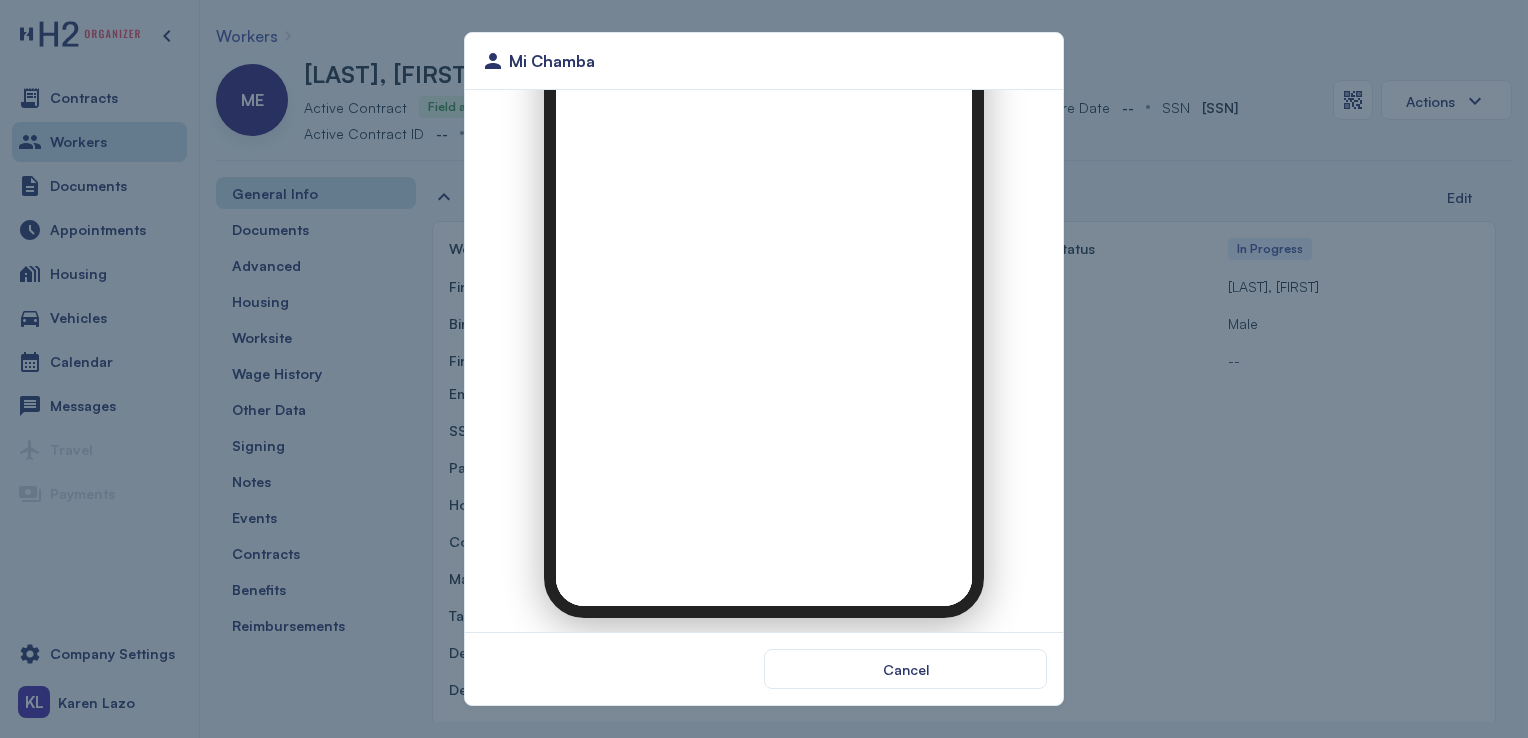 scroll, scrollTop: 0, scrollLeft: 0, axis: both 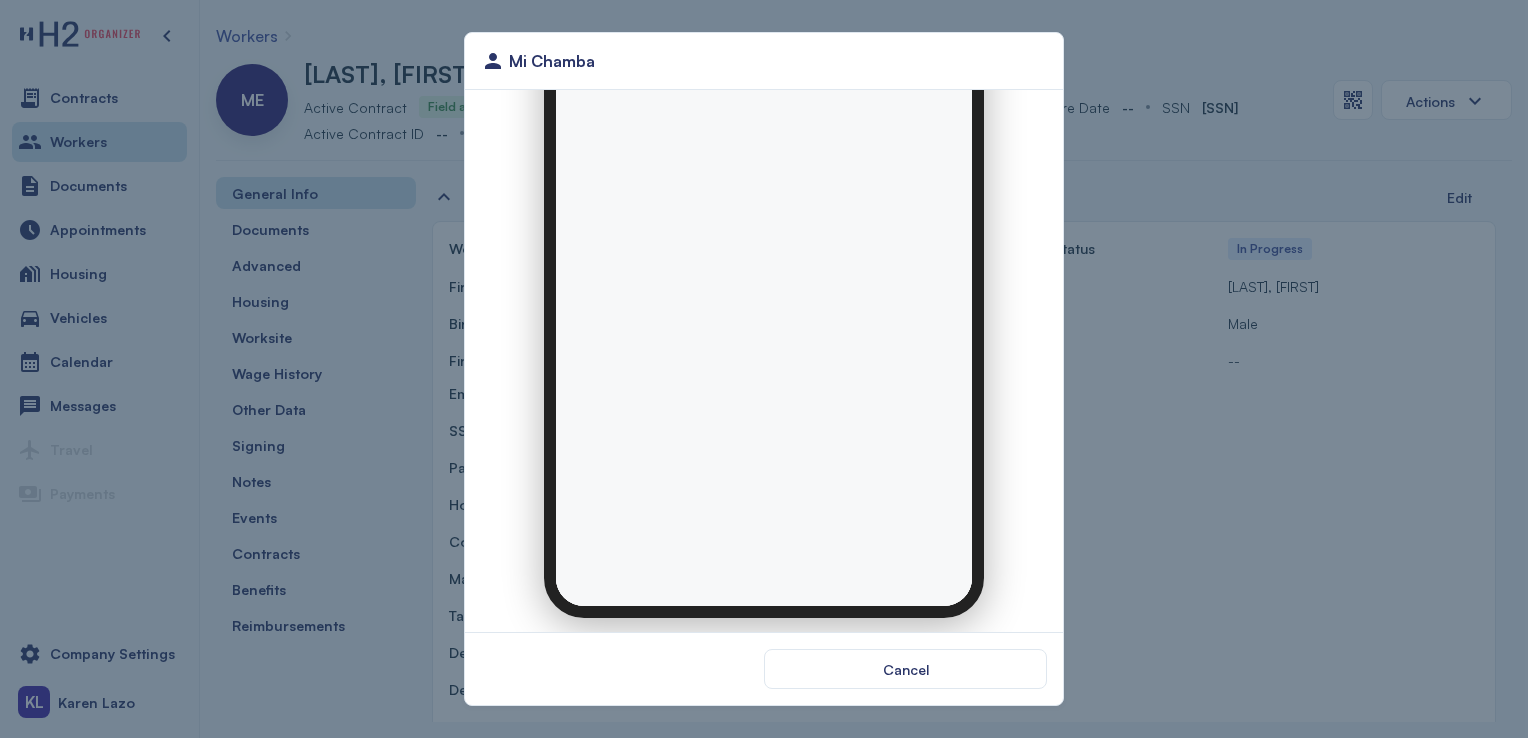 click on "Mi Chamba       Cancel" at bounding box center (764, 369) 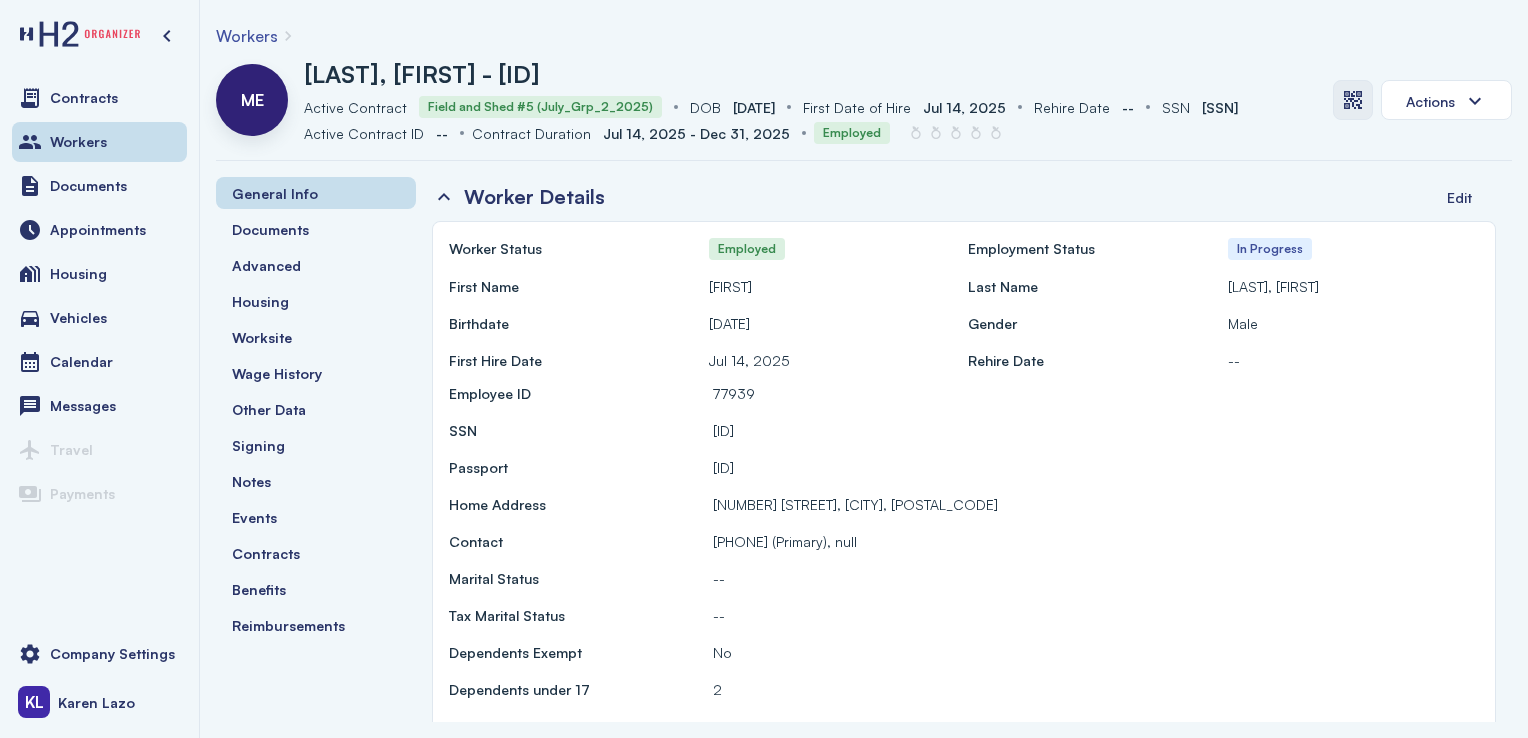 click at bounding box center [1353, 100] 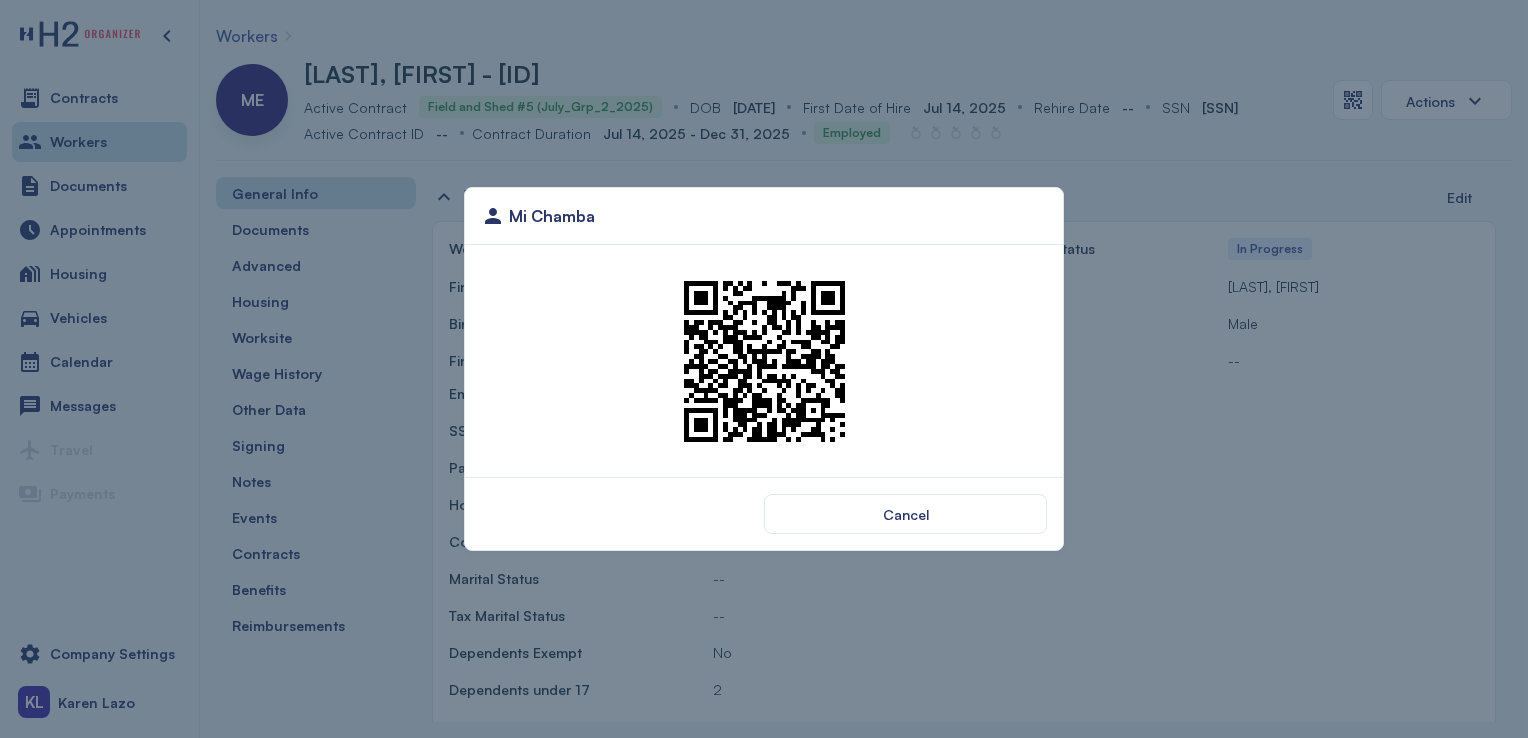 click at bounding box center (764, 361) 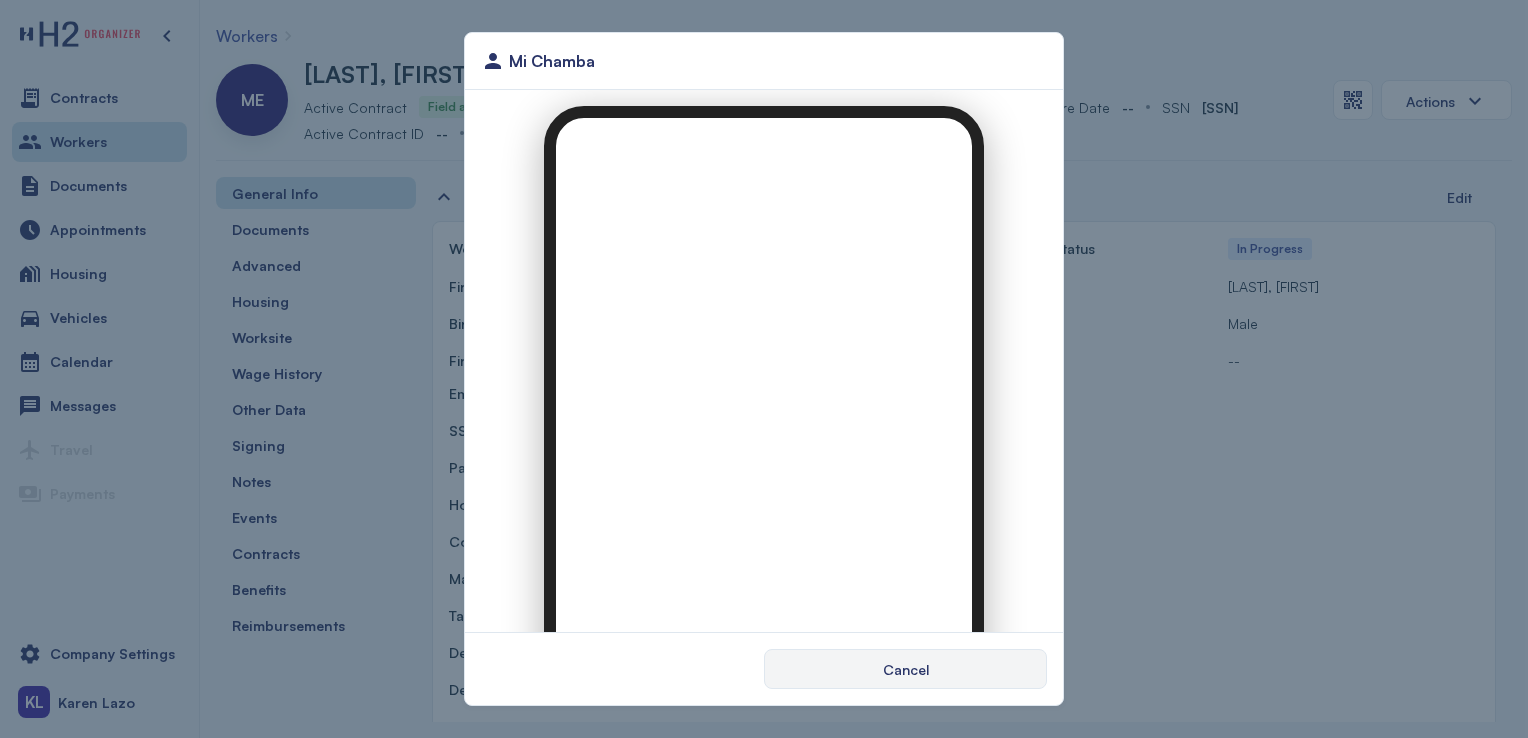 scroll, scrollTop: 0, scrollLeft: 0, axis: both 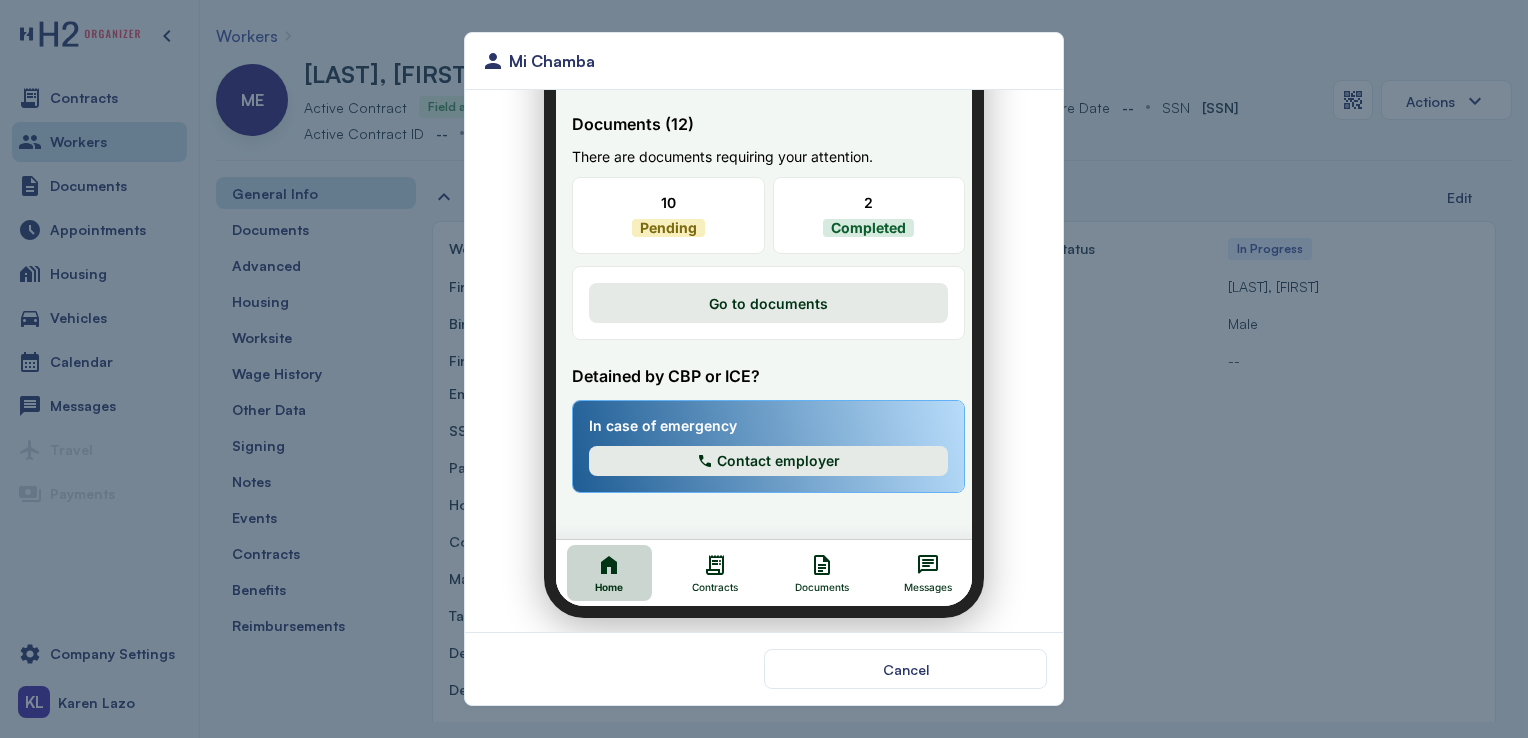 click on "Documents" at bounding box center [809, 561] 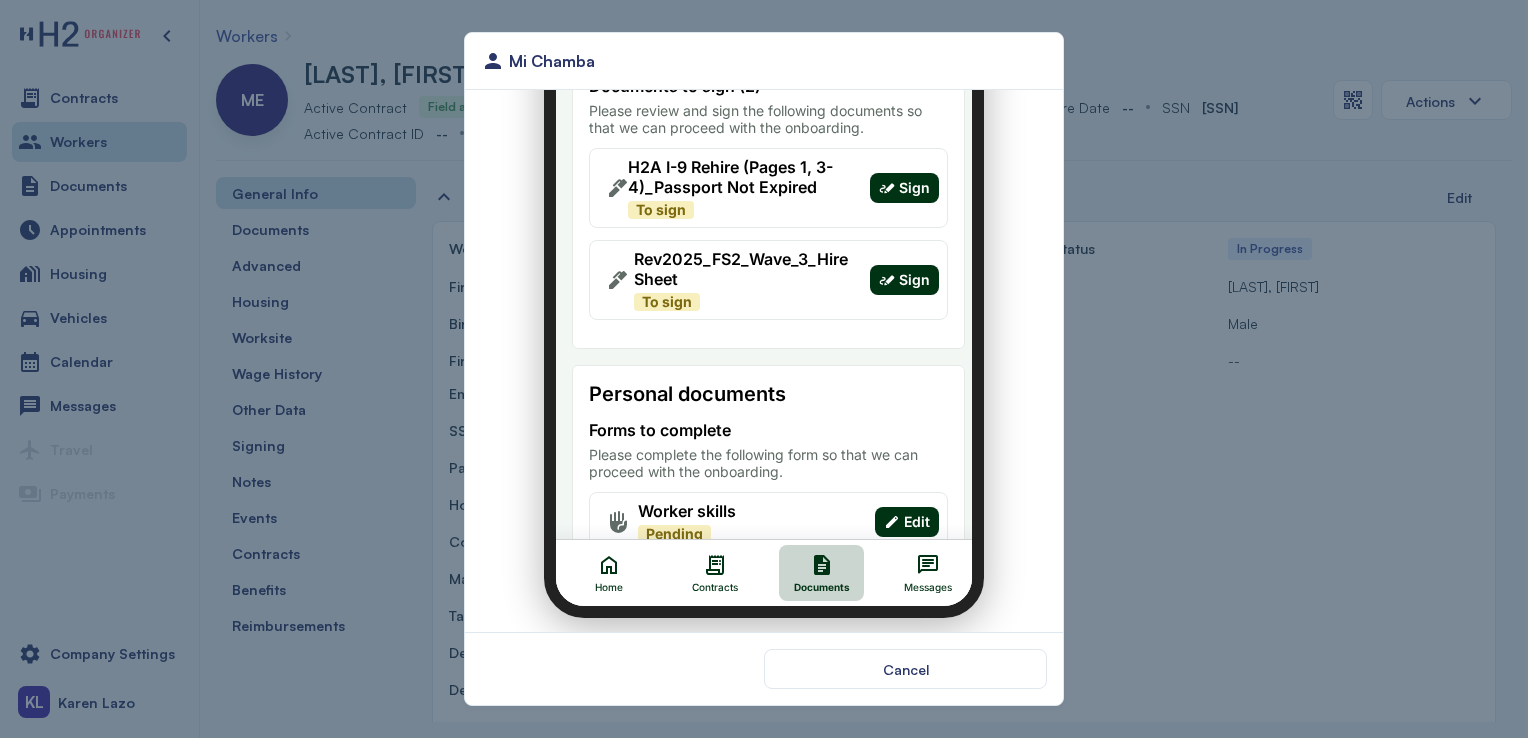 click on "Sign" at bounding box center (902, 176) 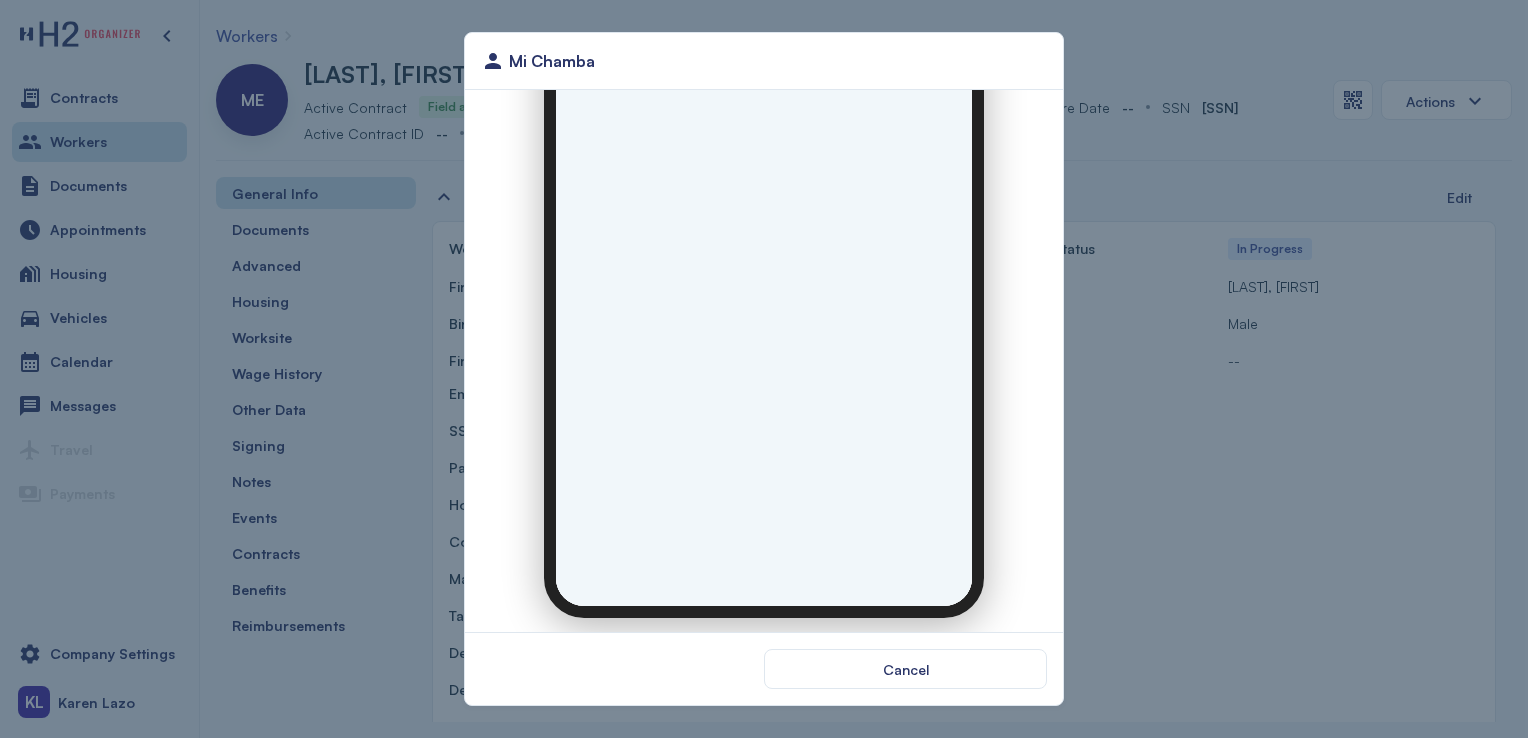 scroll, scrollTop: 0, scrollLeft: 0, axis: both 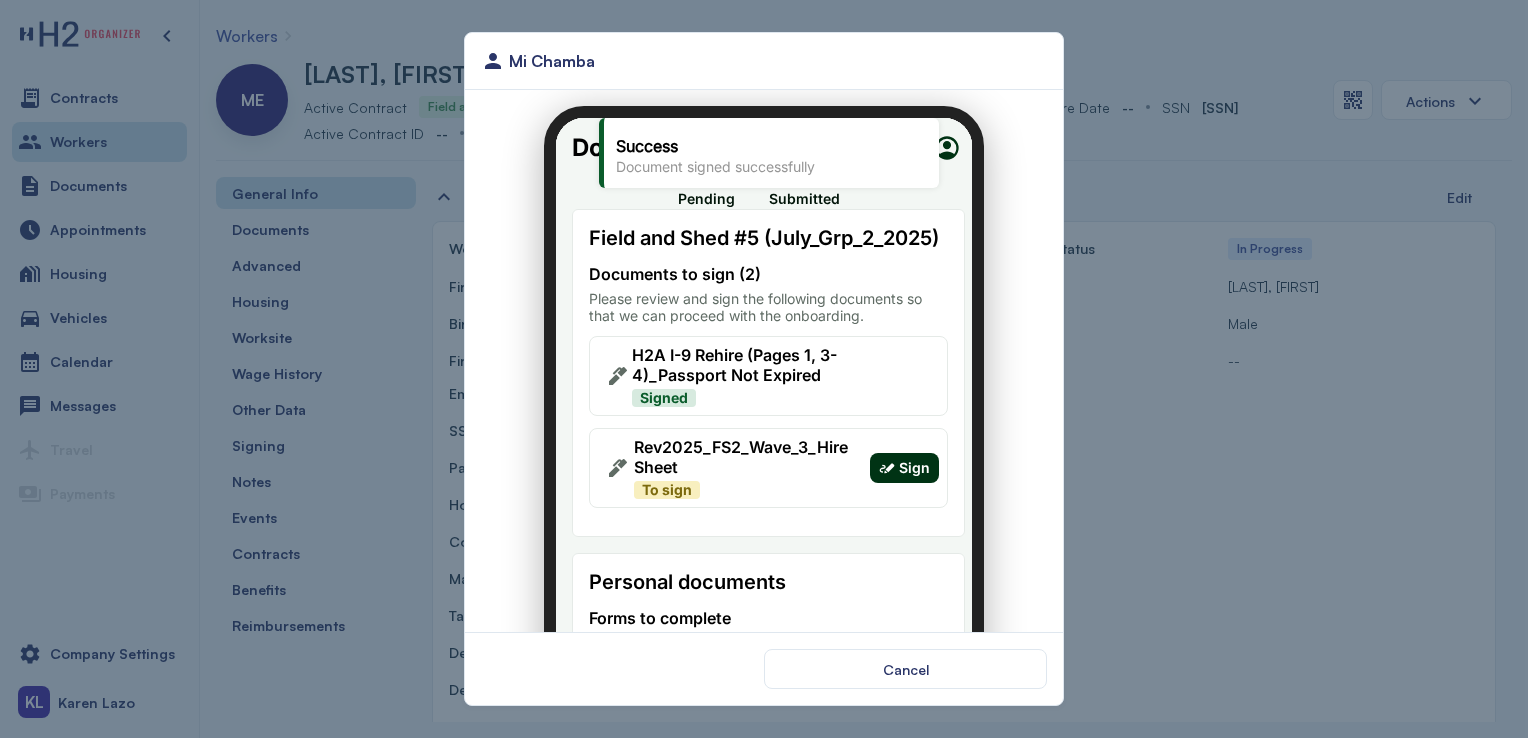 click on "Sign" at bounding box center (902, 456) 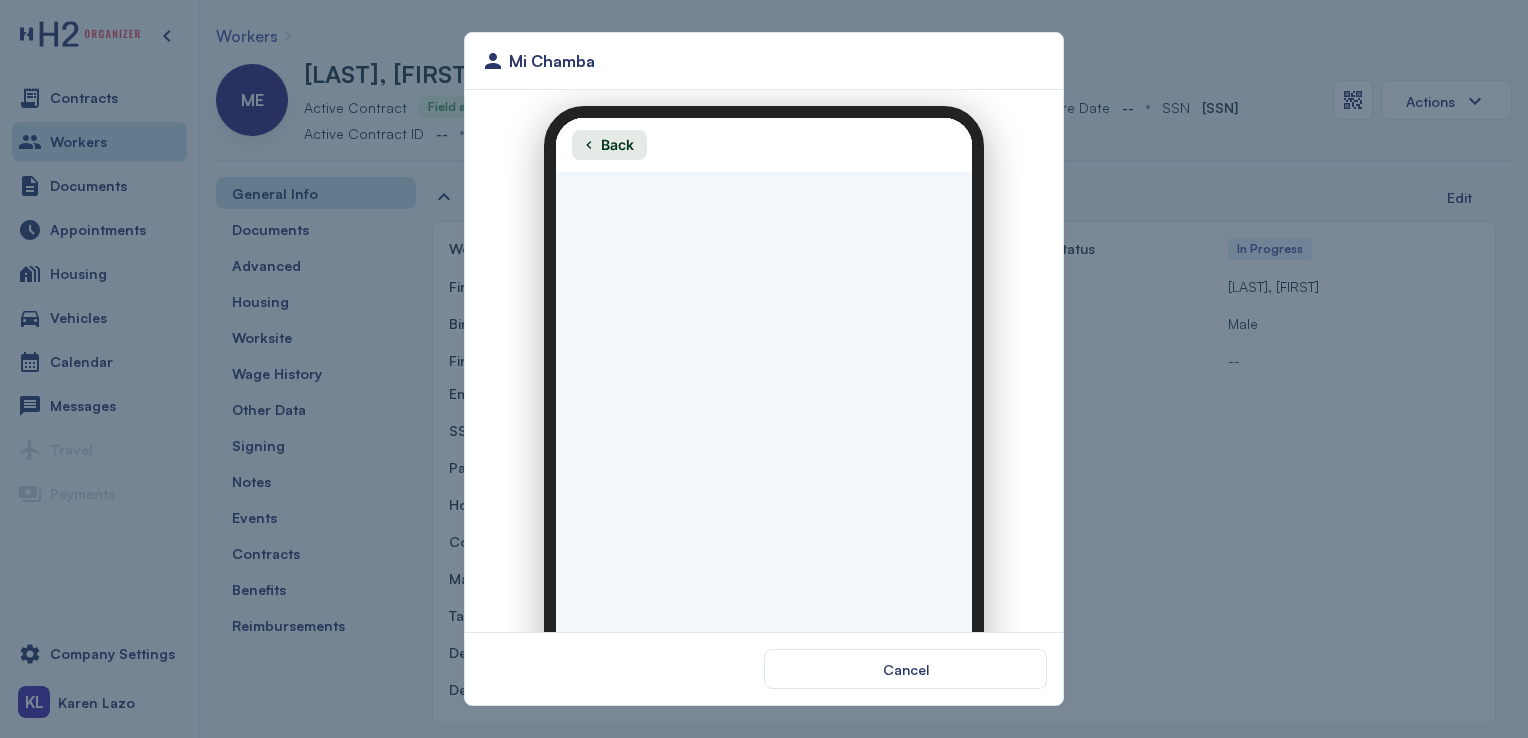 scroll, scrollTop: 0, scrollLeft: 0, axis: both 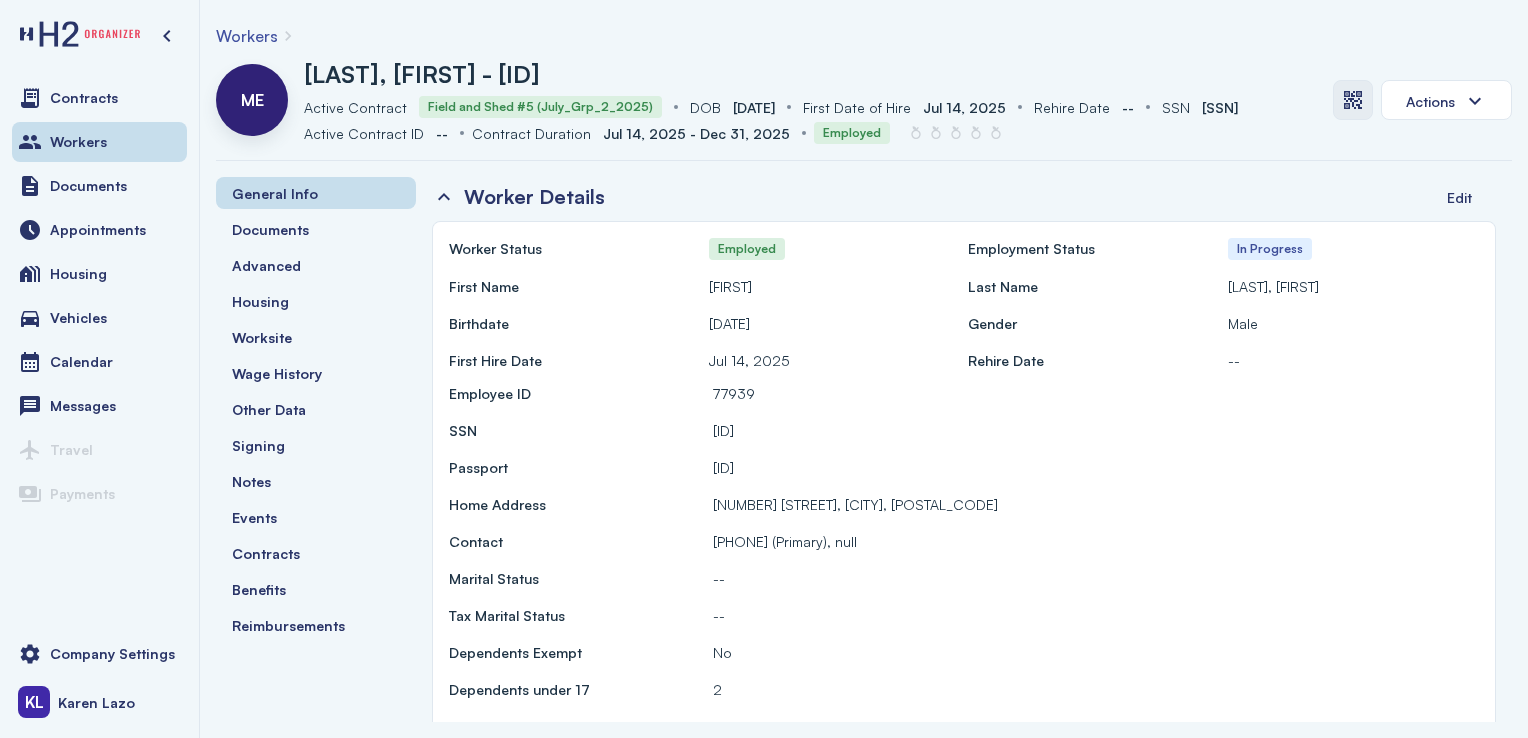 click at bounding box center [1353, 100] 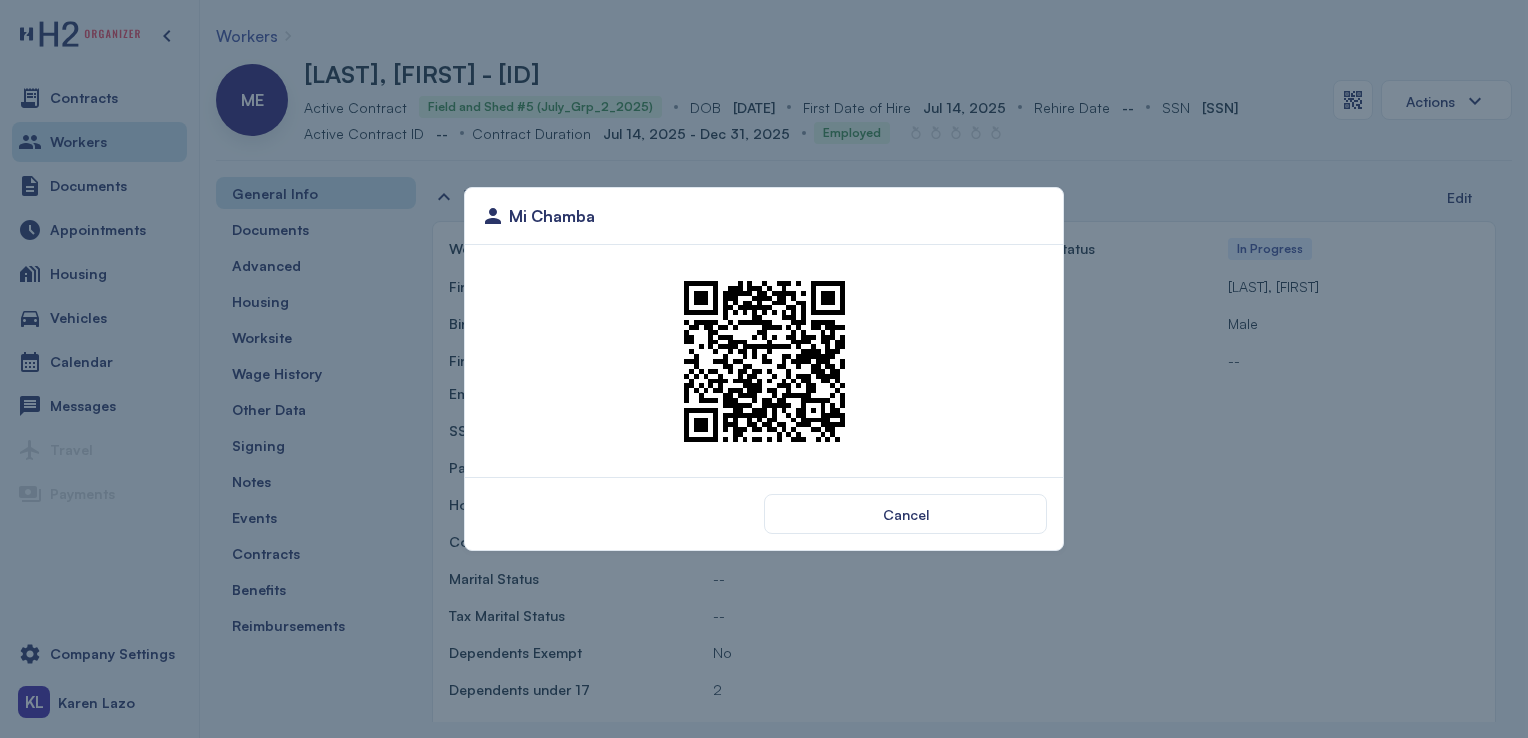 click at bounding box center [764, 361] 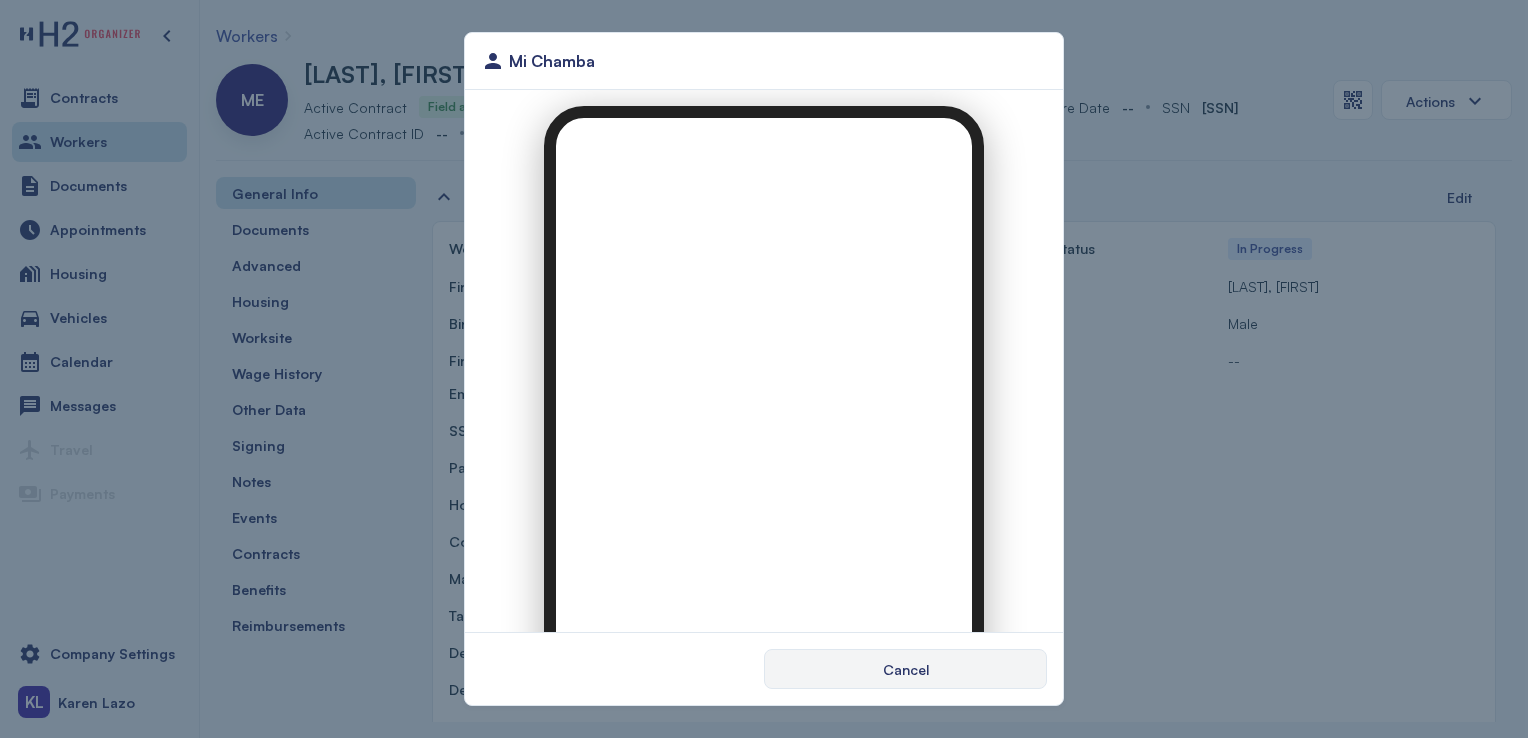 scroll, scrollTop: 0, scrollLeft: 0, axis: both 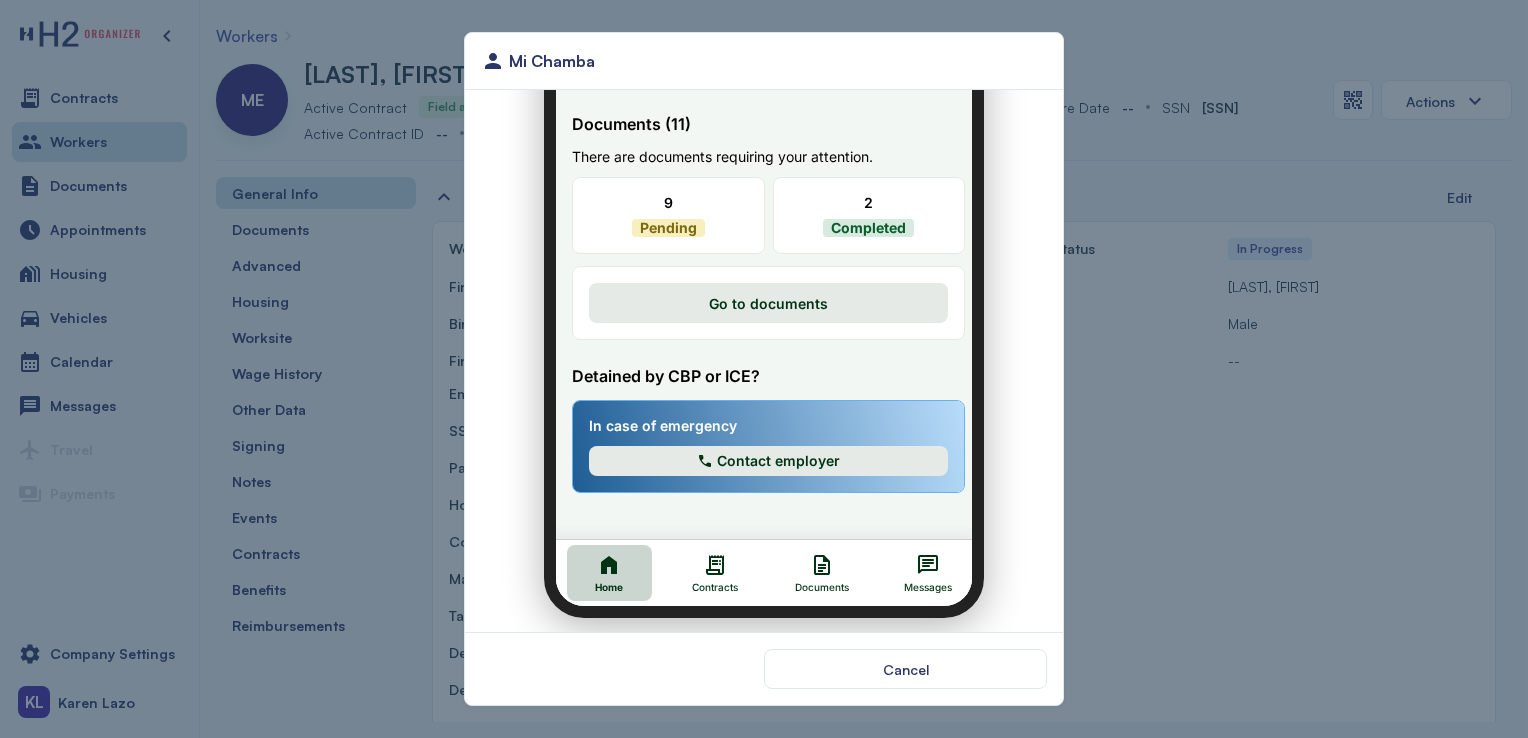 click on "Documents" at bounding box center (810, 575) 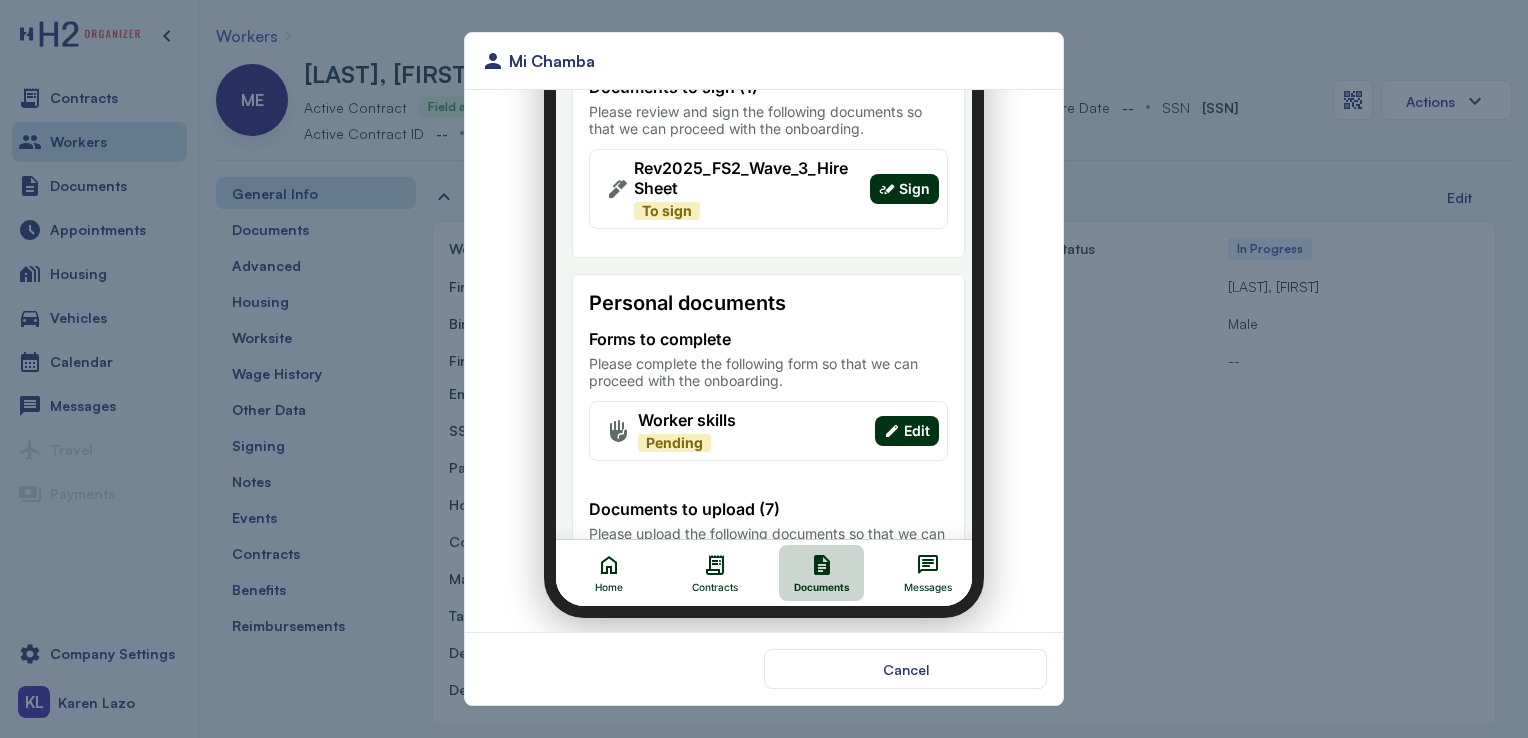 click on "Sign" at bounding box center [892, 177] 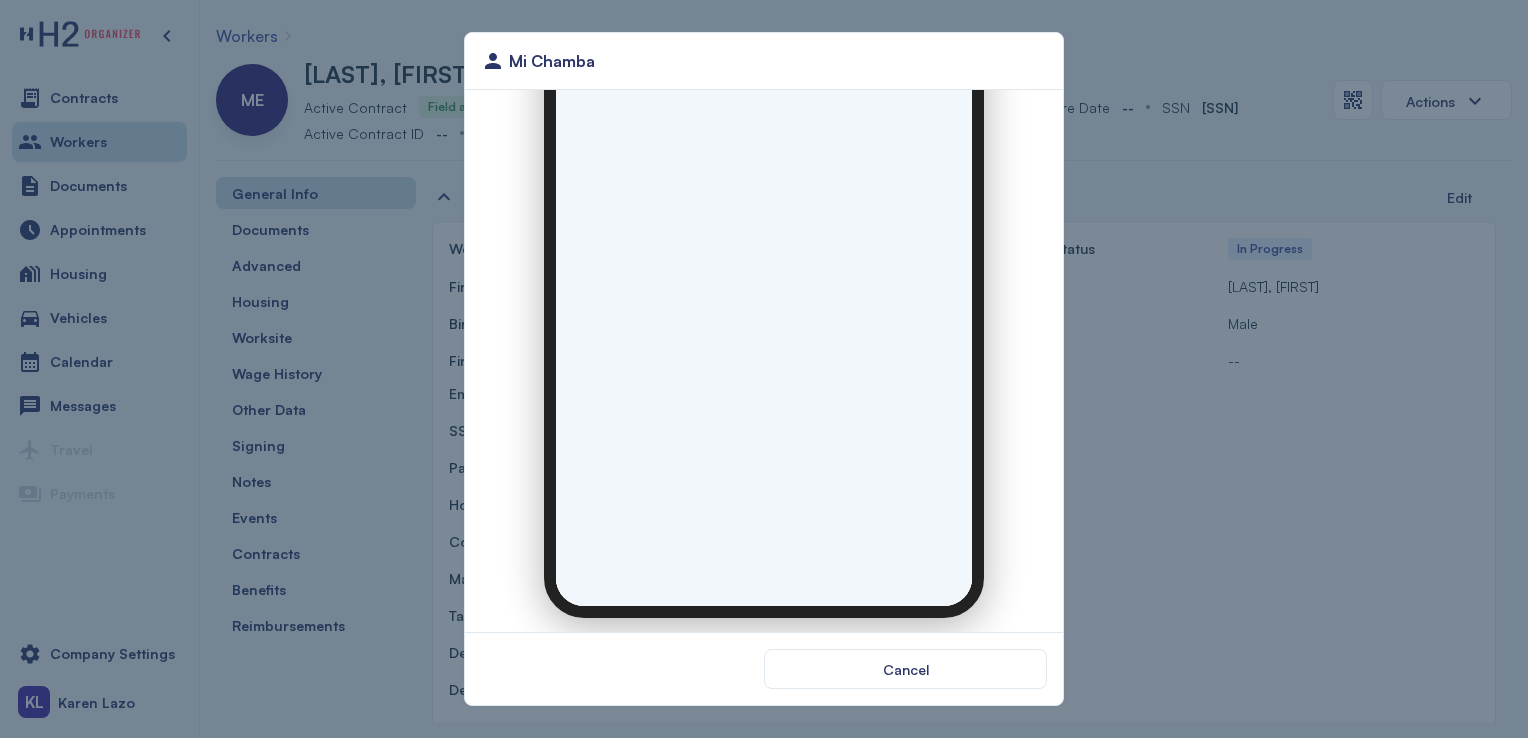 scroll, scrollTop: 0, scrollLeft: 0, axis: both 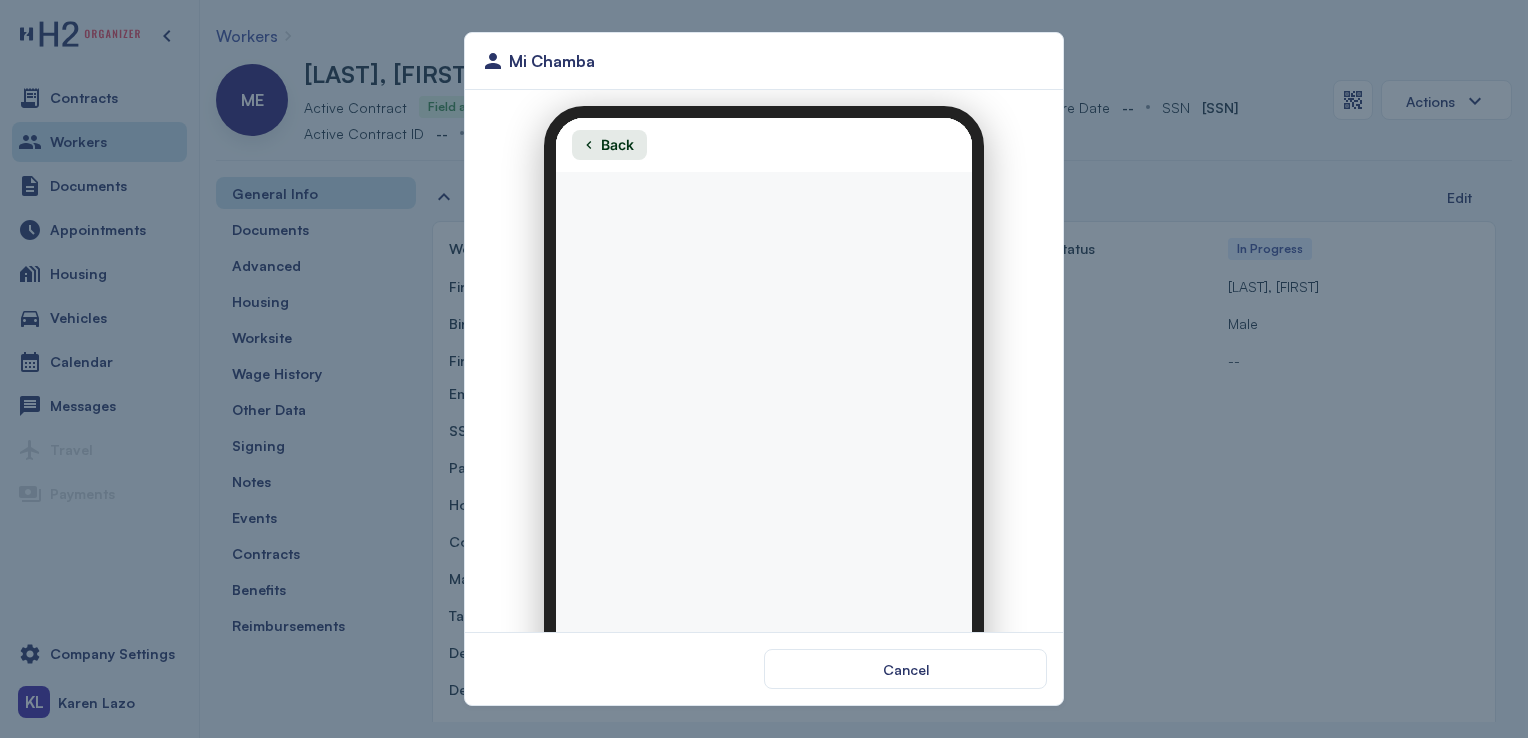 click at bounding box center (764, 456) 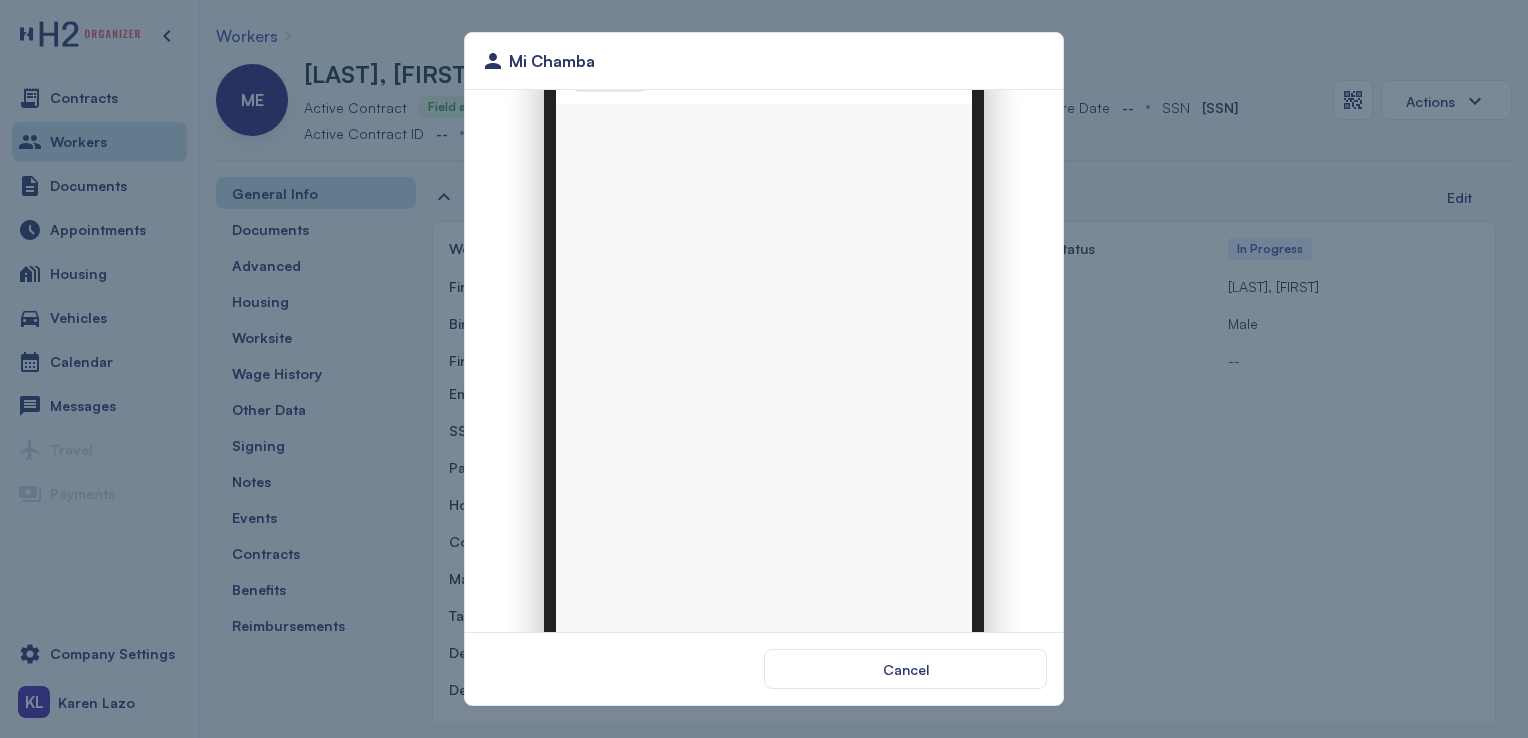 scroll, scrollTop: 0, scrollLeft: 0, axis: both 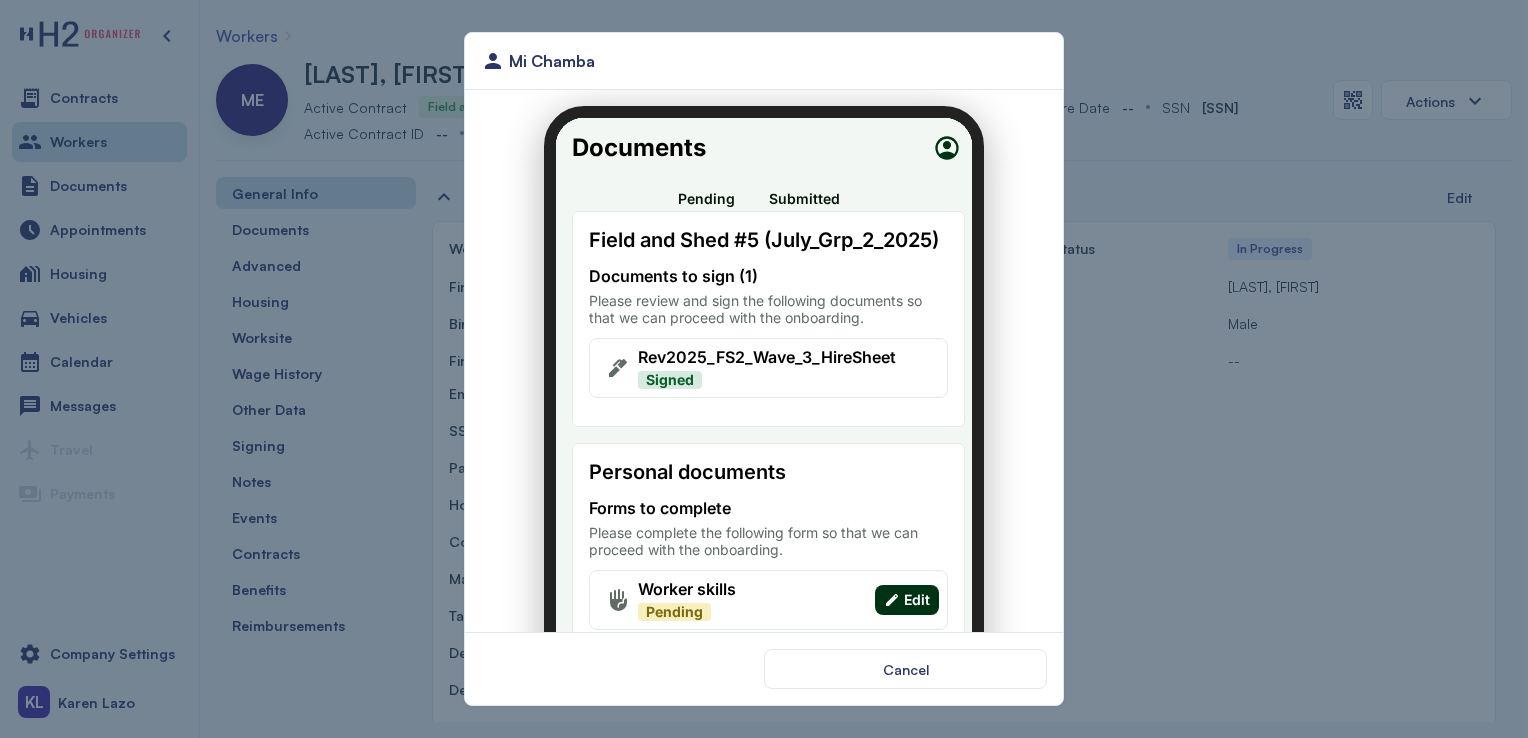 click on "Cancel" at bounding box center [905, 669] 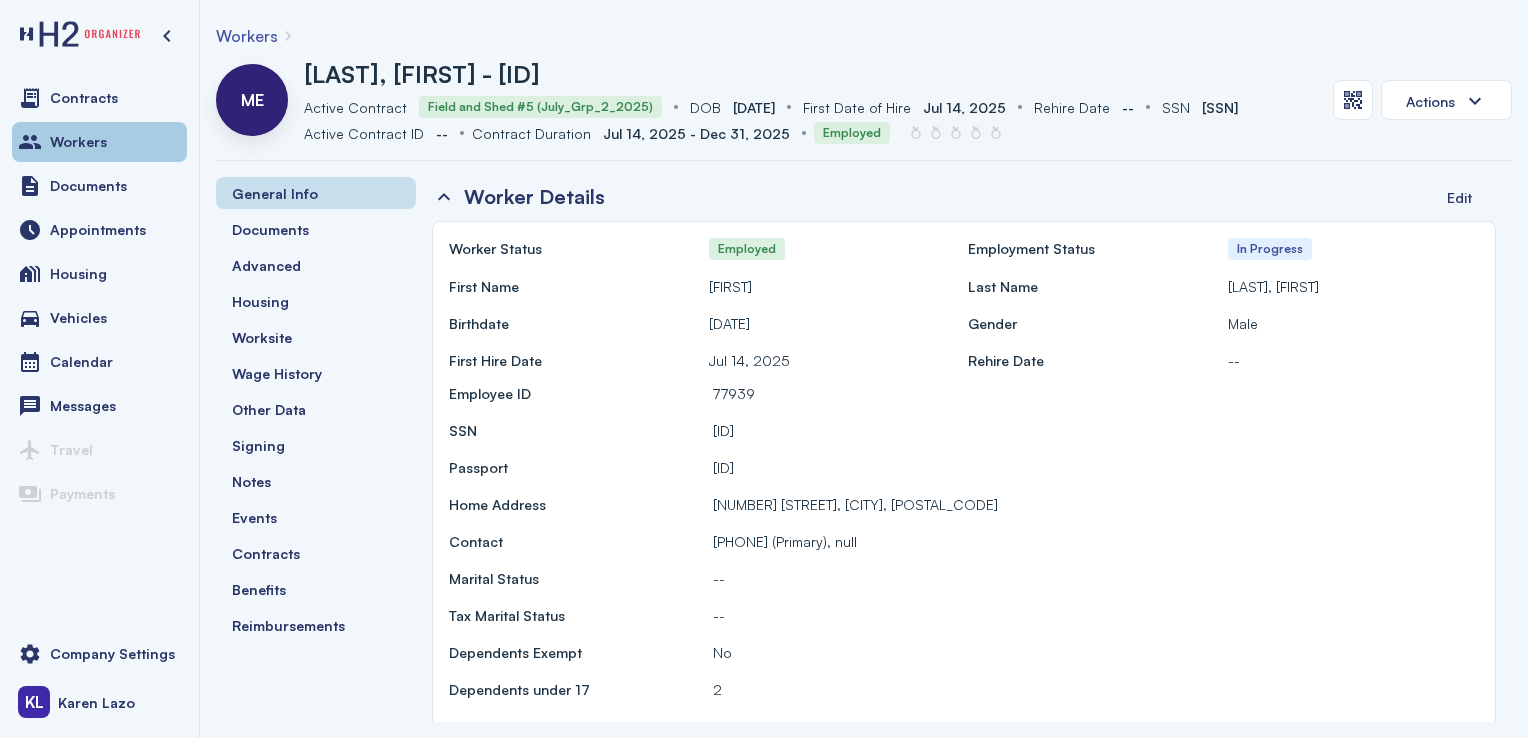 click on "Workers" at bounding box center [99, 142] 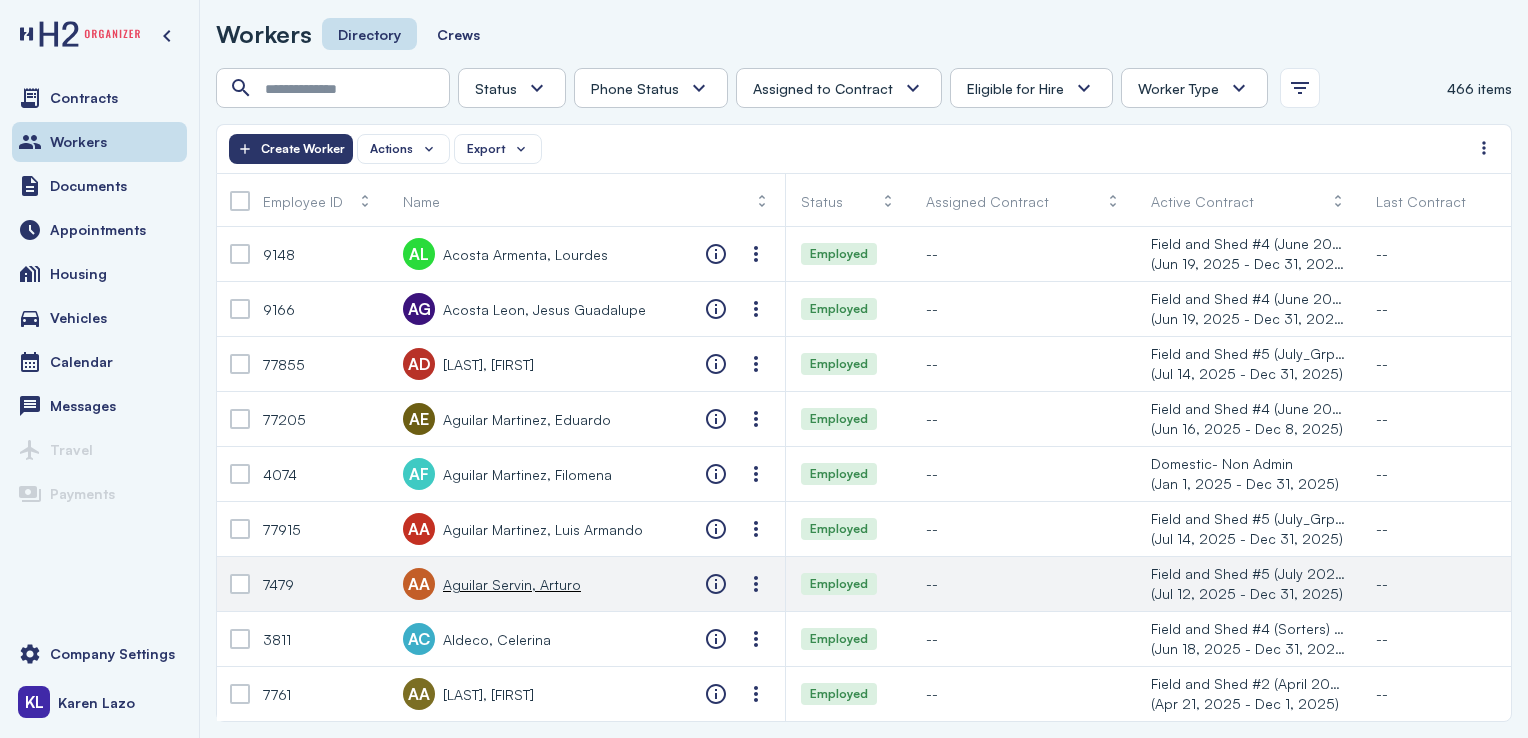 click at bounding box center (240, 584) 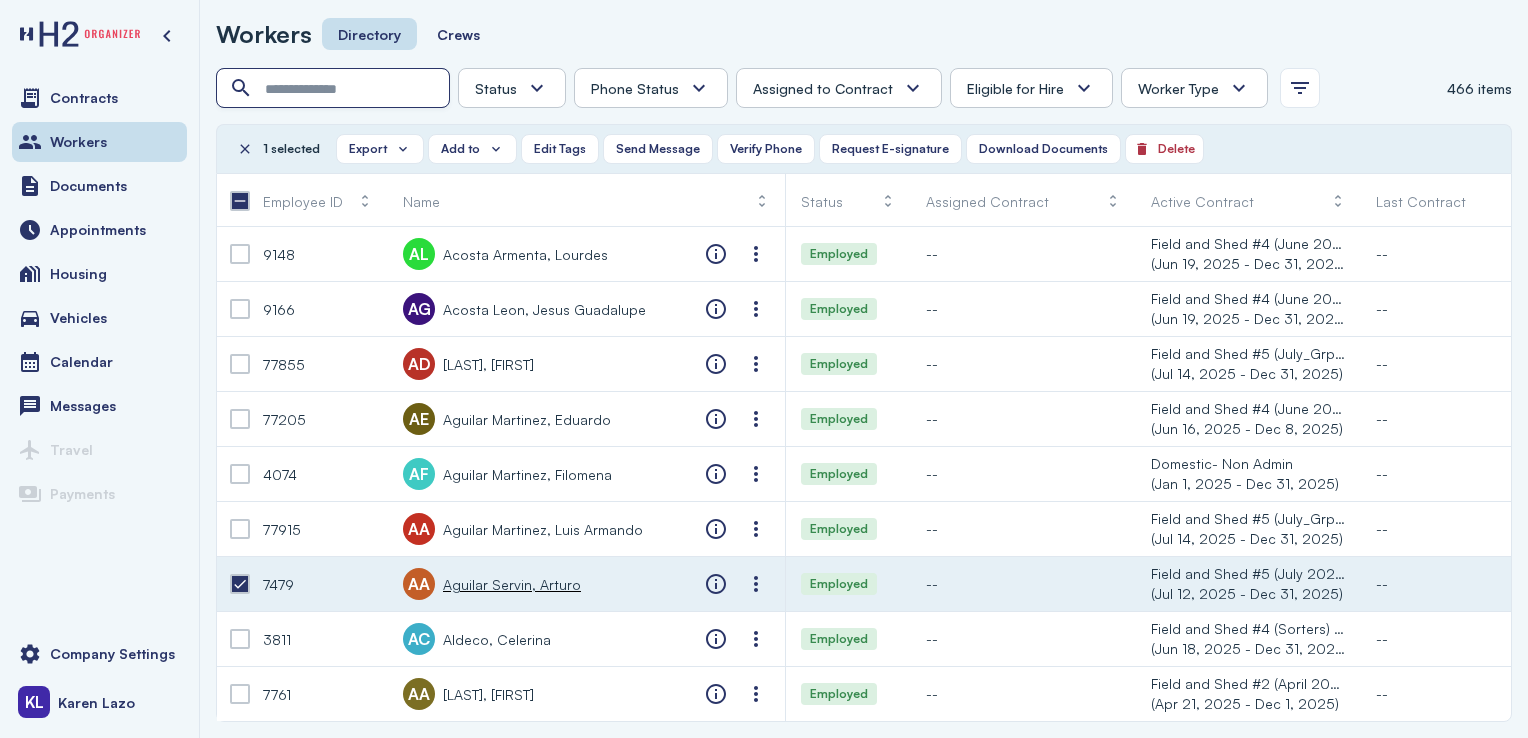 click at bounding box center [335, 89] 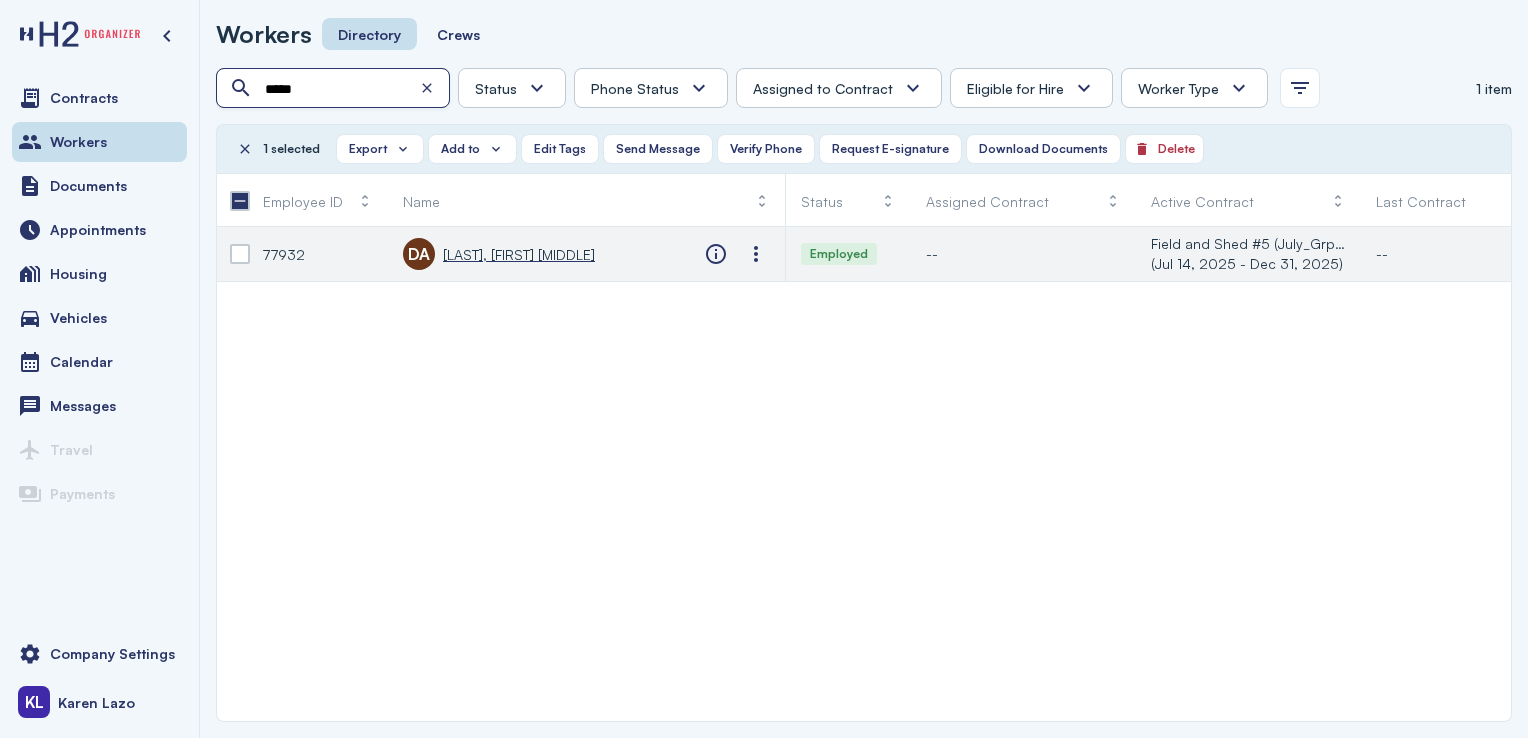 type on "*****" 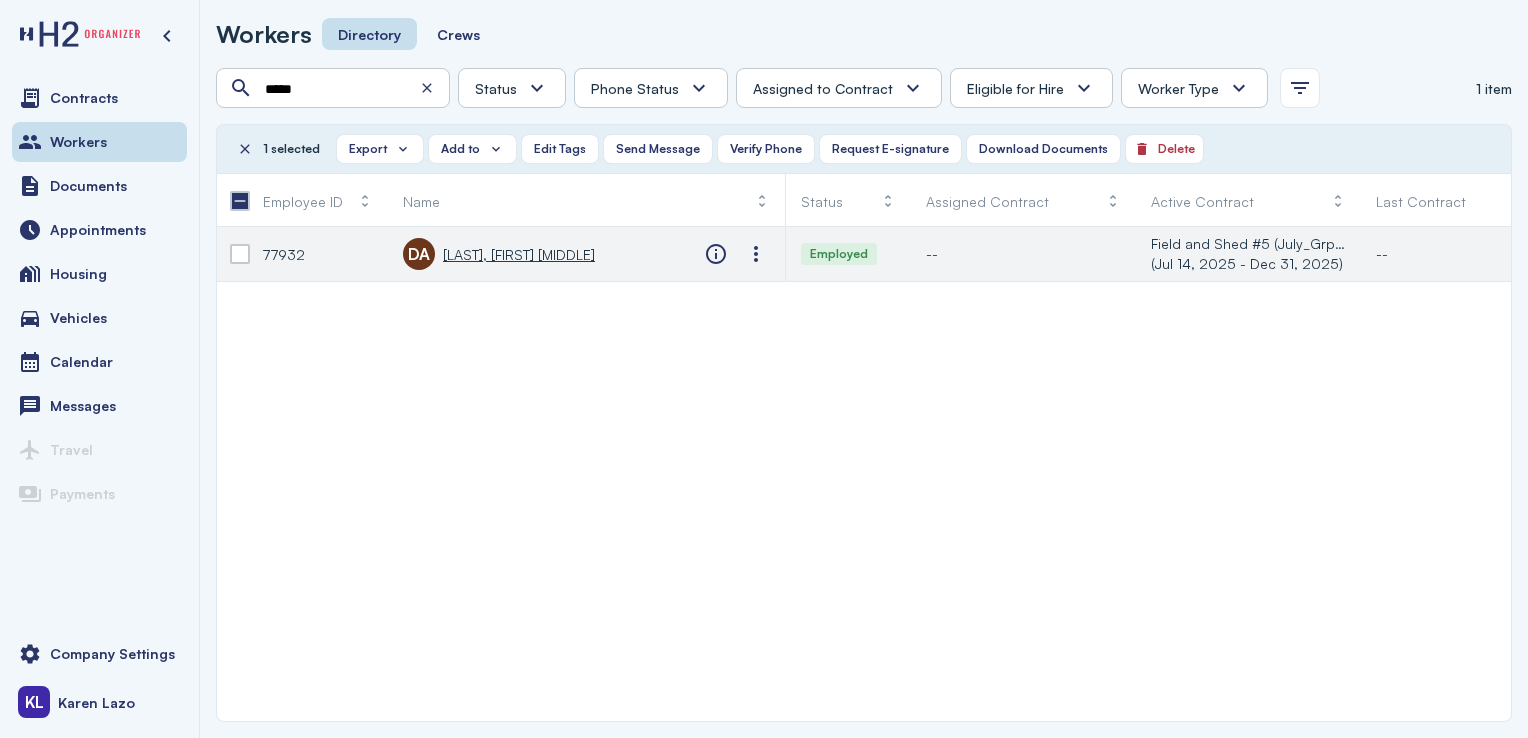 click on "[LAST], [FIRST]" at bounding box center [519, 254] 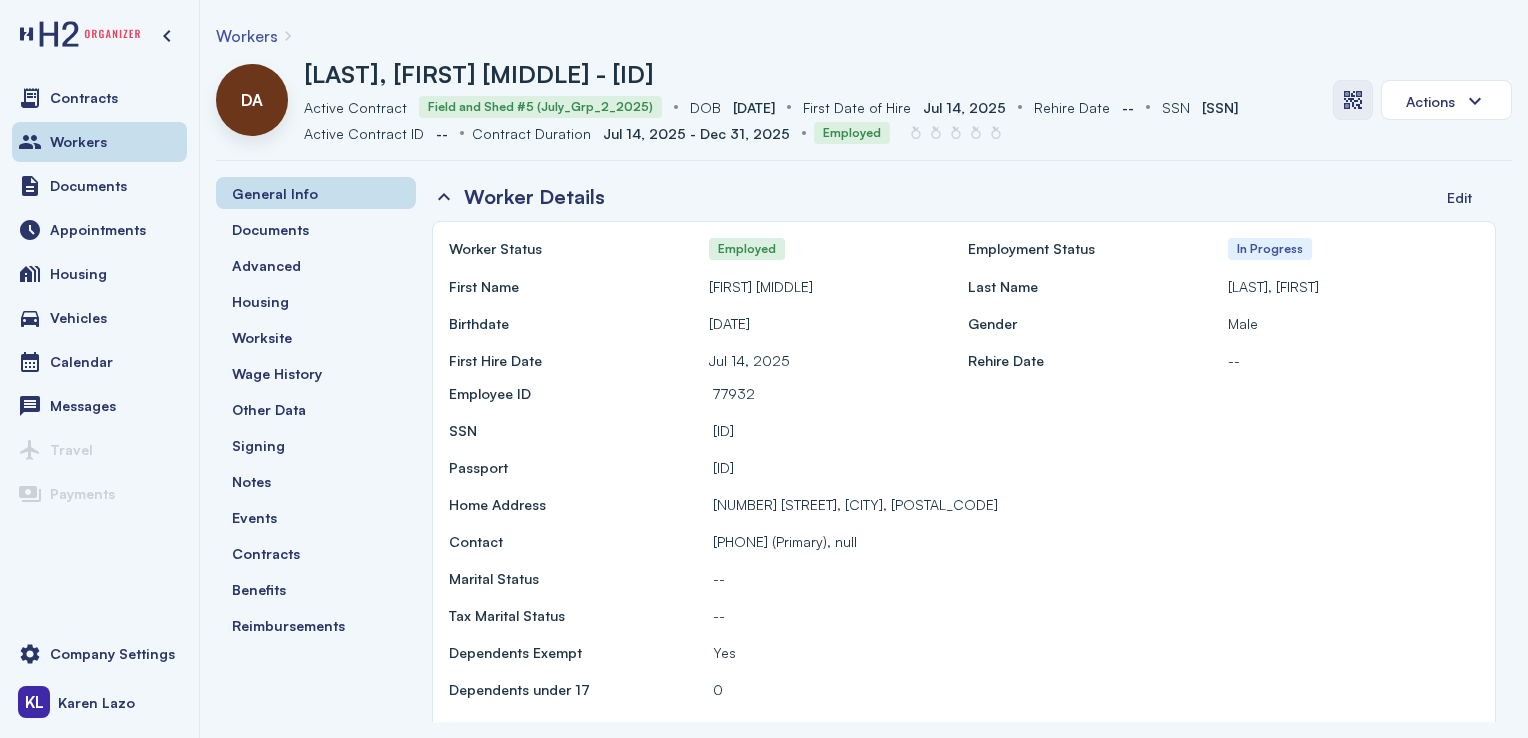 click at bounding box center (1353, 100) 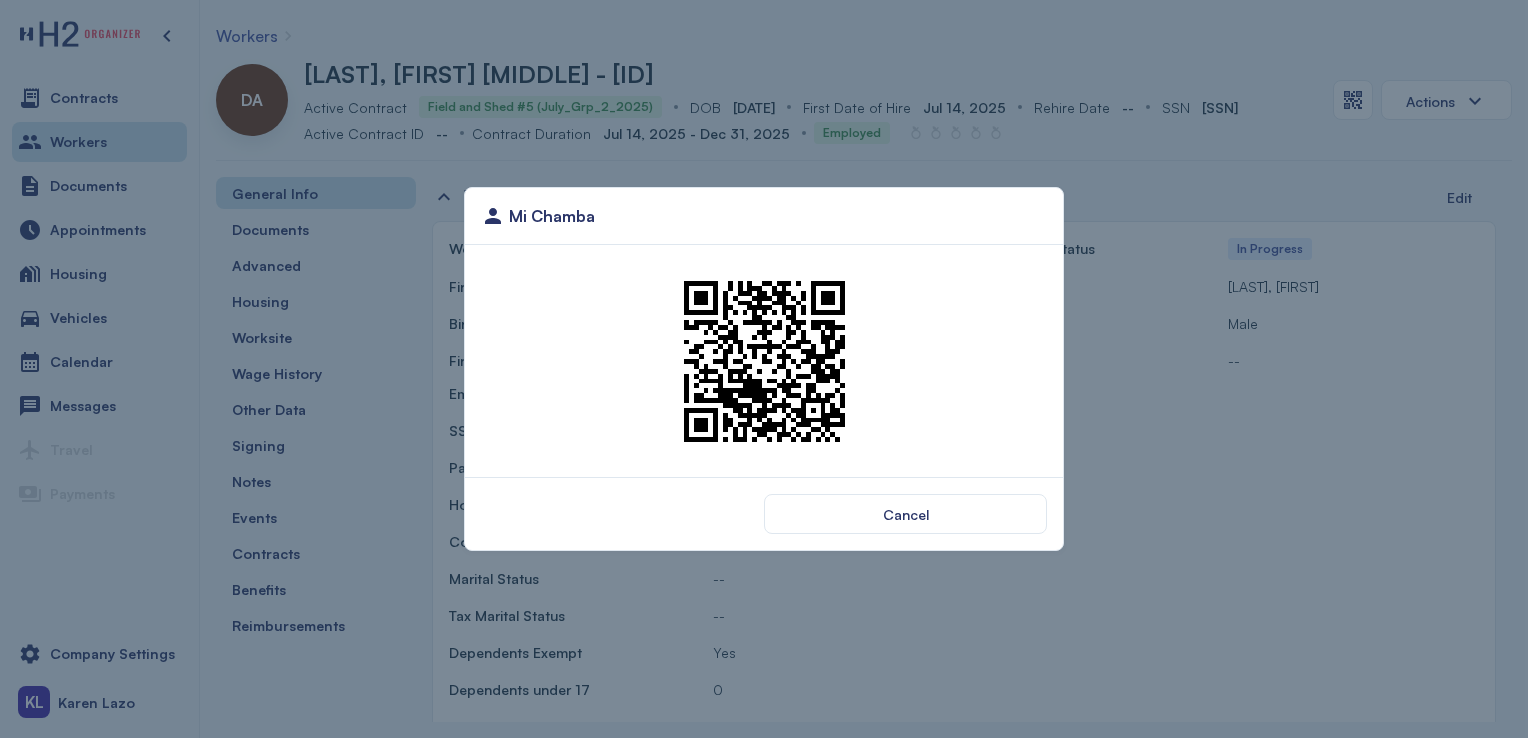 click at bounding box center (764, 361) 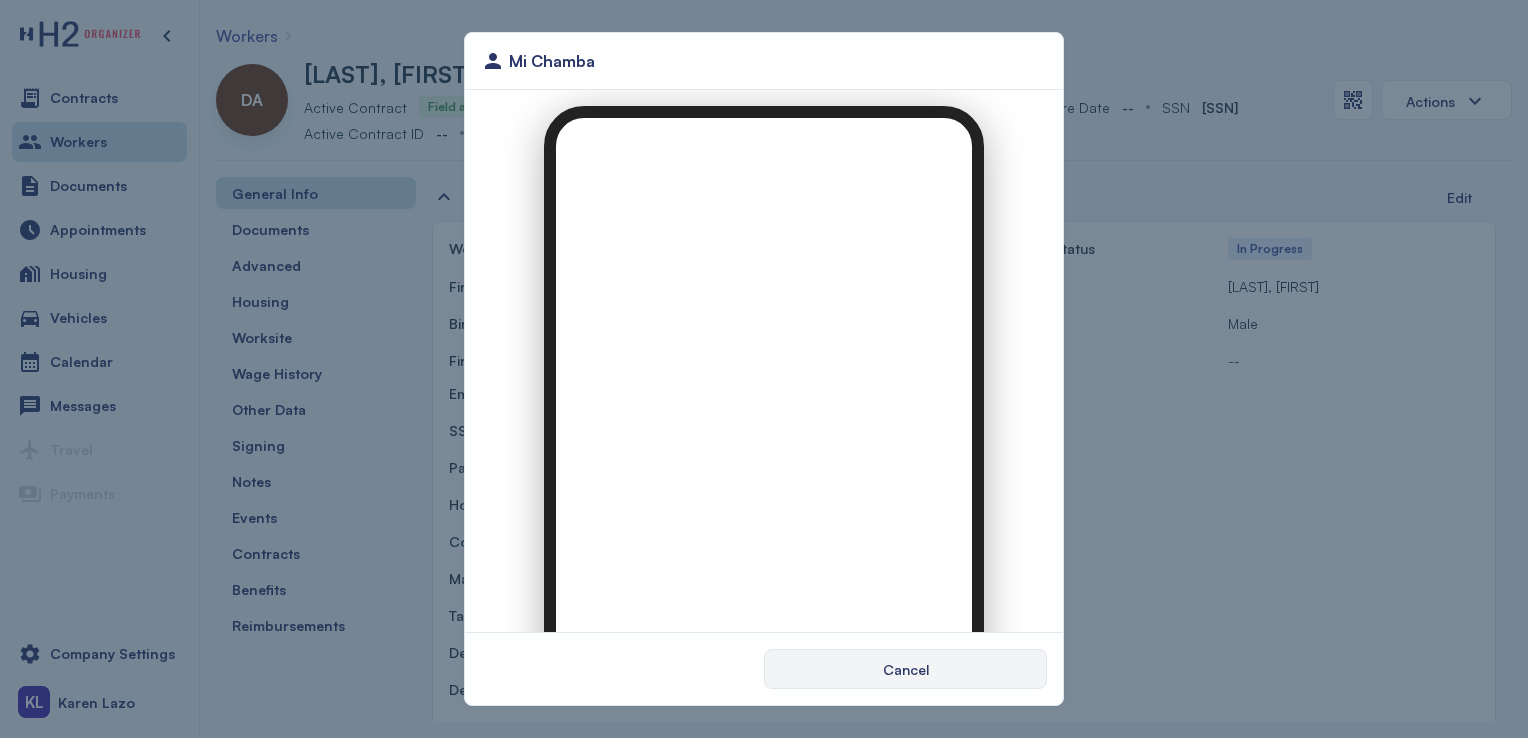 scroll, scrollTop: 0, scrollLeft: 0, axis: both 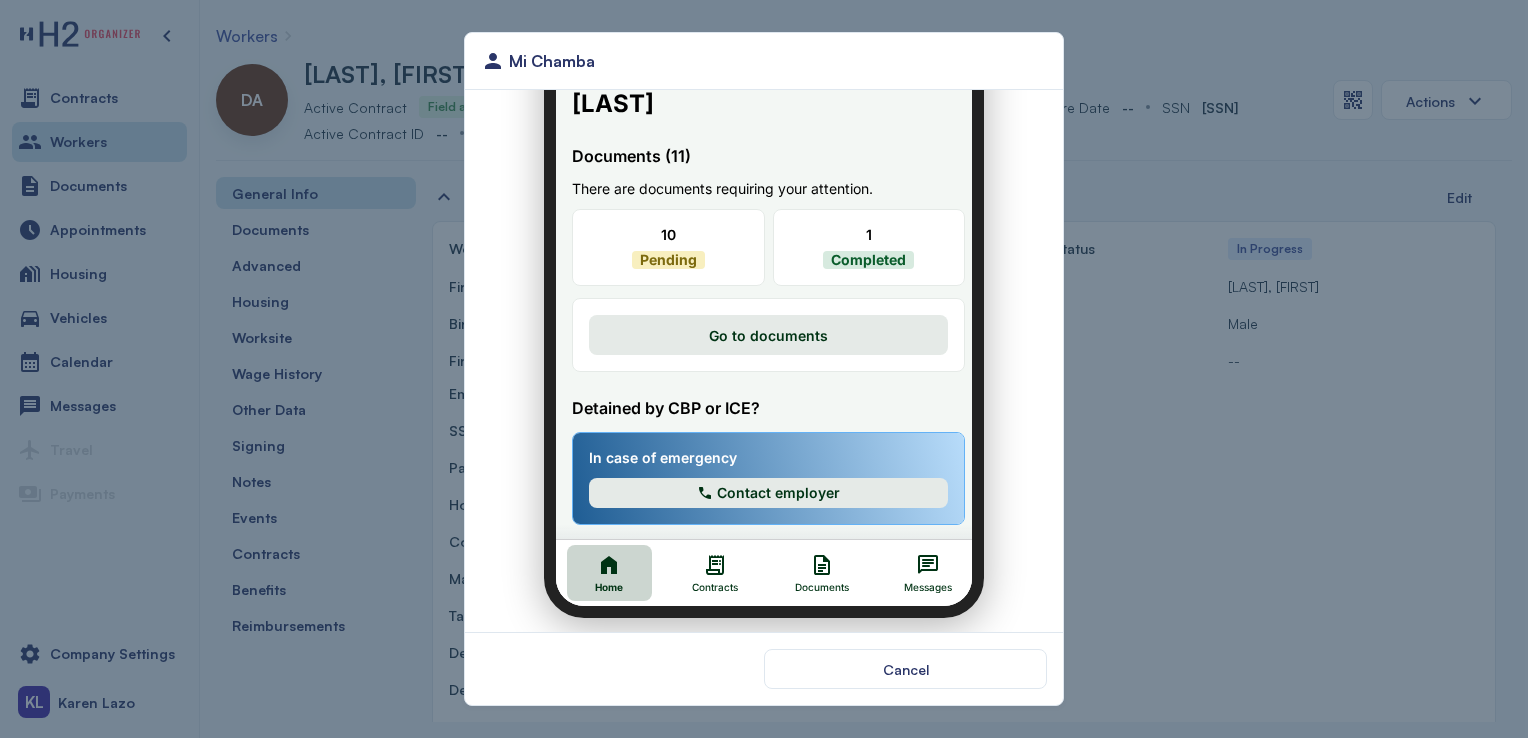 click on "Documents" at bounding box center [810, 575] 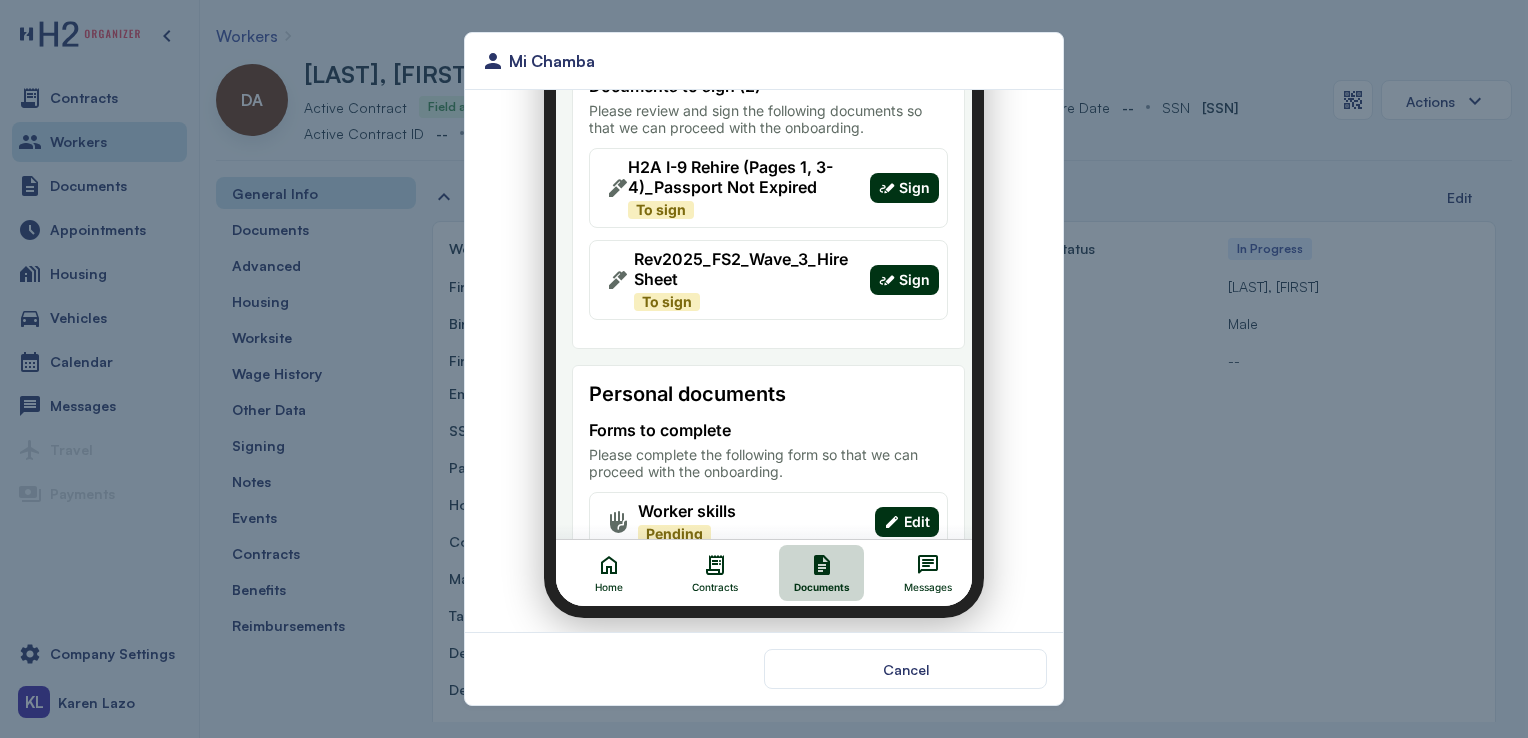 click on "Sign" at bounding box center (902, 176) 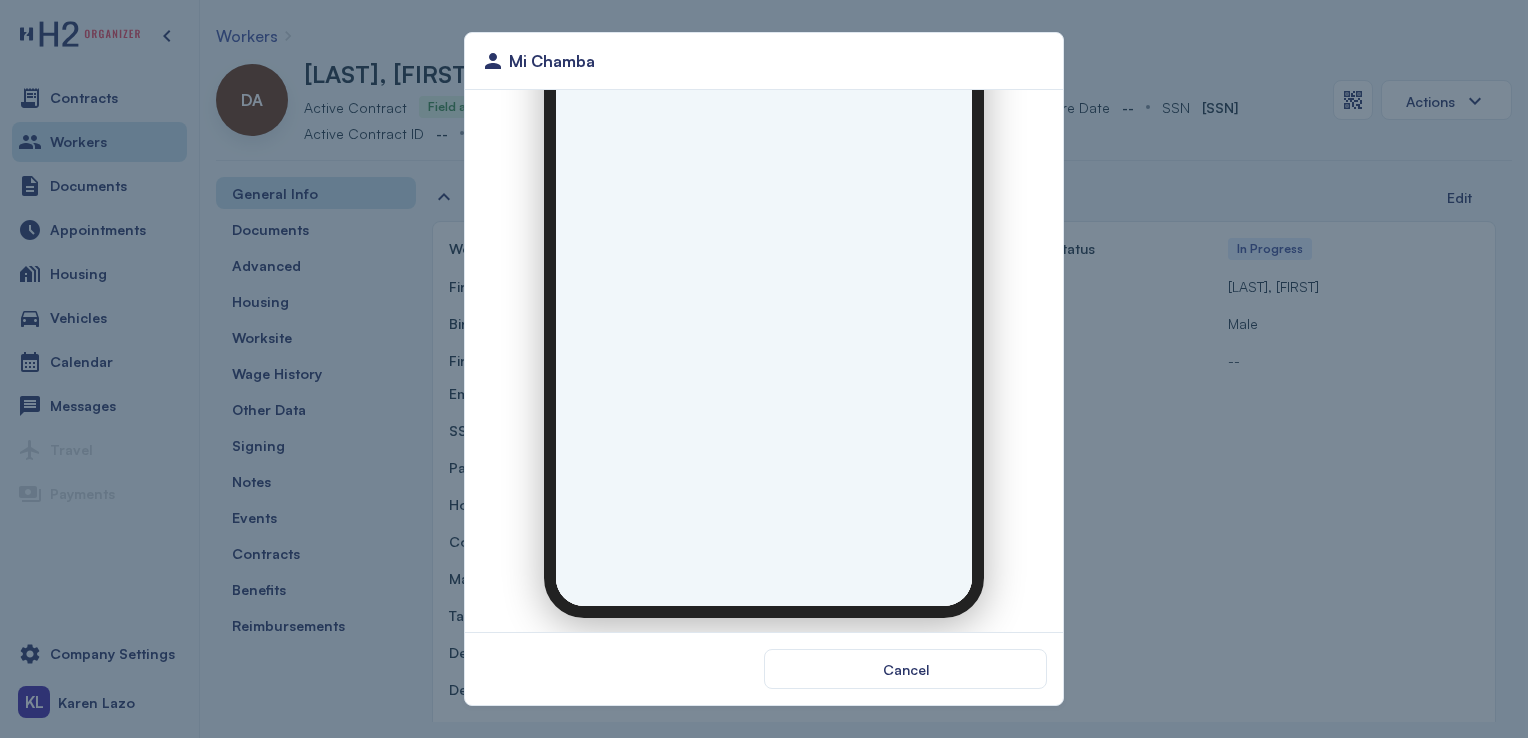 scroll, scrollTop: 0, scrollLeft: 0, axis: both 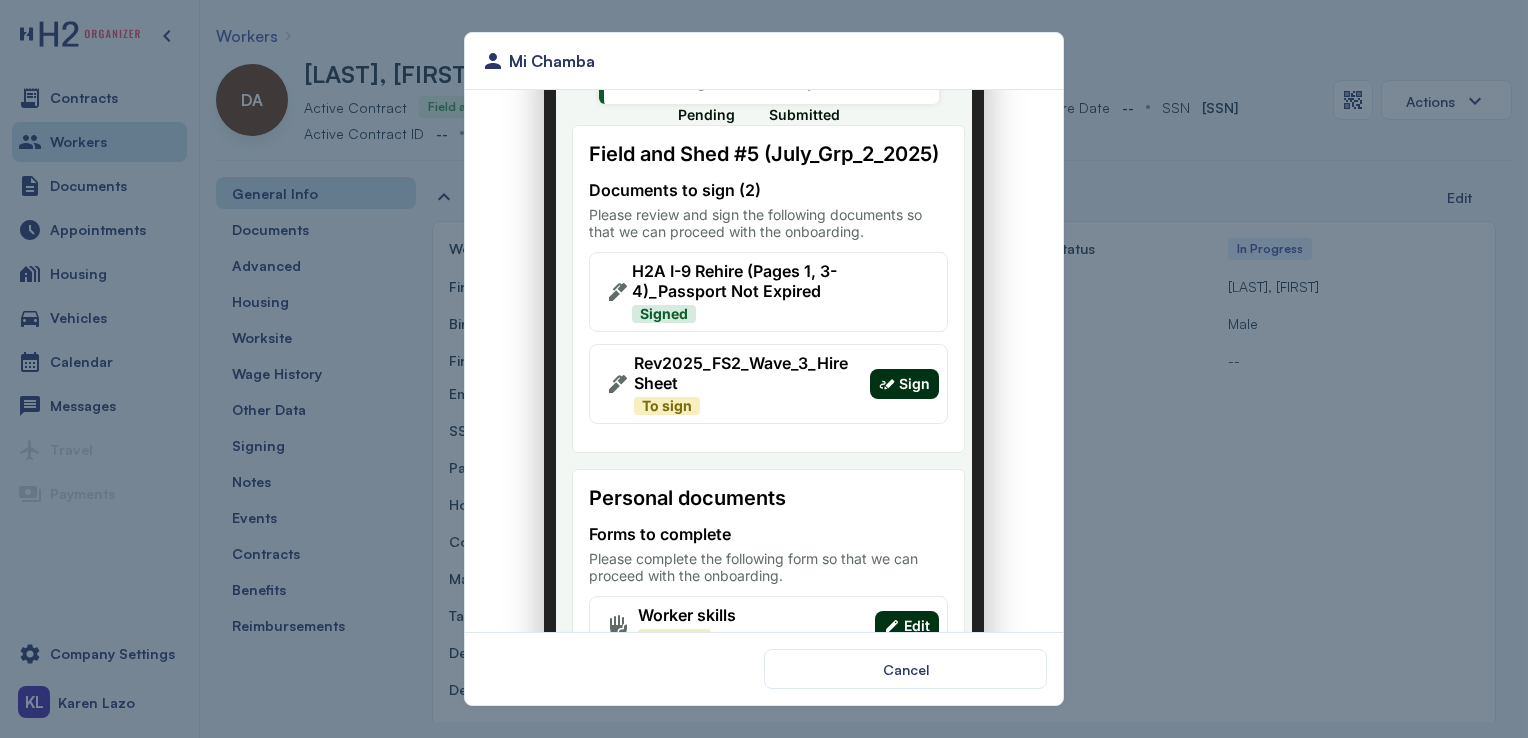 click on "Sign" at bounding box center [902, 372] 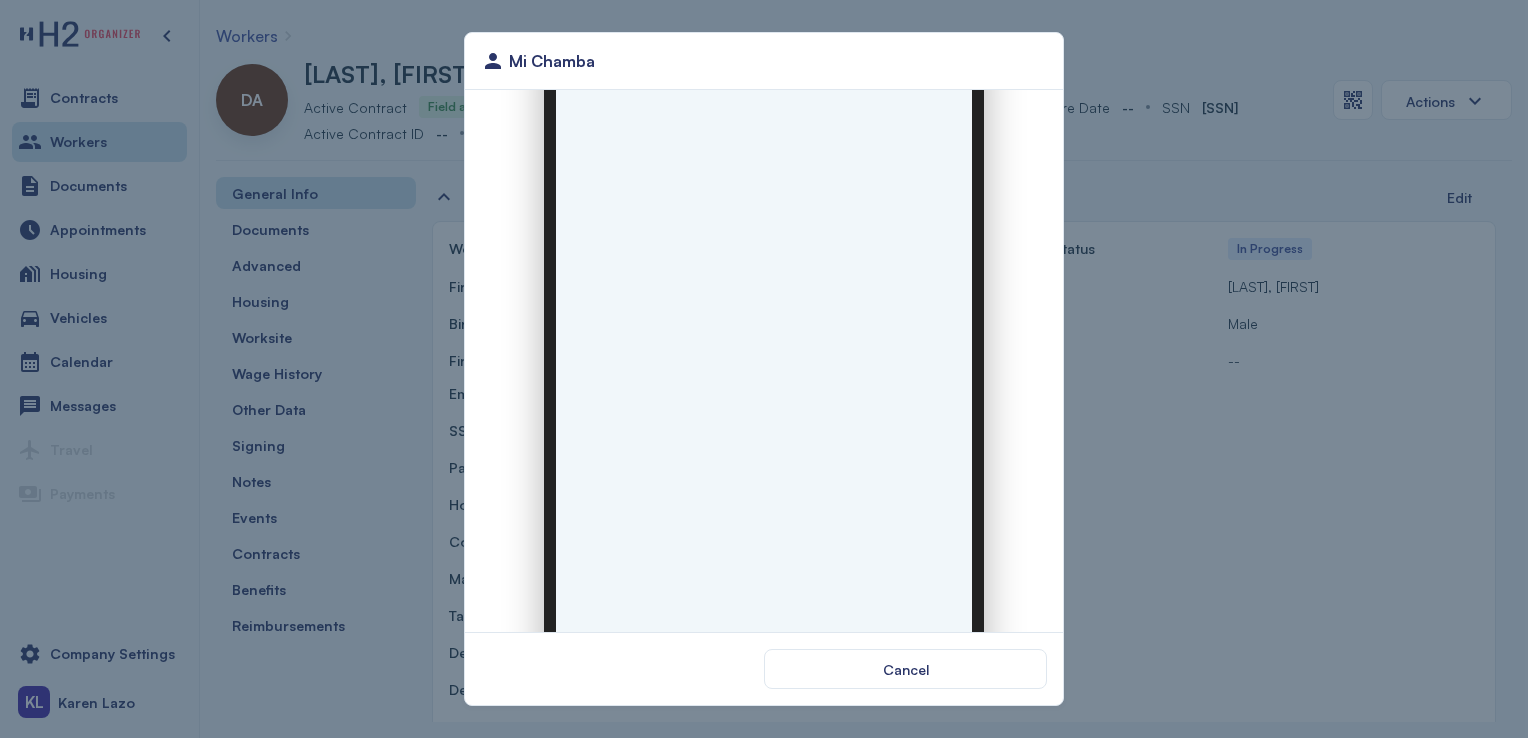 scroll, scrollTop: 0, scrollLeft: 0, axis: both 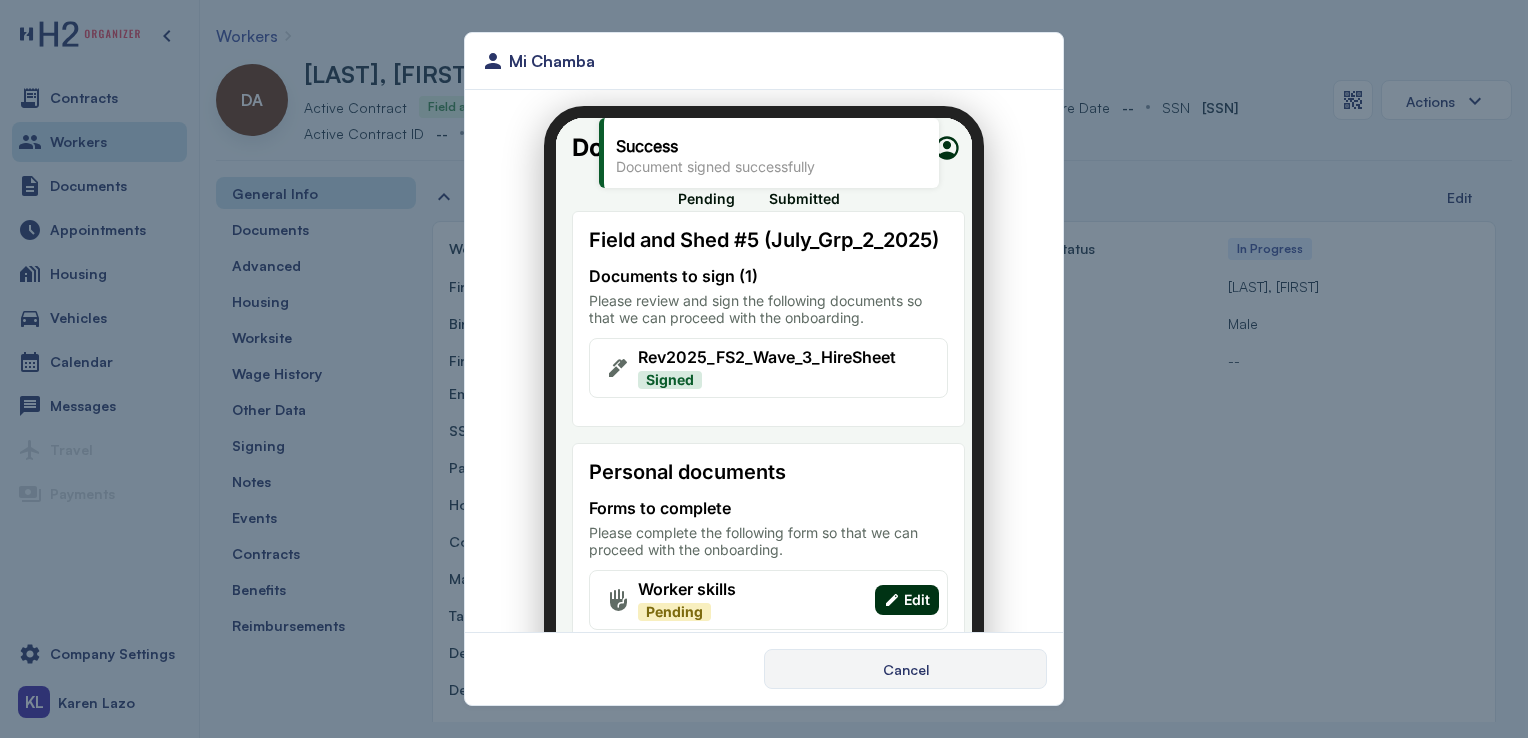 click on "Cancel" at bounding box center (905, 669) 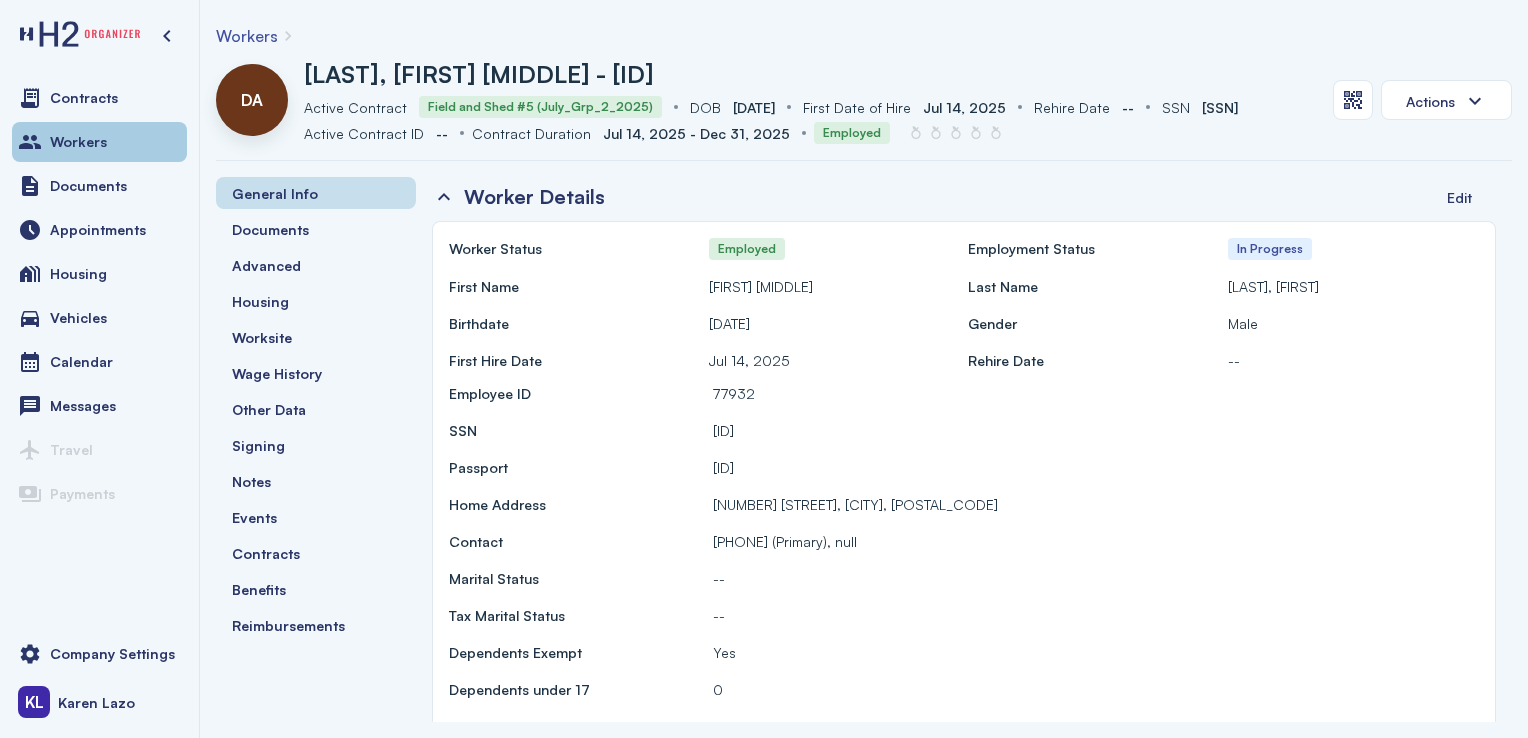 click on "Workers" at bounding box center (99, 142) 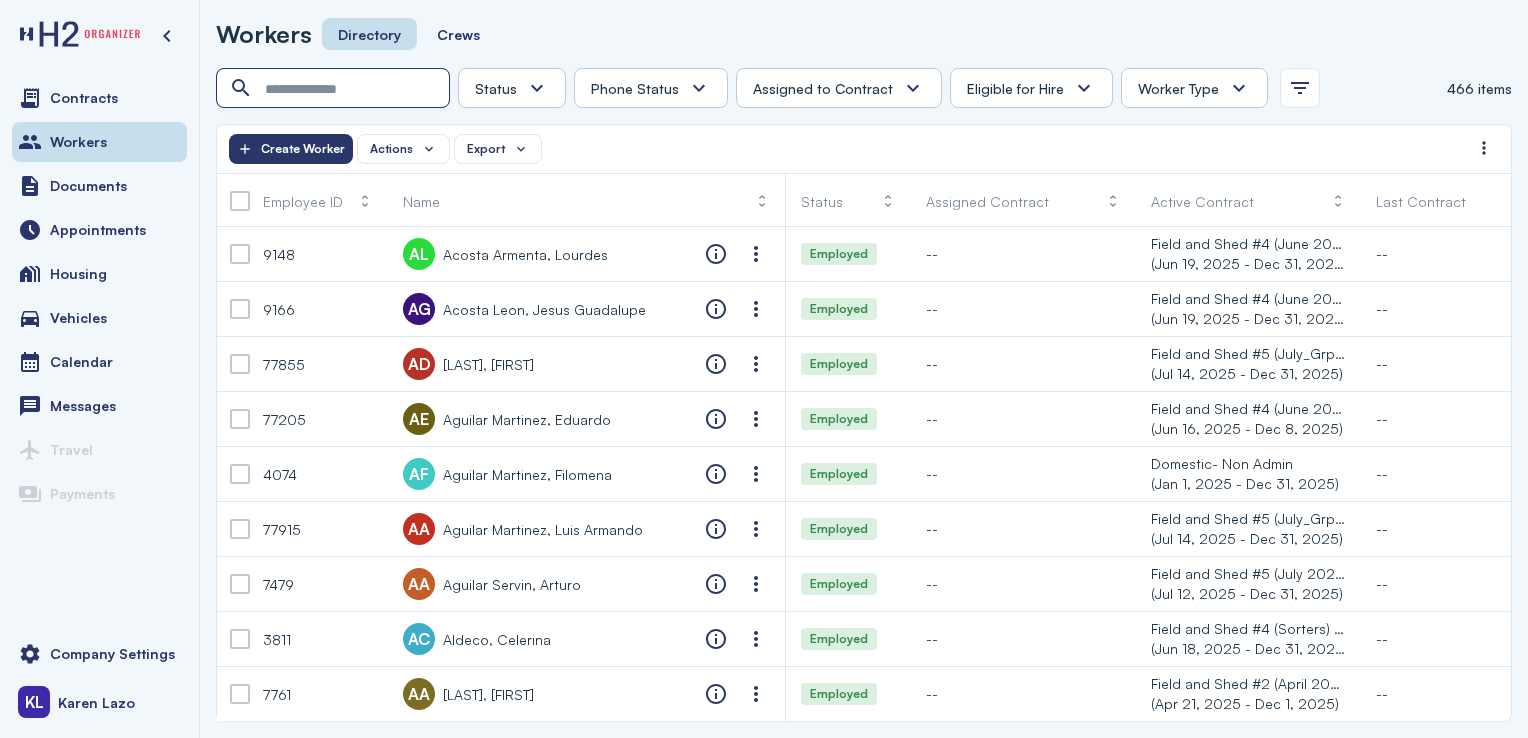 click at bounding box center (335, 89) 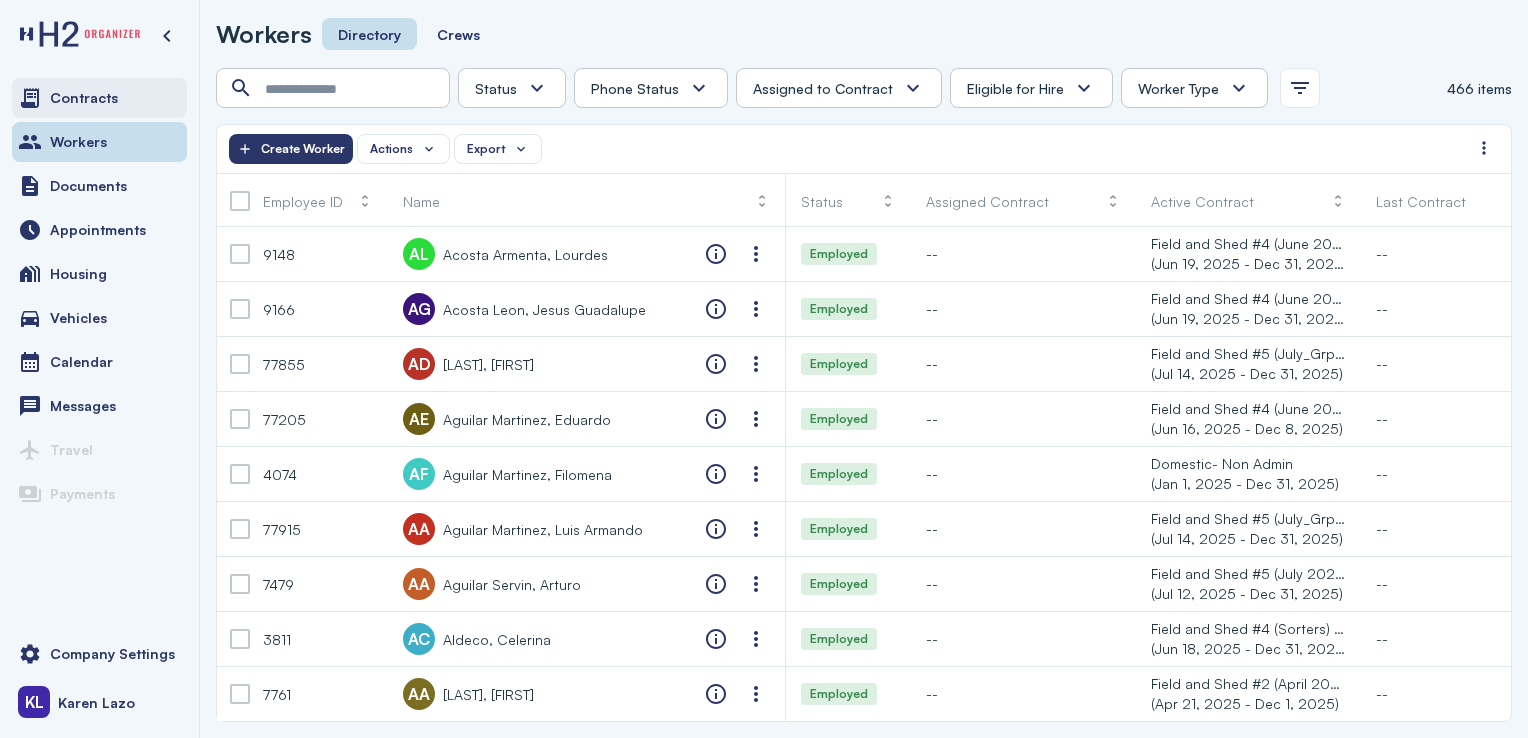 click on "Contracts" at bounding box center [99, 98] 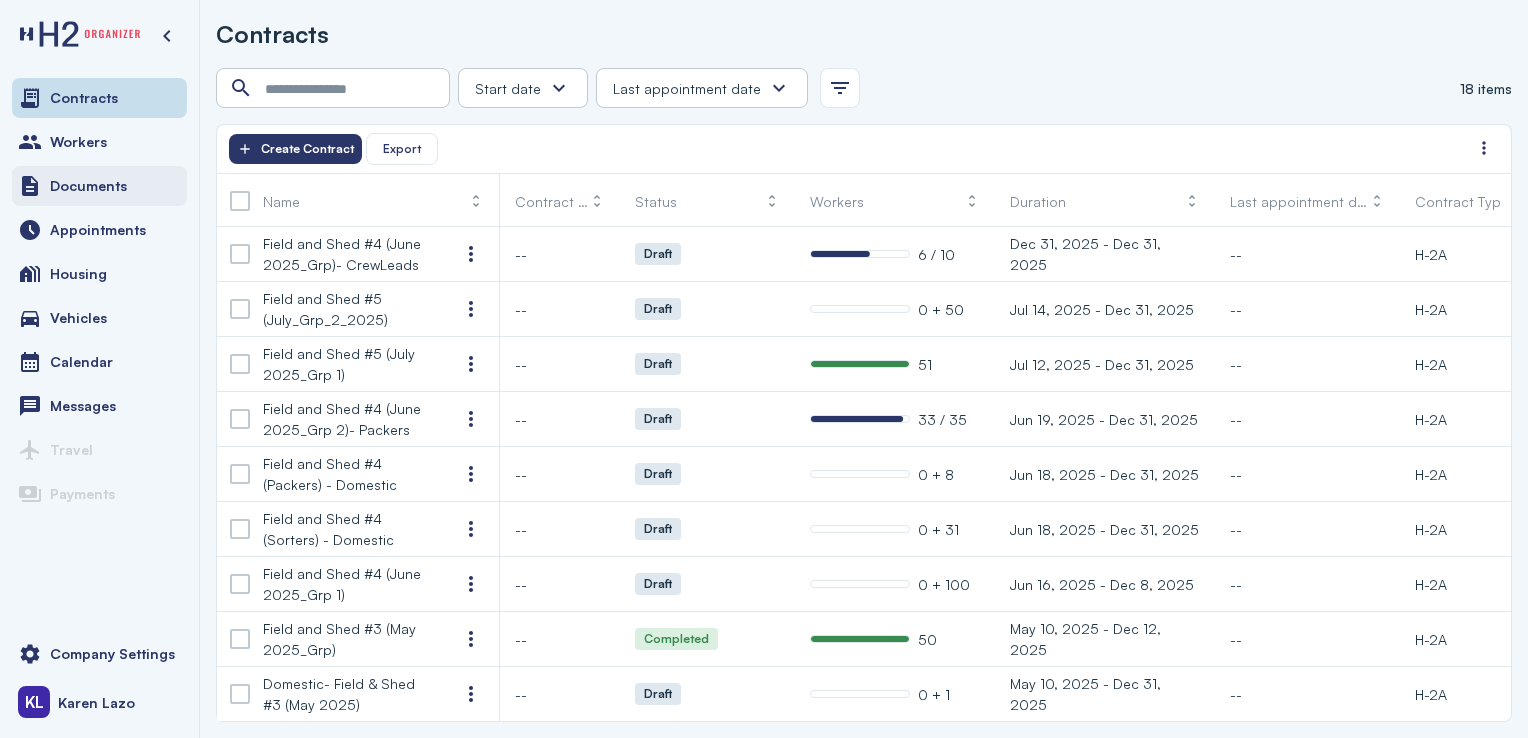 click on "Documents" at bounding box center [99, 186] 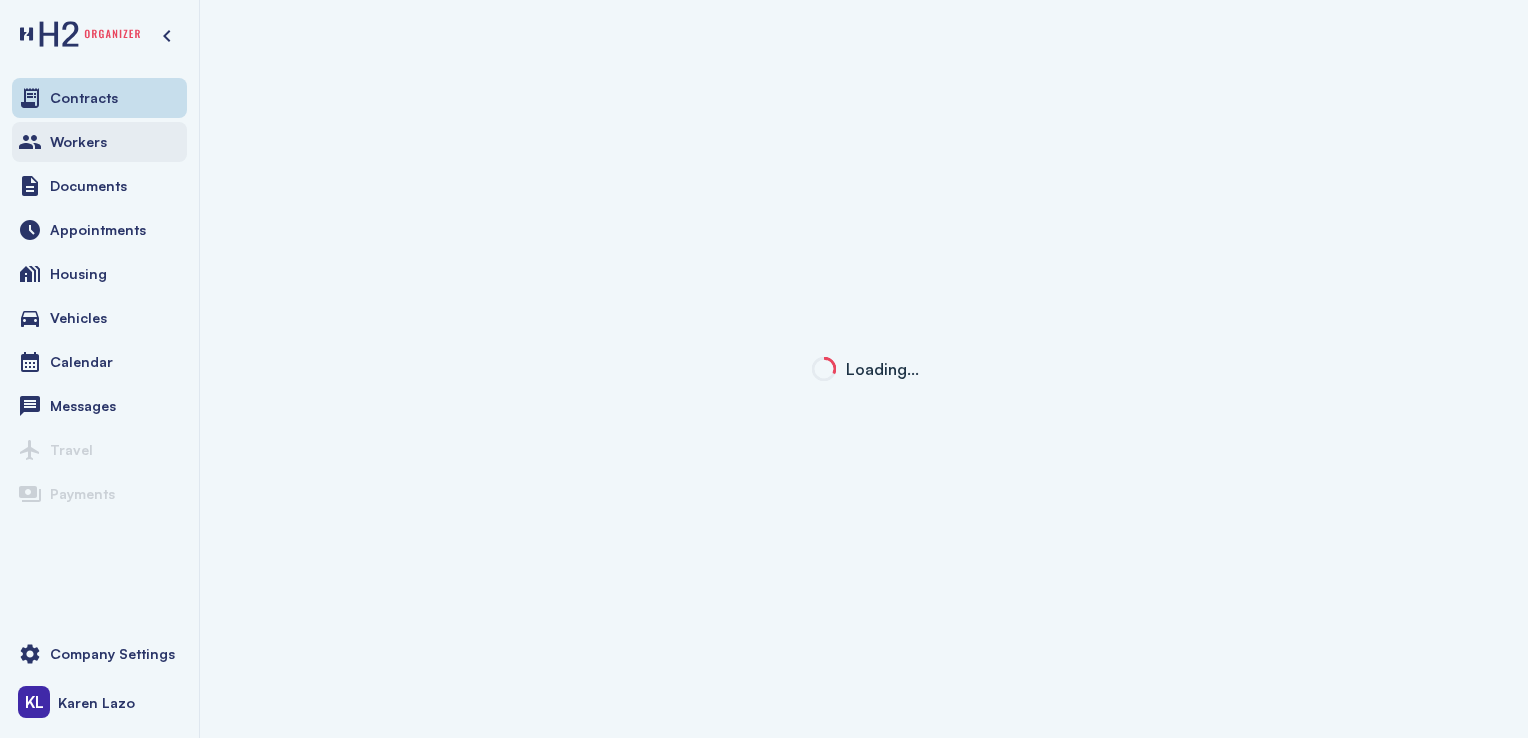 click on "Workers" at bounding box center (99, 142) 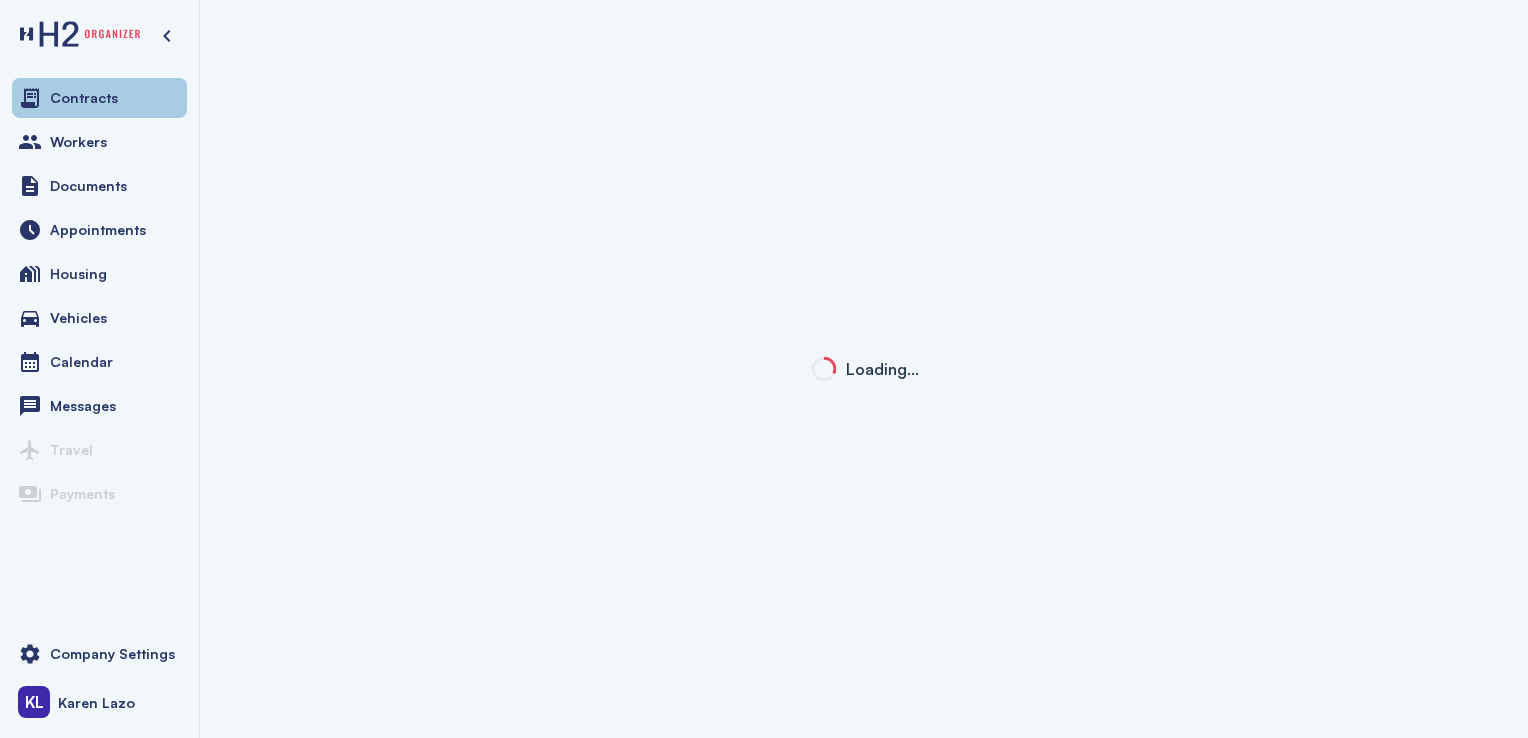 click on "Contracts" at bounding box center (99, 98) 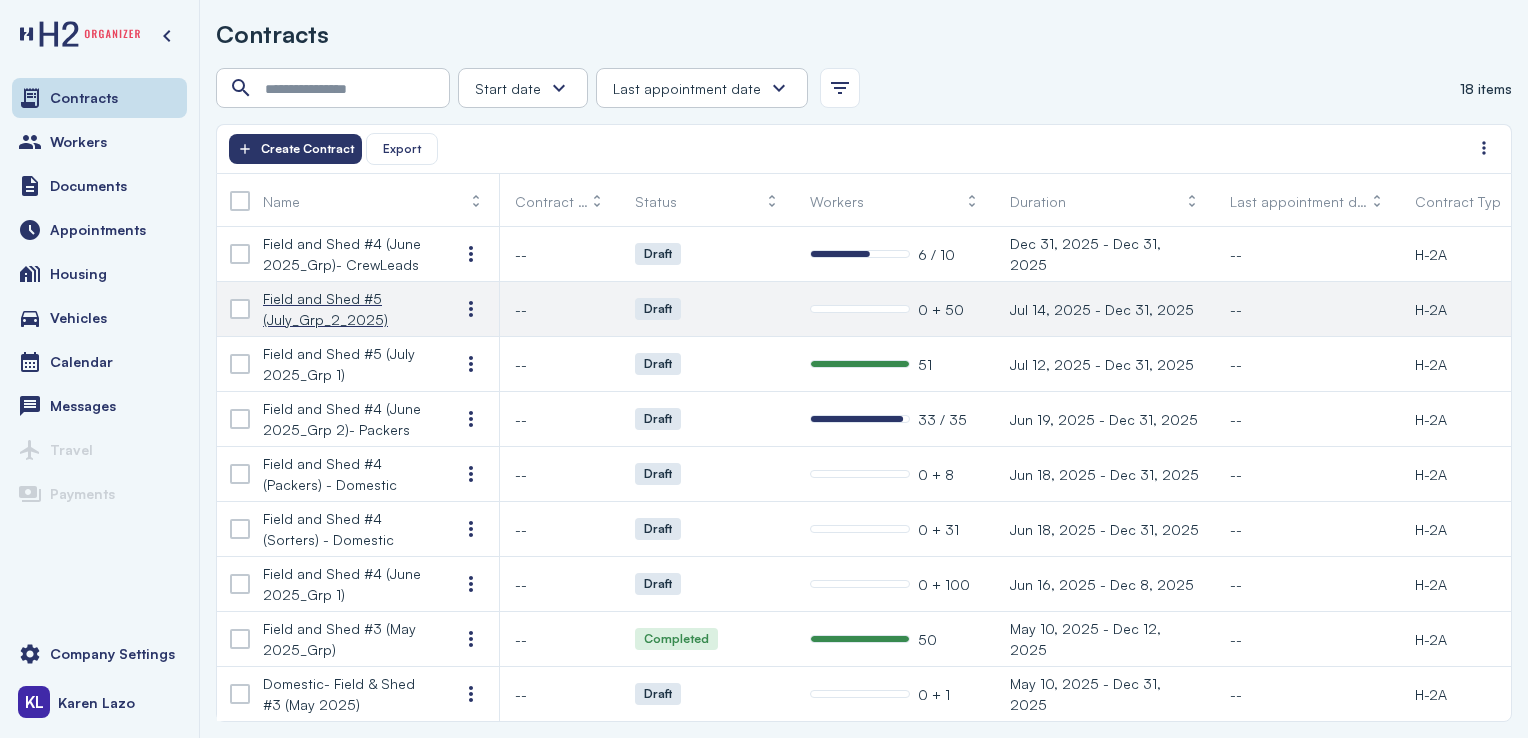 click on "Field and Shed #5 (July_Grp_2_2025)" at bounding box center (345, 309) 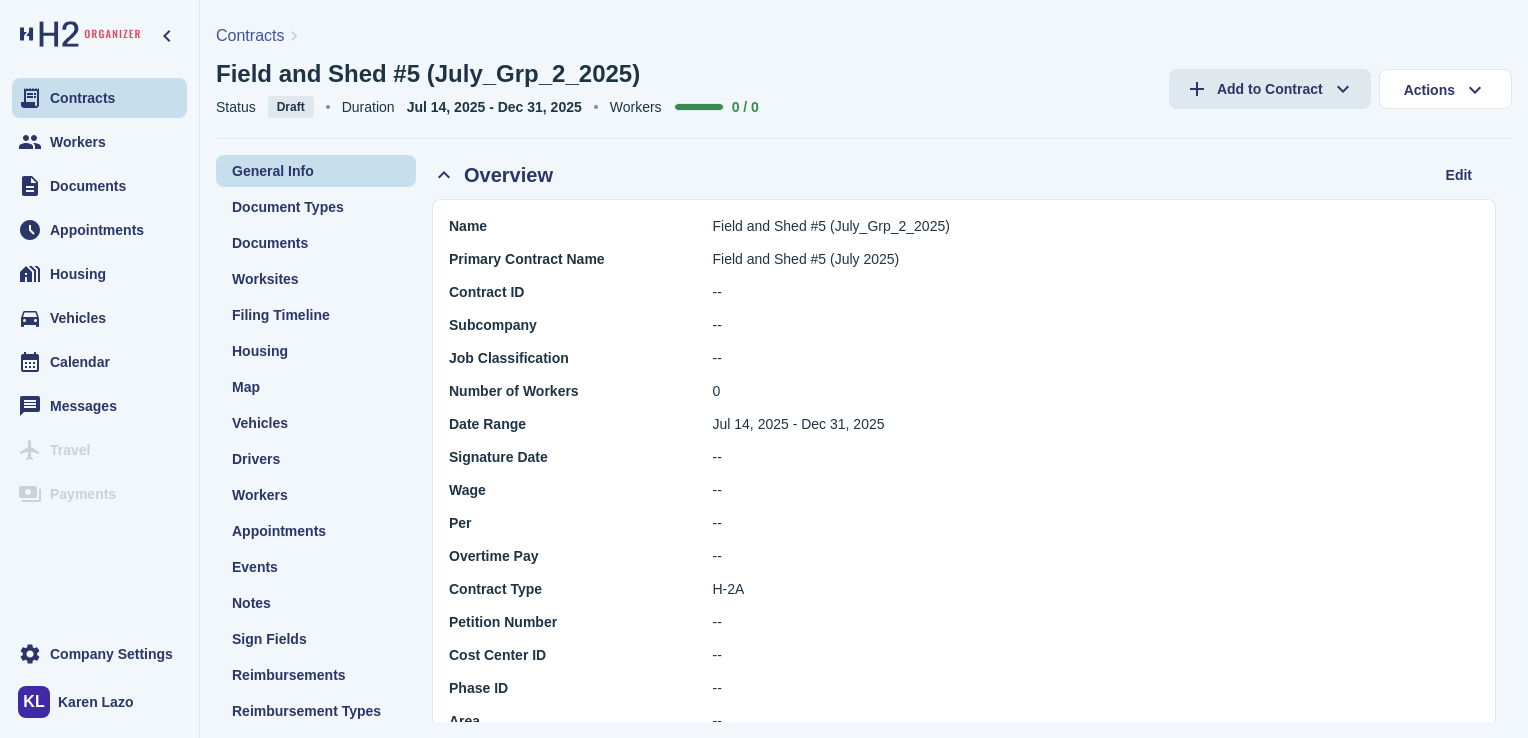 scroll, scrollTop: 0, scrollLeft: 0, axis: both 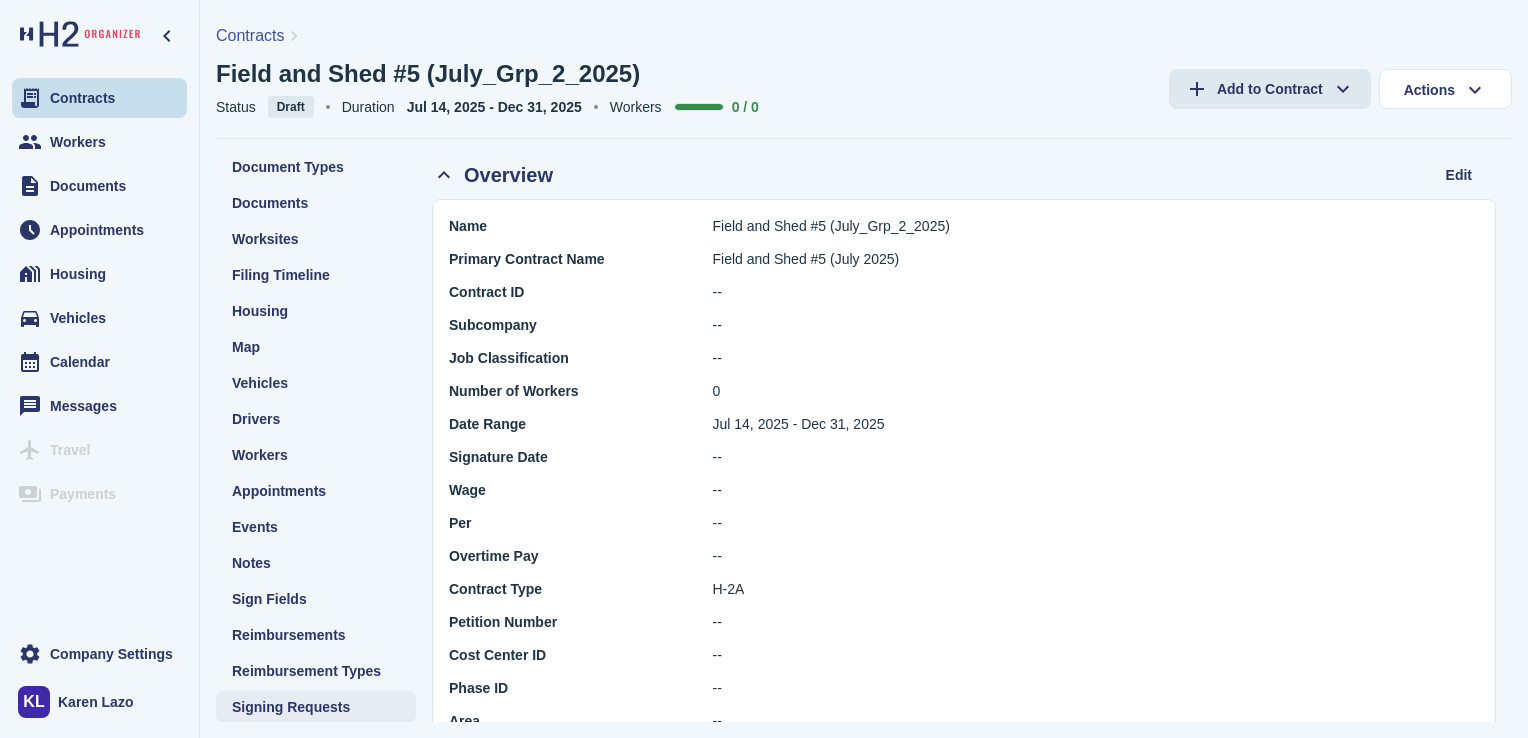 click on "Signing Requests" at bounding box center [316, 707] 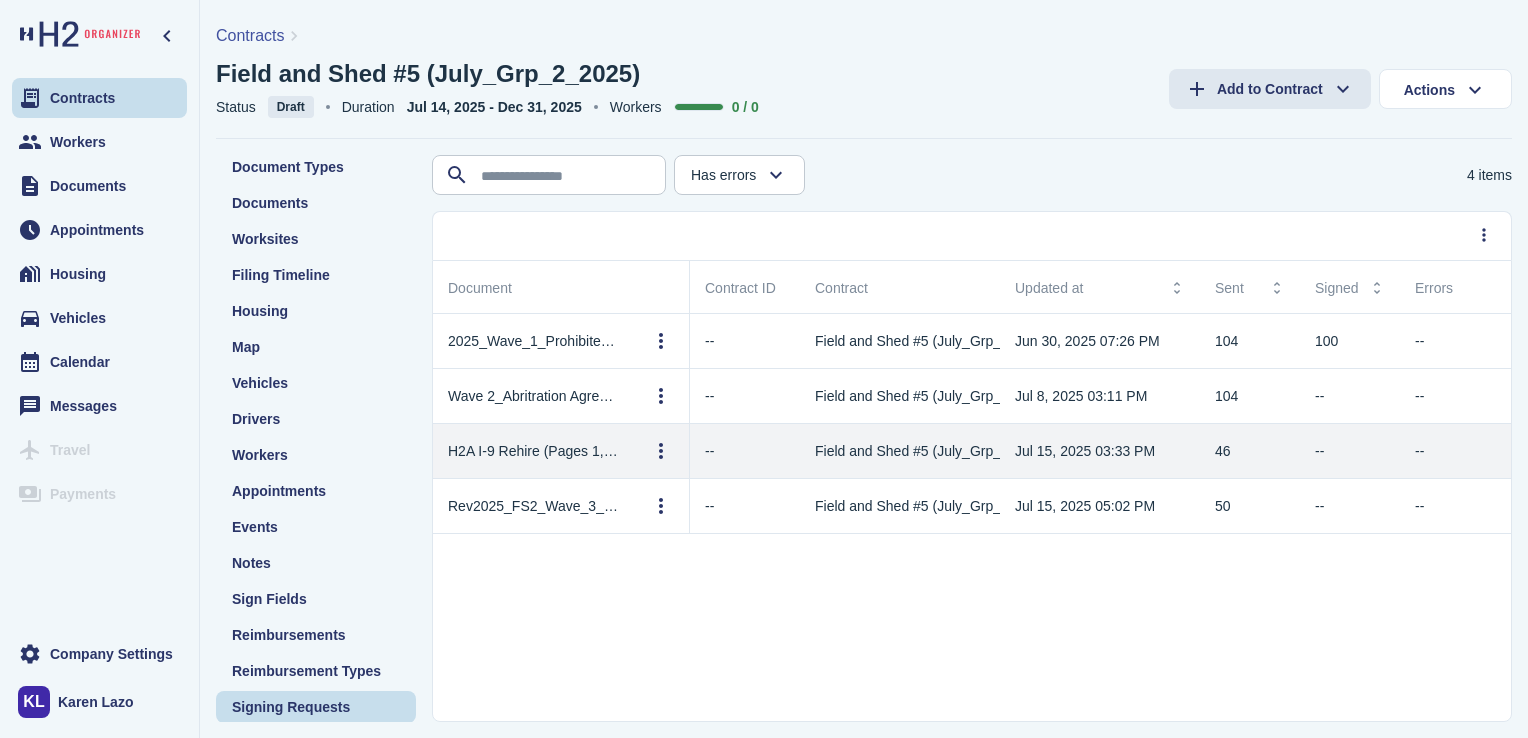 click on "H2A I-9 Rehire (Pages 1, 3-4)_Passport Not Expired" at bounding box center [533, 451] 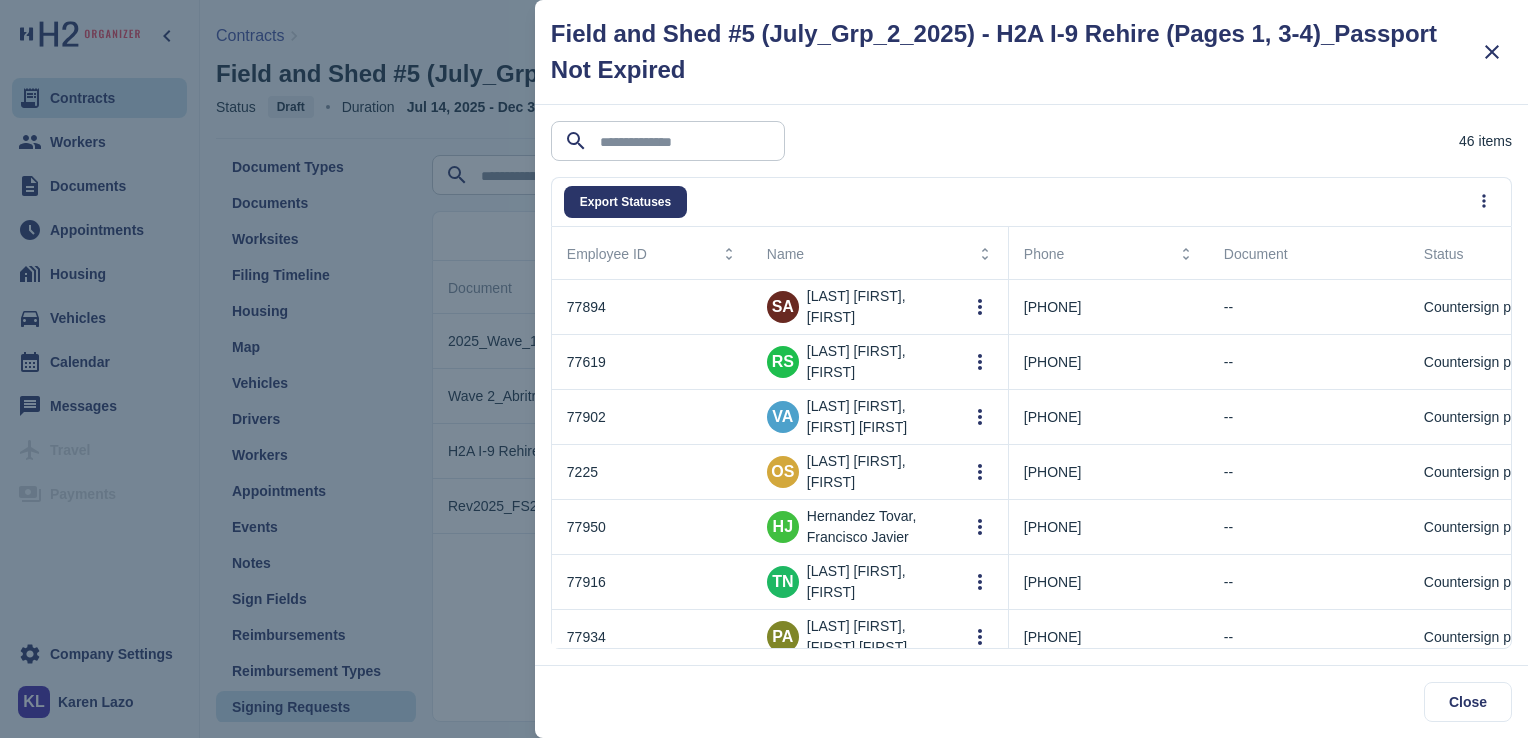 click at bounding box center (764, 369) 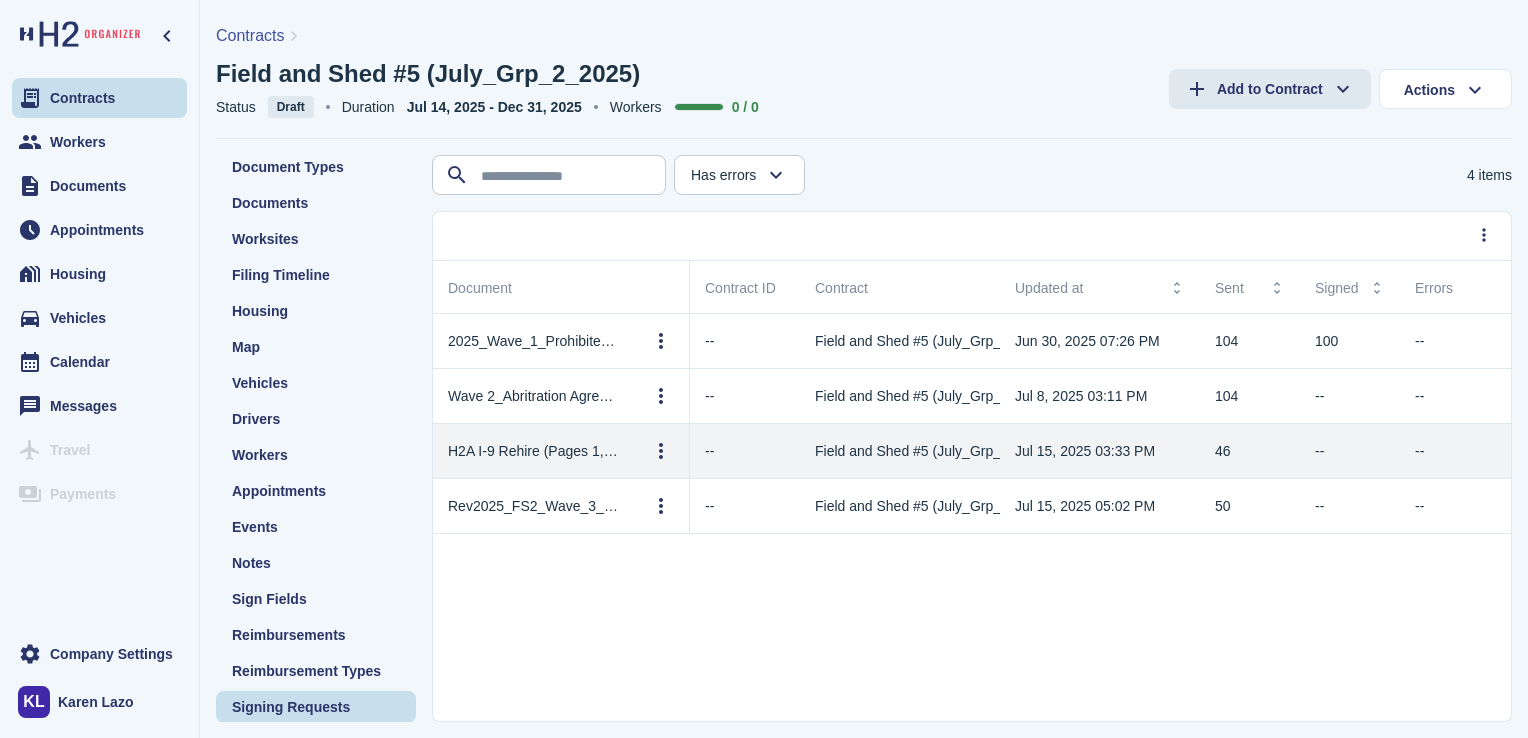 click on "H2A I-9 Rehire (Pages 1, 3-4)_Passport Not Expired" at bounding box center (533, 451) 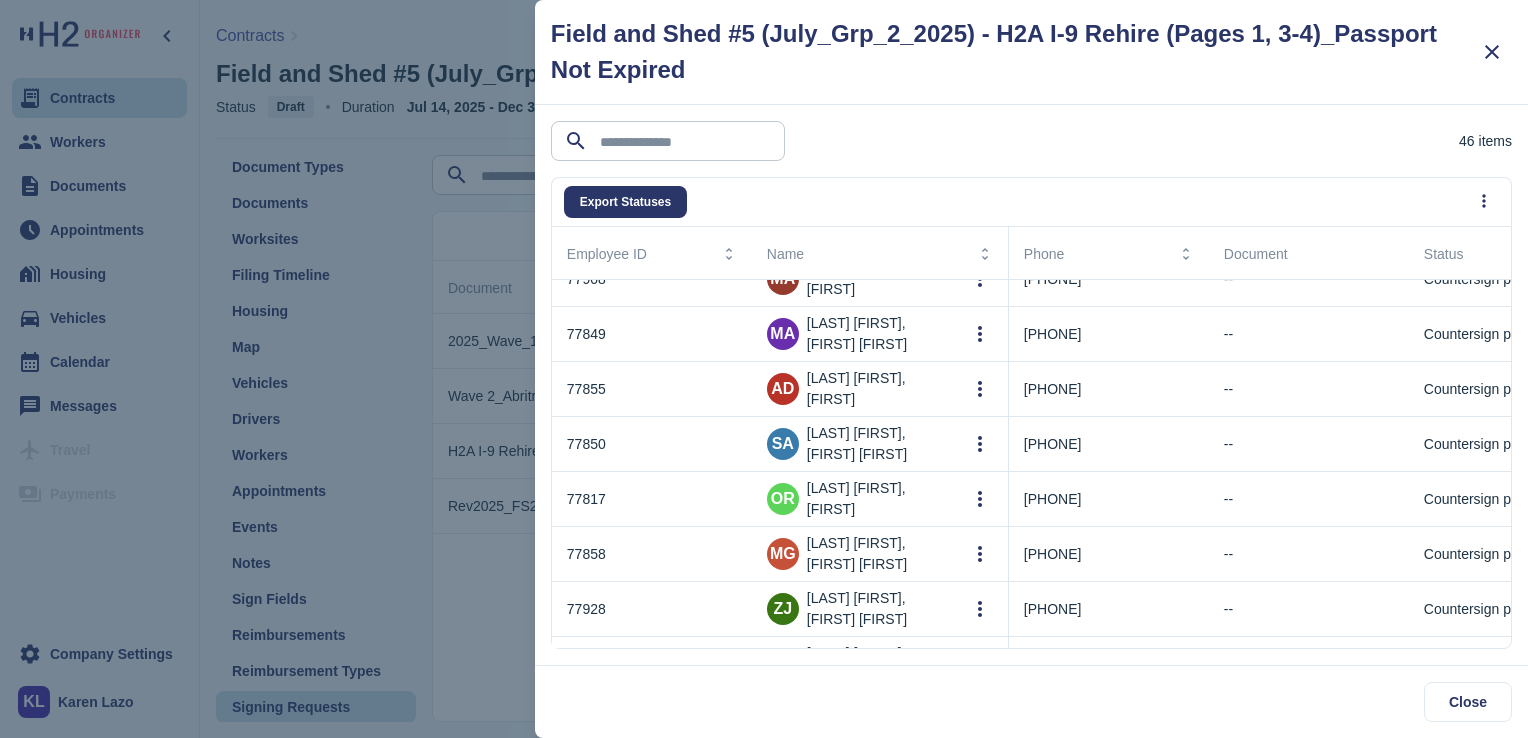 scroll, scrollTop: 2131, scrollLeft: 0, axis: vertical 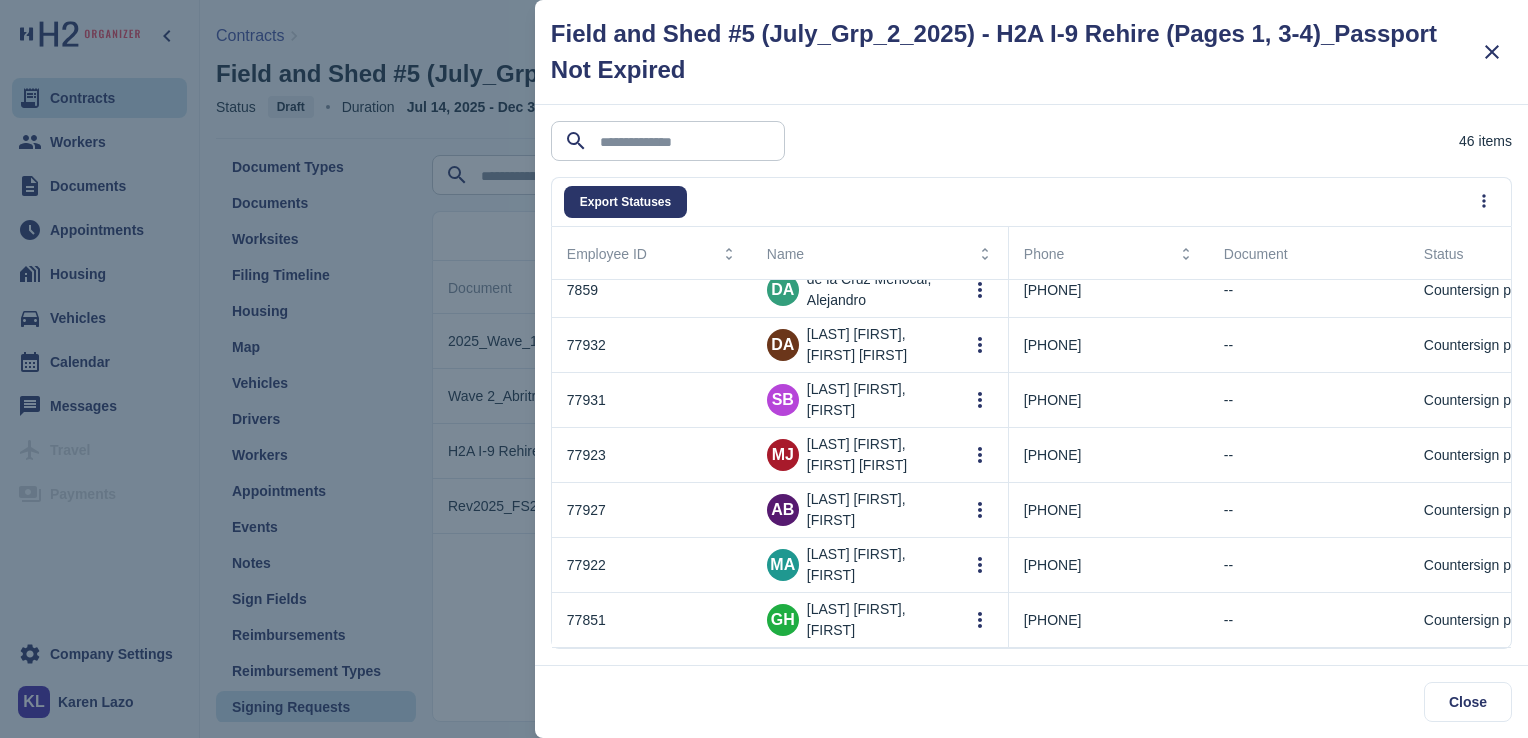 click at bounding box center [764, 369] 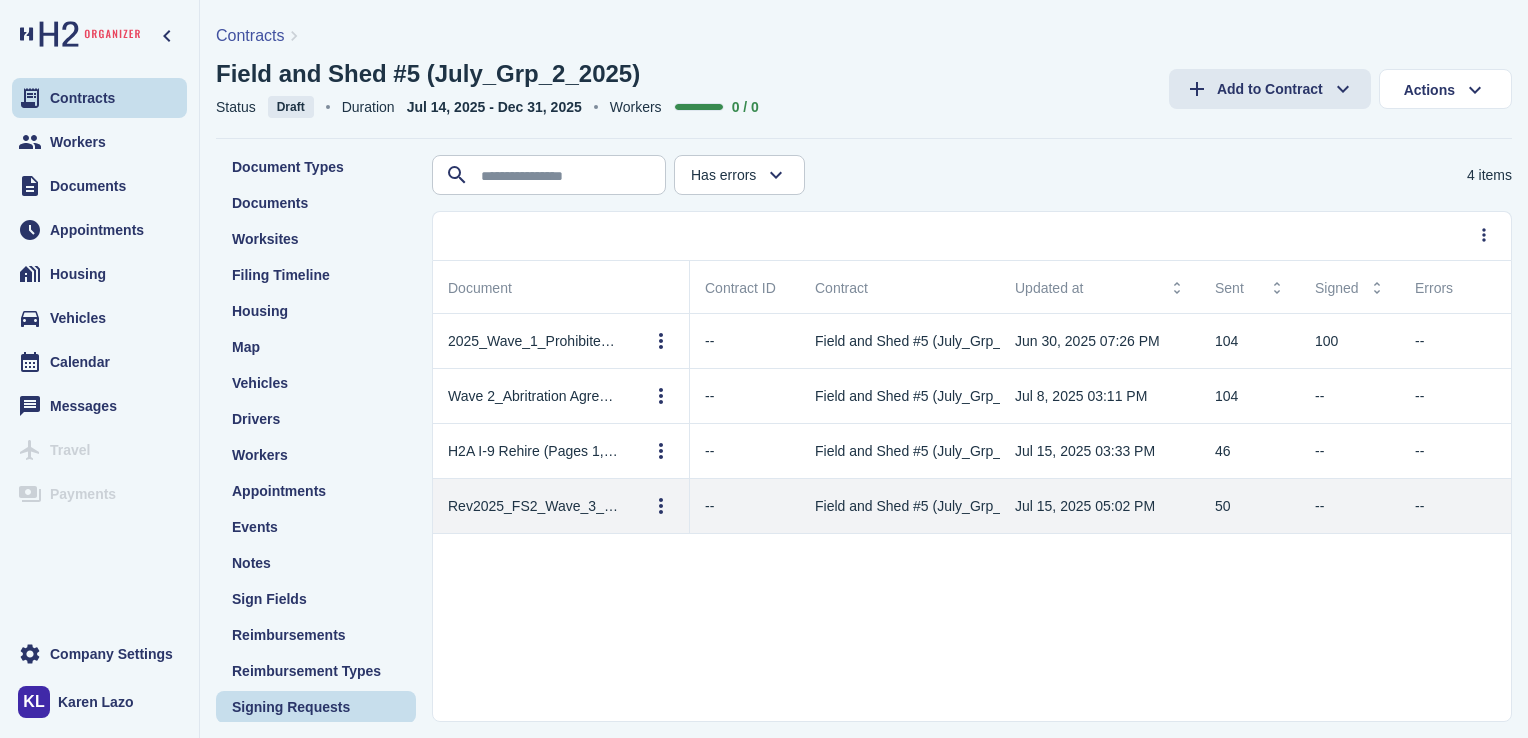 click on "Rev2025_FS2_Wave_3_HireSheet" at bounding box center [533, 506] 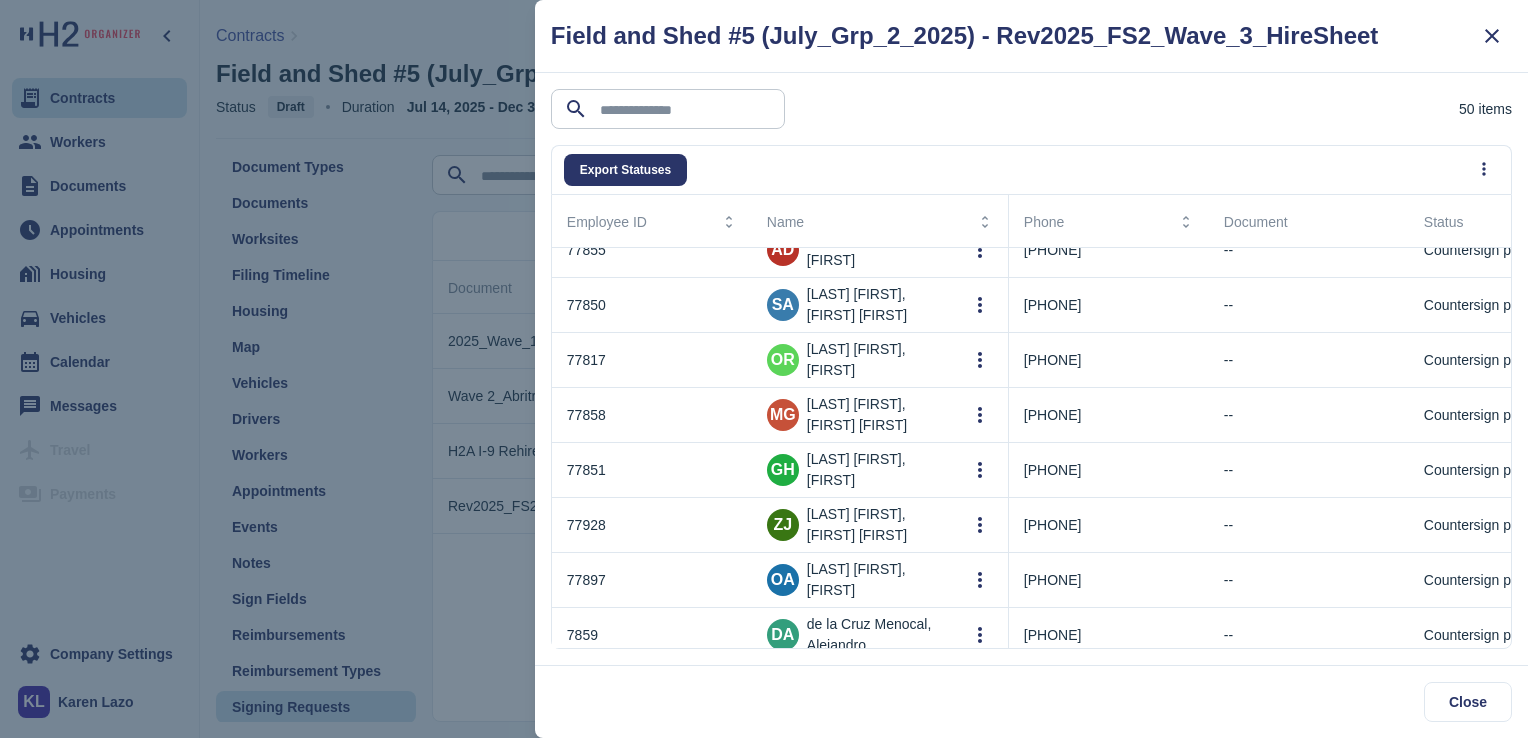 scroll, scrollTop: 2316, scrollLeft: 0, axis: vertical 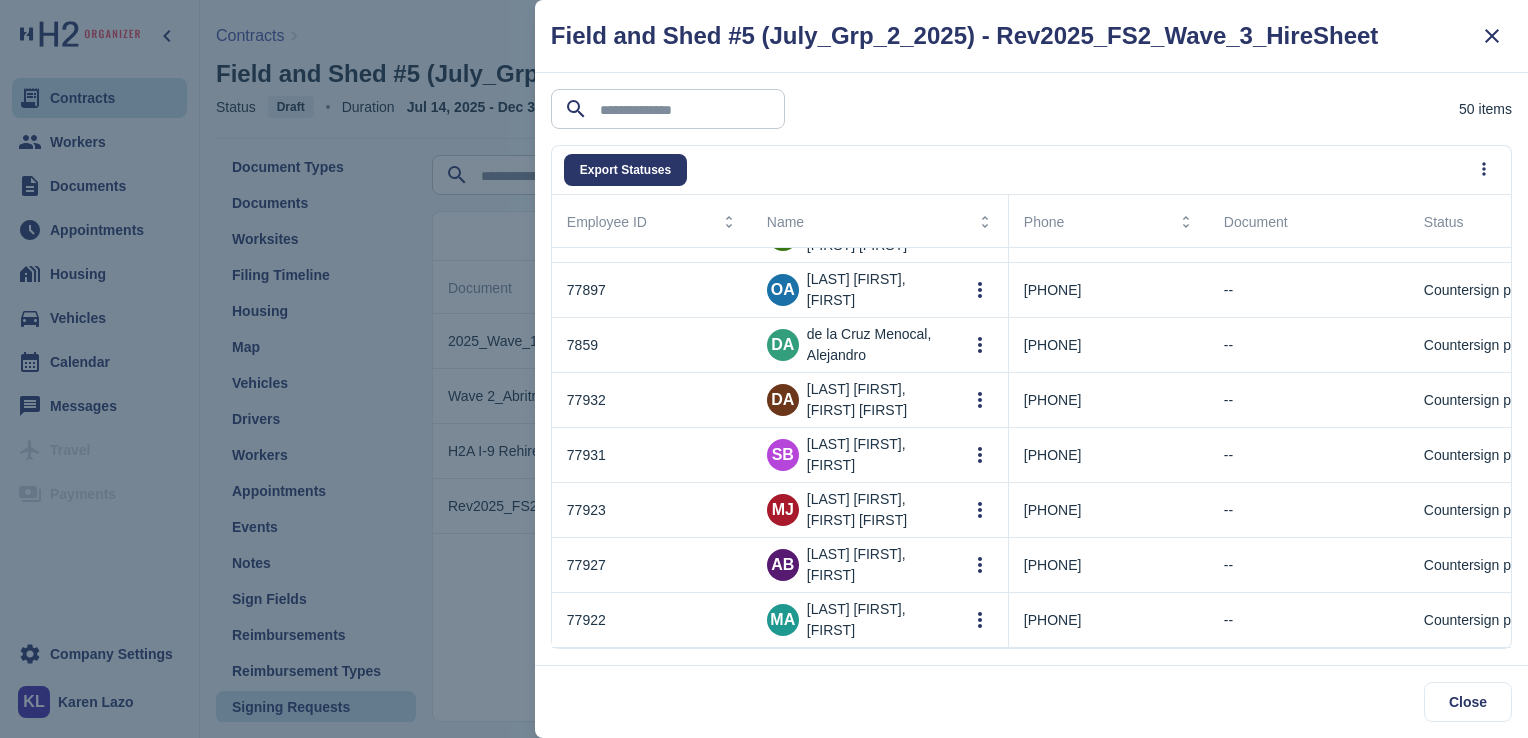 click at bounding box center [764, 369] 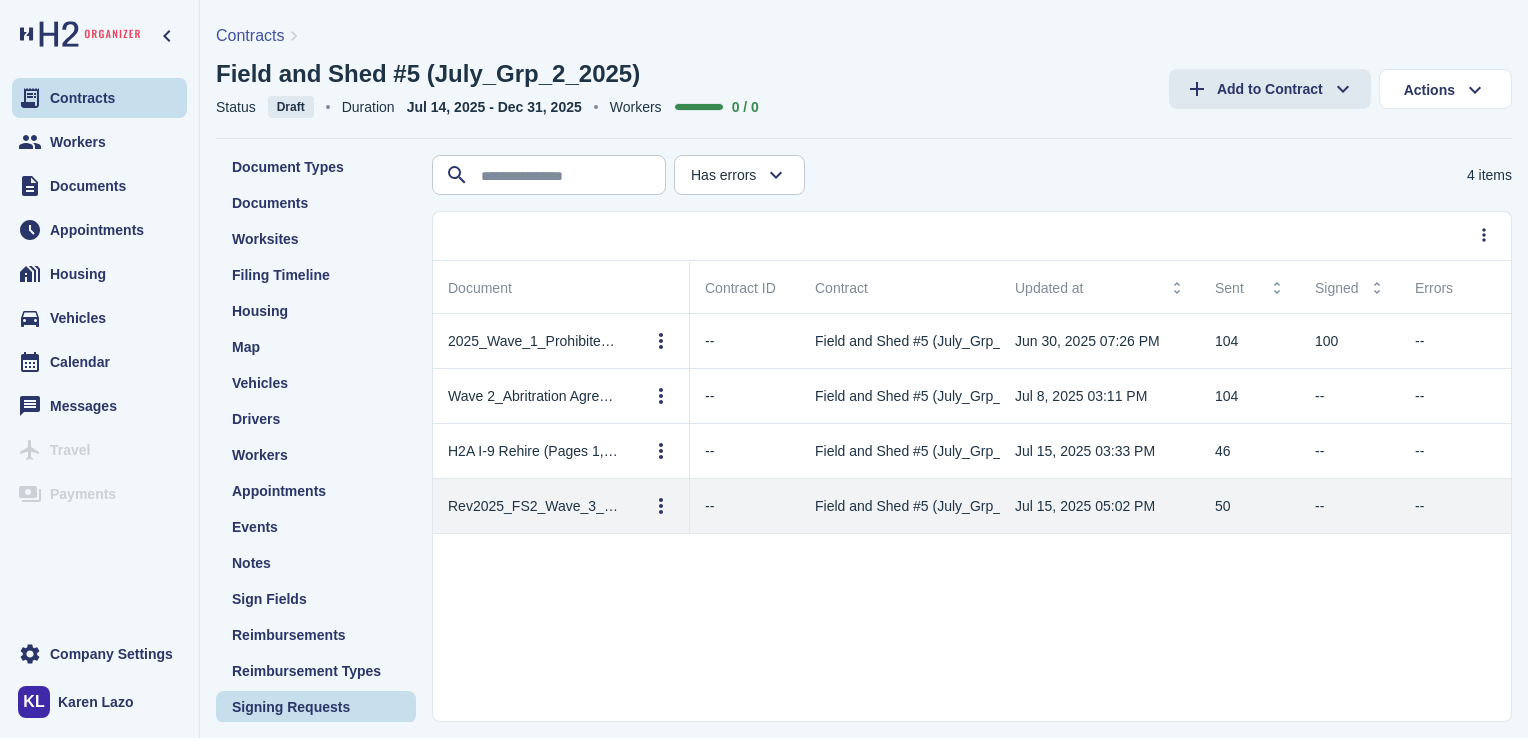 click on "[MONTH] [DAY], [YEAR] [HOUR]:[MINUTE] [AM/PM]" 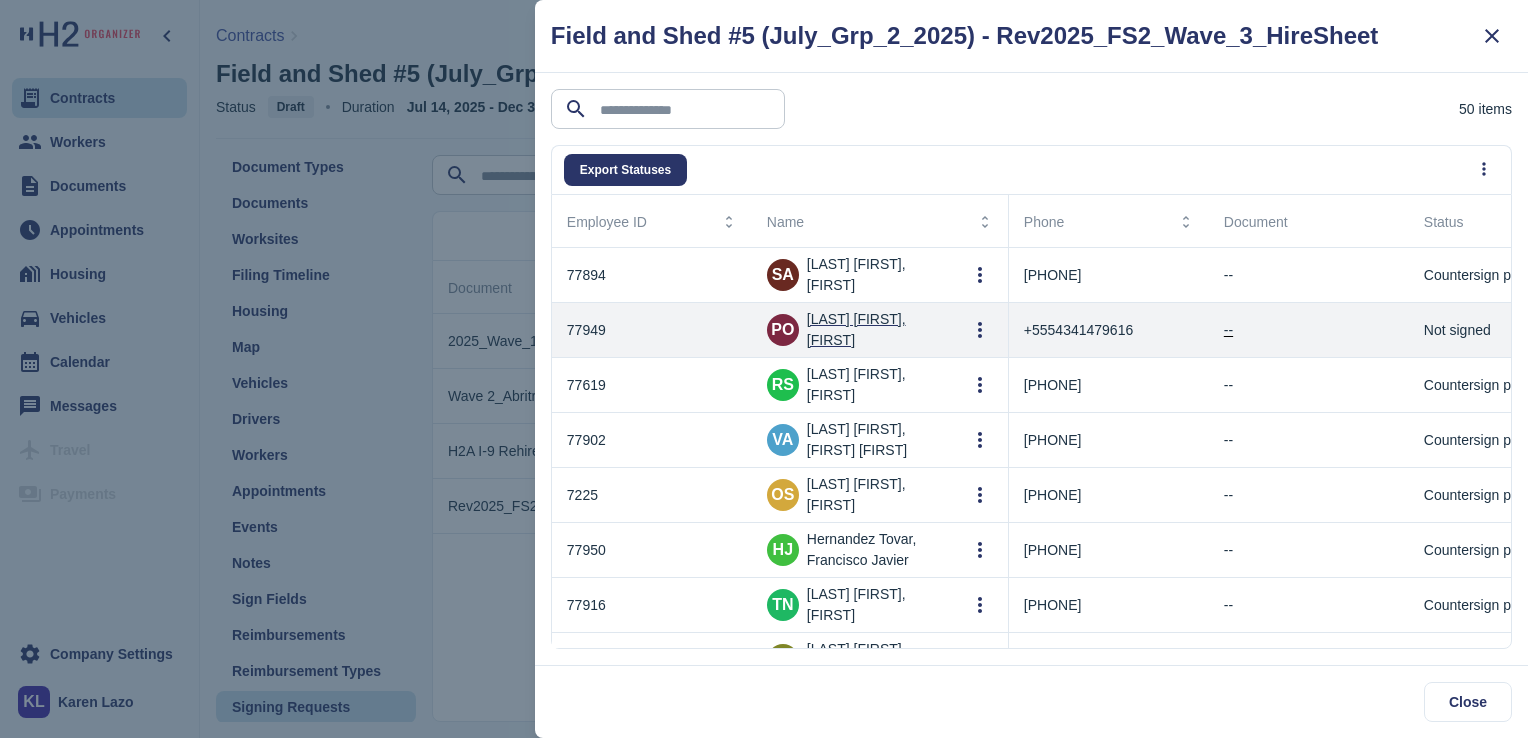 click on "[LAST], [FIRST]" at bounding box center (872, 330) 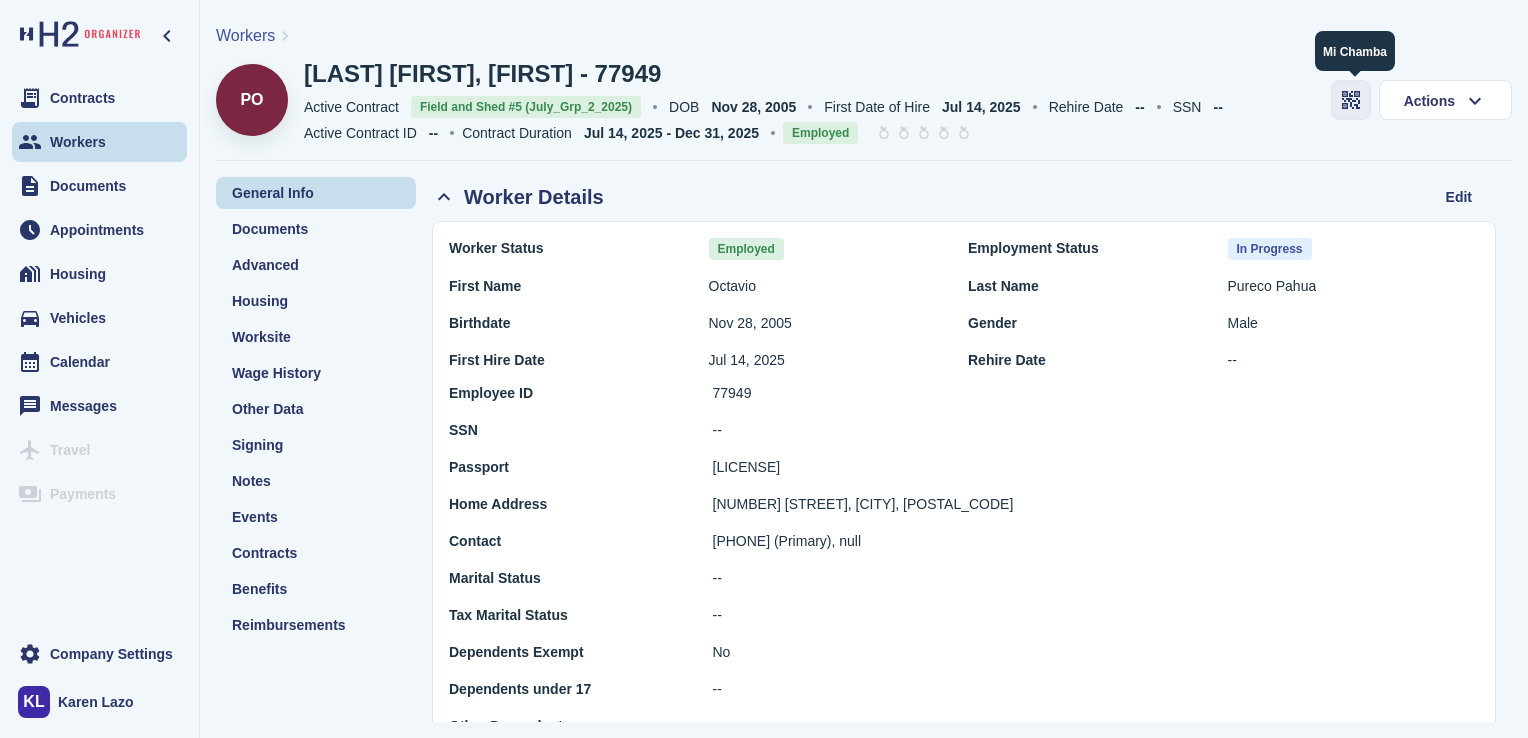 click at bounding box center [1351, 100] 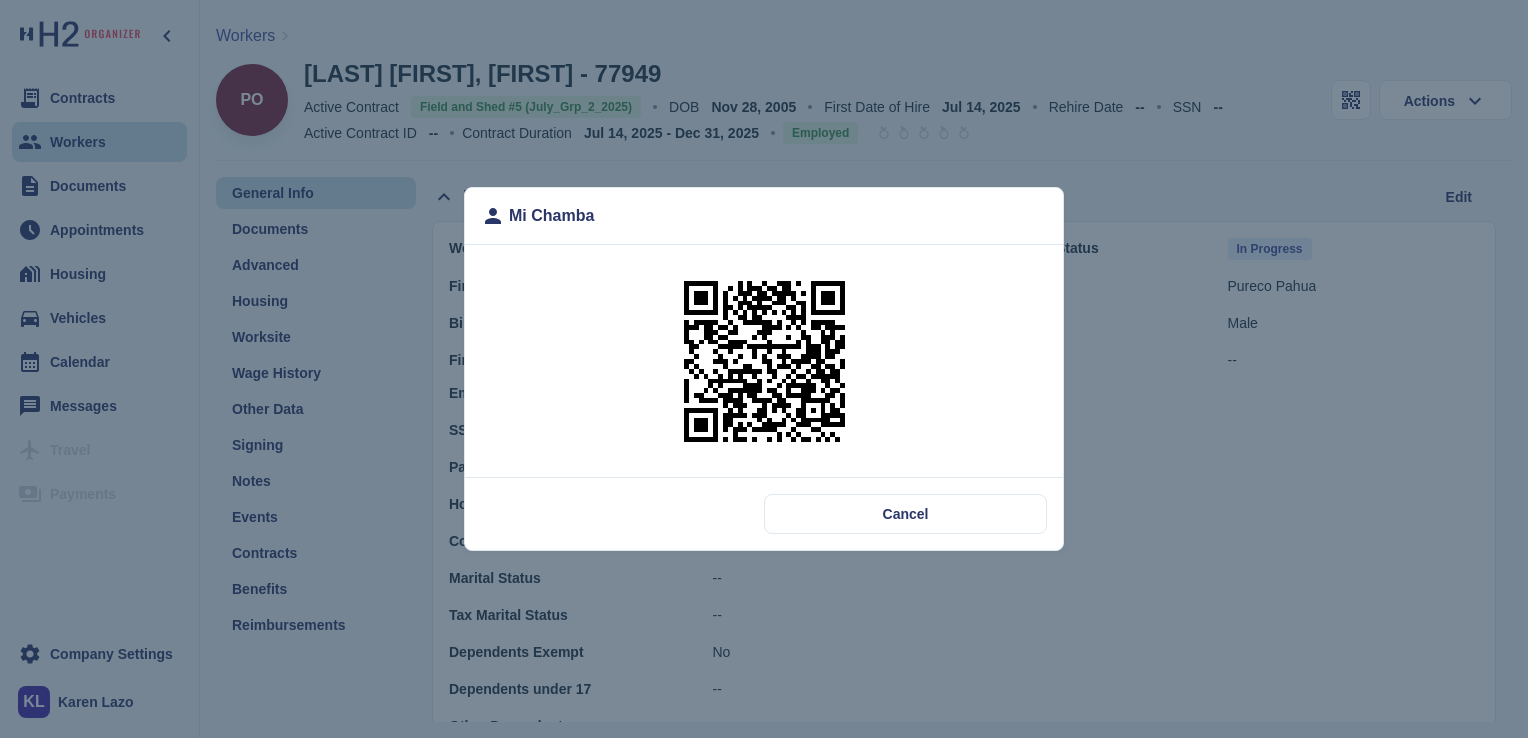 click at bounding box center (764, 361) 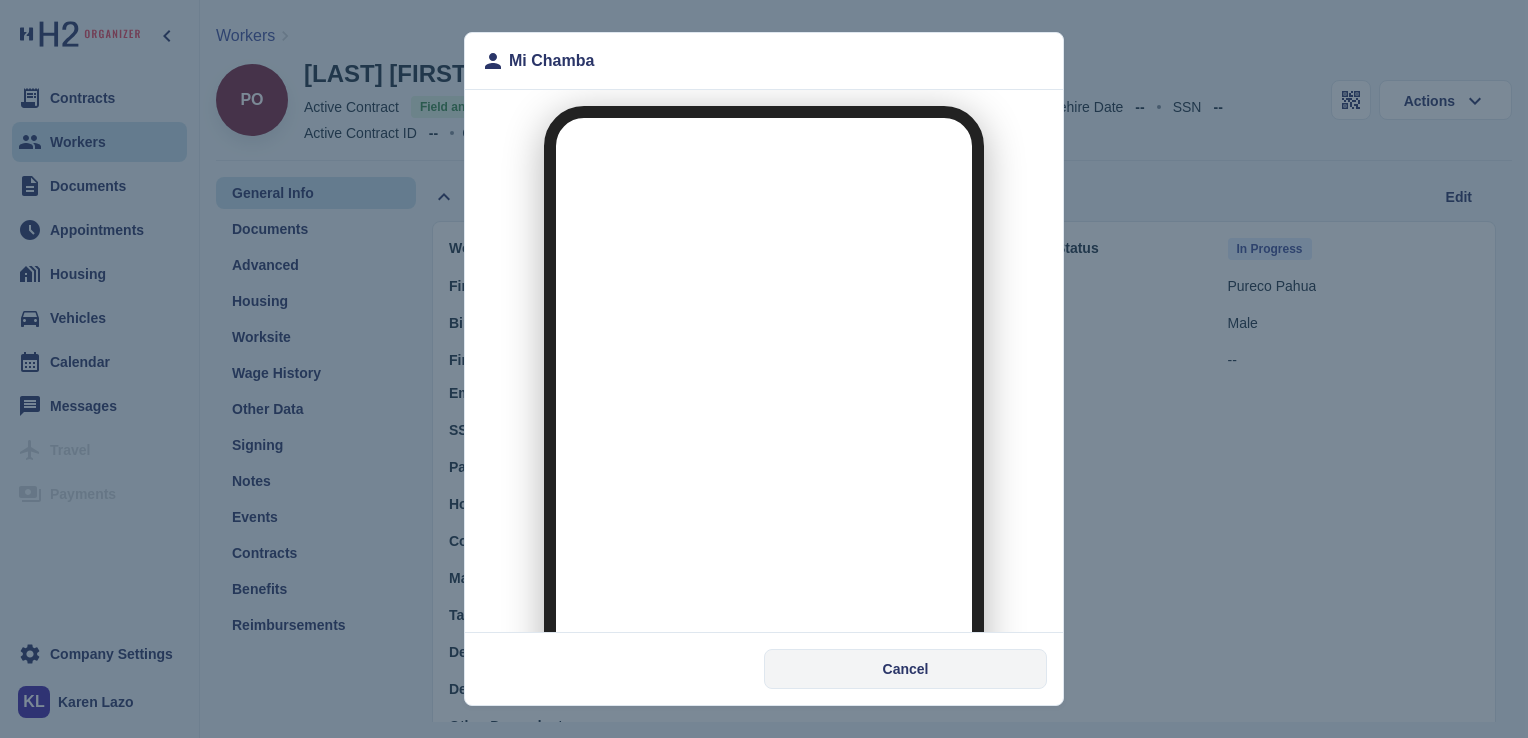 scroll, scrollTop: 0, scrollLeft: 0, axis: both 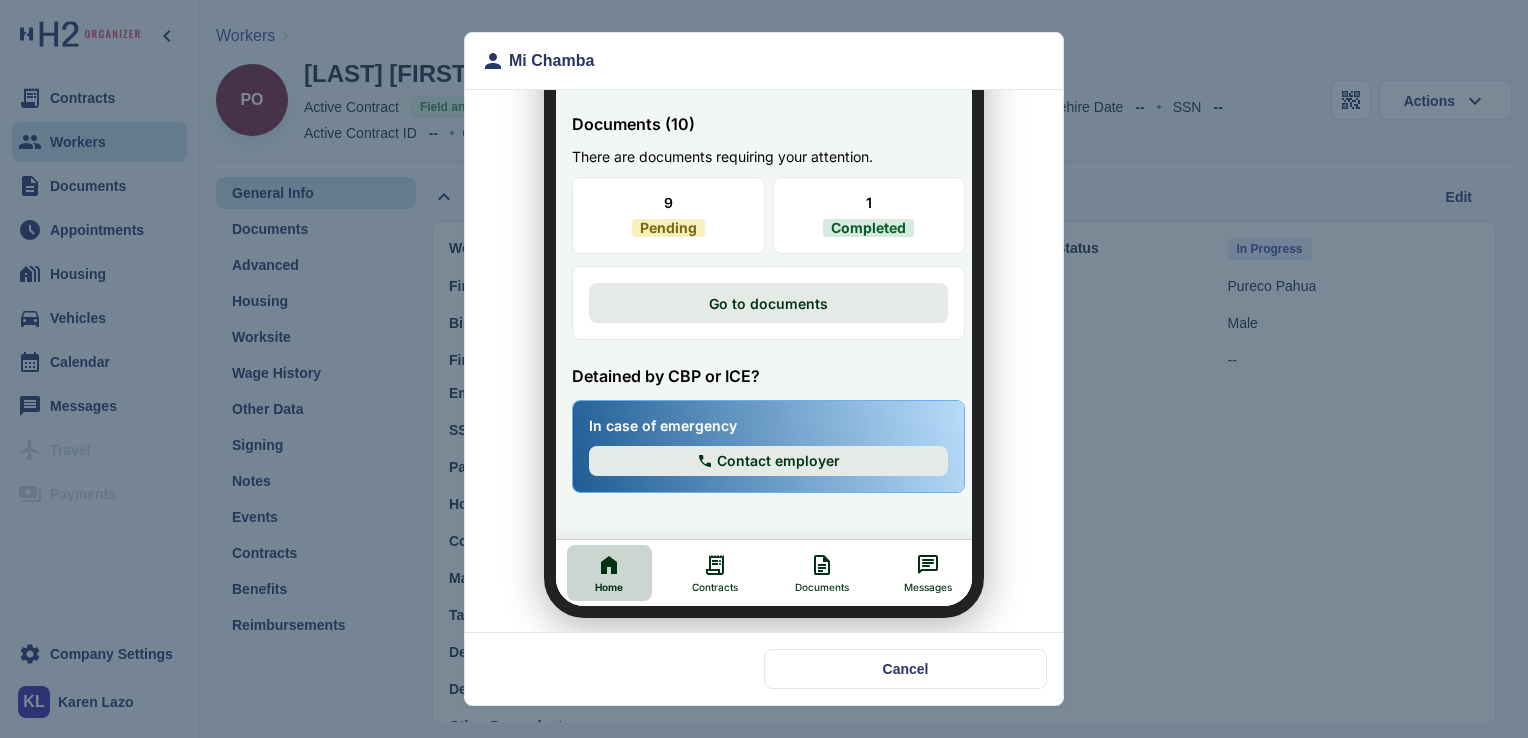 click on "Documents" at bounding box center (809, 561) 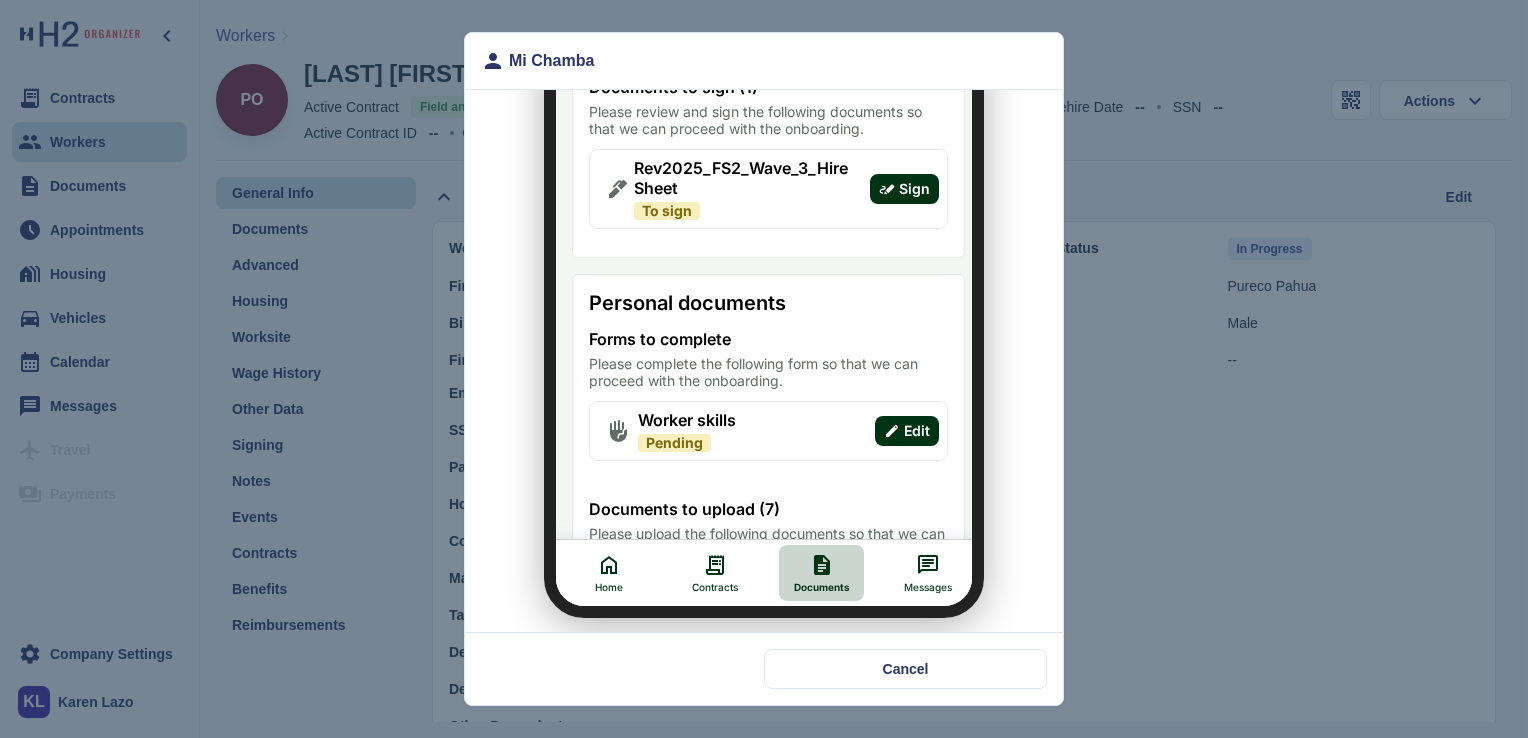 click on "Rev2025_FS2_Wave_3_HireSheet To sign Sign" at bounding box center [756, 177] 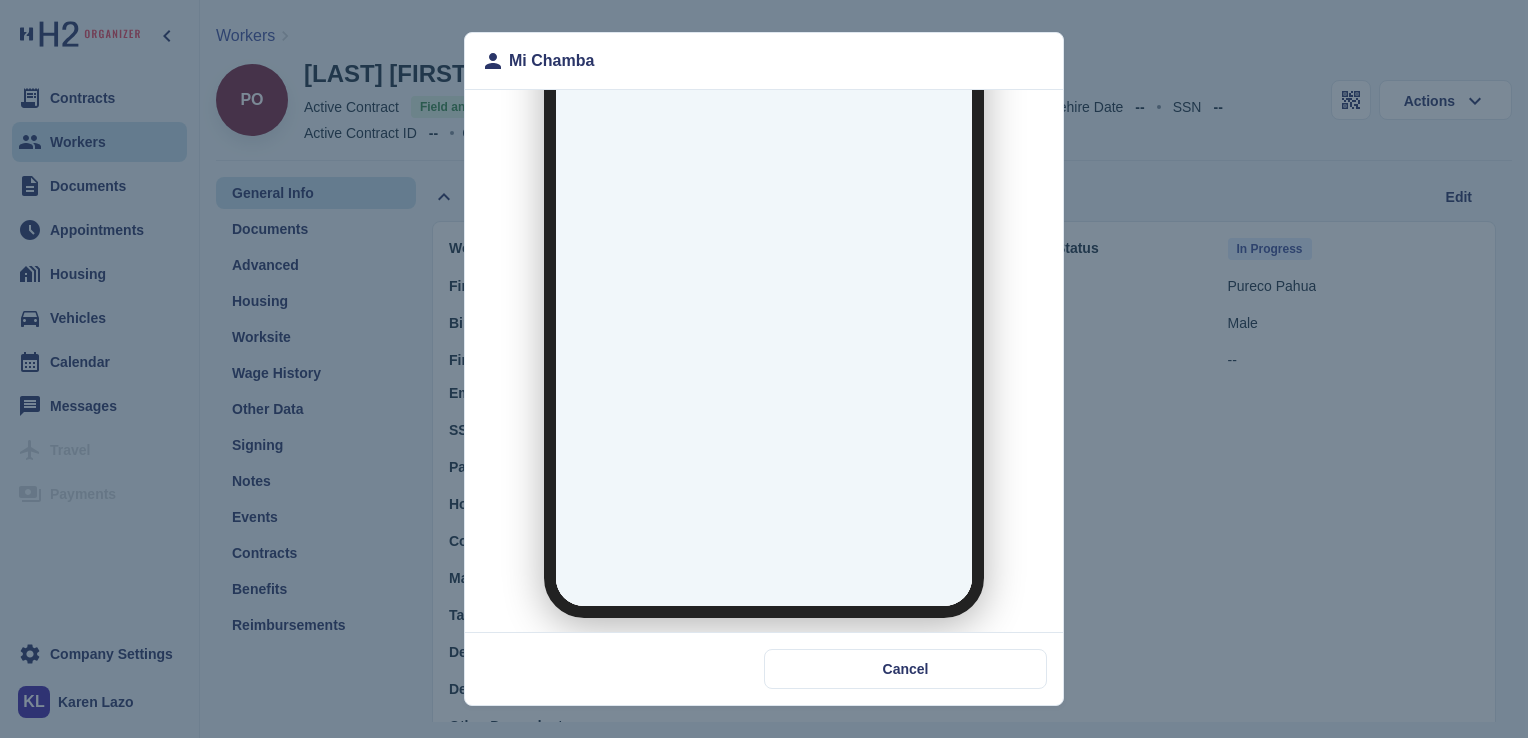 scroll, scrollTop: 0, scrollLeft: 0, axis: both 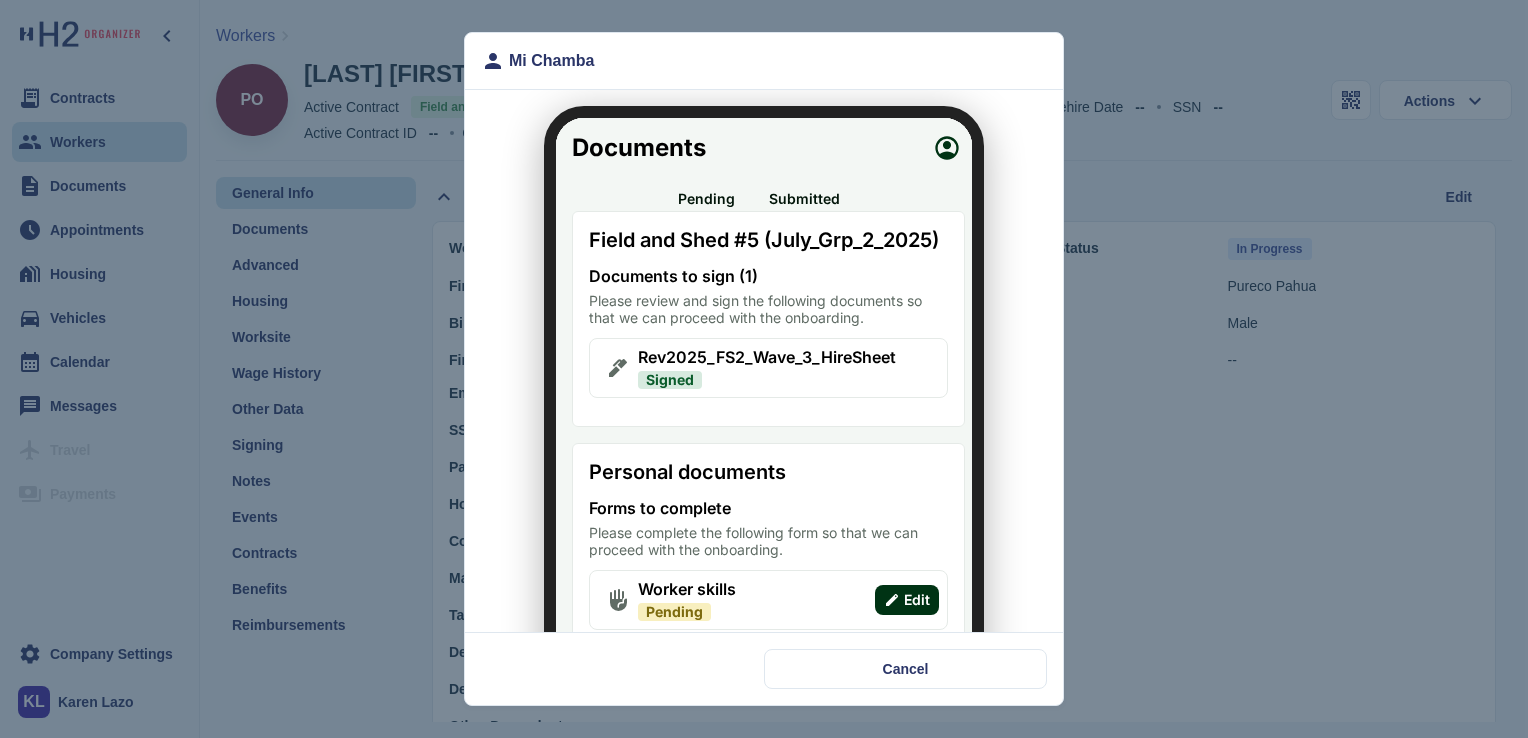 click on "Cancel" at bounding box center [905, 669] 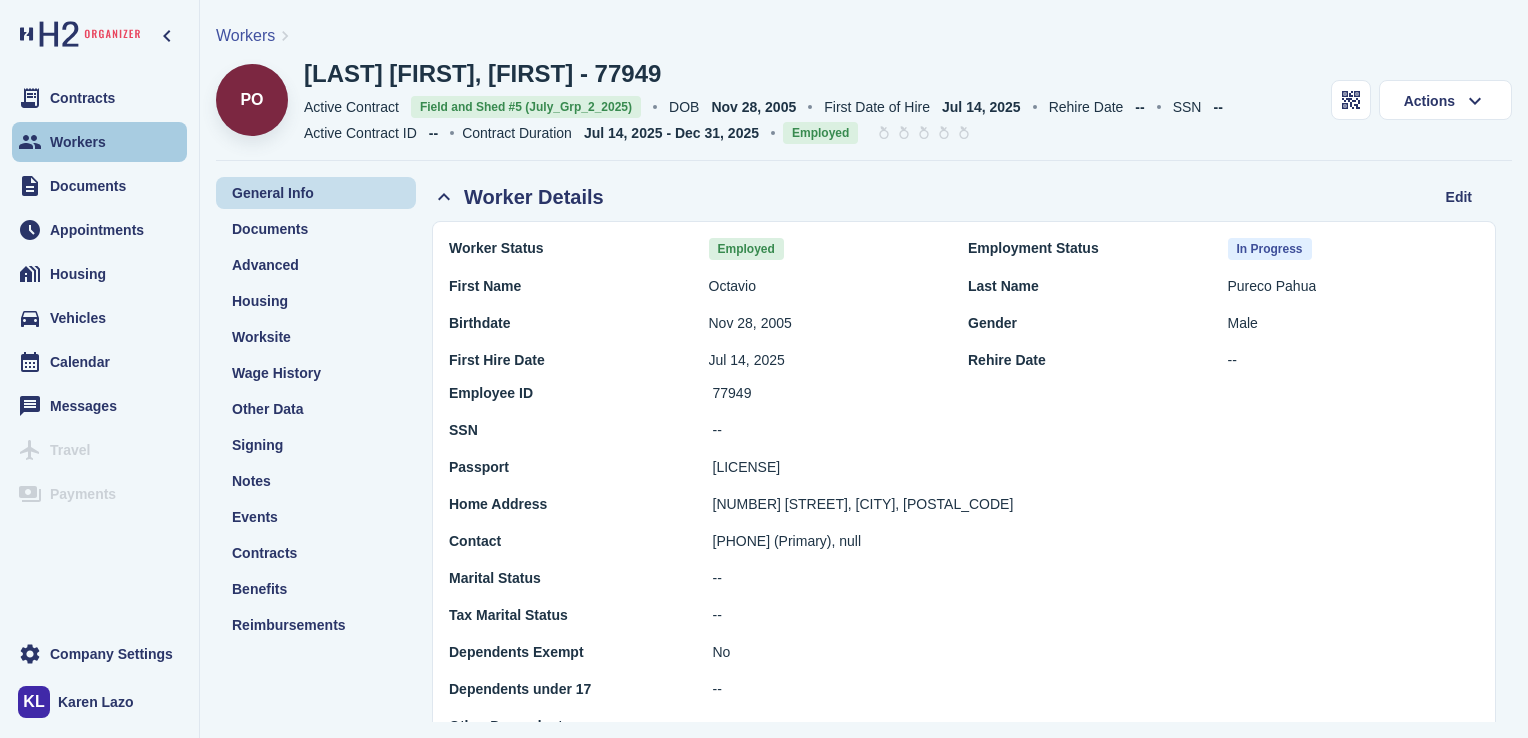 click on "Workers" at bounding box center [99, 142] 